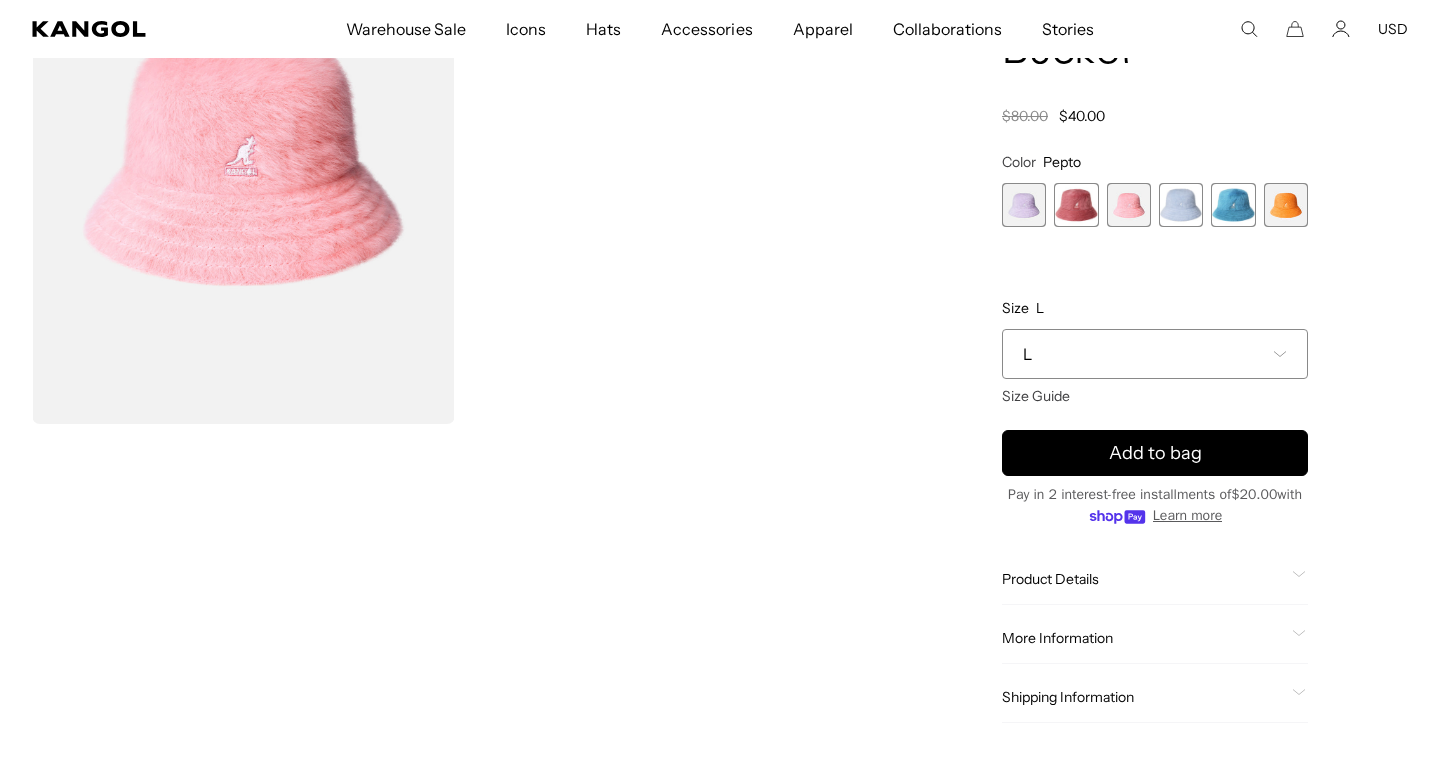 scroll, scrollTop: 314, scrollLeft: 0, axis: vertical 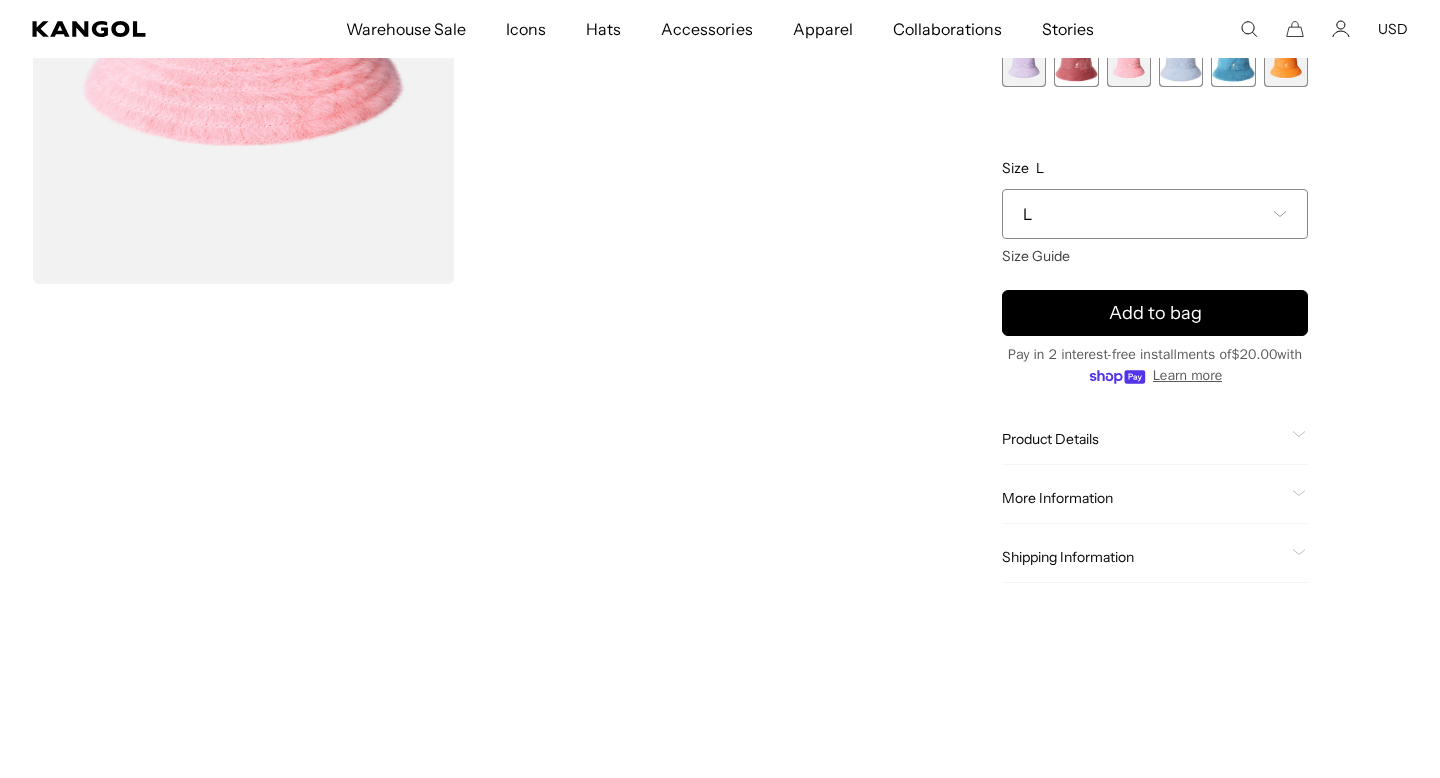 click on "More Information" 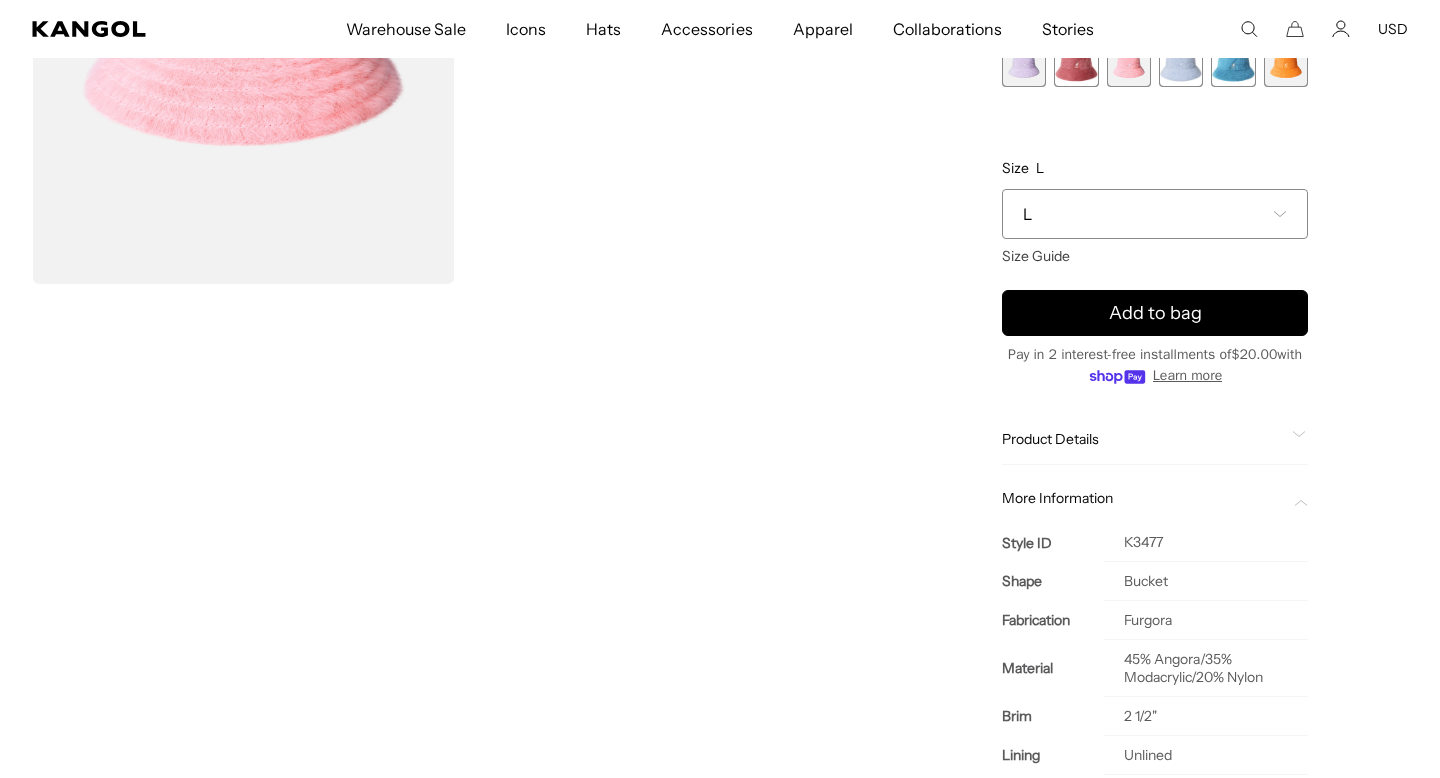 scroll, scrollTop: 0, scrollLeft: 412, axis: horizontal 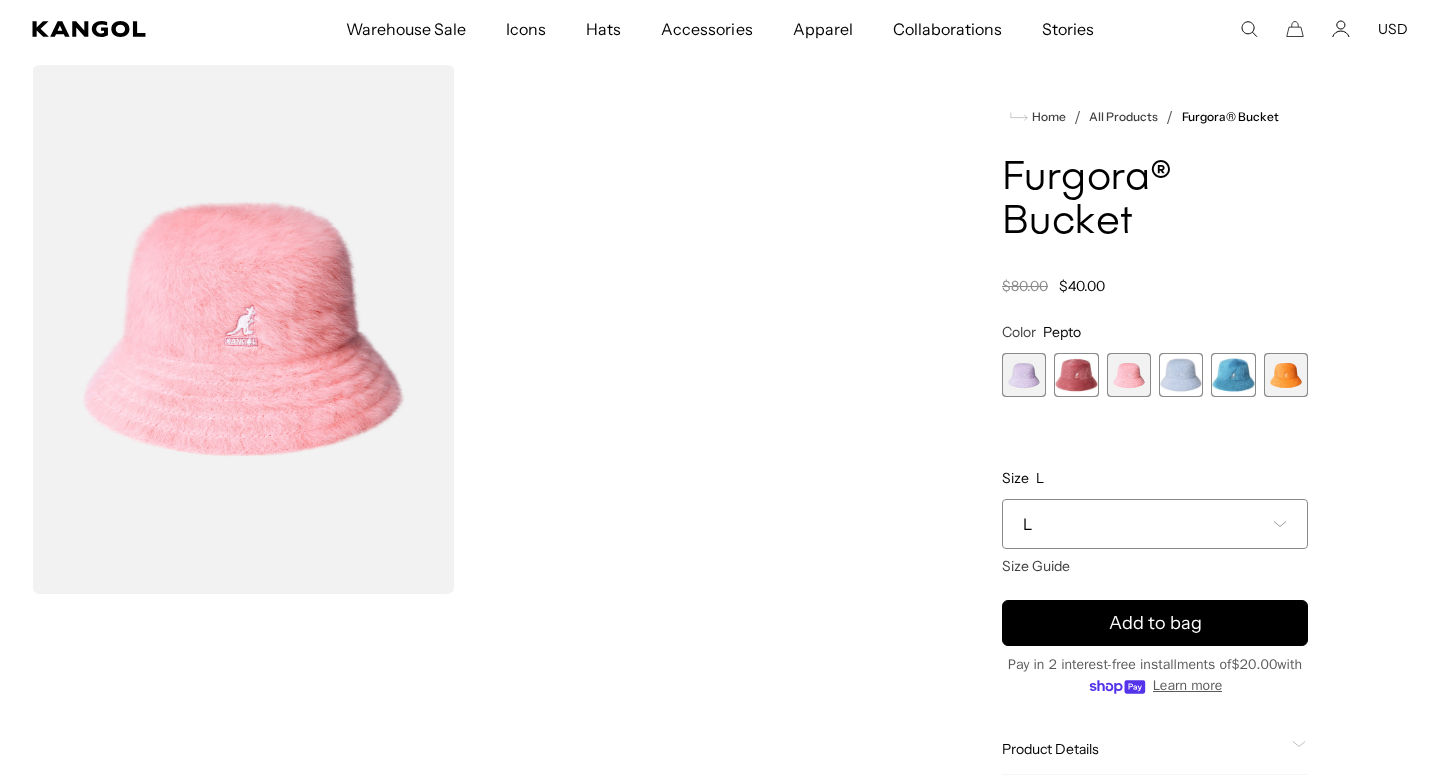 click on "L" at bounding box center (1155, 524) 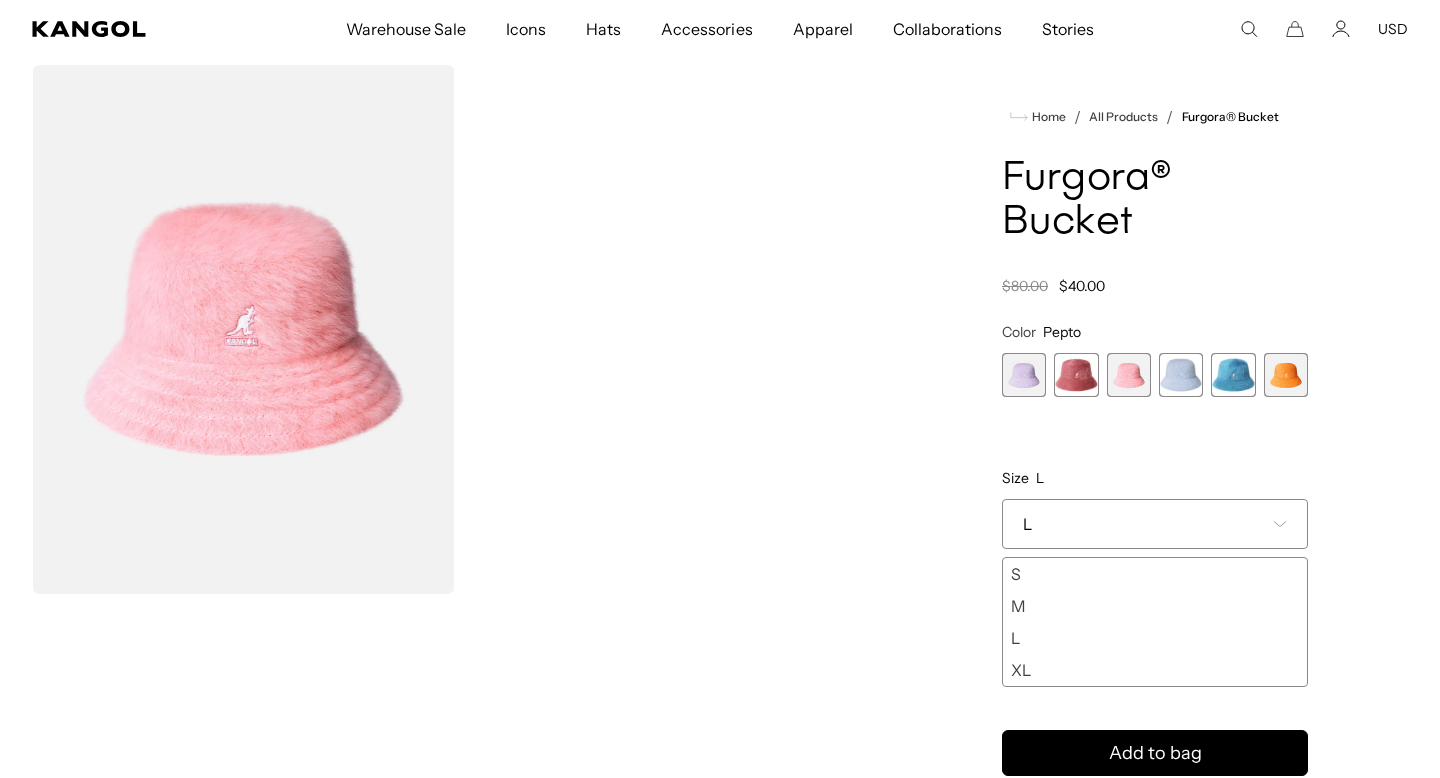 scroll, scrollTop: 0, scrollLeft: 0, axis: both 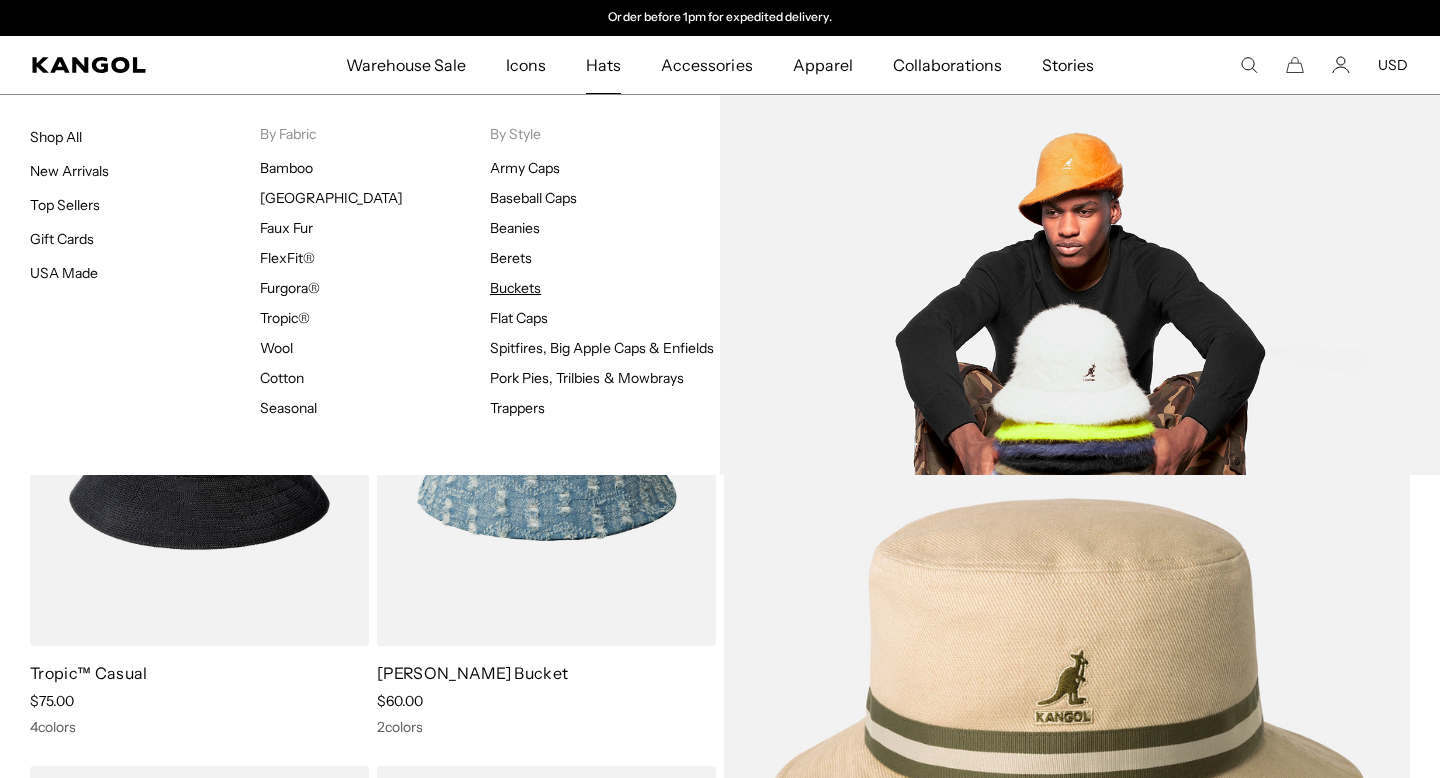 click on "Buckets" at bounding box center [515, 288] 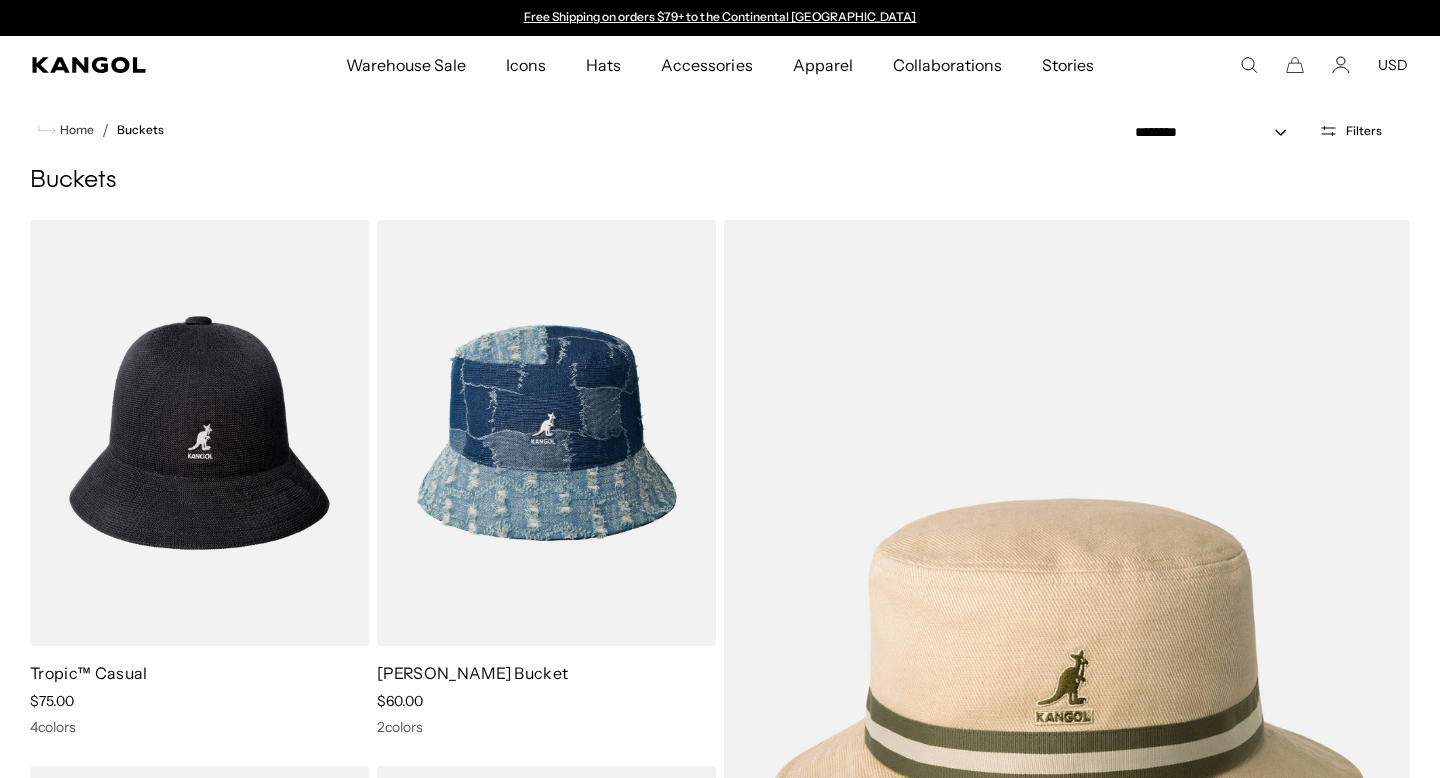 scroll, scrollTop: 0, scrollLeft: 0, axis: both 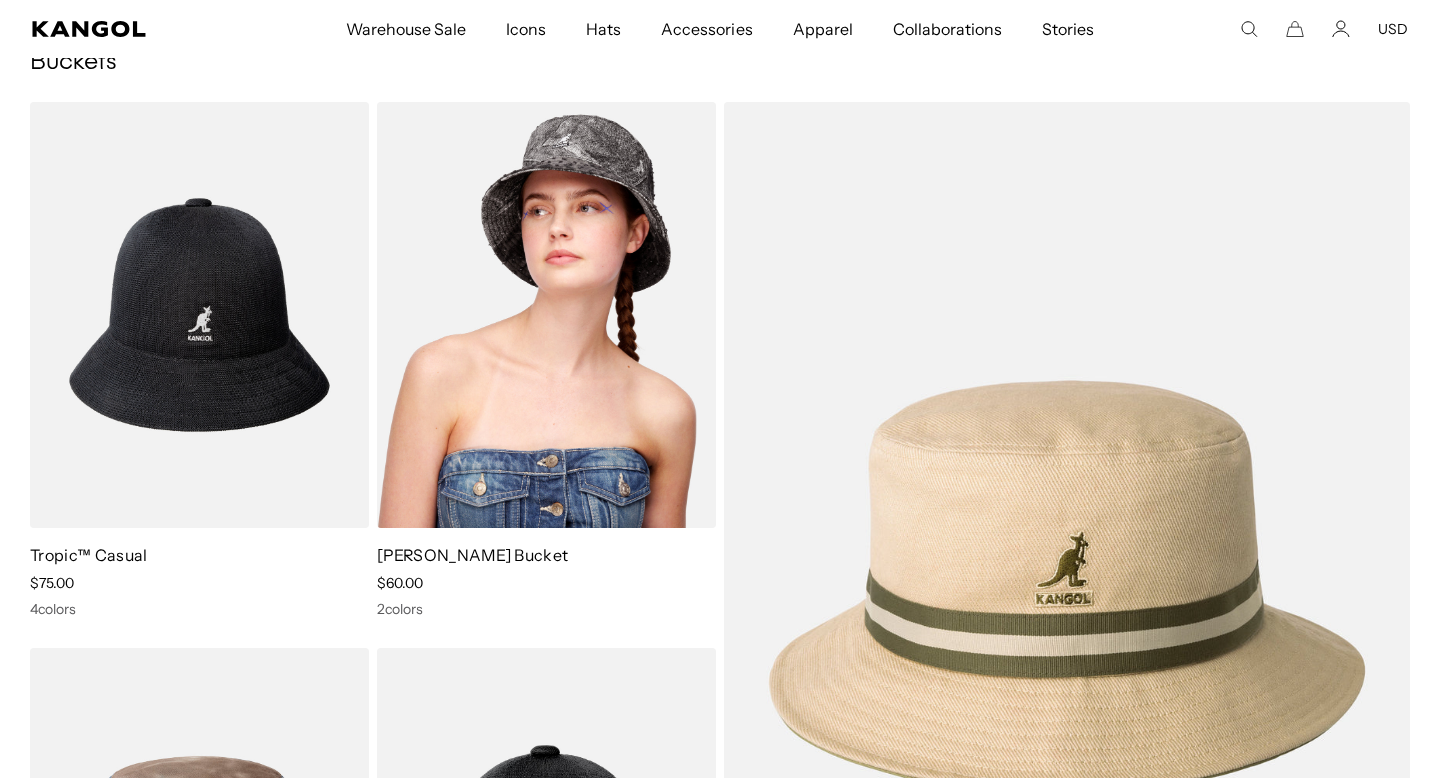 click at bounding box center [546, 315] 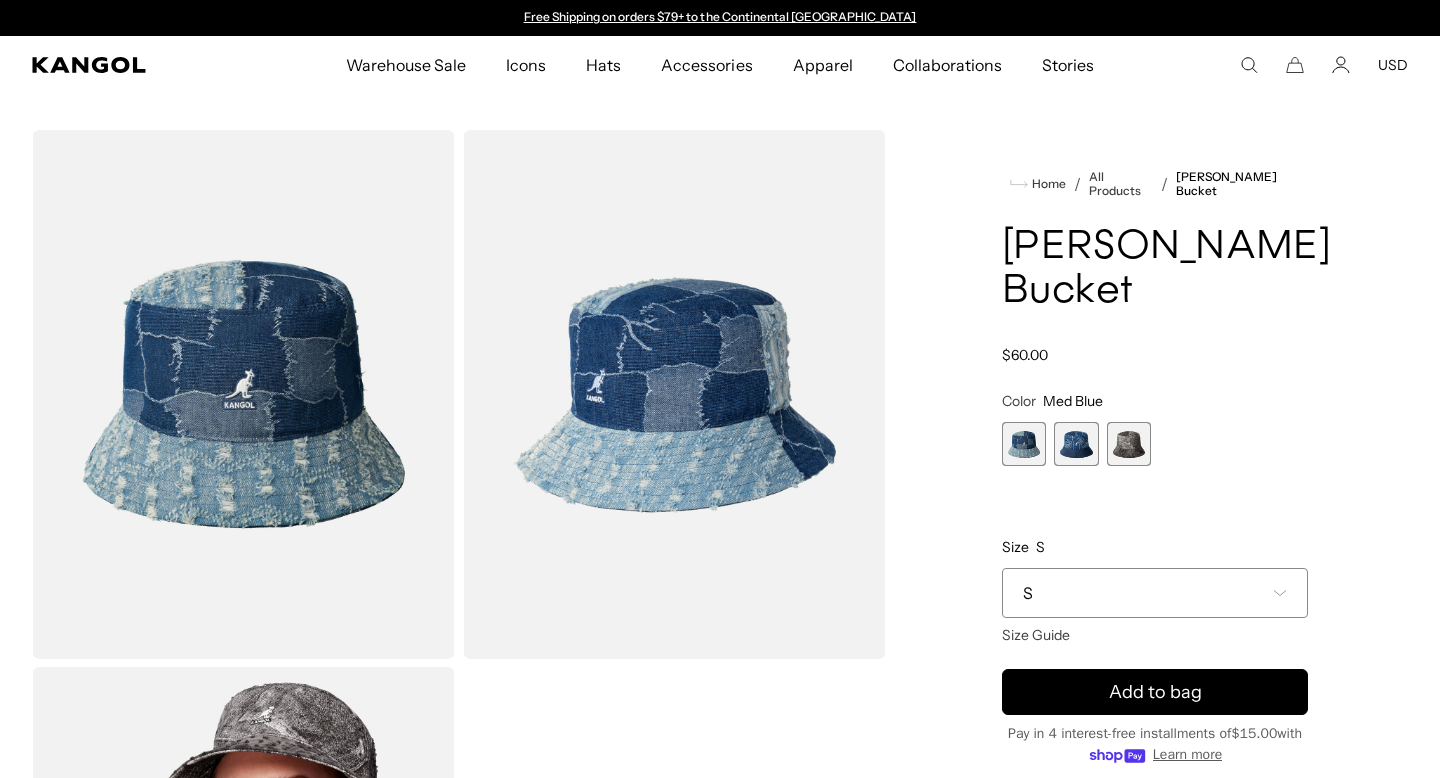 scroll, scrollTop: 0, scrollLeft: 0, axis: both 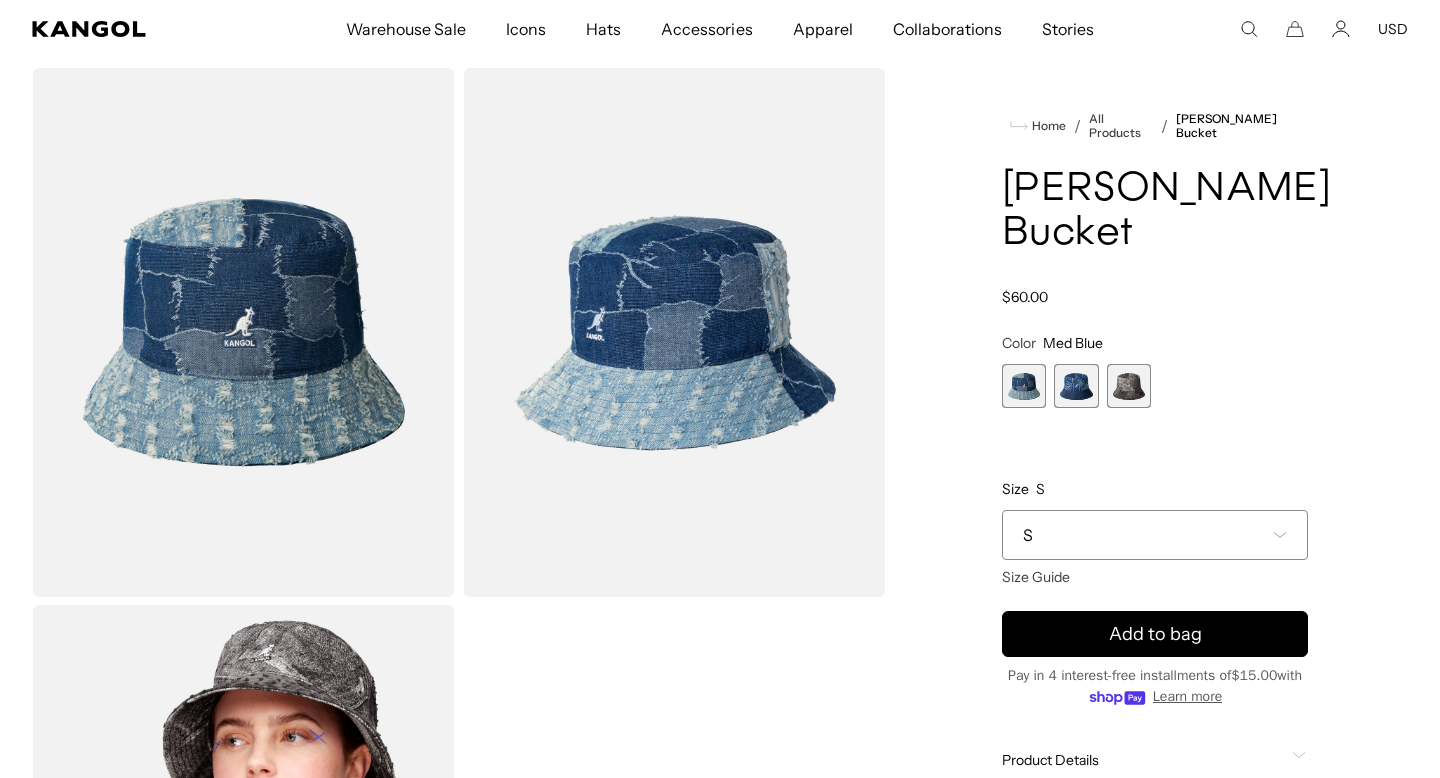click at bounding box center [1129, 386] 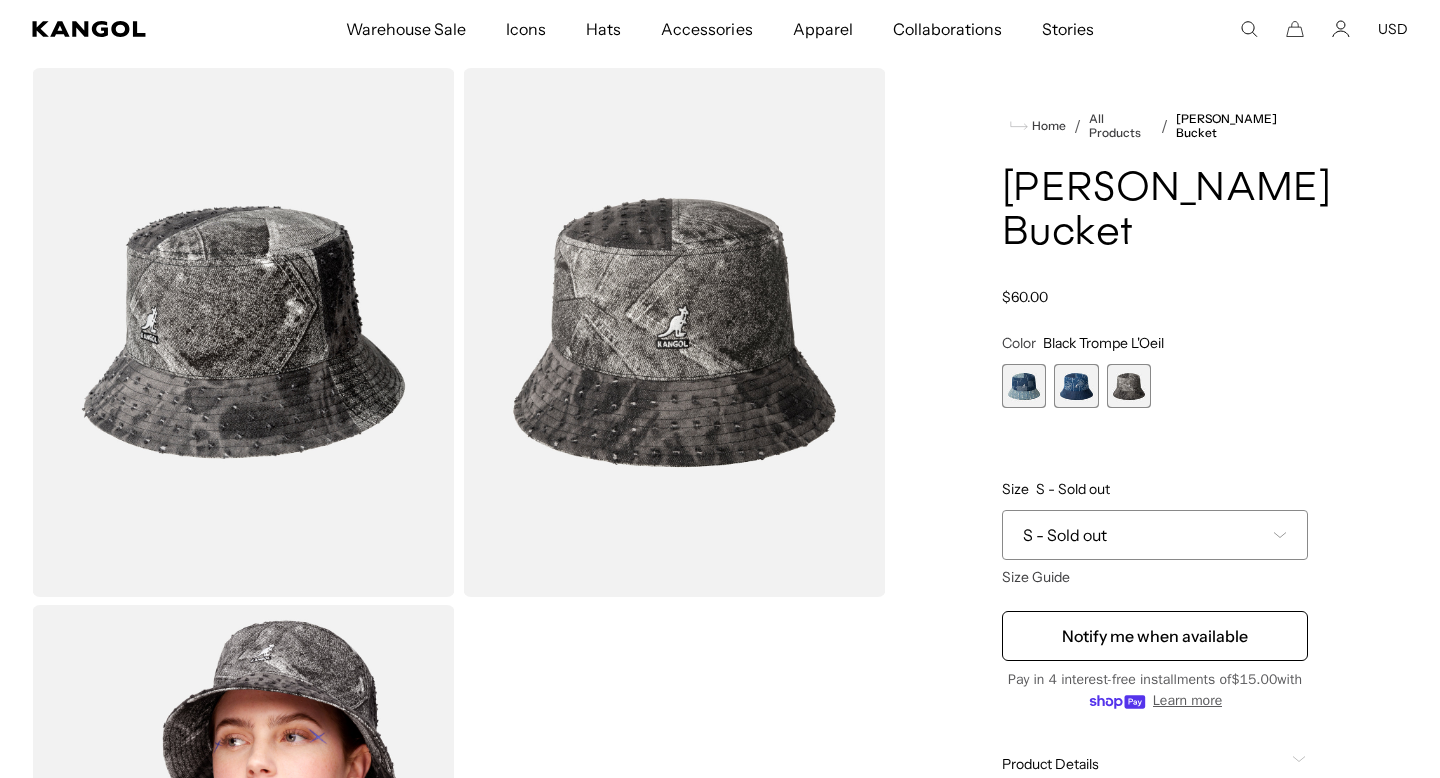 scroll, scrollTop: 0, scrollLeft: 0, axis: both 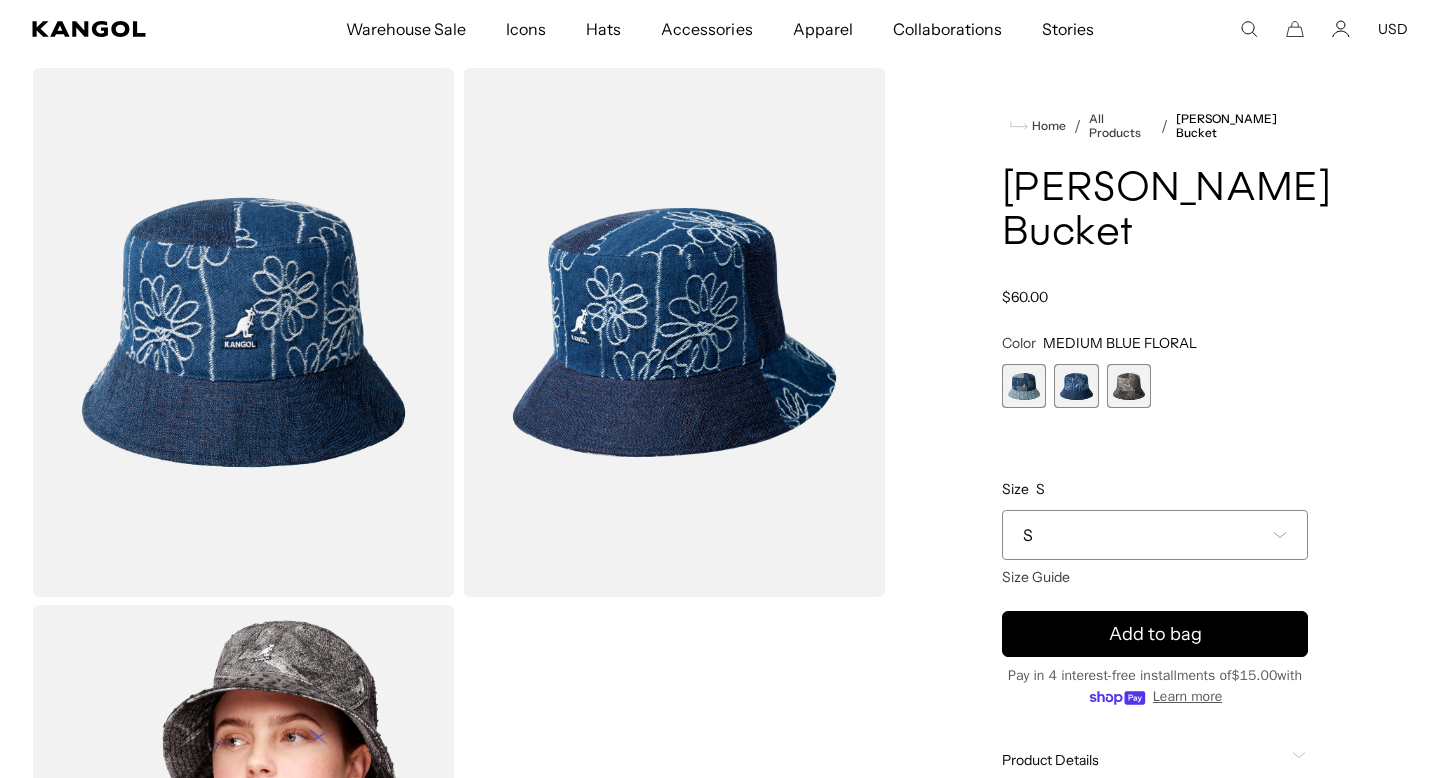 click at bounding box center (1024, 386) 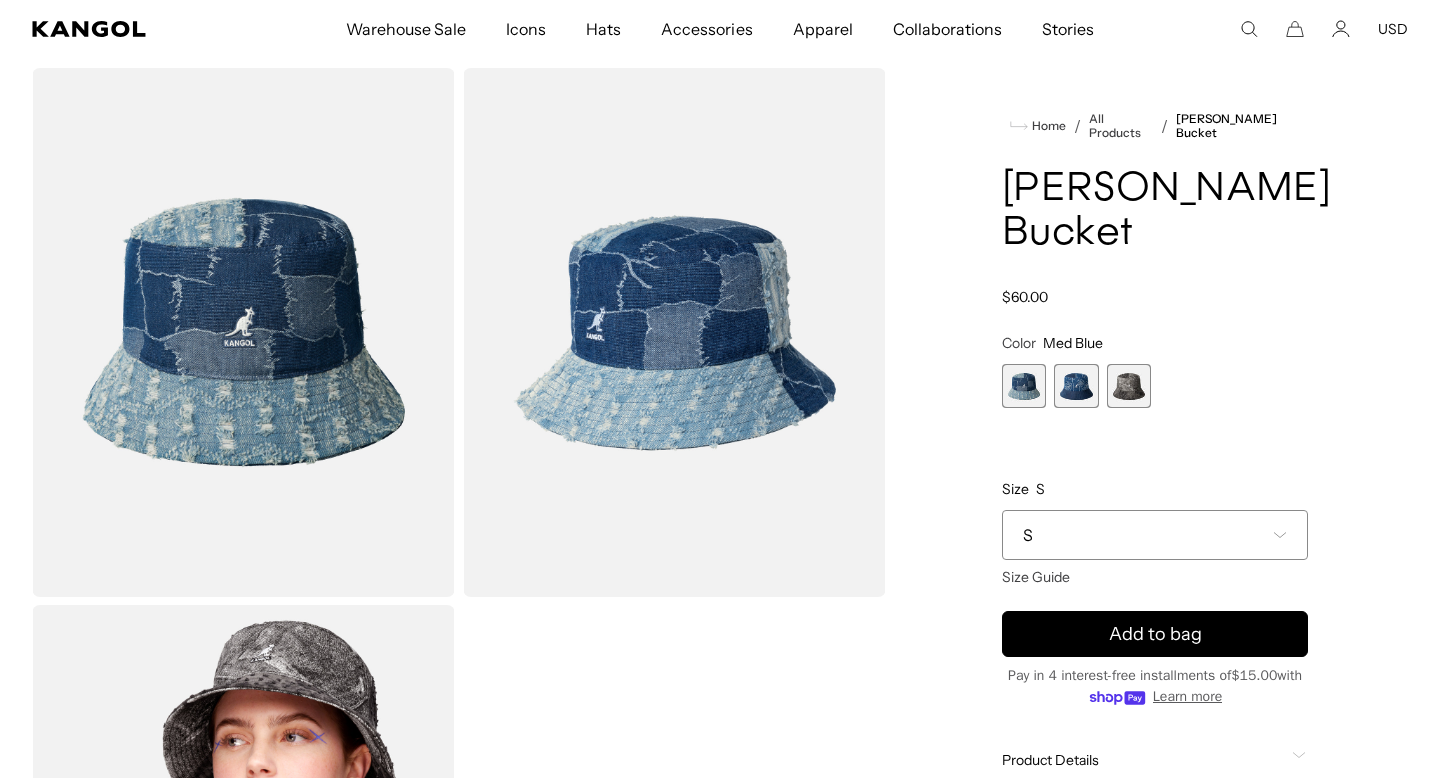 scroll, scrollTop: 0, scrollLeft: 412, axis: horizontal 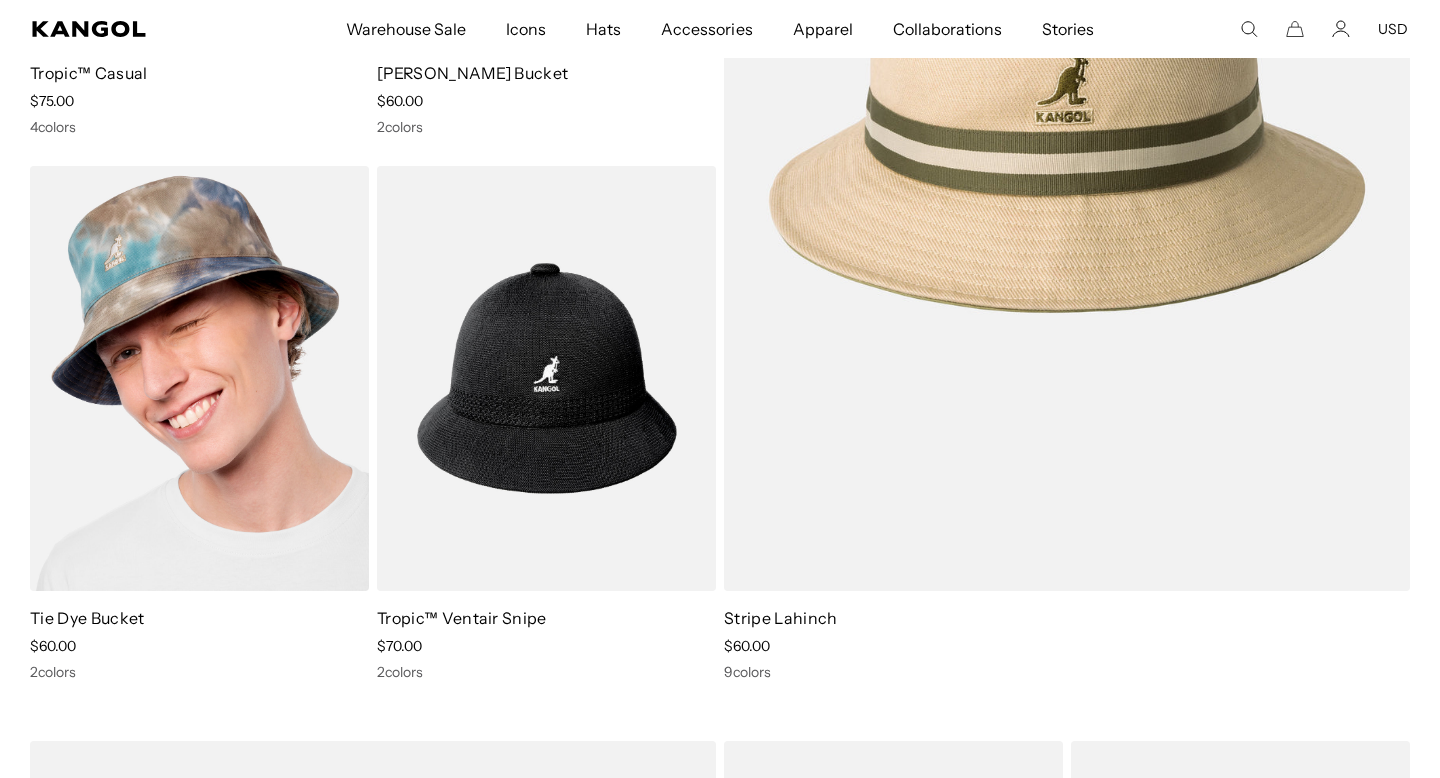 click at bounding box center (199, 379) 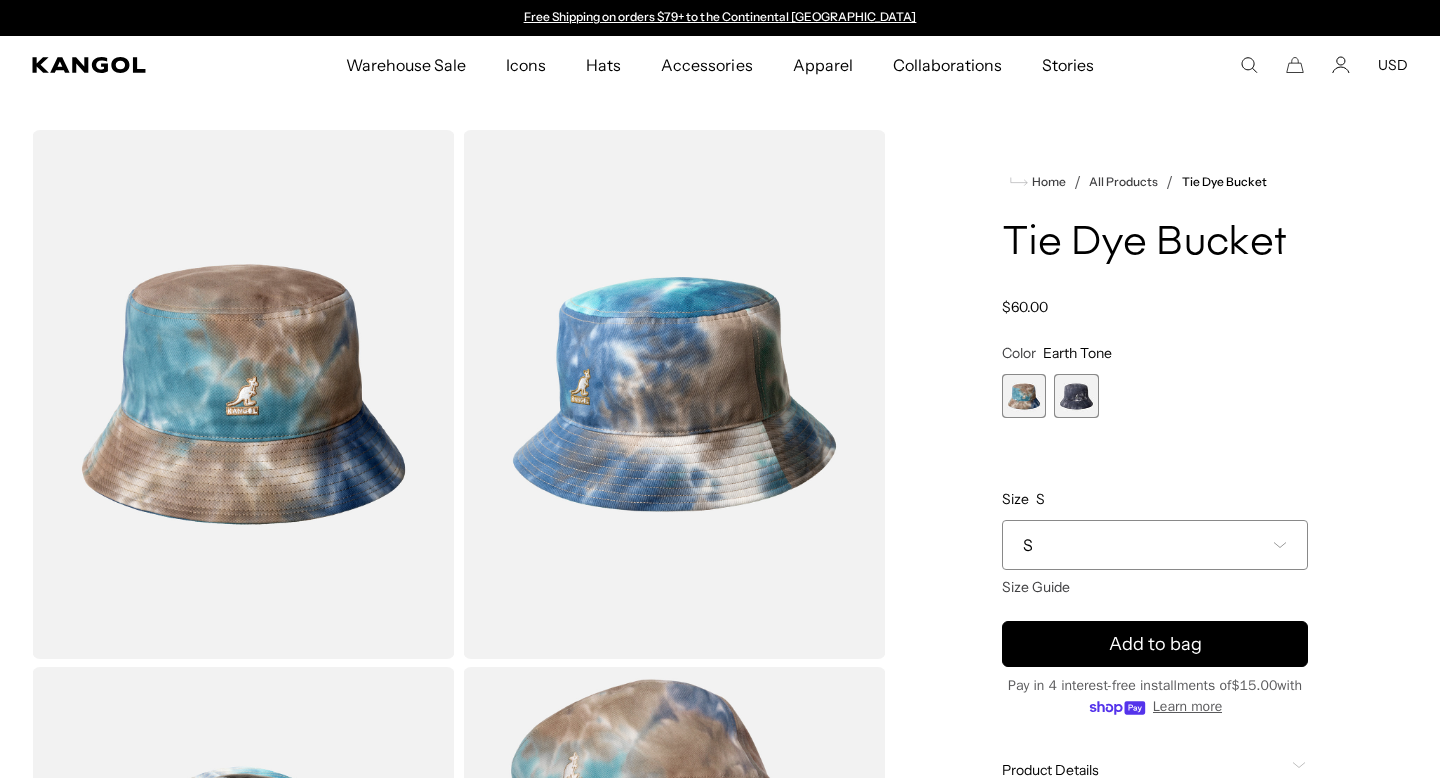 scroll, scrollTop: 0, scrollLeft: 0, axis: both 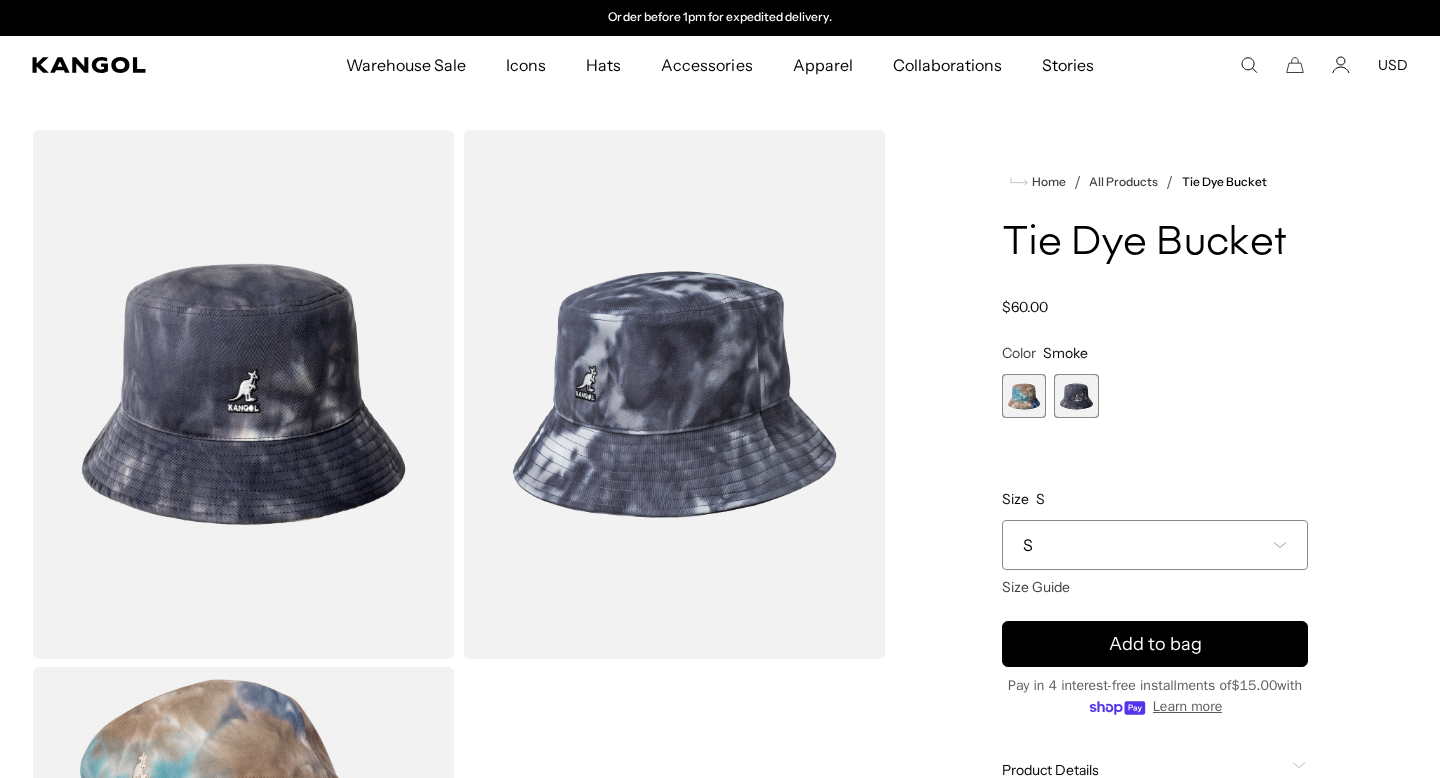 click at bounding box center (1024, 396) 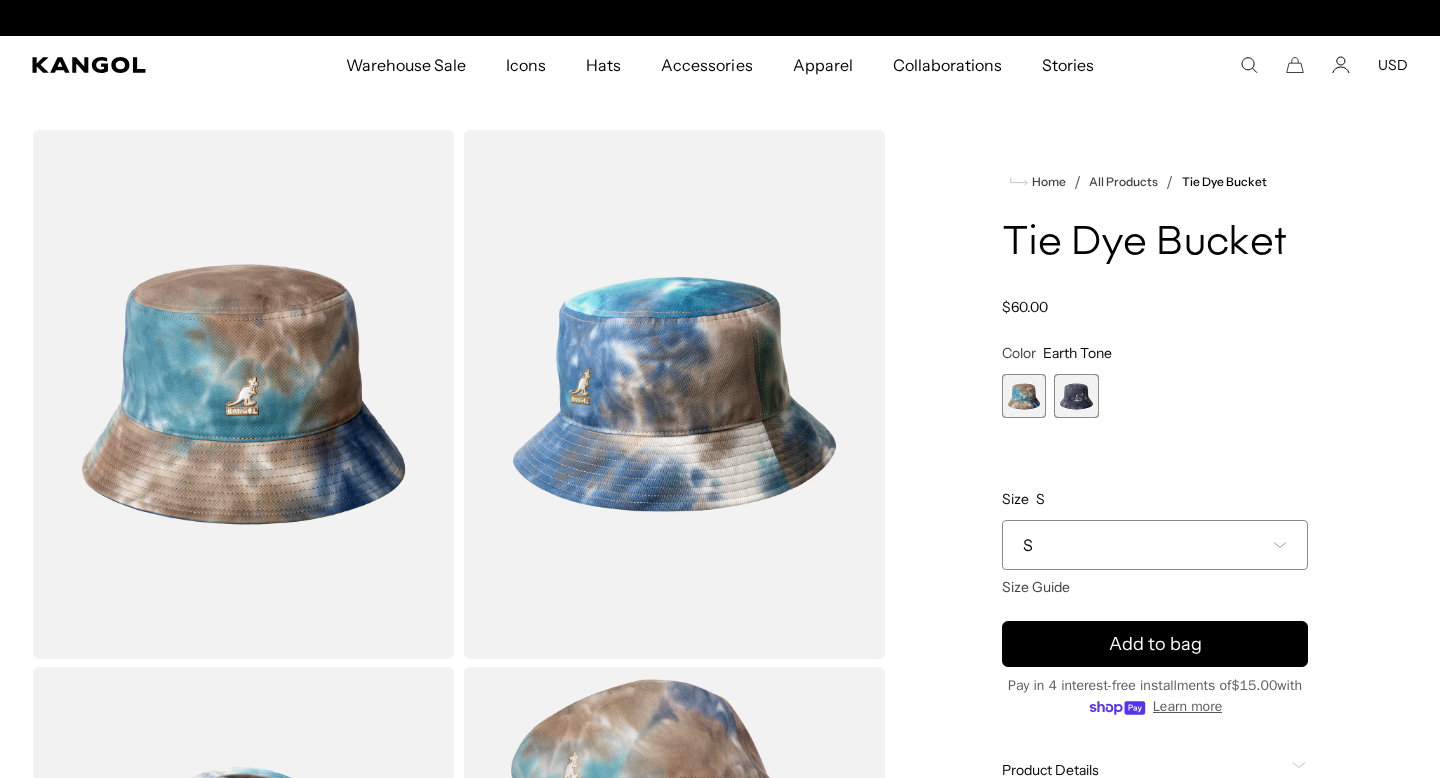 scroll, scrollTop: 0, scrollLeft: 0, axis: both 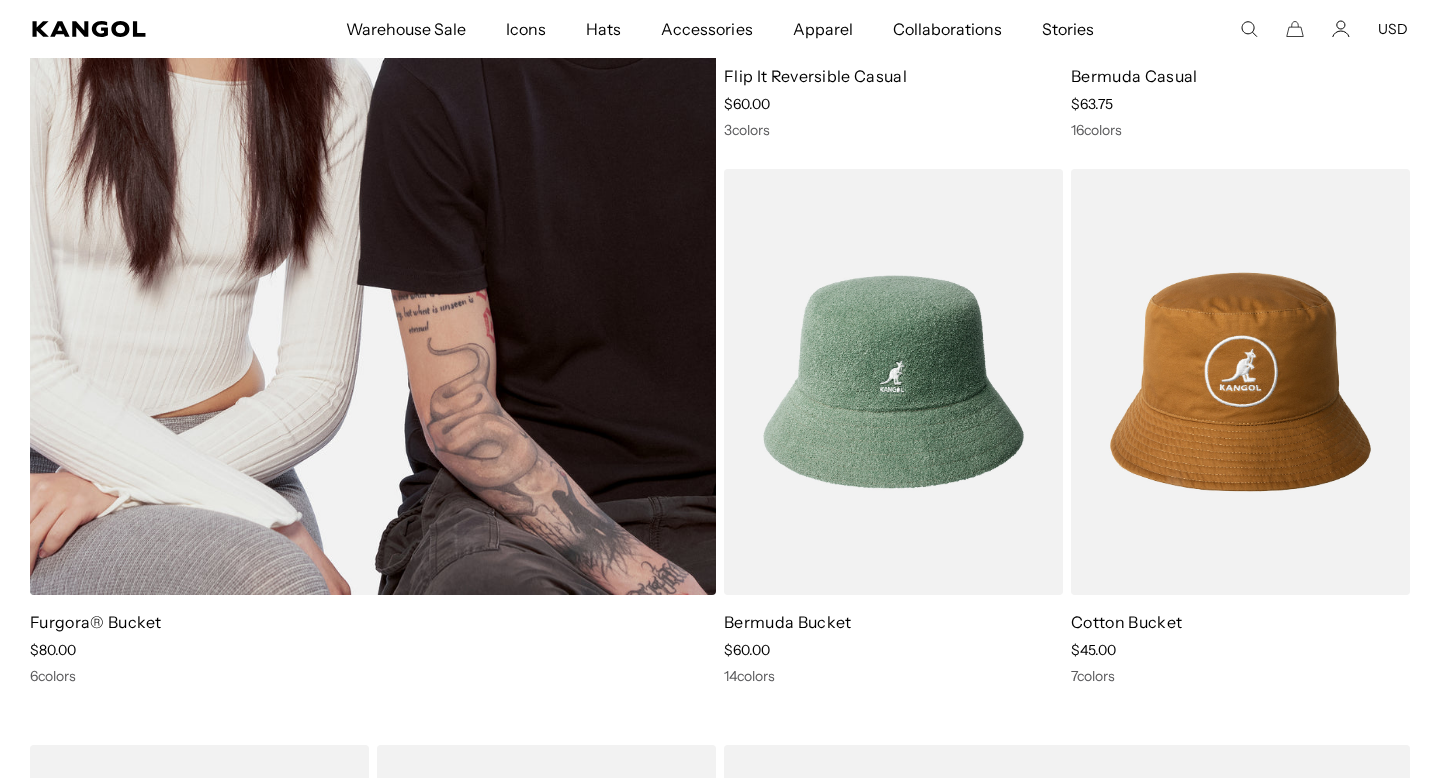 click at bounding box center (373, 109) 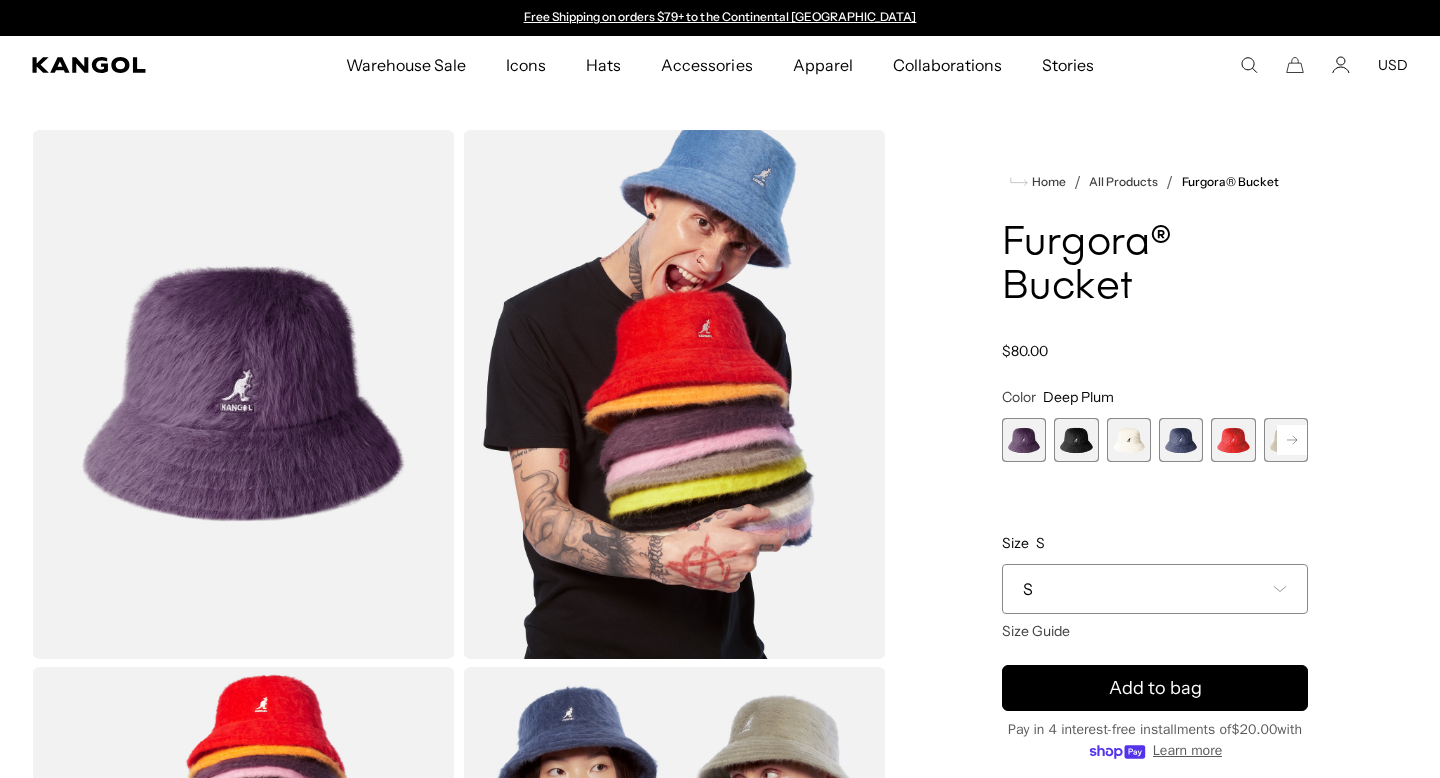 scroll, scrollTop: 0, scrollLeft: 0, axis: both 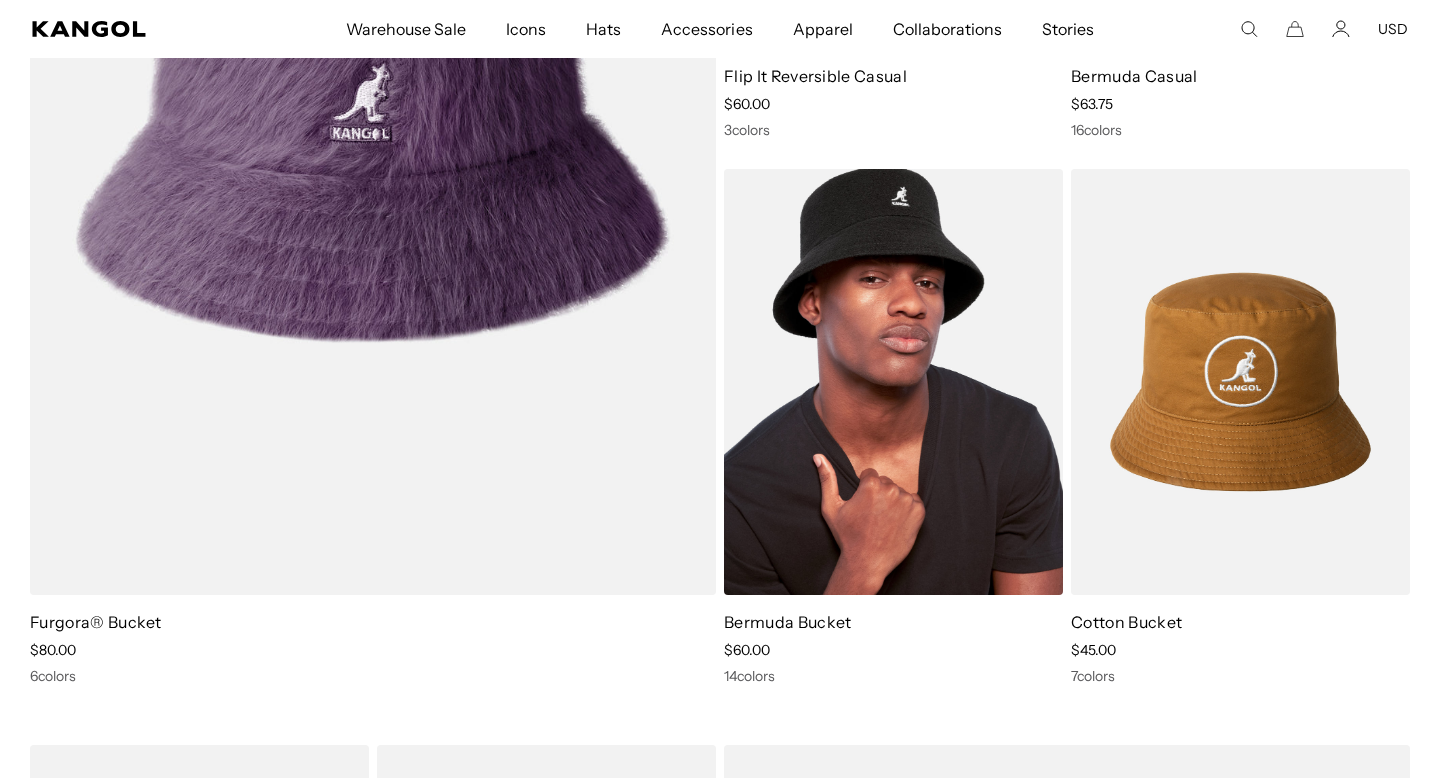 click at bounding box center (893, 382) 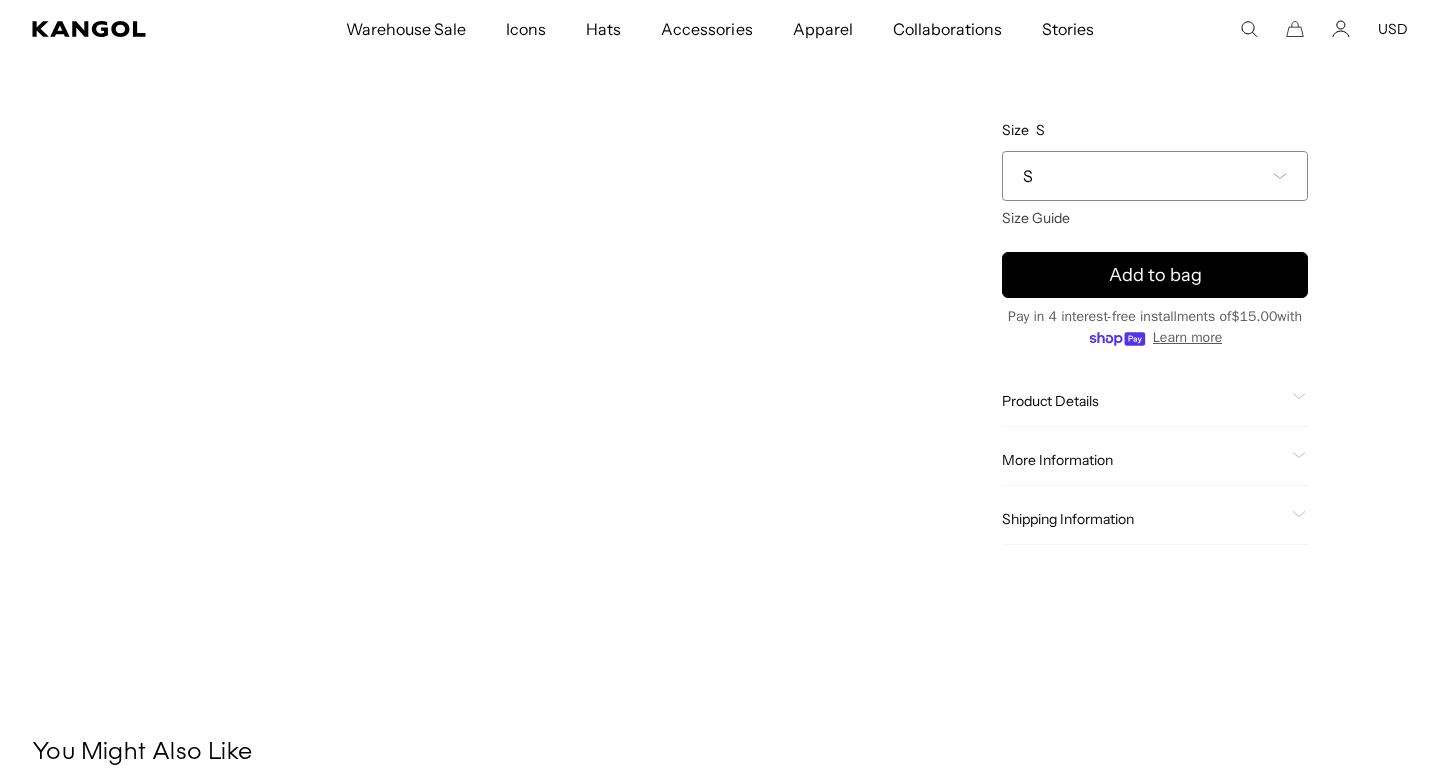 scroll, scrollTop: 613, scrollLeft: 0, axis: vertical 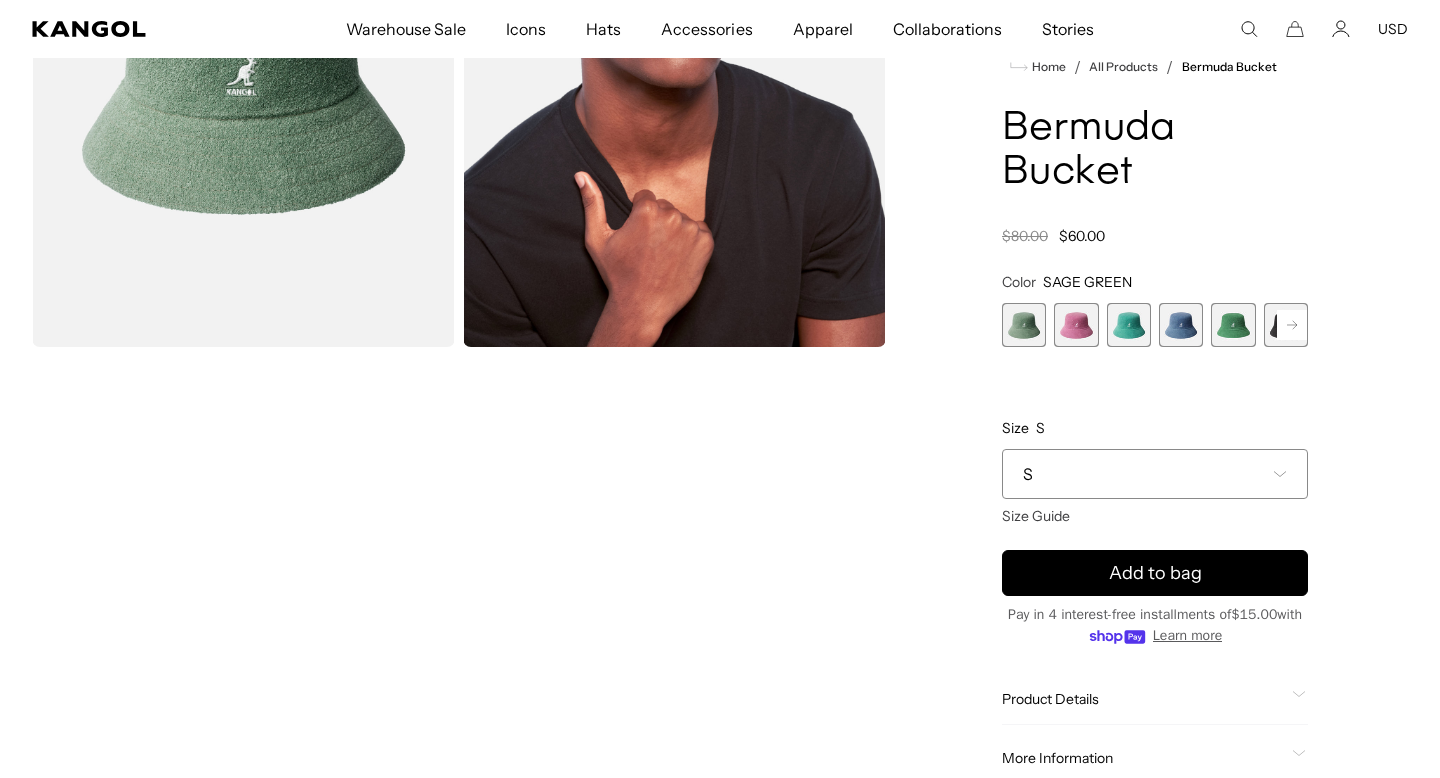 click at bounding box center (1076, 325) 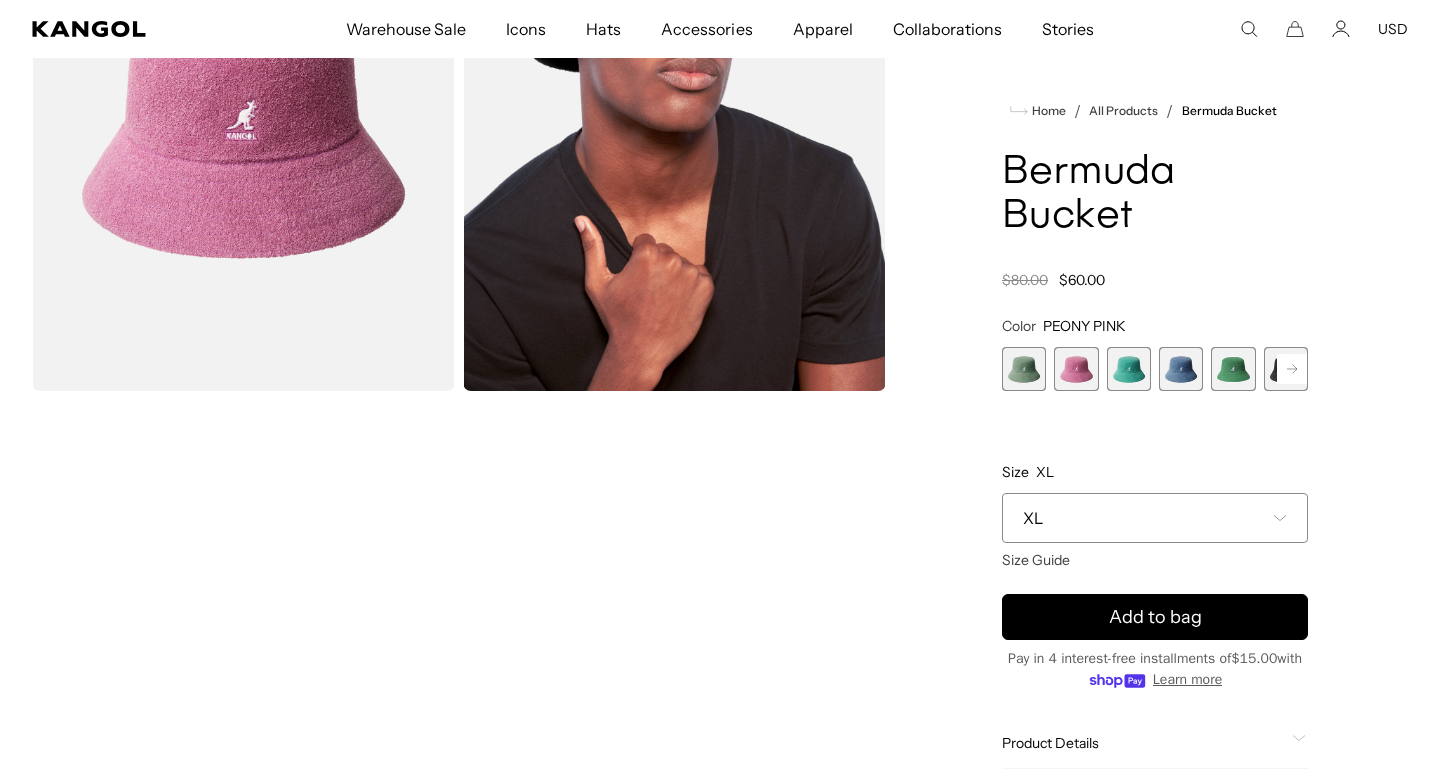 scroll, scrollTop: 213, scrollLeft: 0, axis: vertical 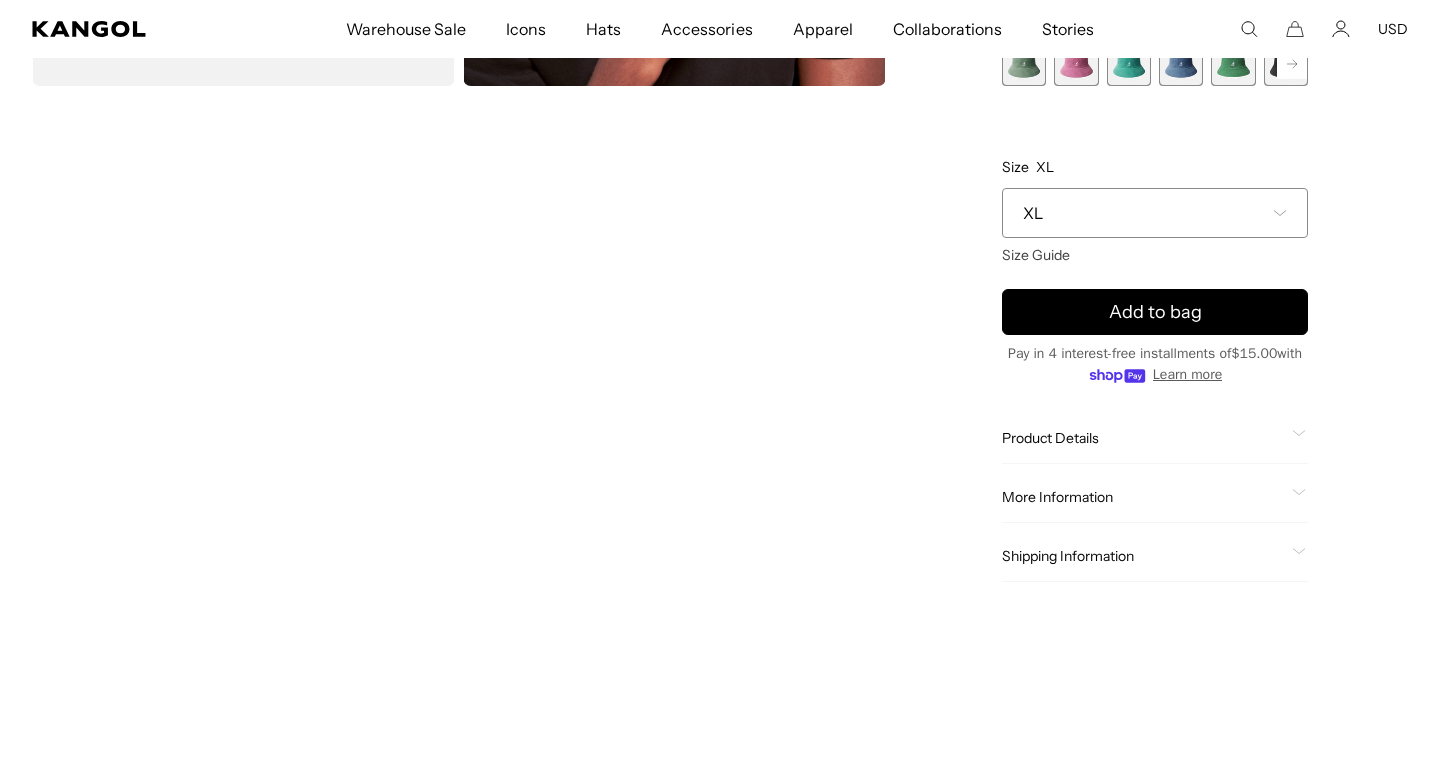click on "More Information" 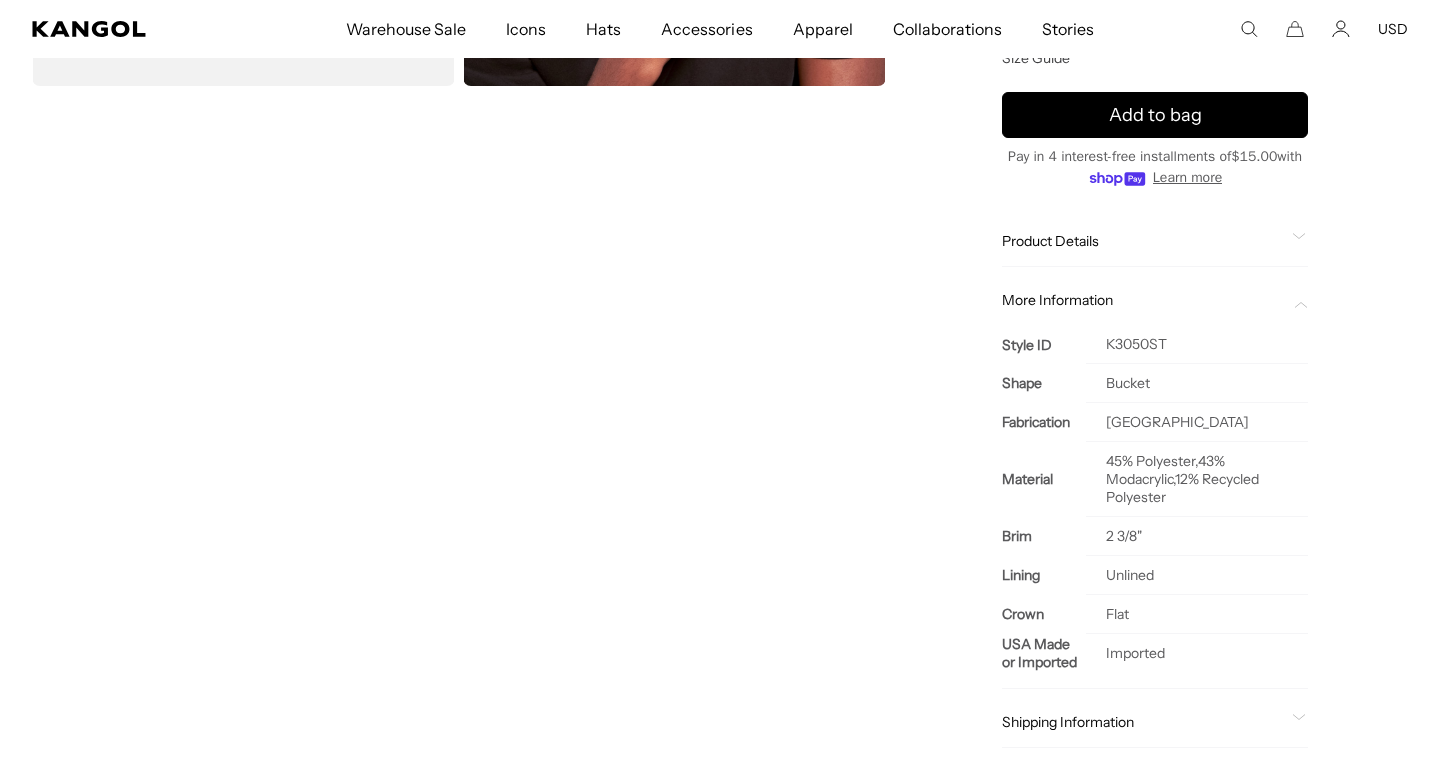 scroll, scrollTop: 0, scrollLeft: 412, axis: horizontal 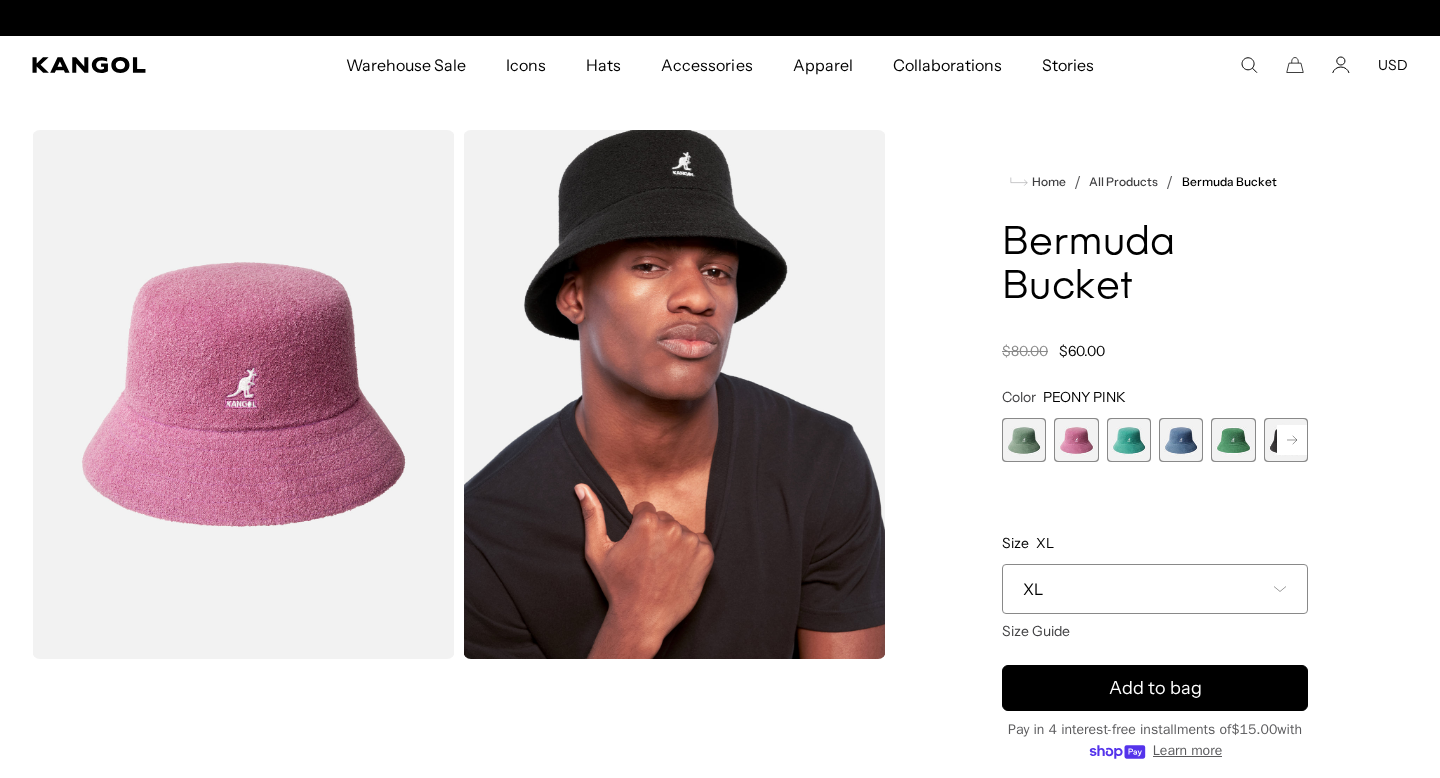 click 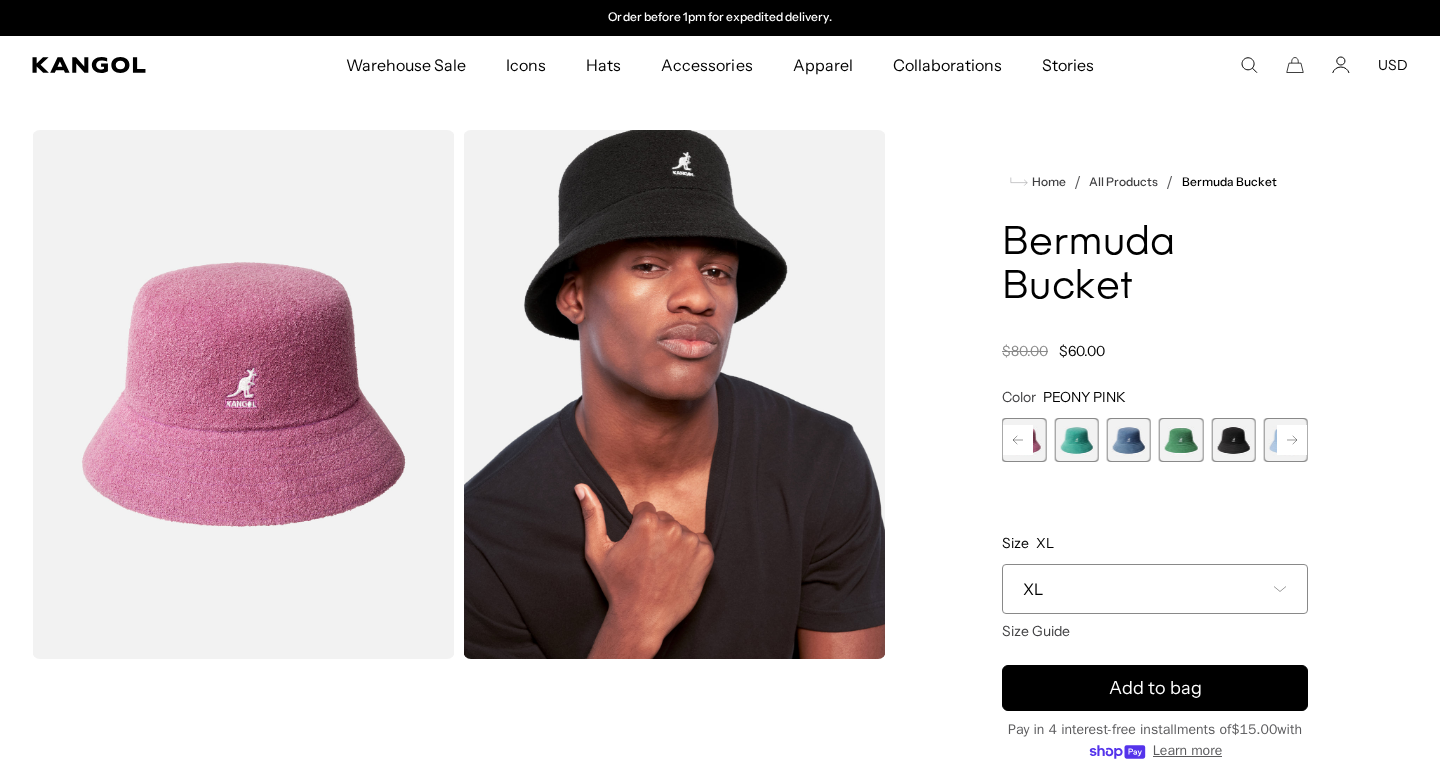 click 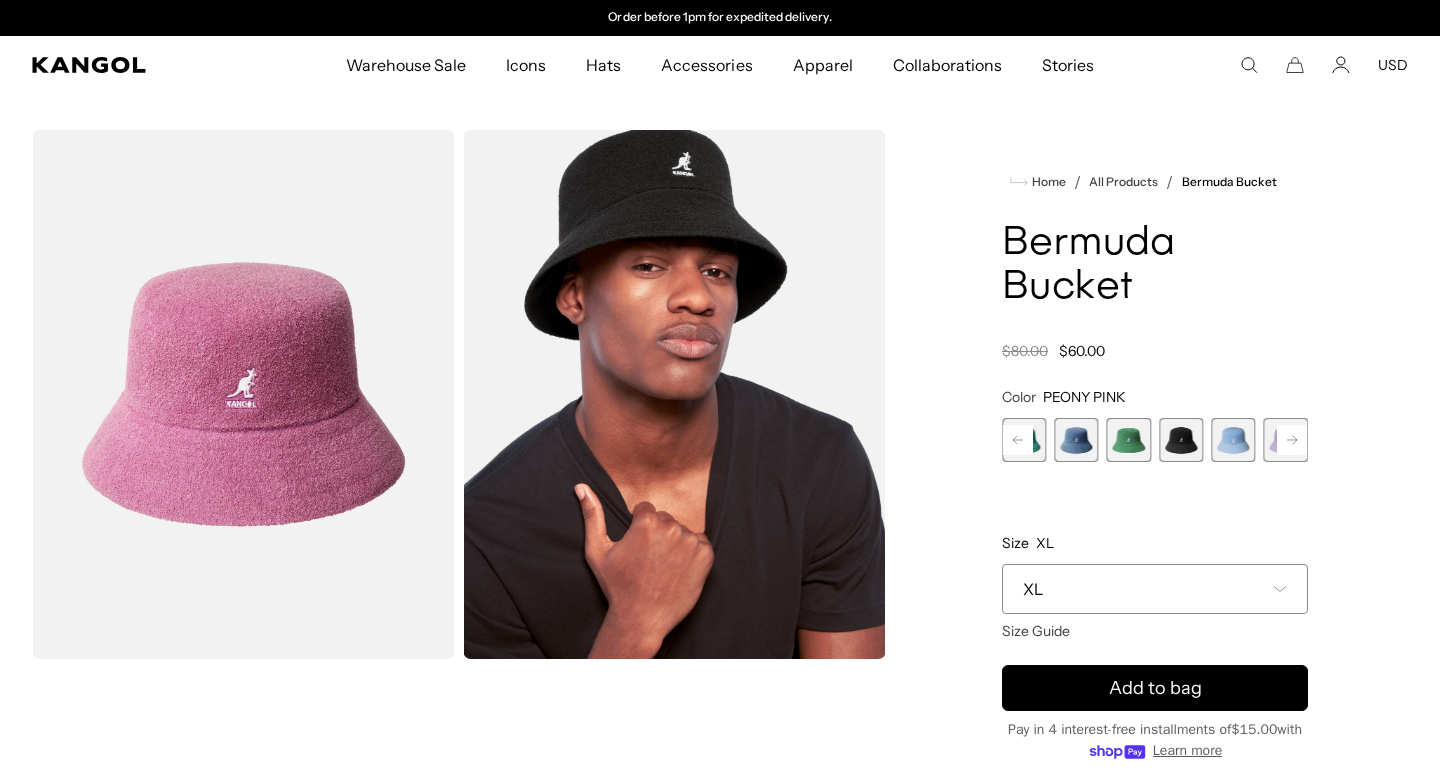 click 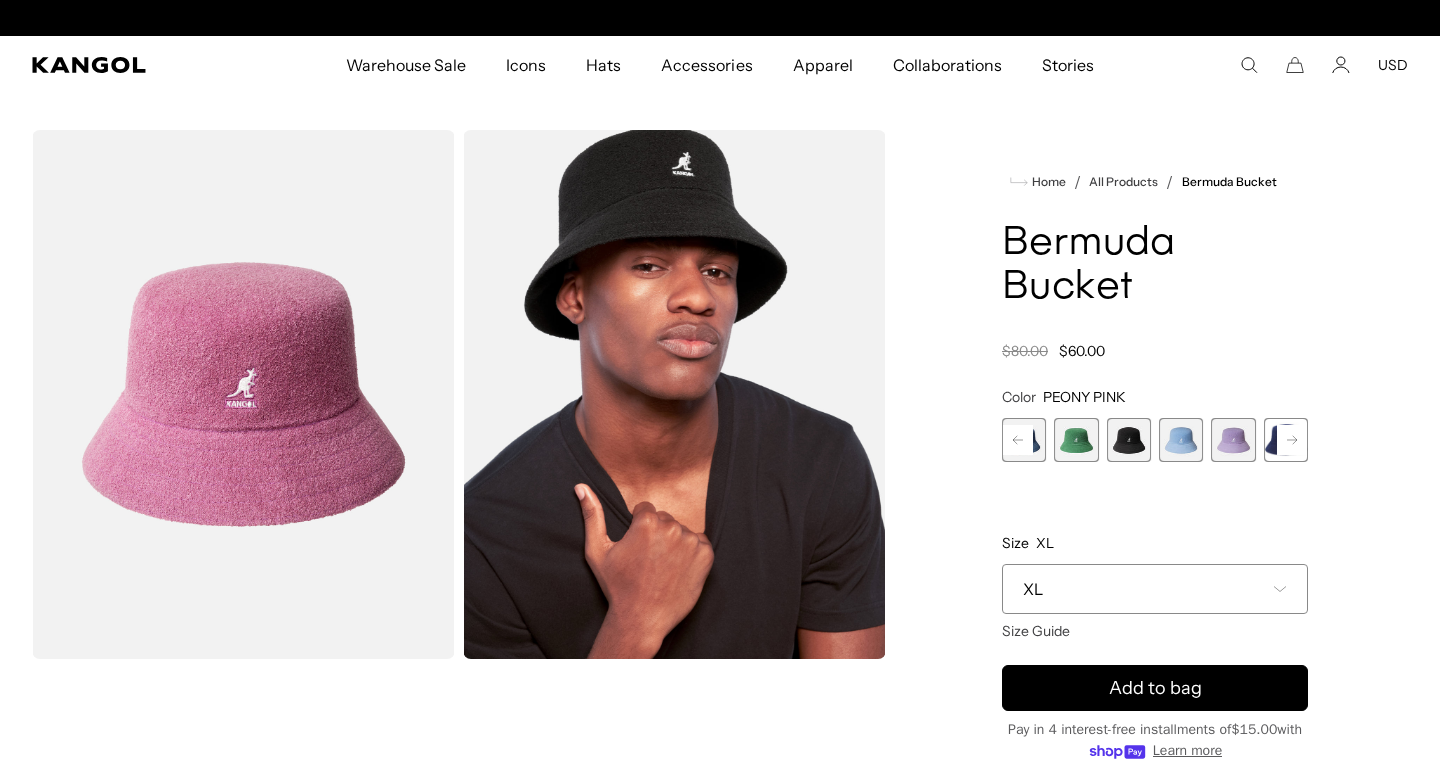 scroll, scrollTop: 0, scrollLeft: 0, axis: both 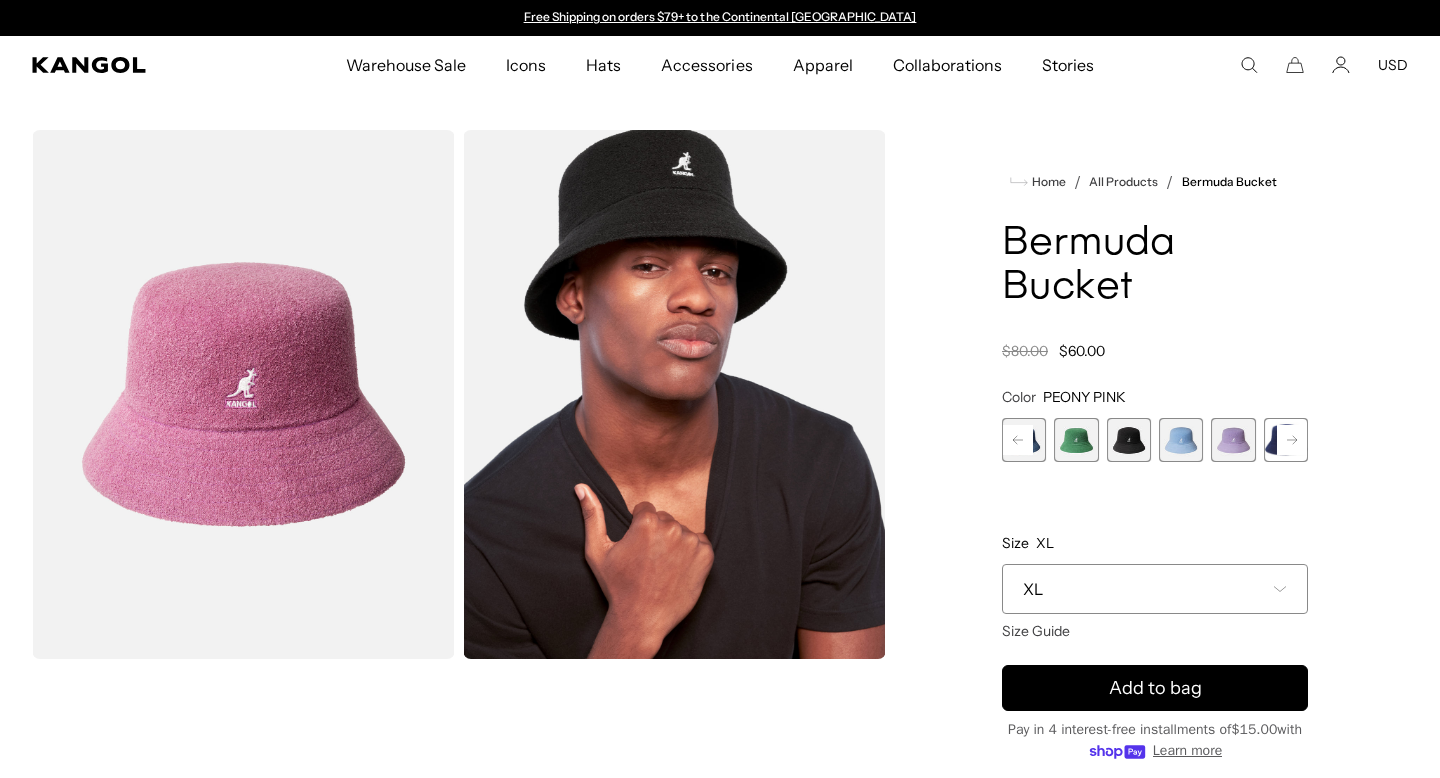 click 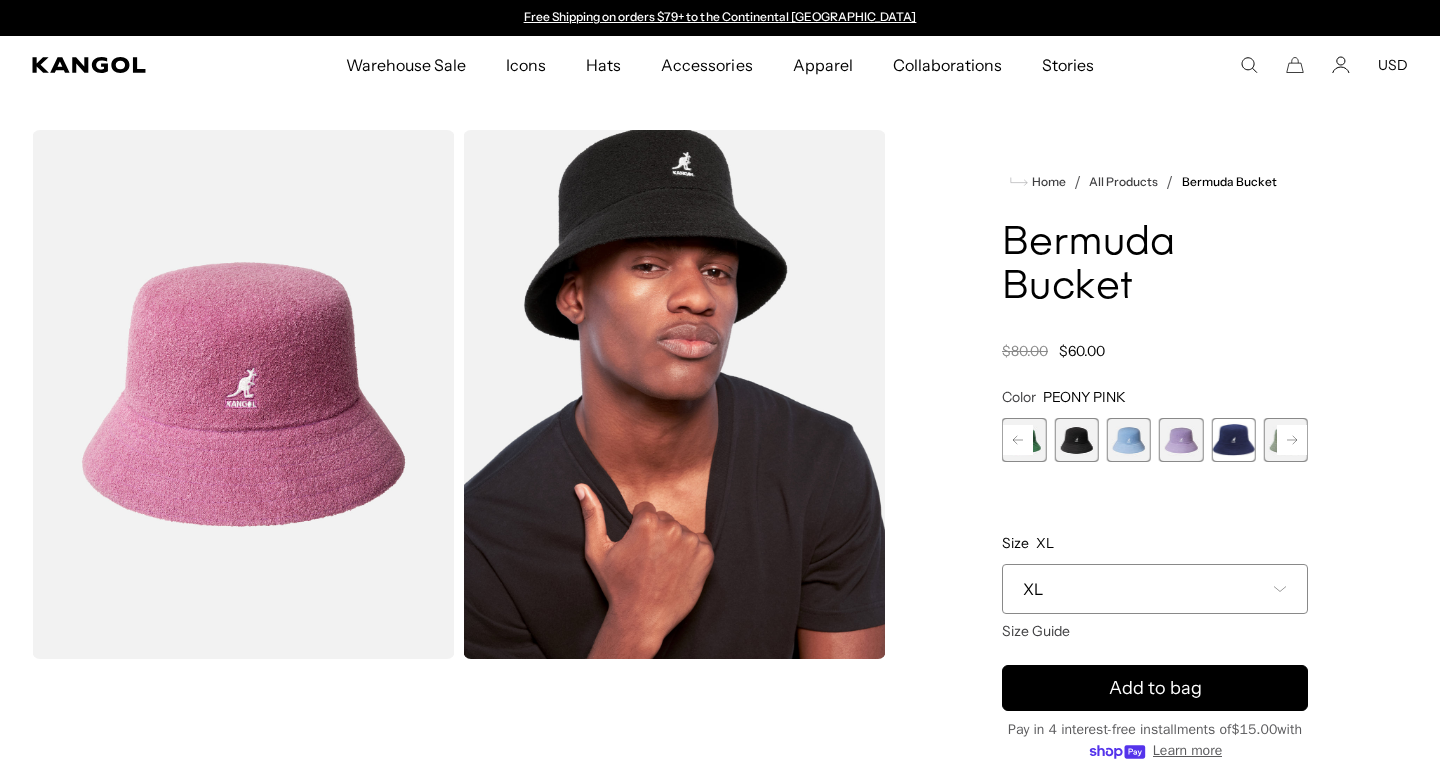 click at bounding box center (1181, 440) 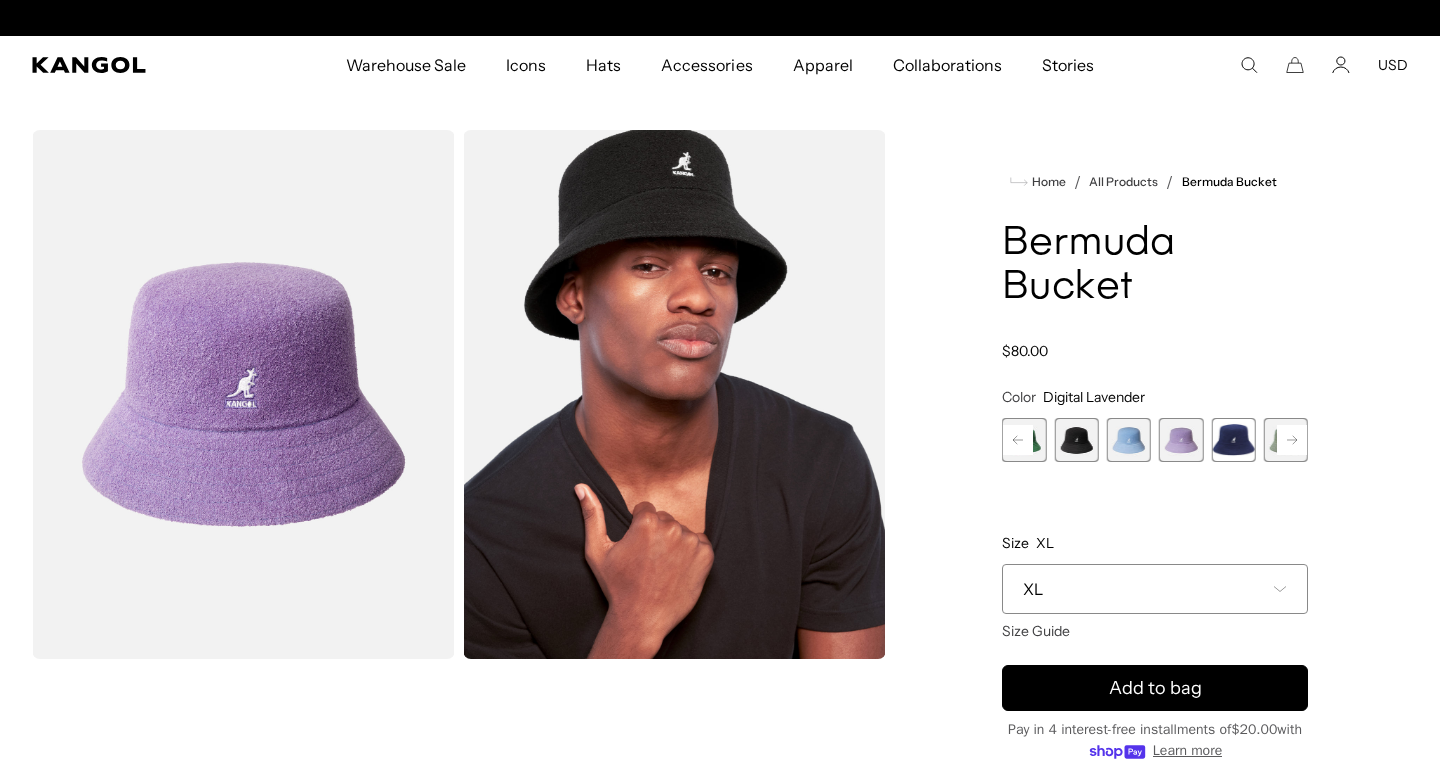 scroll, scrollTop: 0, scrollLeft: 0, axis: both 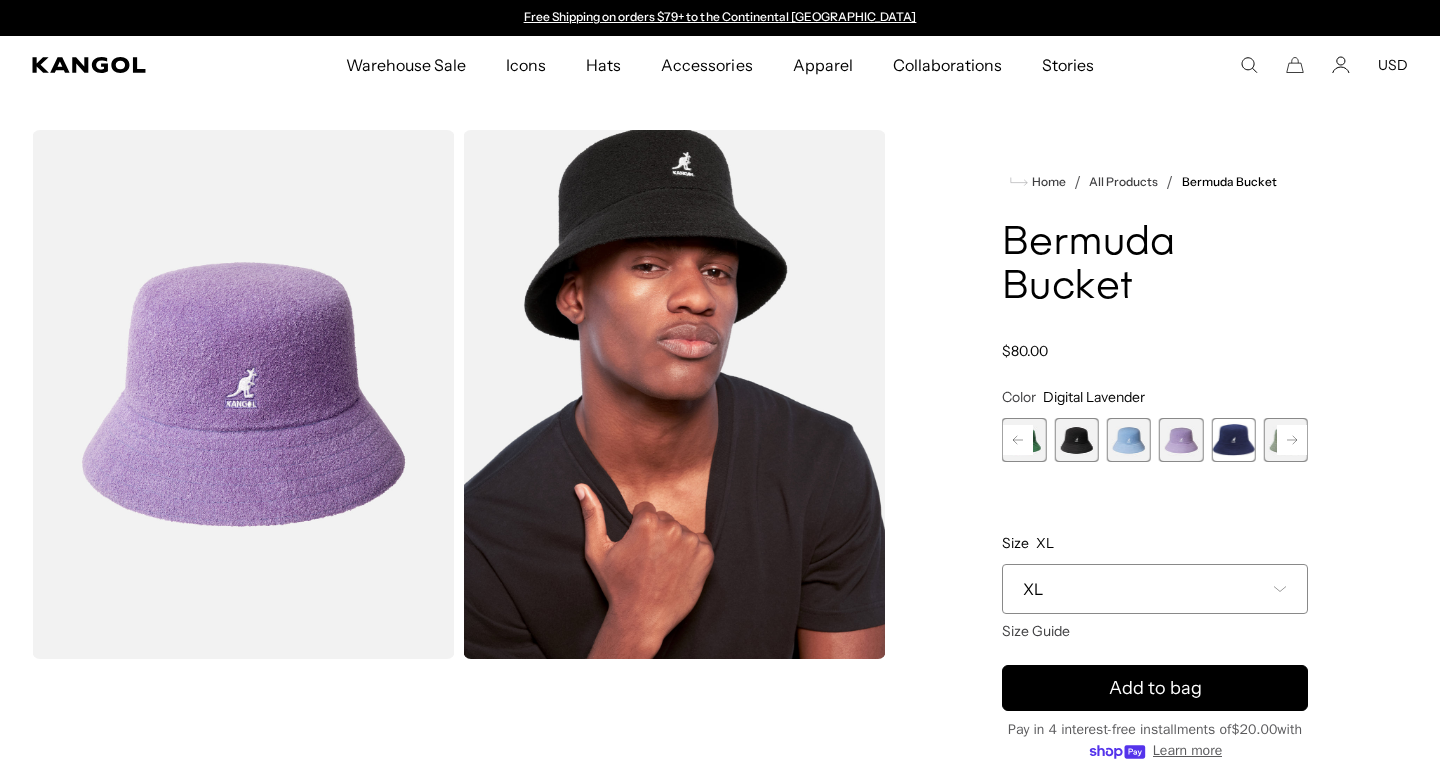 click at bounding box center [1129, 440] 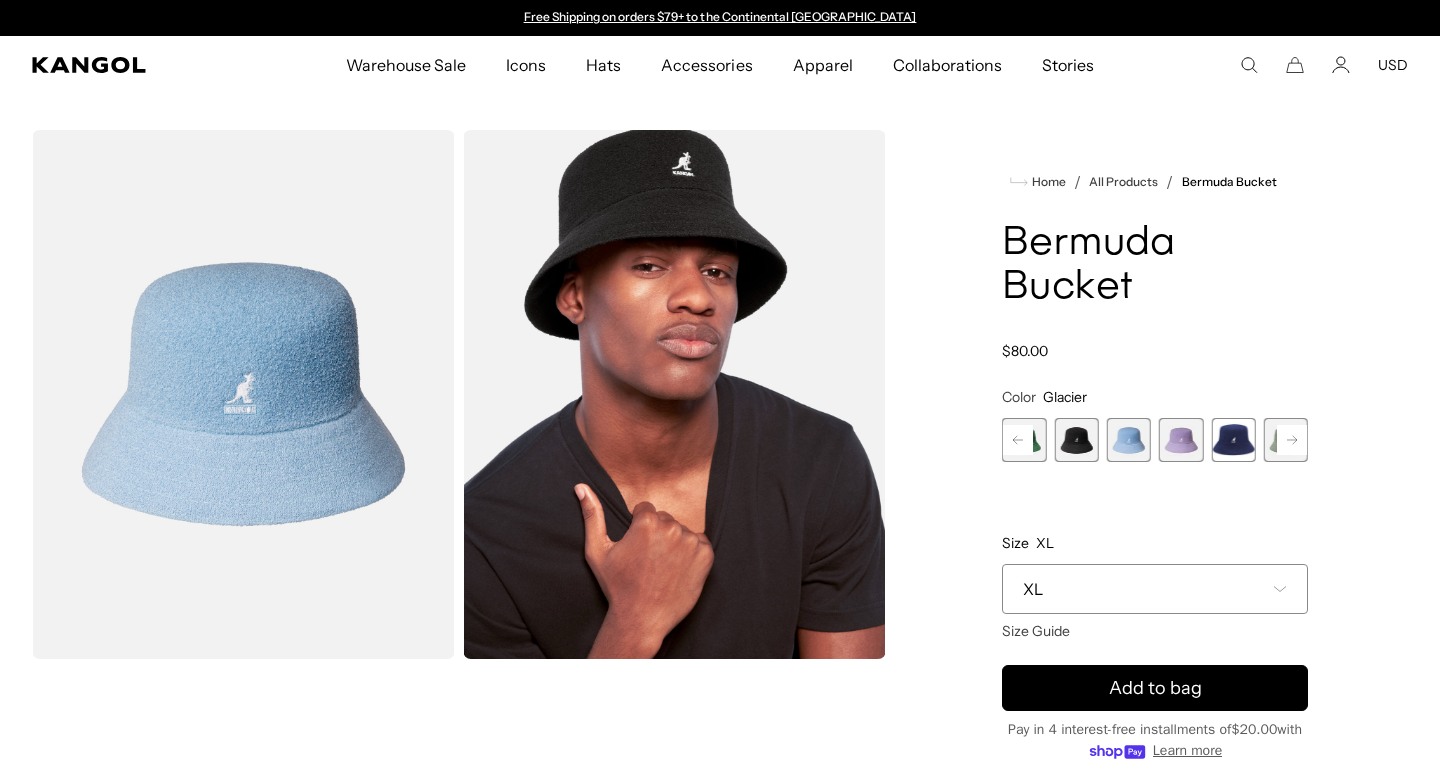 click at bounding box center (1181, 440) 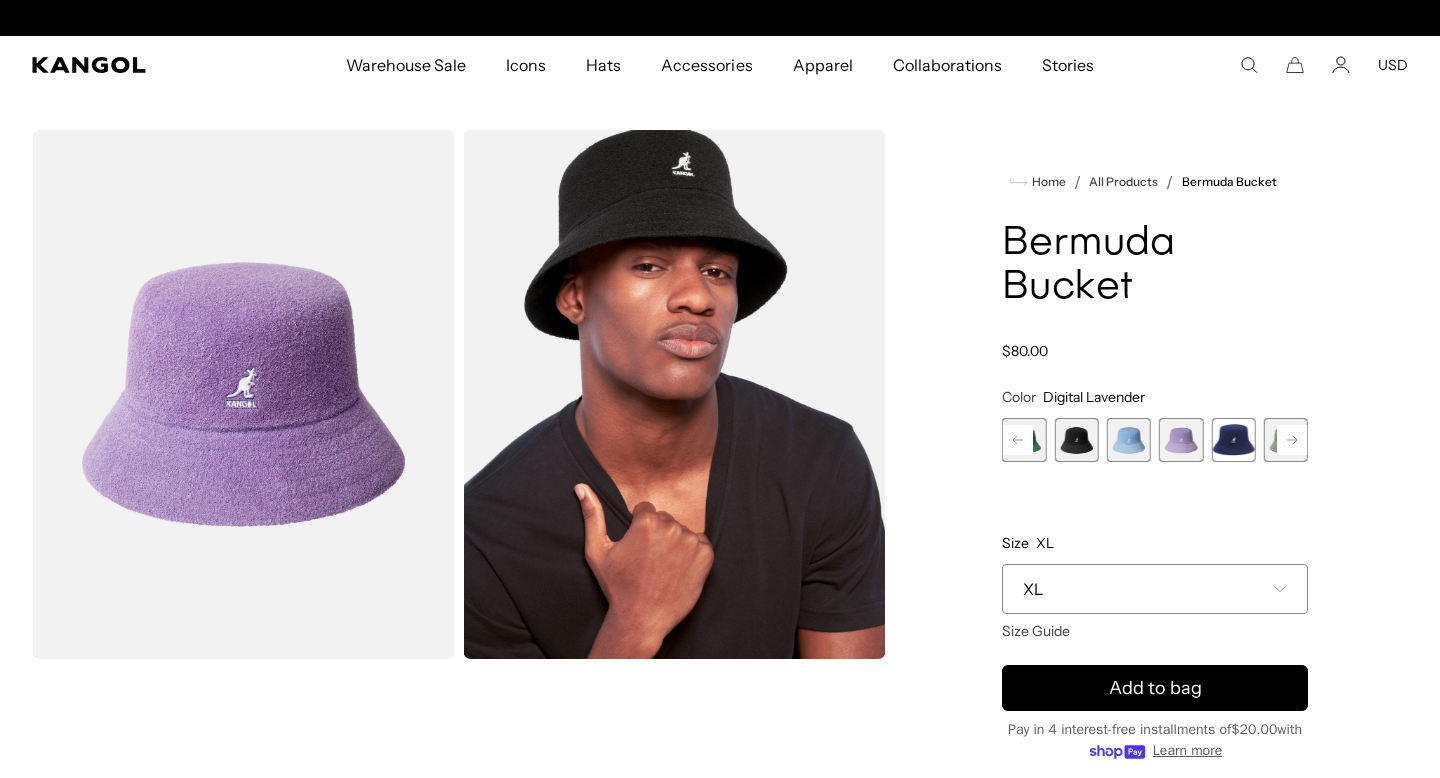 scroll, scrollTop: 0, scrollLeft: 412, axis: horizontal 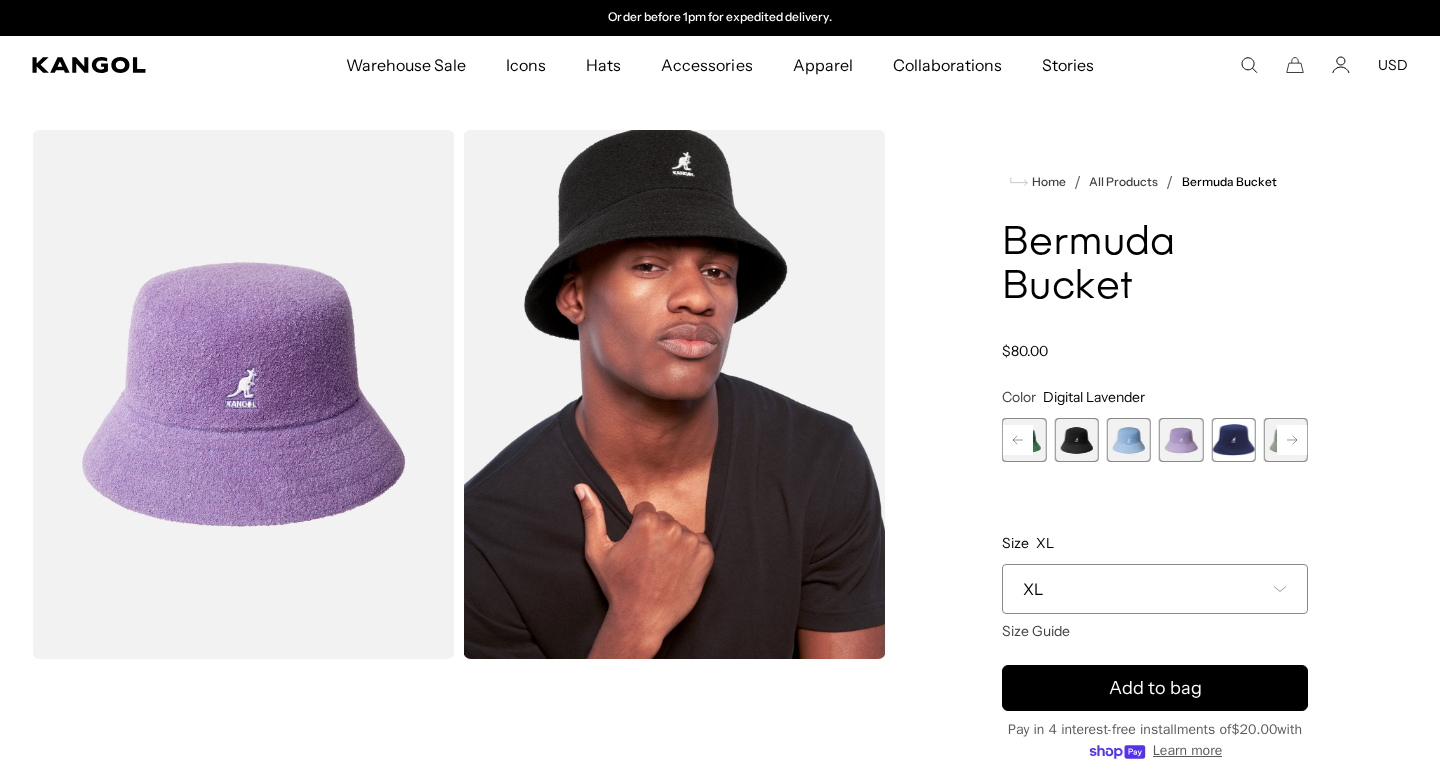 click 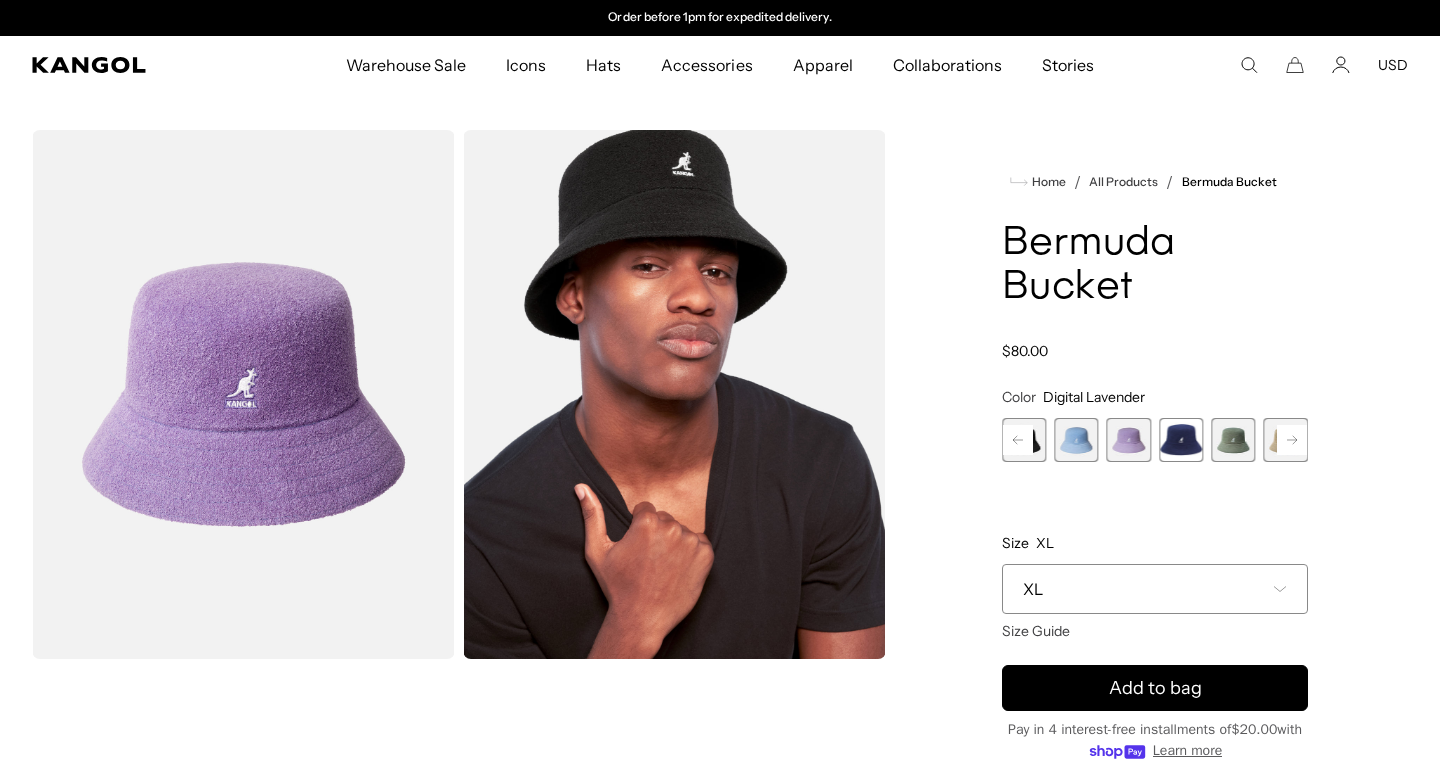 click at bounding box center [1233, 440] 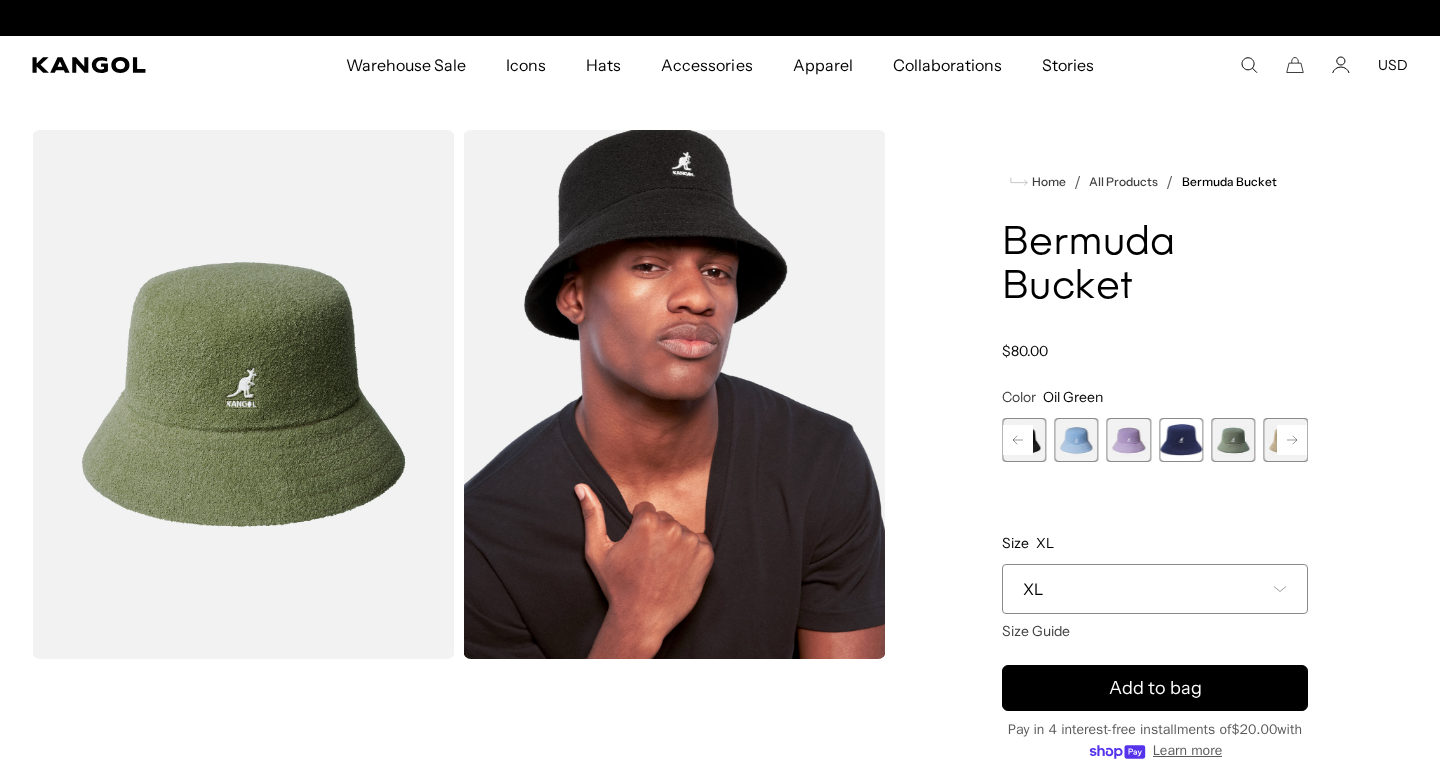 scroll, scrollTop: 0, scrollLeft: 412, axis: horizontal 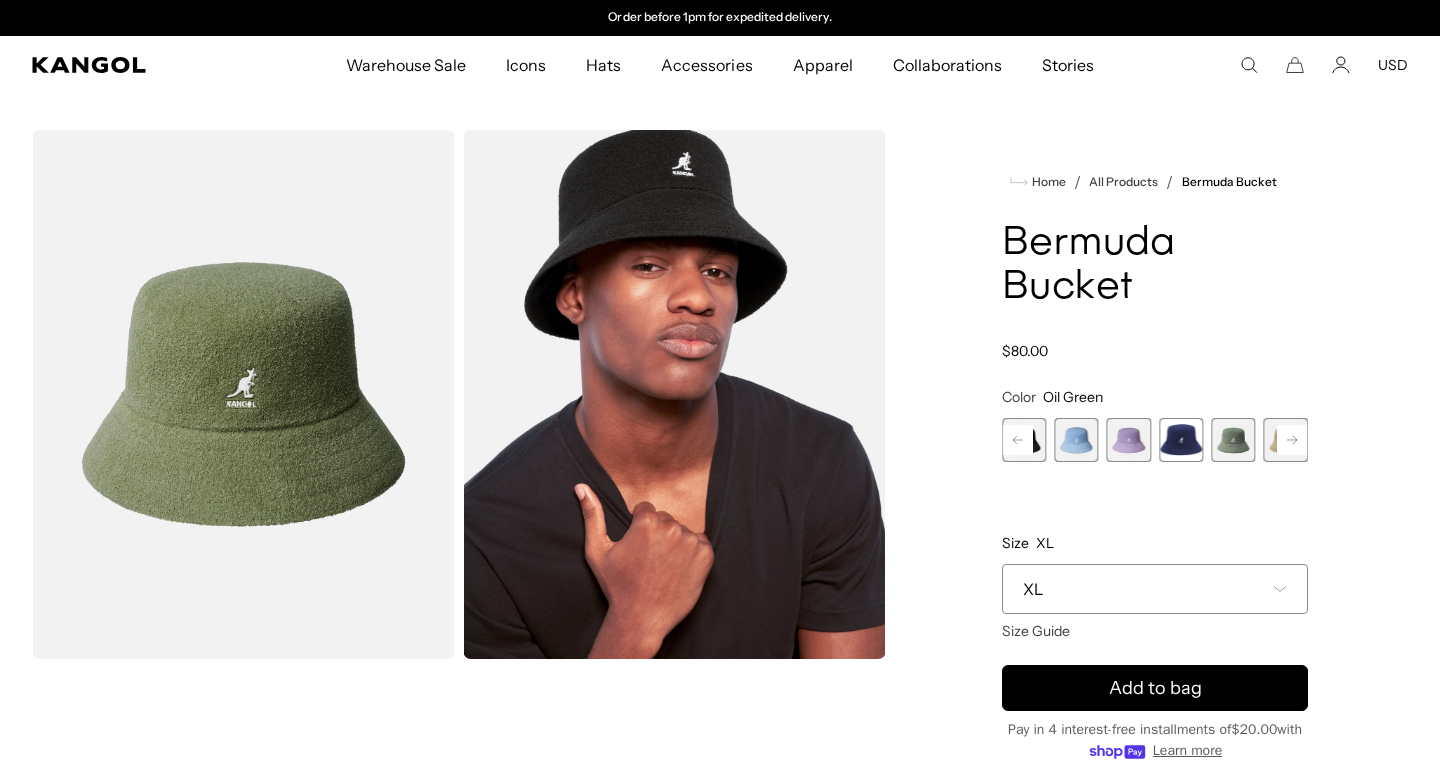 click 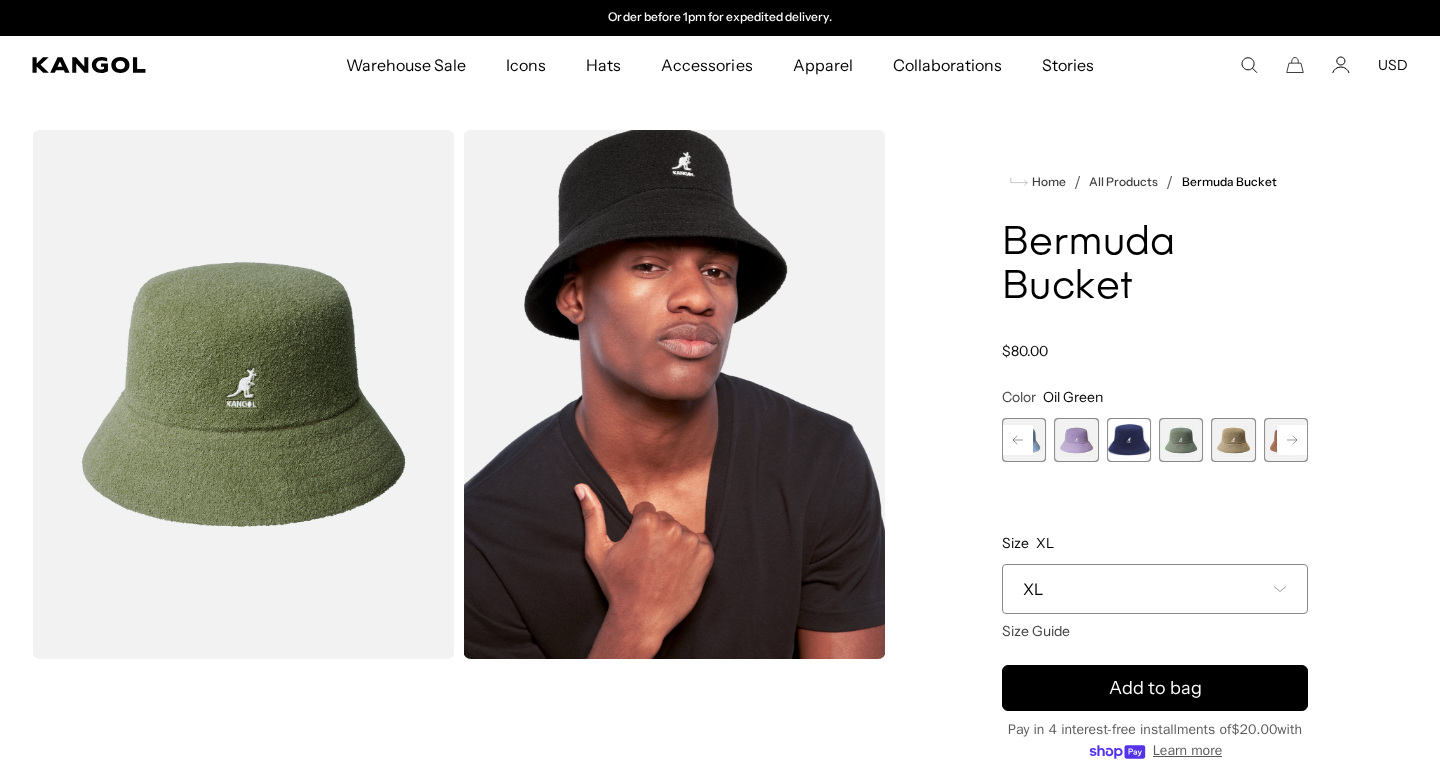 click 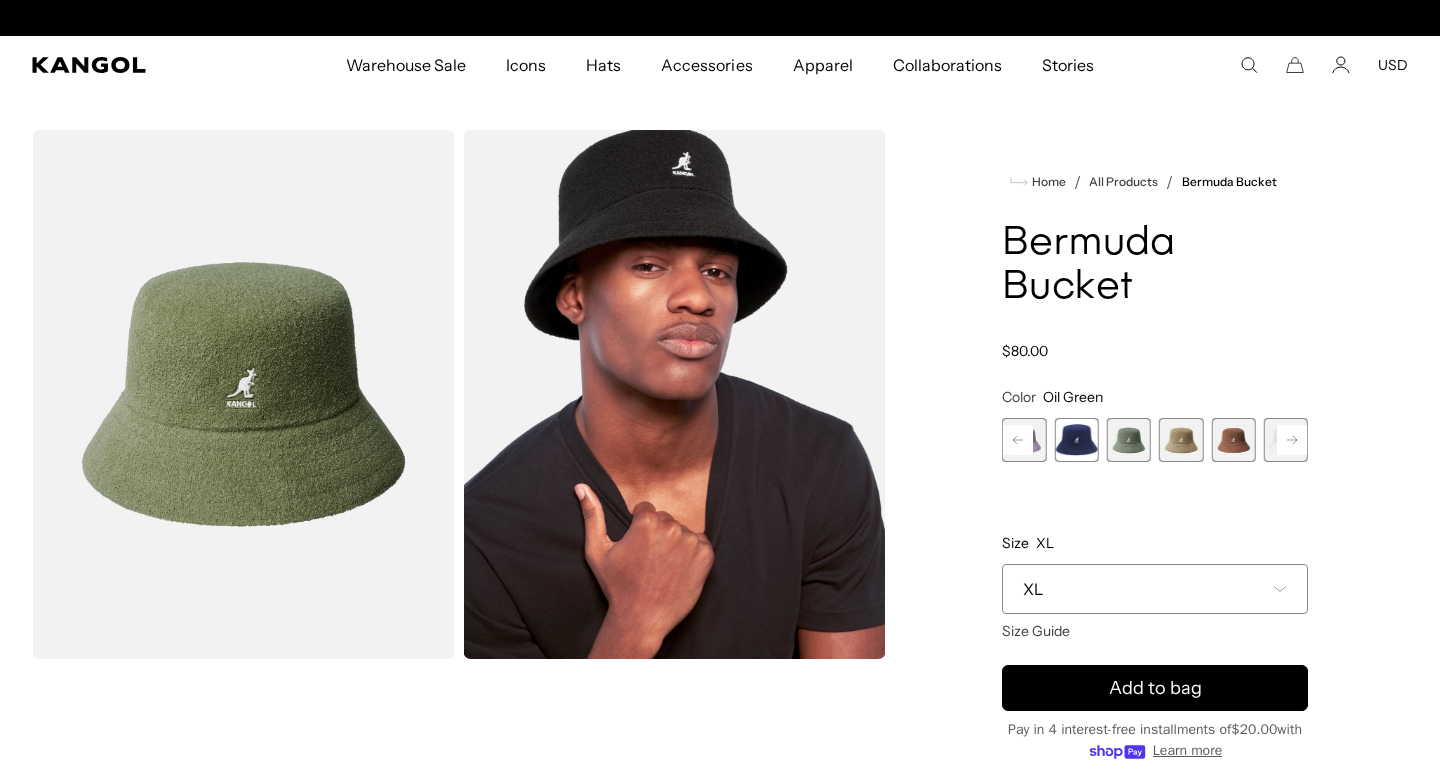 scroll, scrollTop: 0, scrollLeft: 0, axis: both 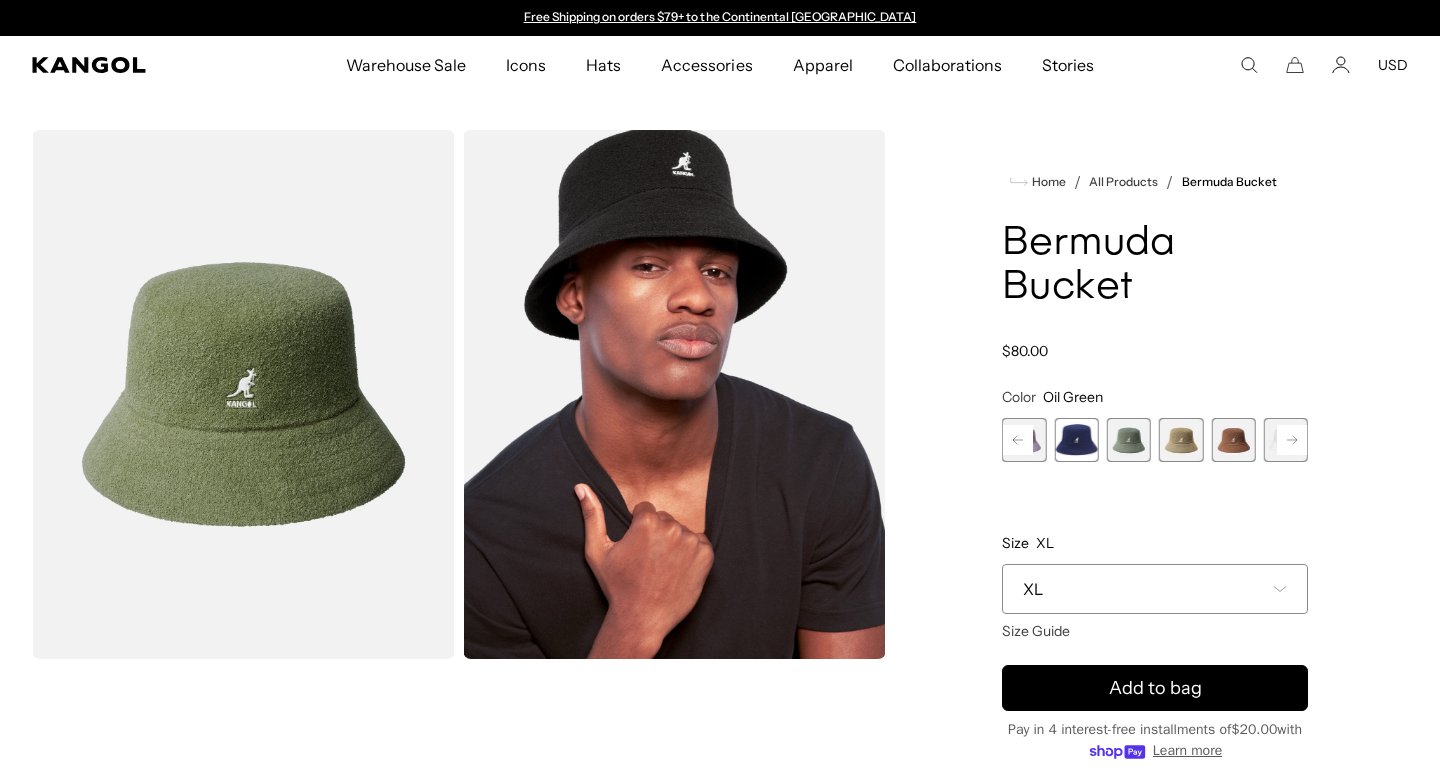 click 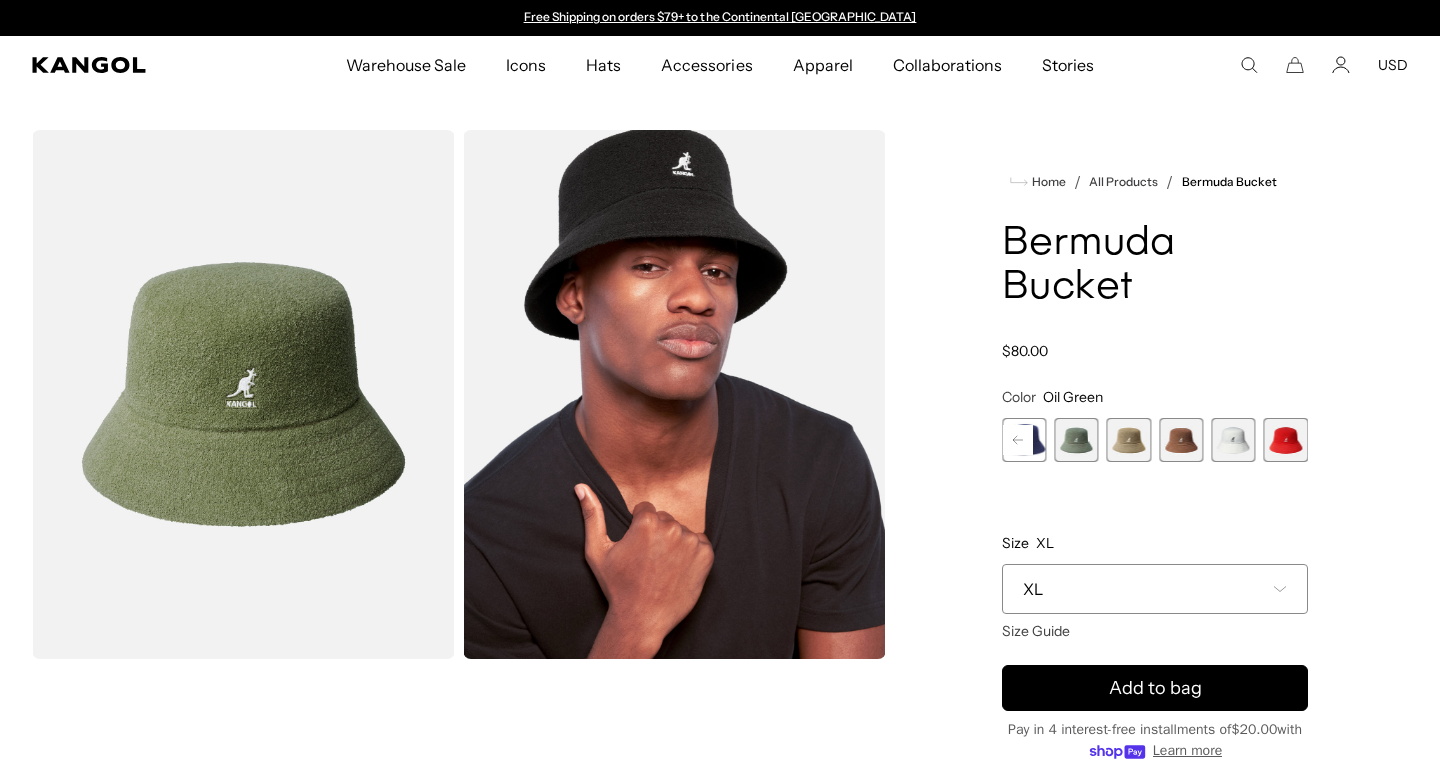 click at bounding box center [1181, 440] 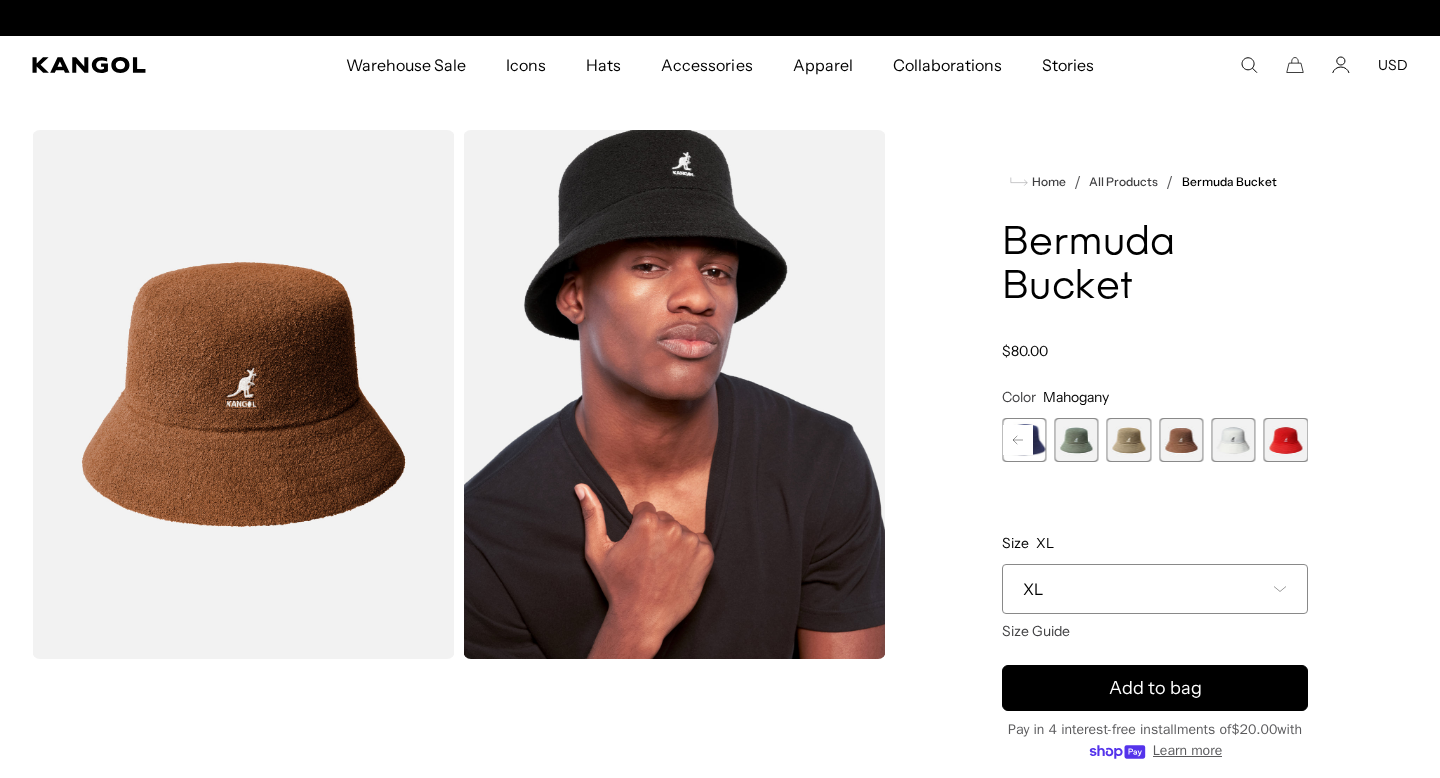 scroll, scrollTop: 0, scrollLeft: 412, axis: horizontal 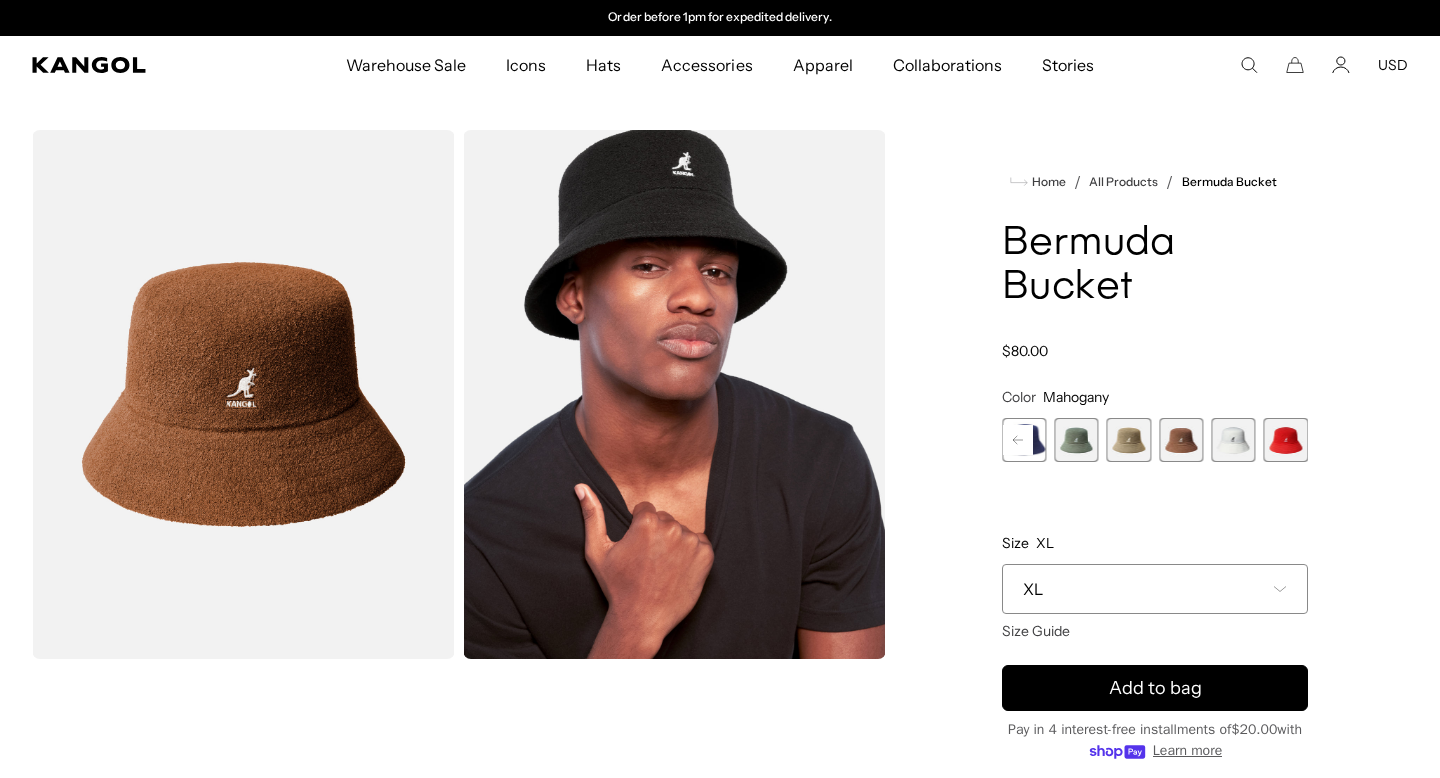 click at bounding box center [1286, 440] 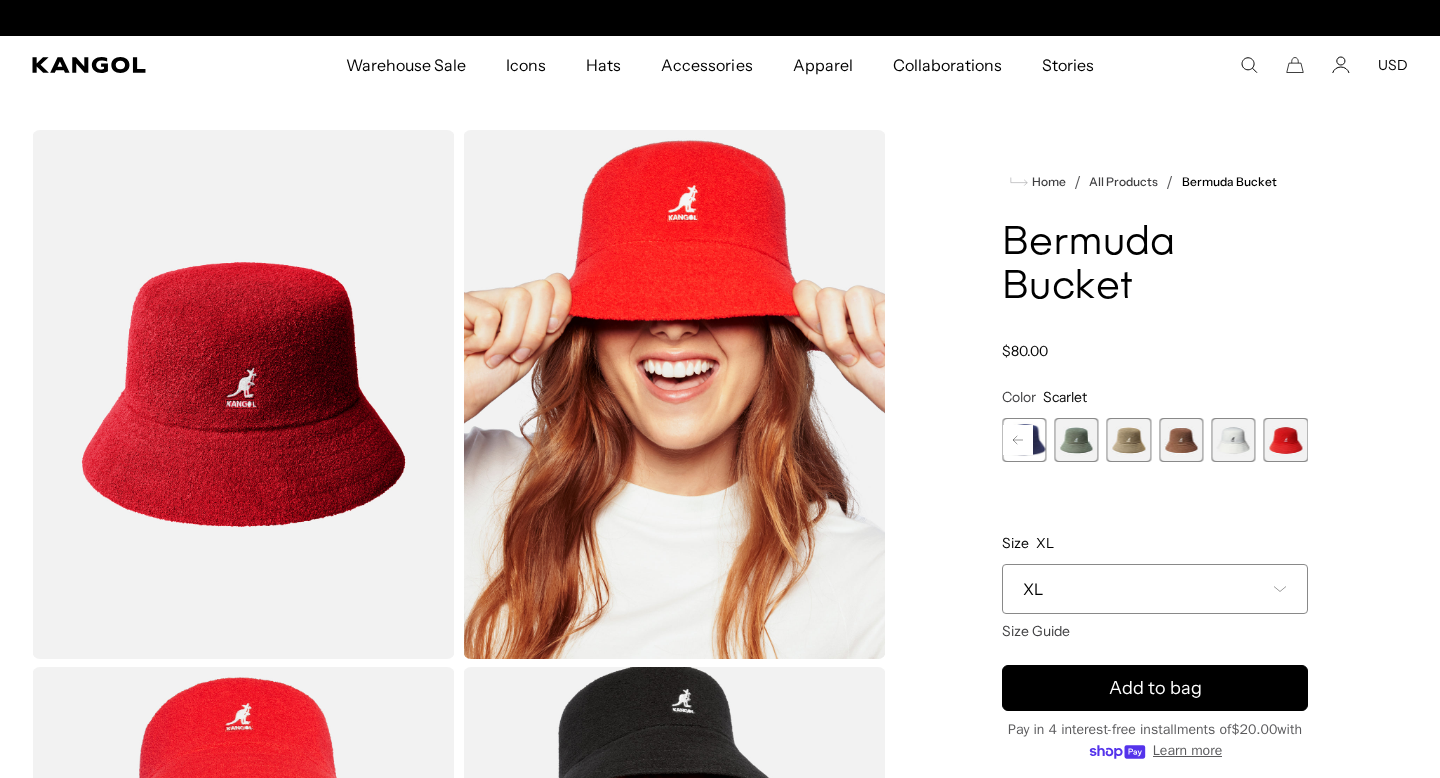 scroll, scrollTop: 0, scrollLeft: 0, axis: both 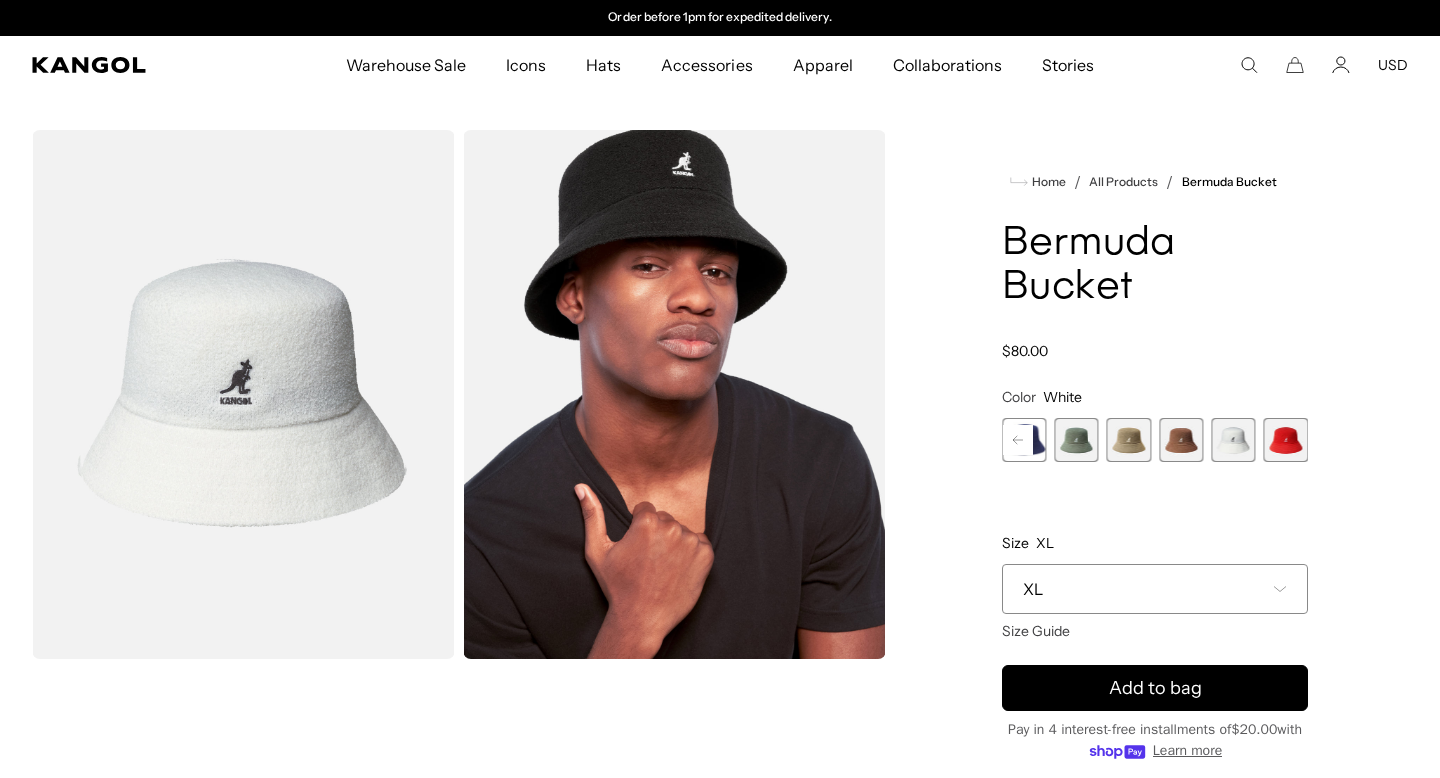 click at bounding box center [1181, 440] 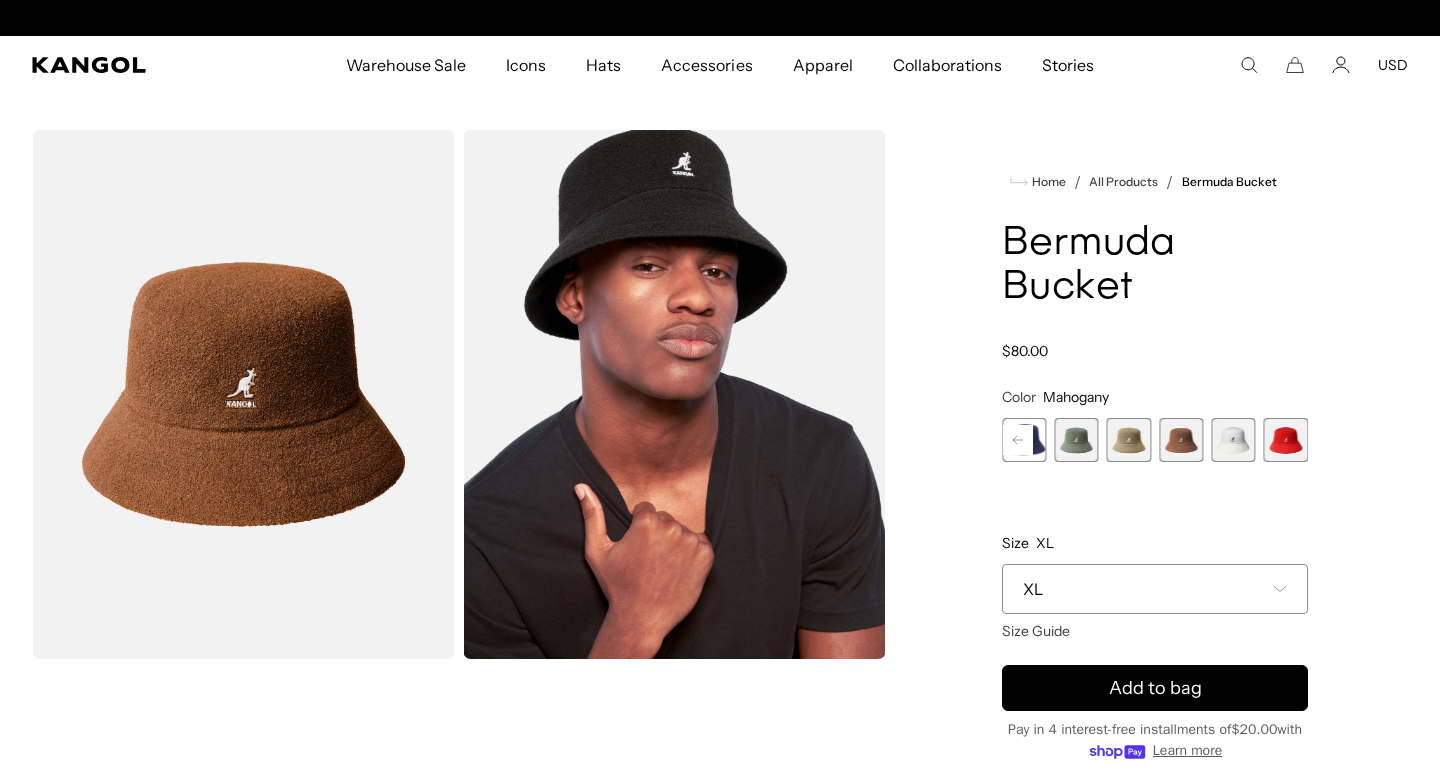scroll, scrollTop: 0, scrollLeft: 0, axis: both 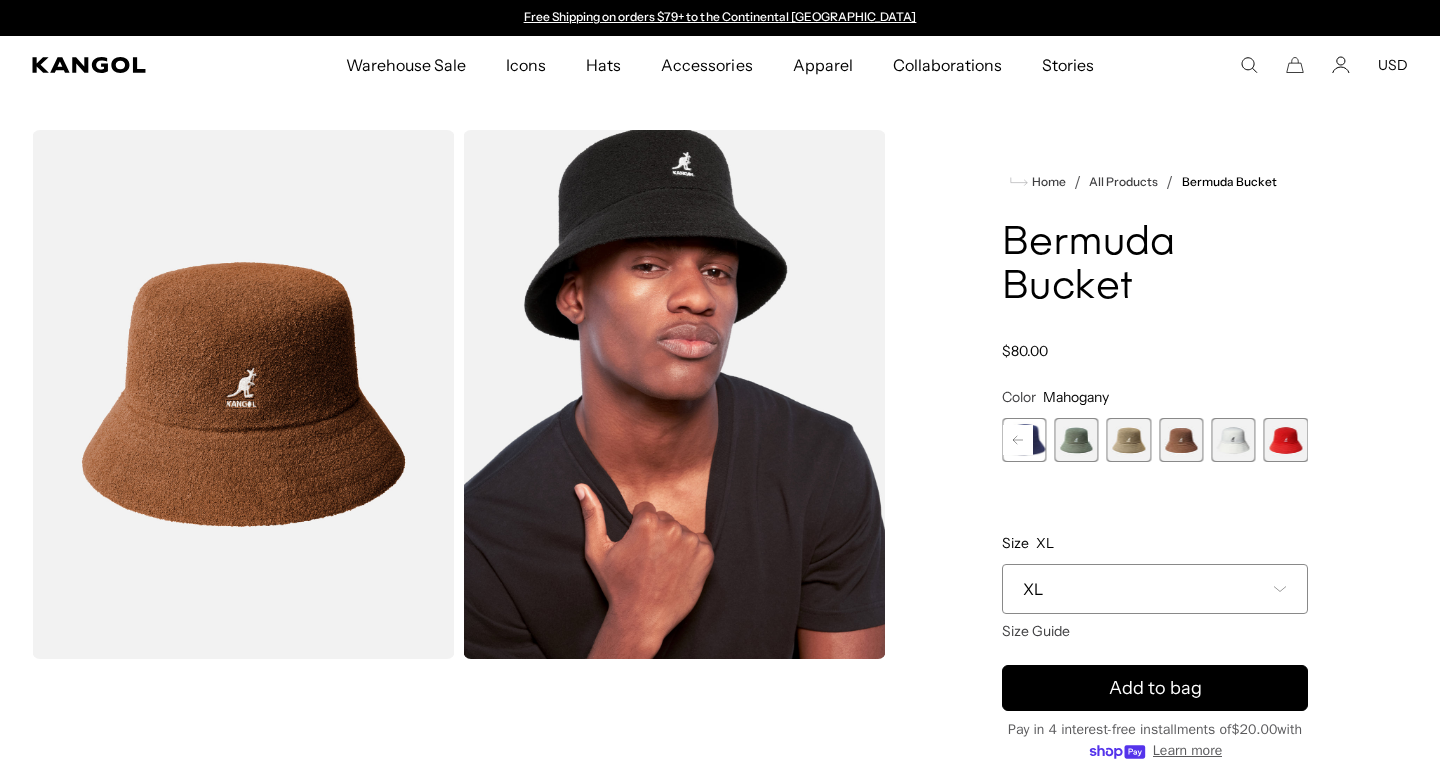 click at bounding box center (1129, 440) 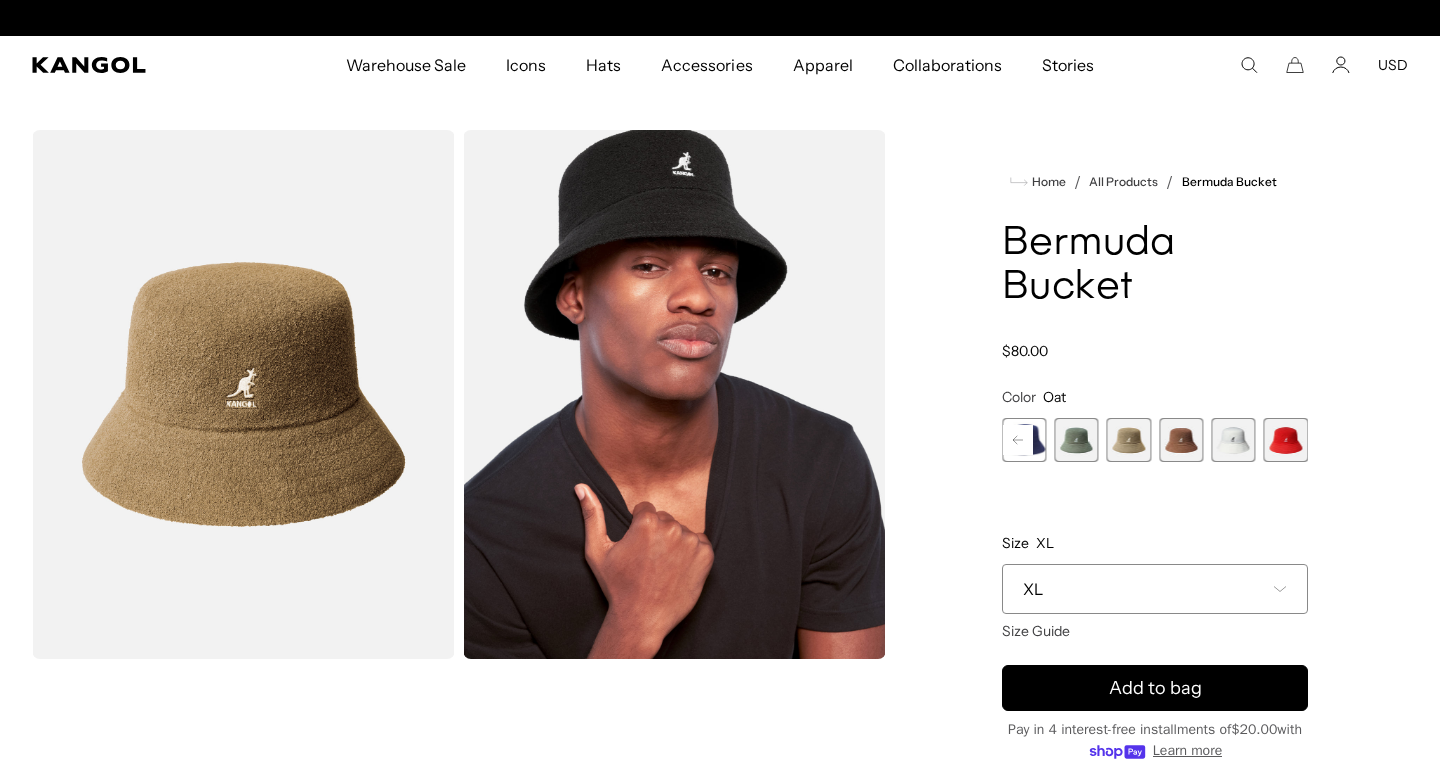 scroll, scrollTop: 0, scrollLeft: 412, axis: horizontal 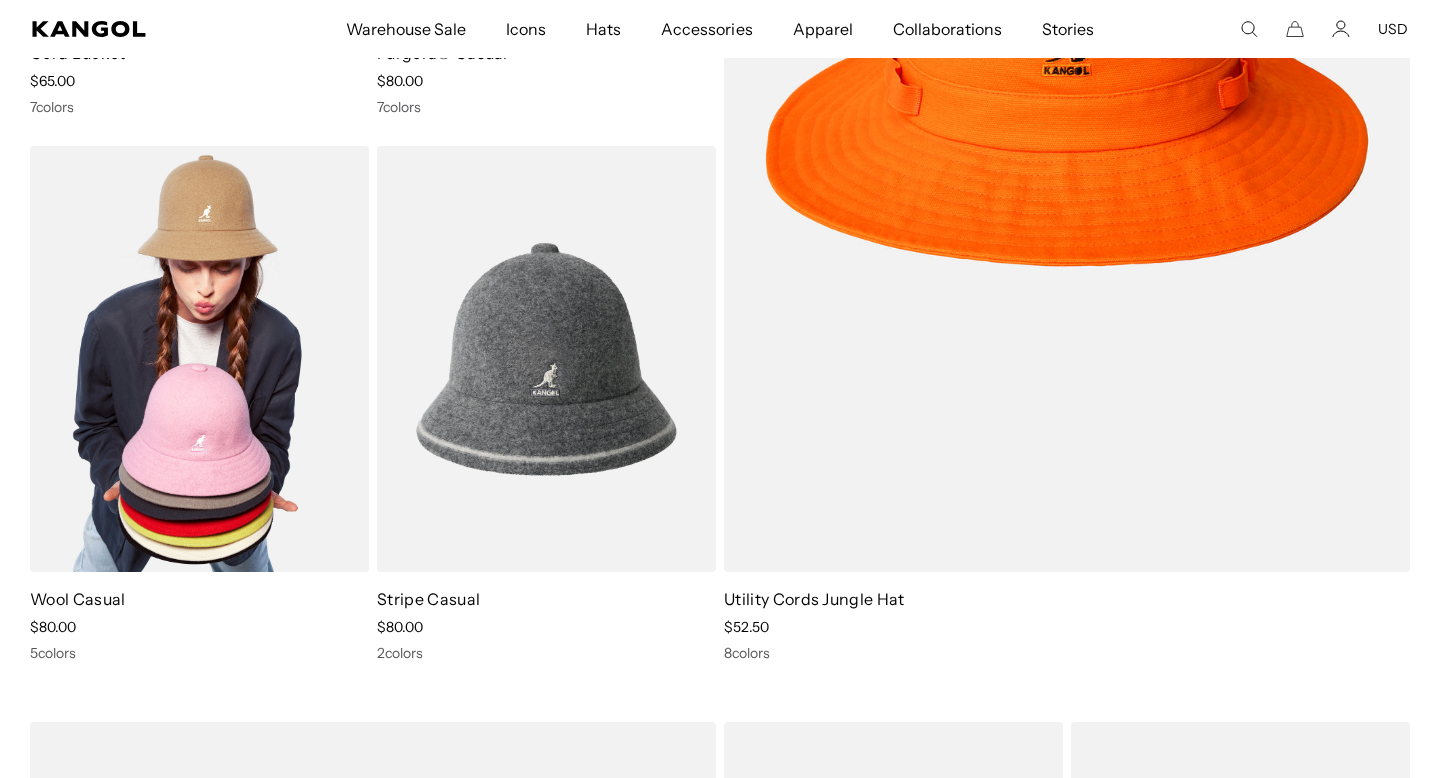 click at bounding box center (199, 359) 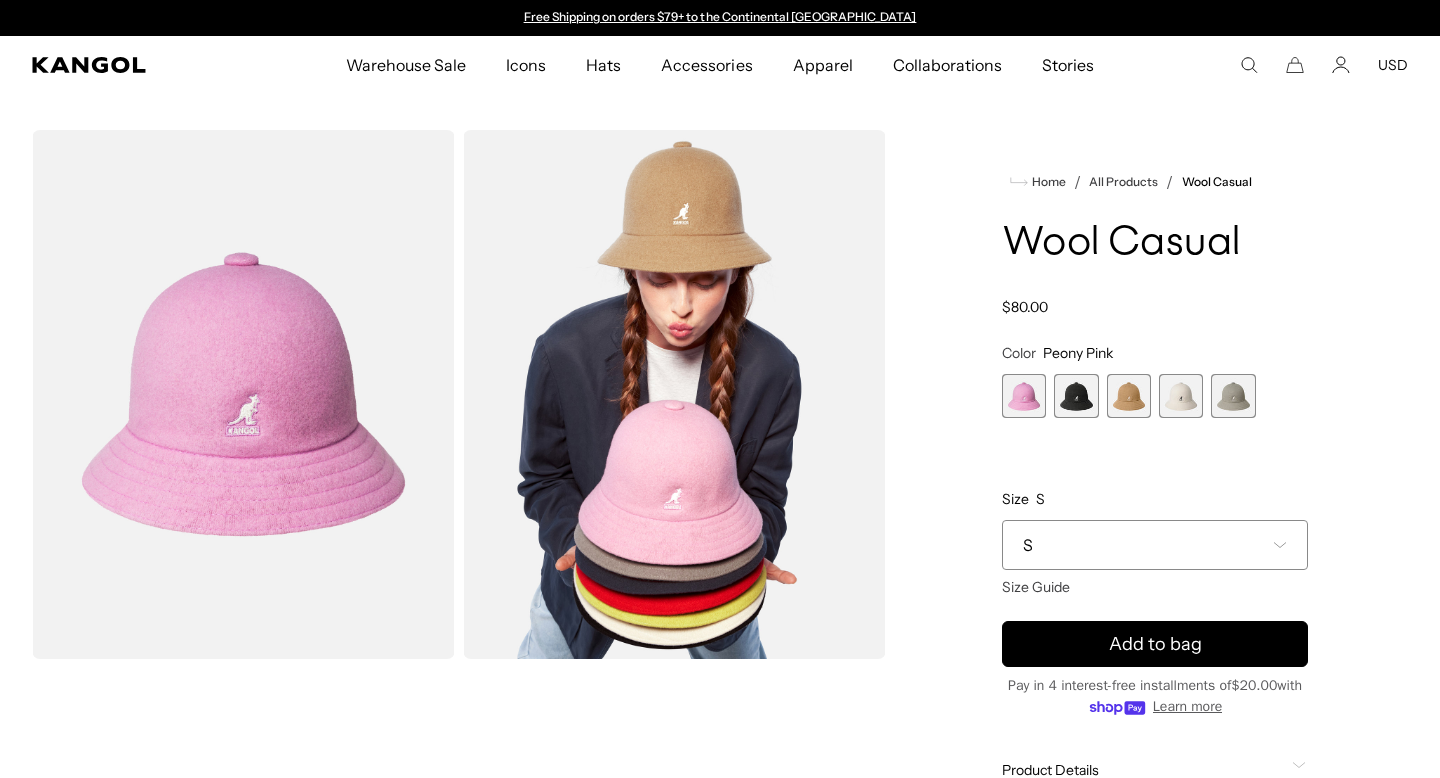 scroll, scrollTop: 0, scrollLeft: 0, axis: both 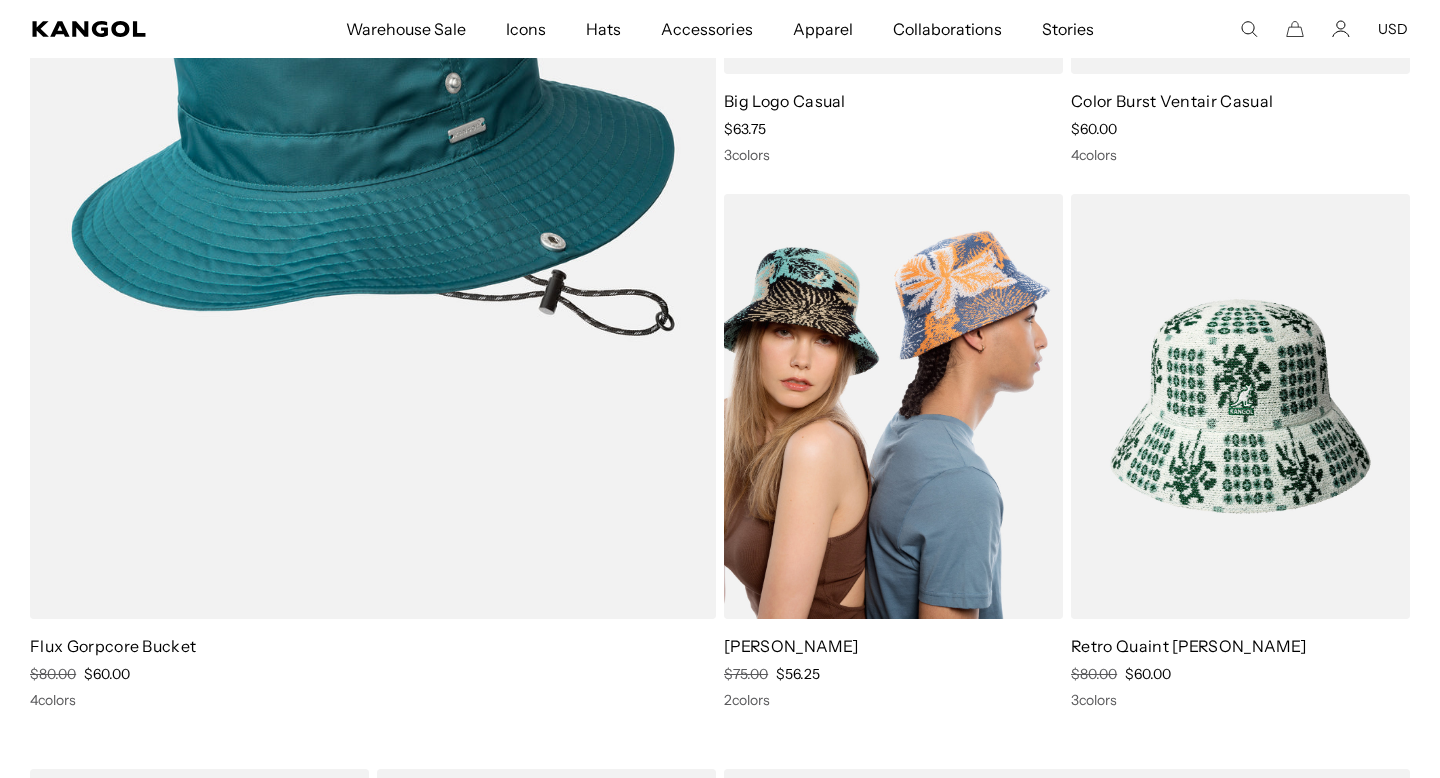 click at bounding box center [893, 407] 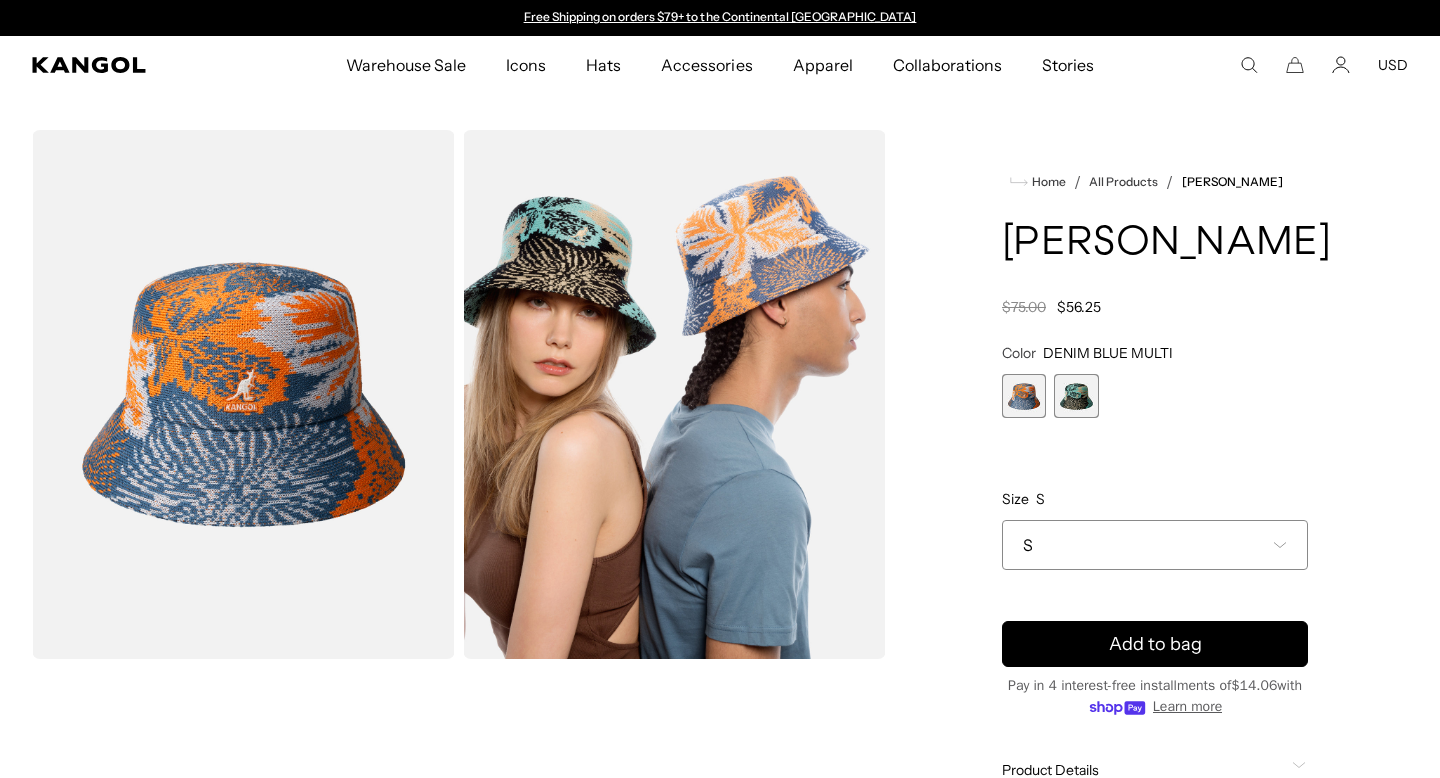 scroll, scrollTop: 0, scrollLeft: 0, axis: both 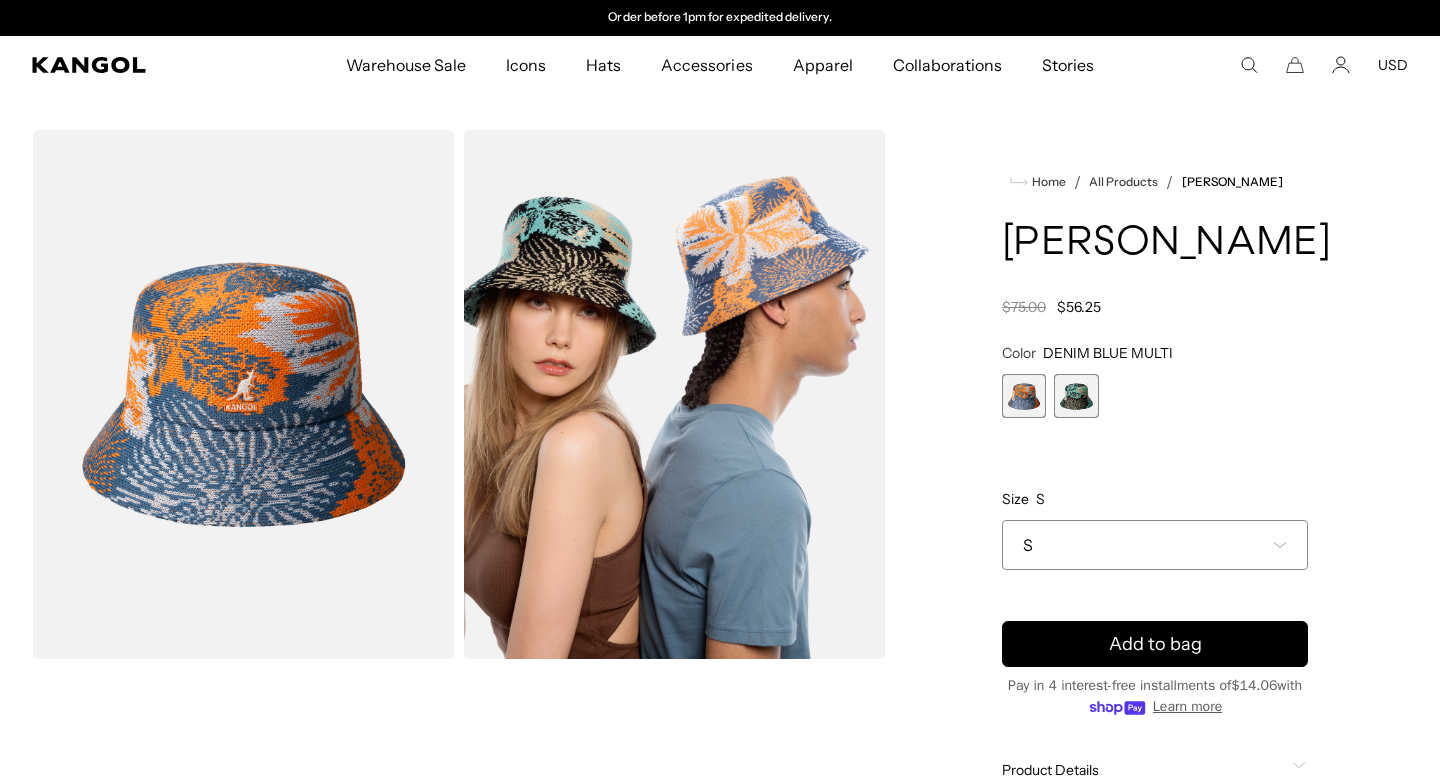 click at bounding box center [1024, 396] 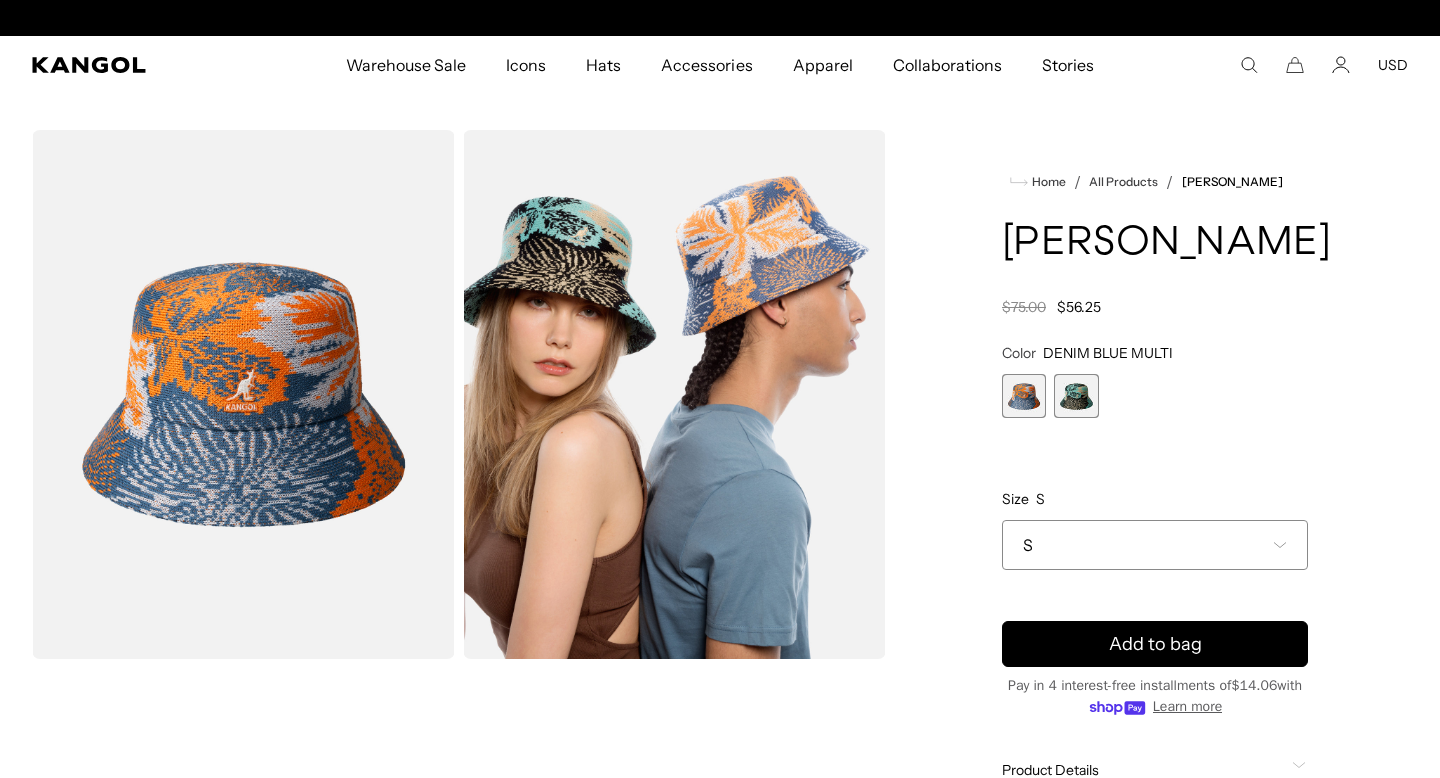 scroll, scrollTop: 0, scrollLeft: 0, axis: both 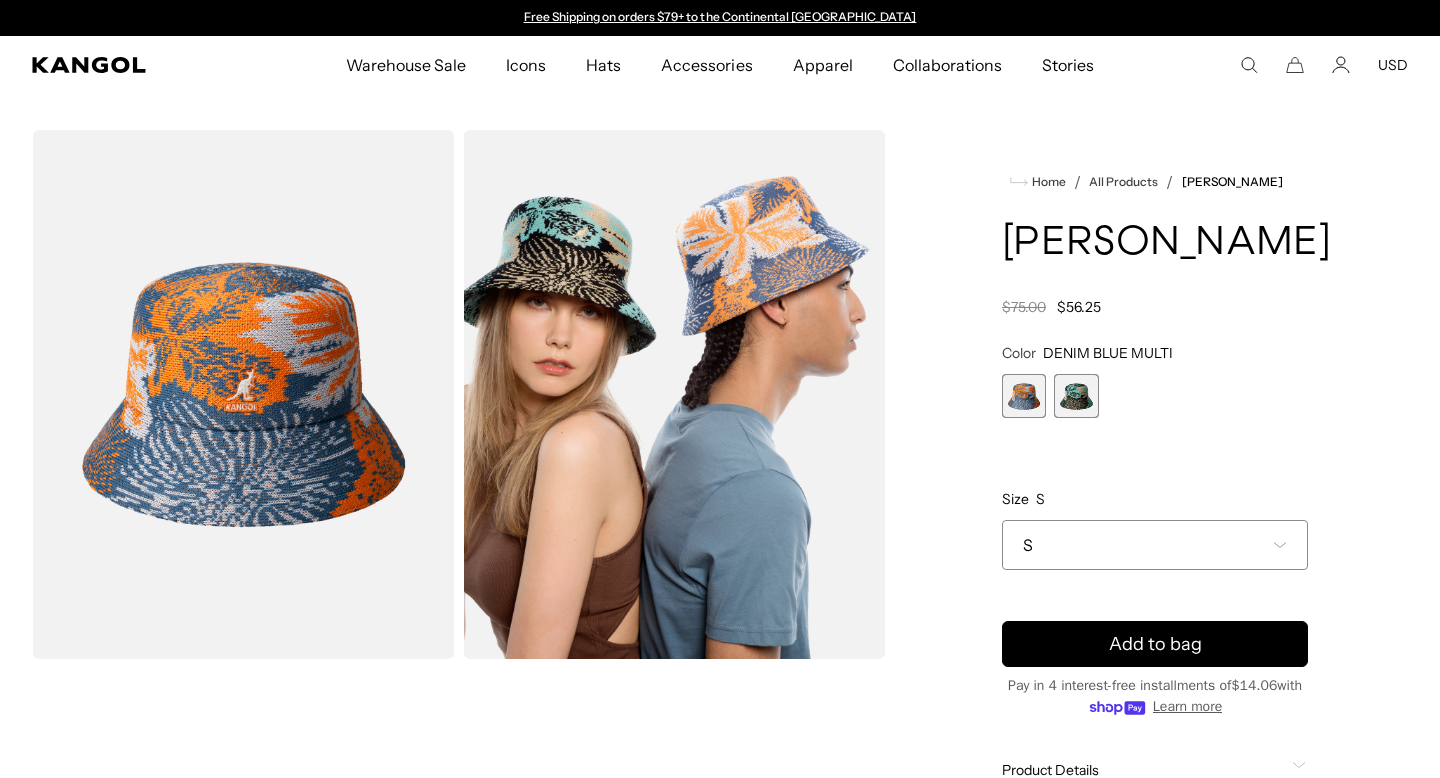 click at bounding box center [1076, 396] 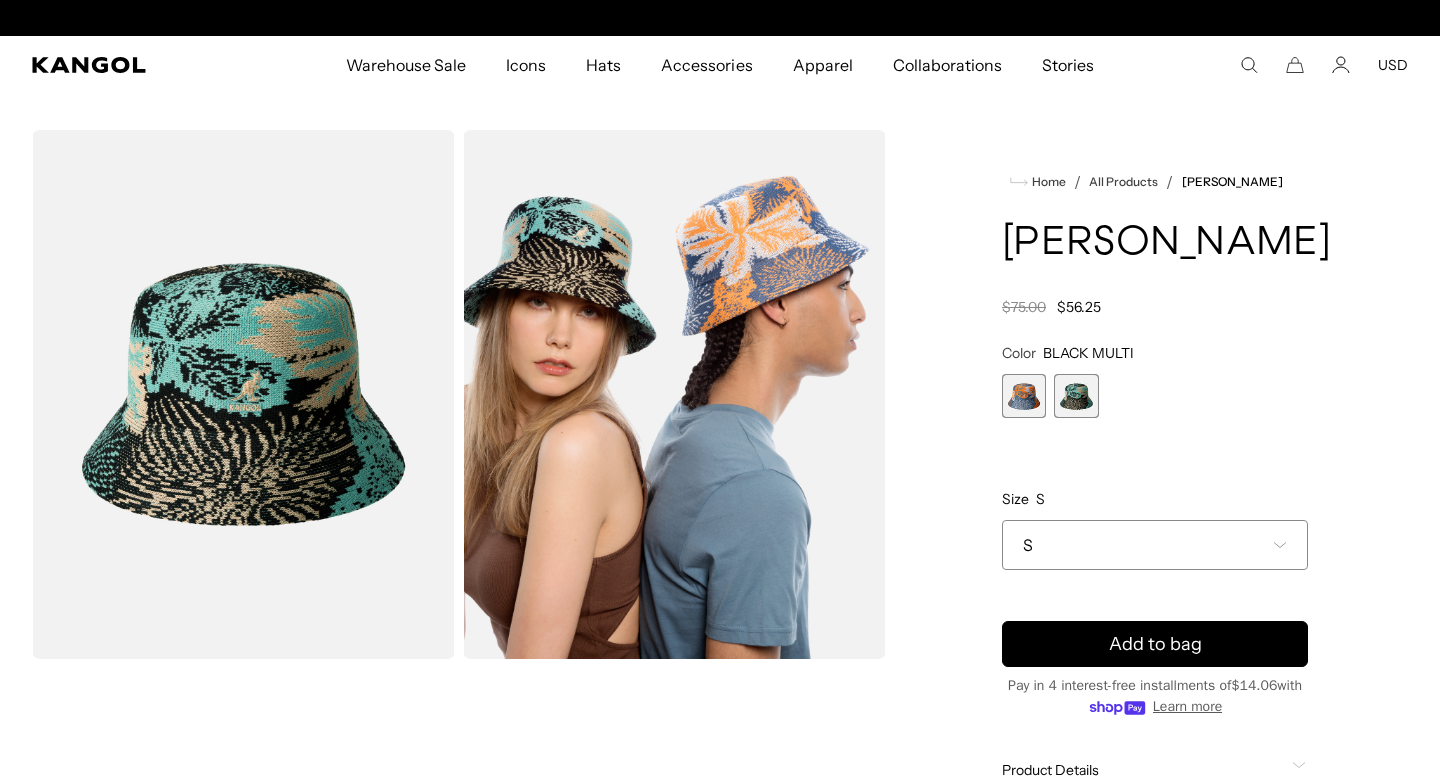 scroll, scrollTop: 0, scrollLeft: 0, axis: both 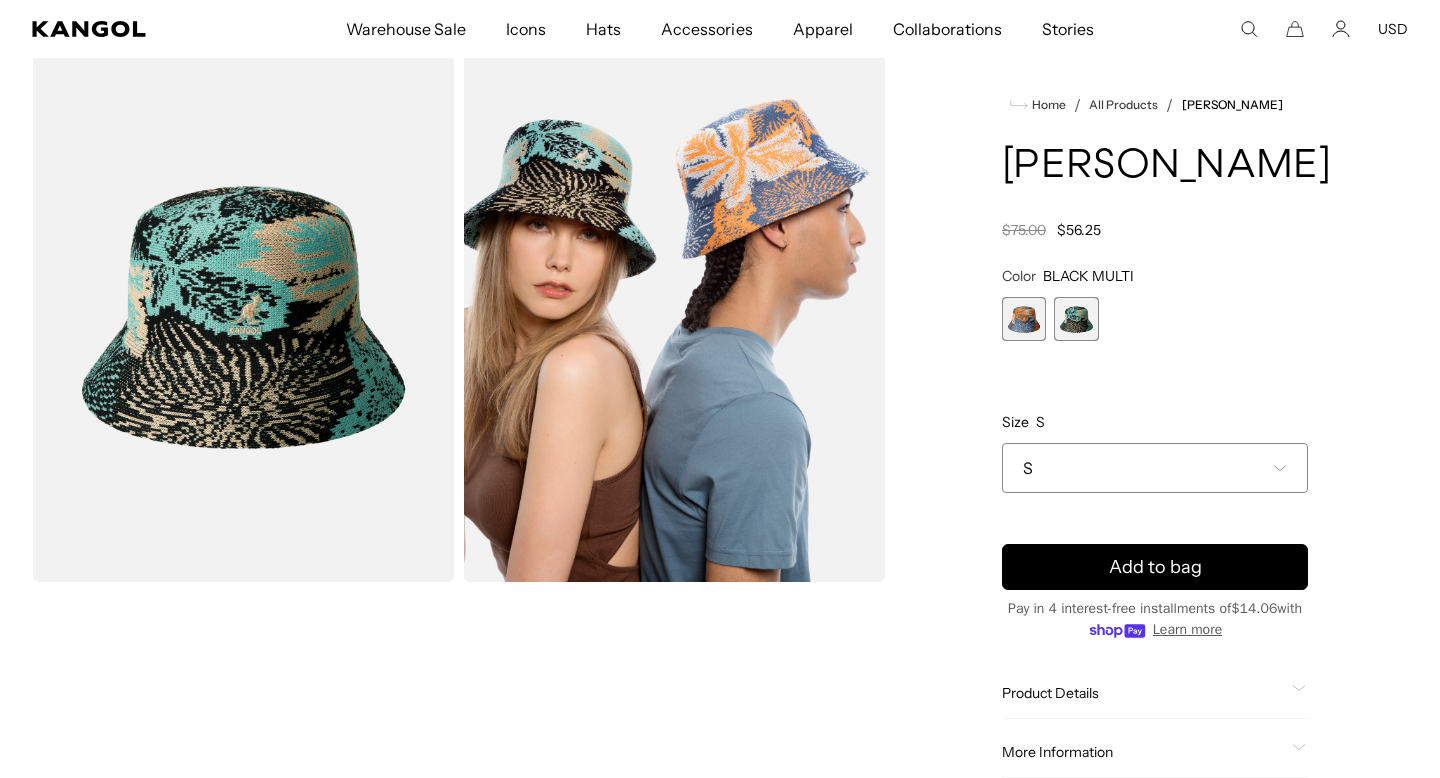 click on "S" at bounding box center (1155, 468) 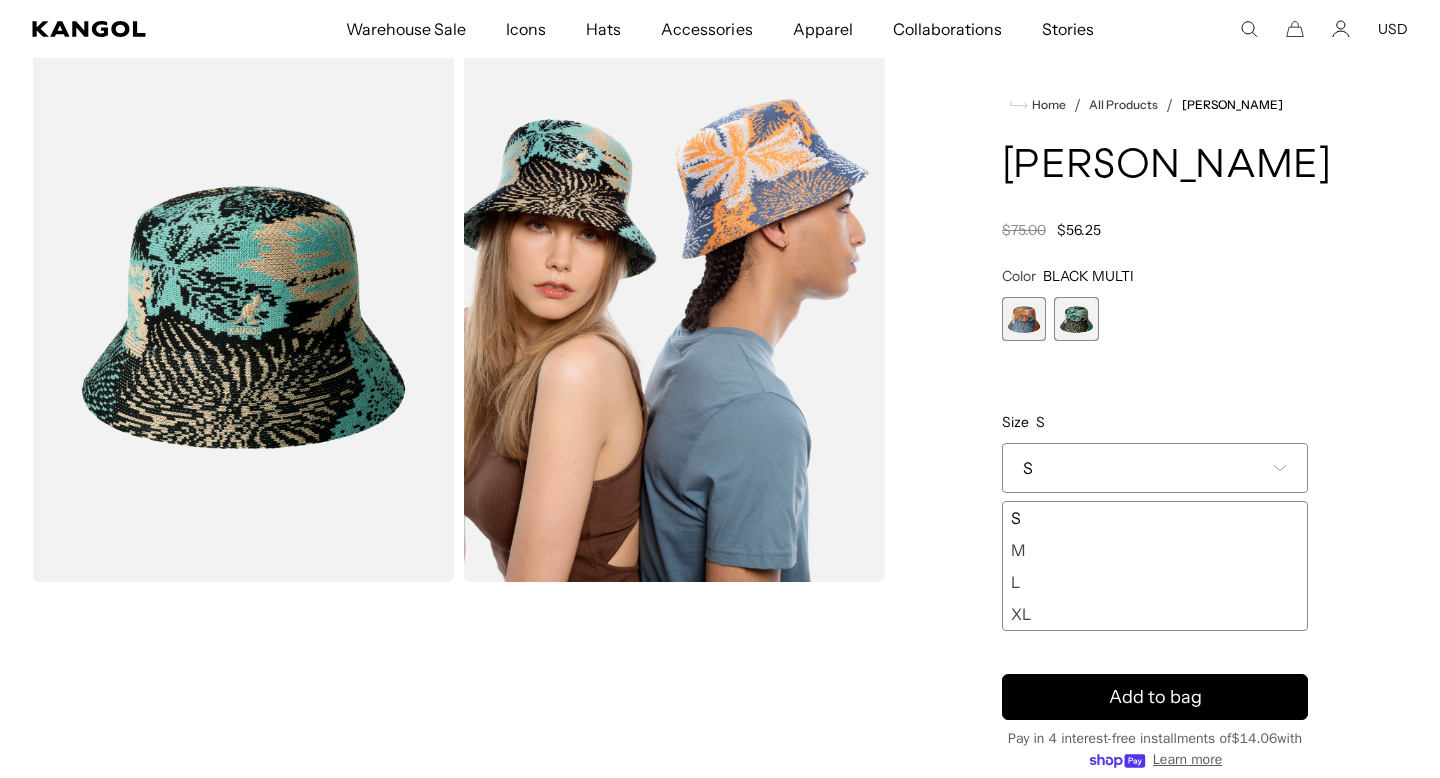 click on "S" at bounding box center (1155, 468) 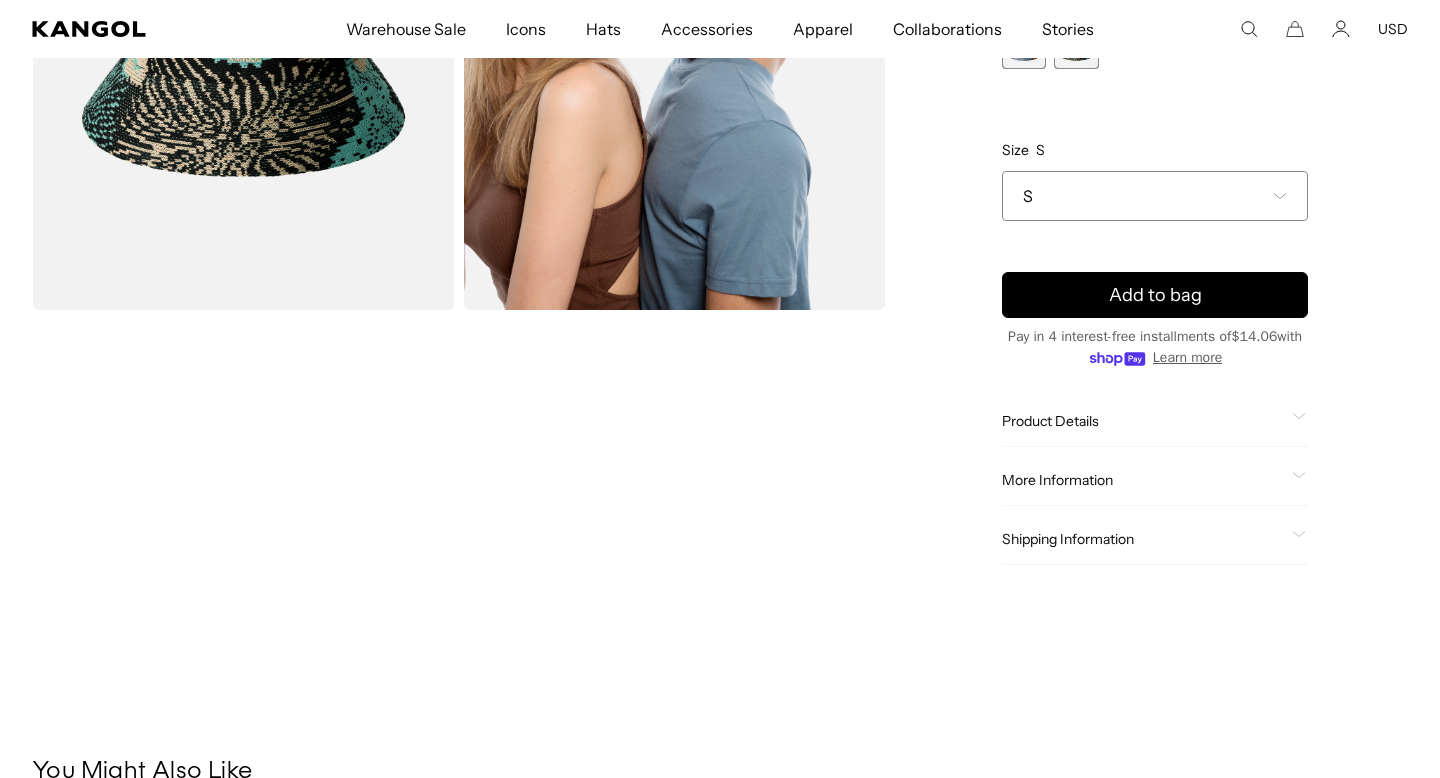 scroll, scrollTop: 419, scrollLeft: 0, axis: vertical 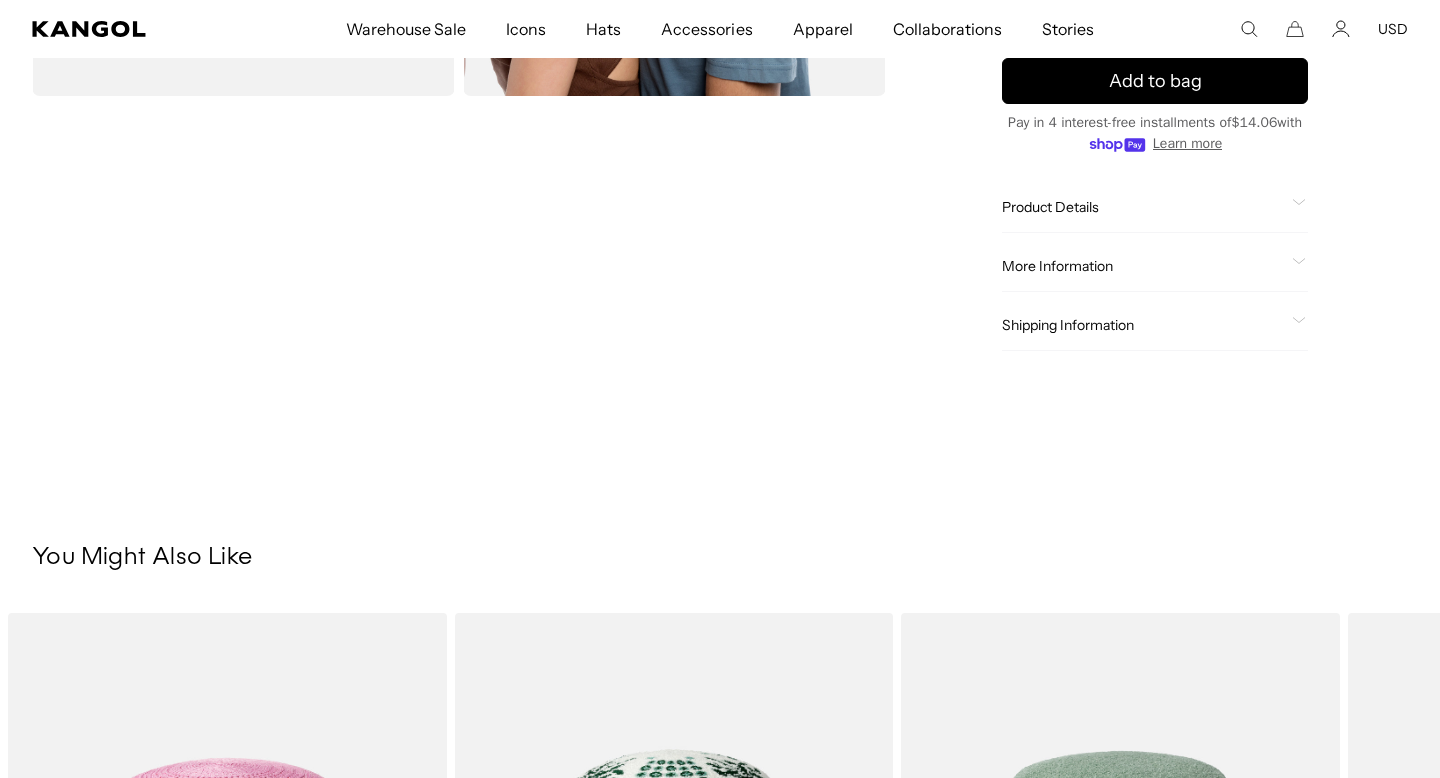 click on "More Information" 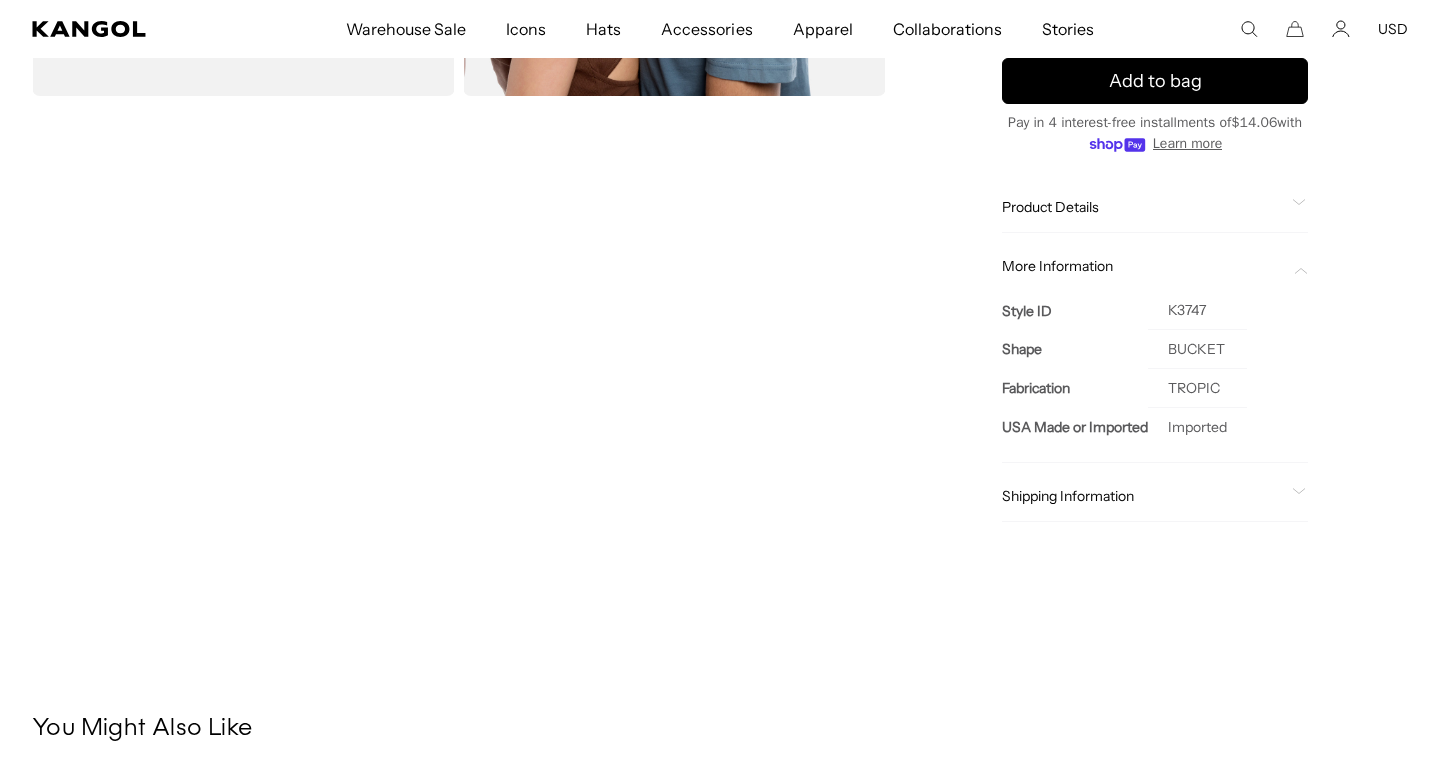 scroll, scrollTop: 0, scrollLeft: 0, axis: both 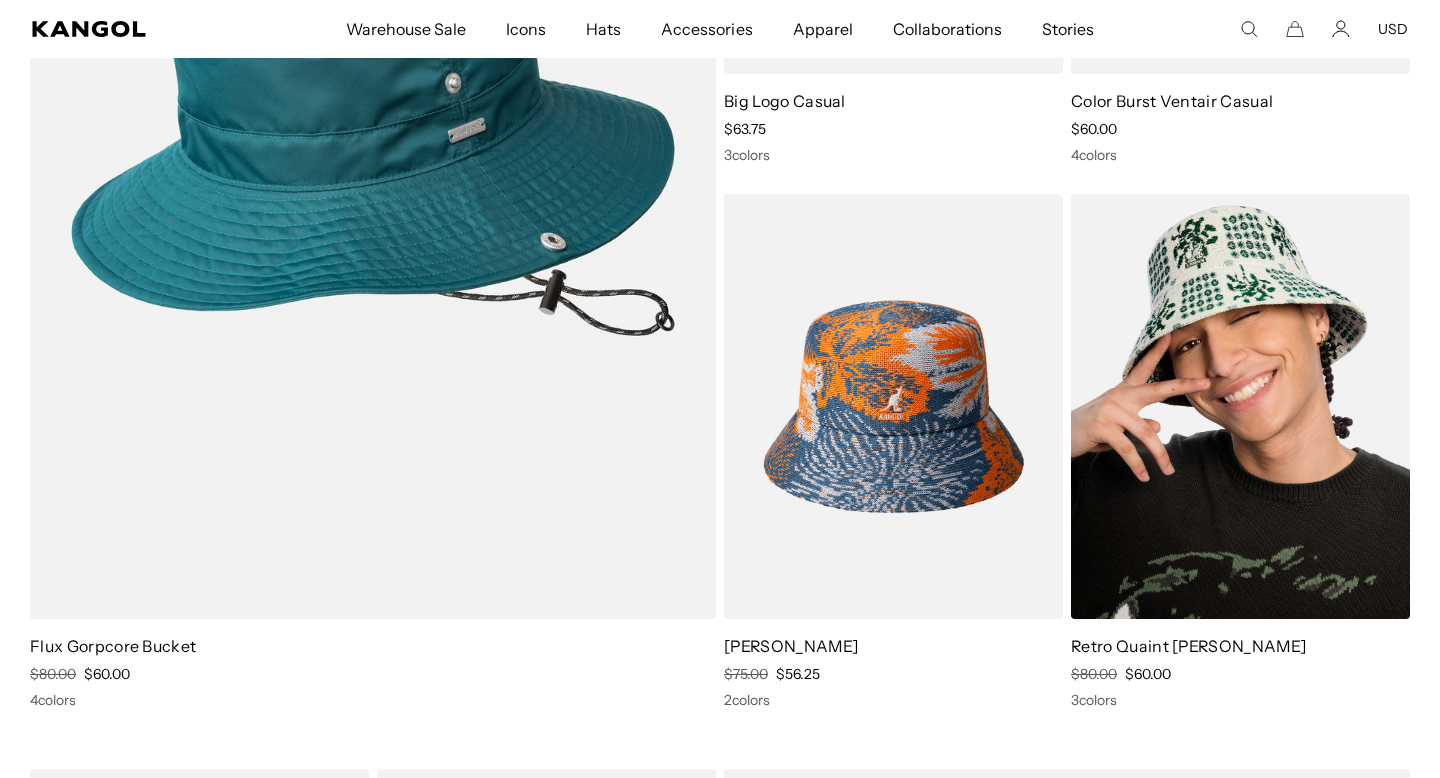 click at bounding box center (1240, 407) 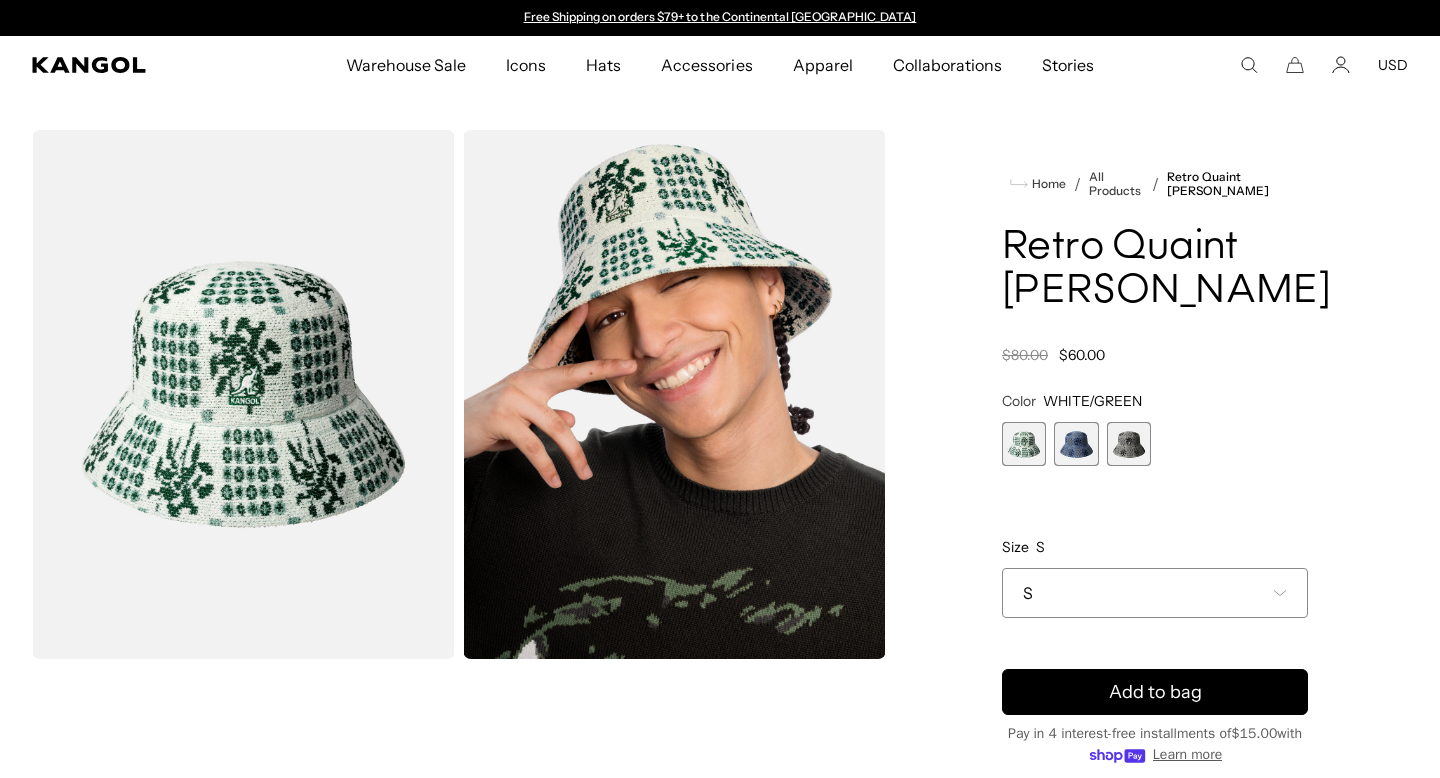 scroll, scrollTop: 0, scrollLeft: 0, axis: both 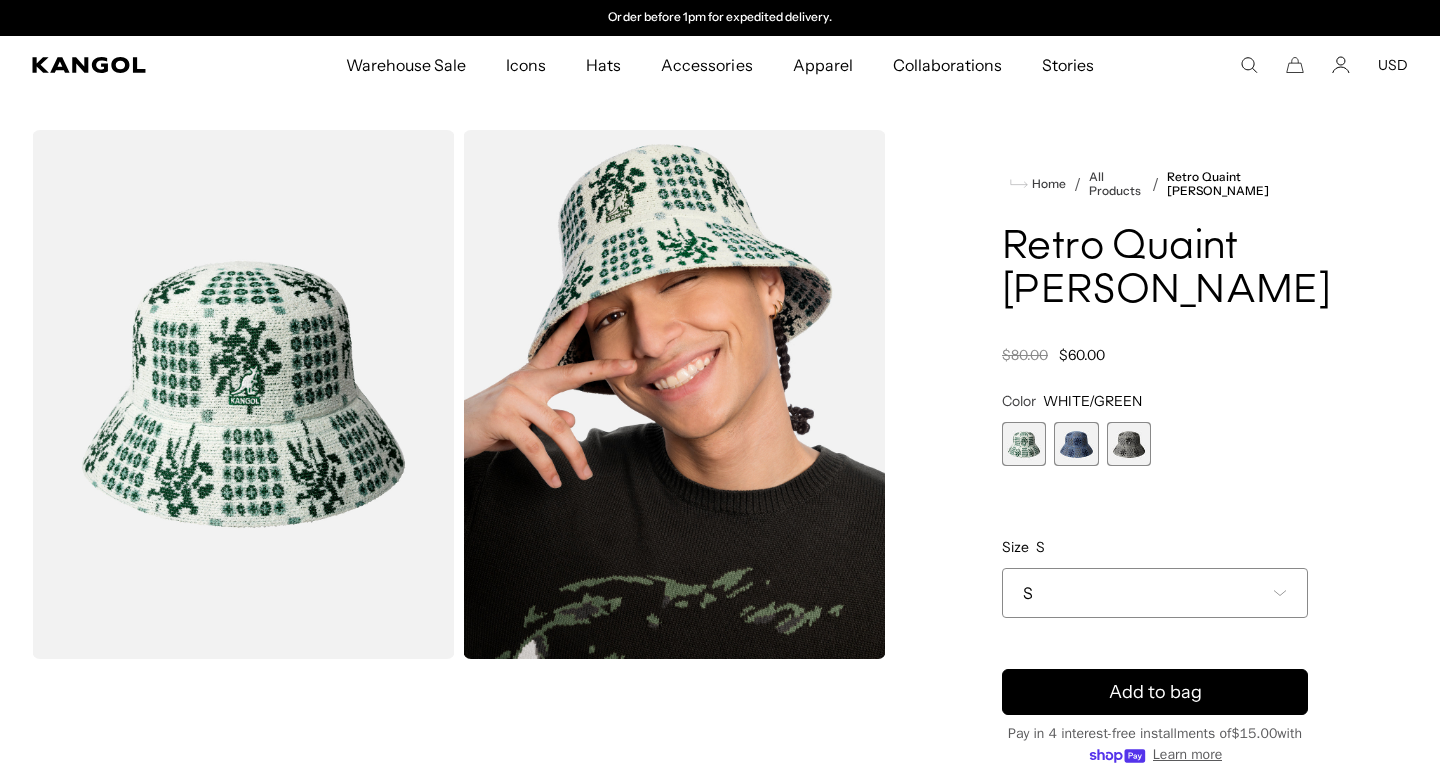 click at bounding box center (1076, 444) 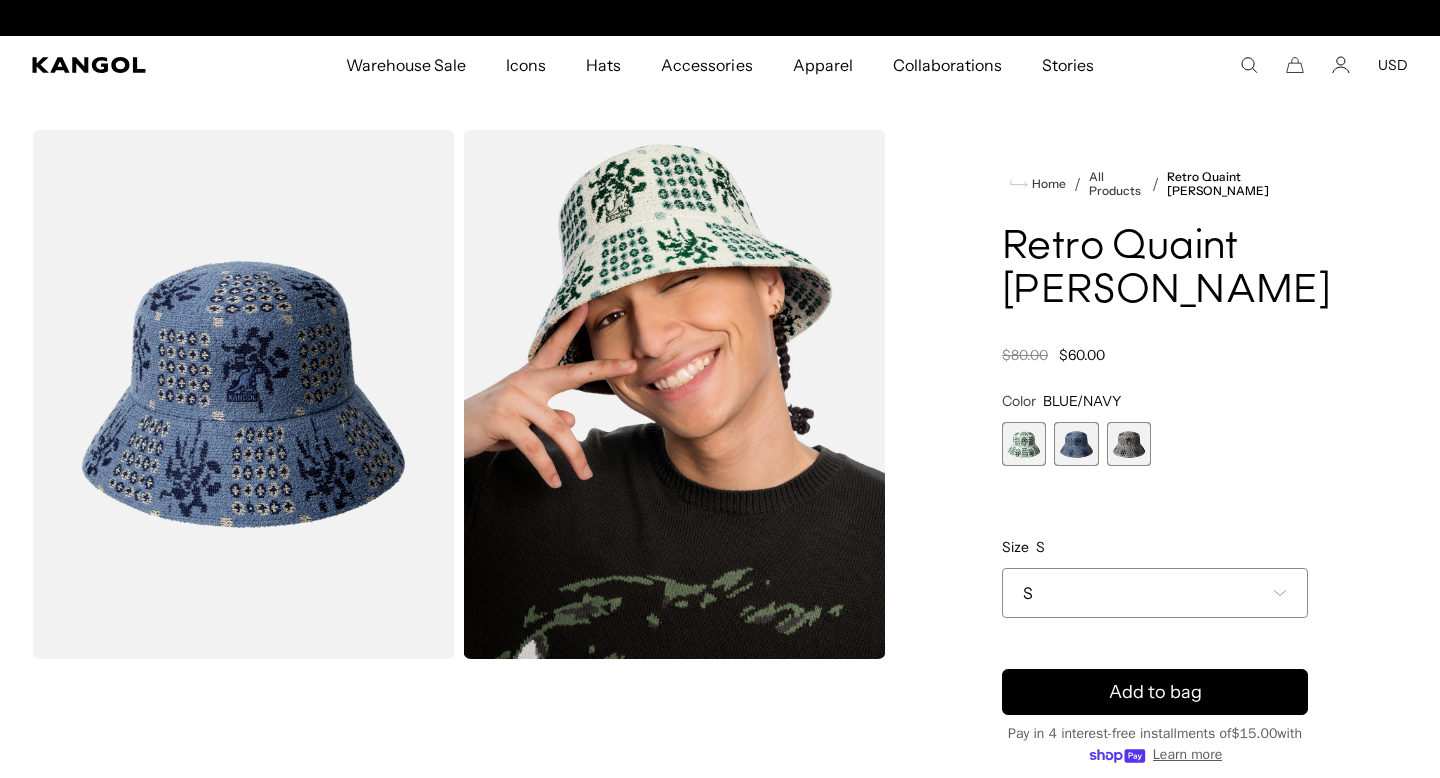 click at bounding box center (1129, 444) 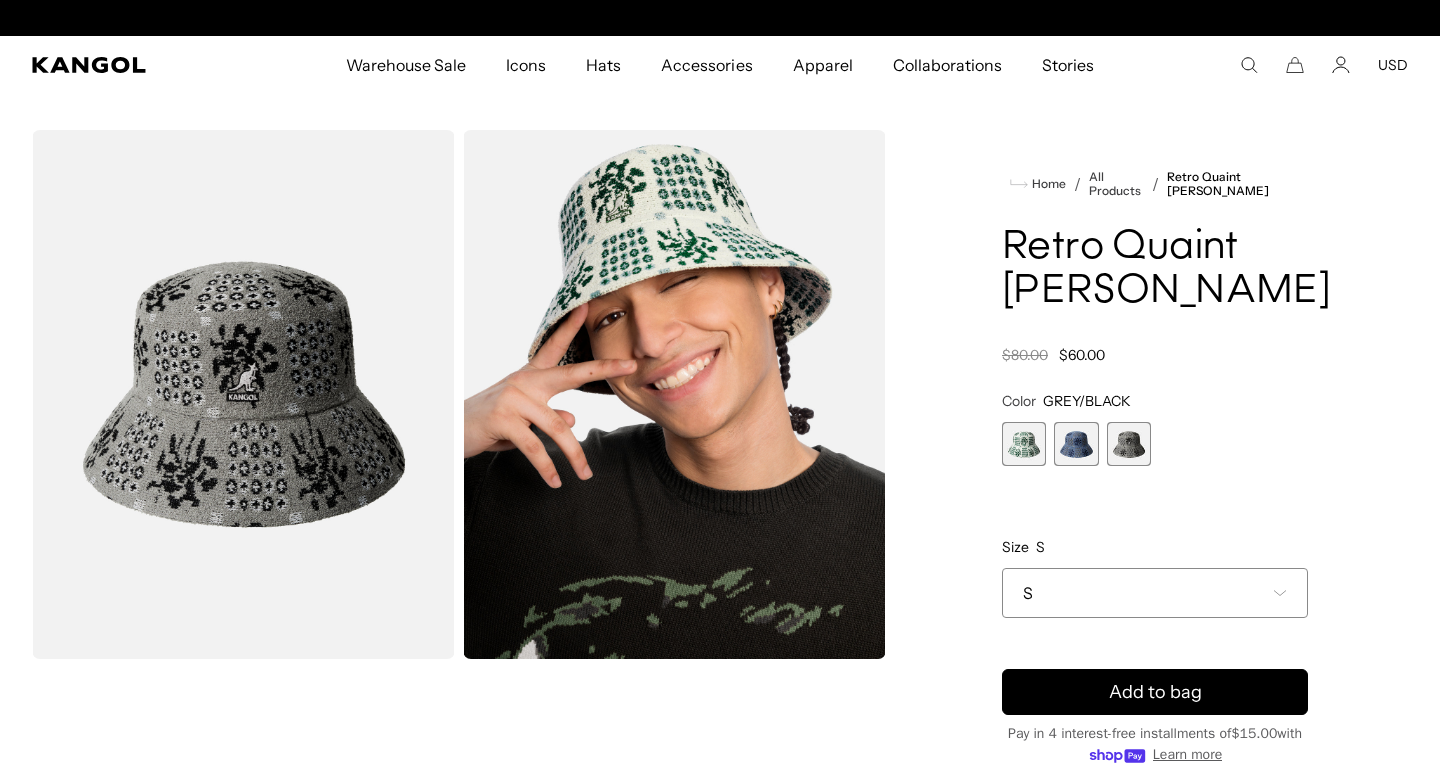 scroll, scrollTop: 0, scrollLeft: 0, axis: both 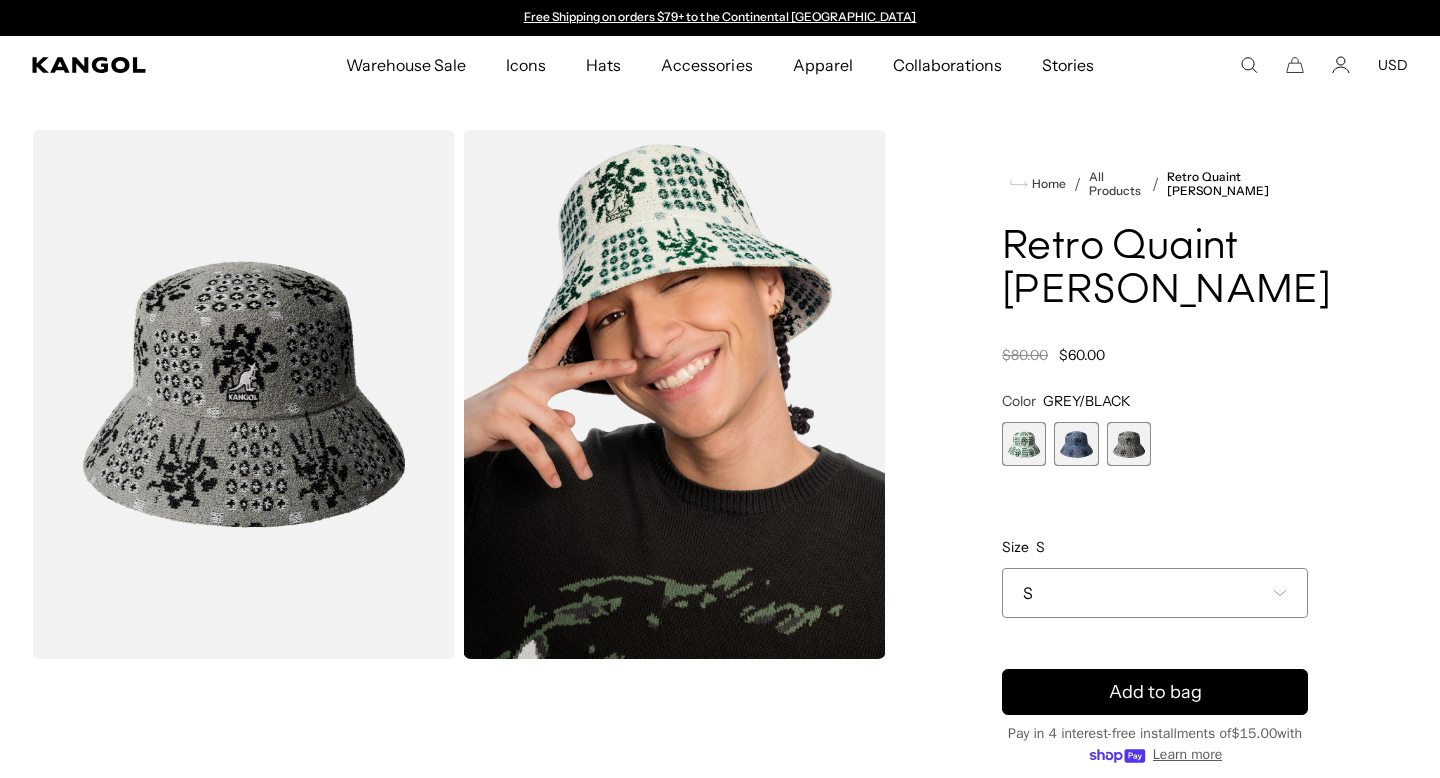 click at bounding box center (1024, 444) 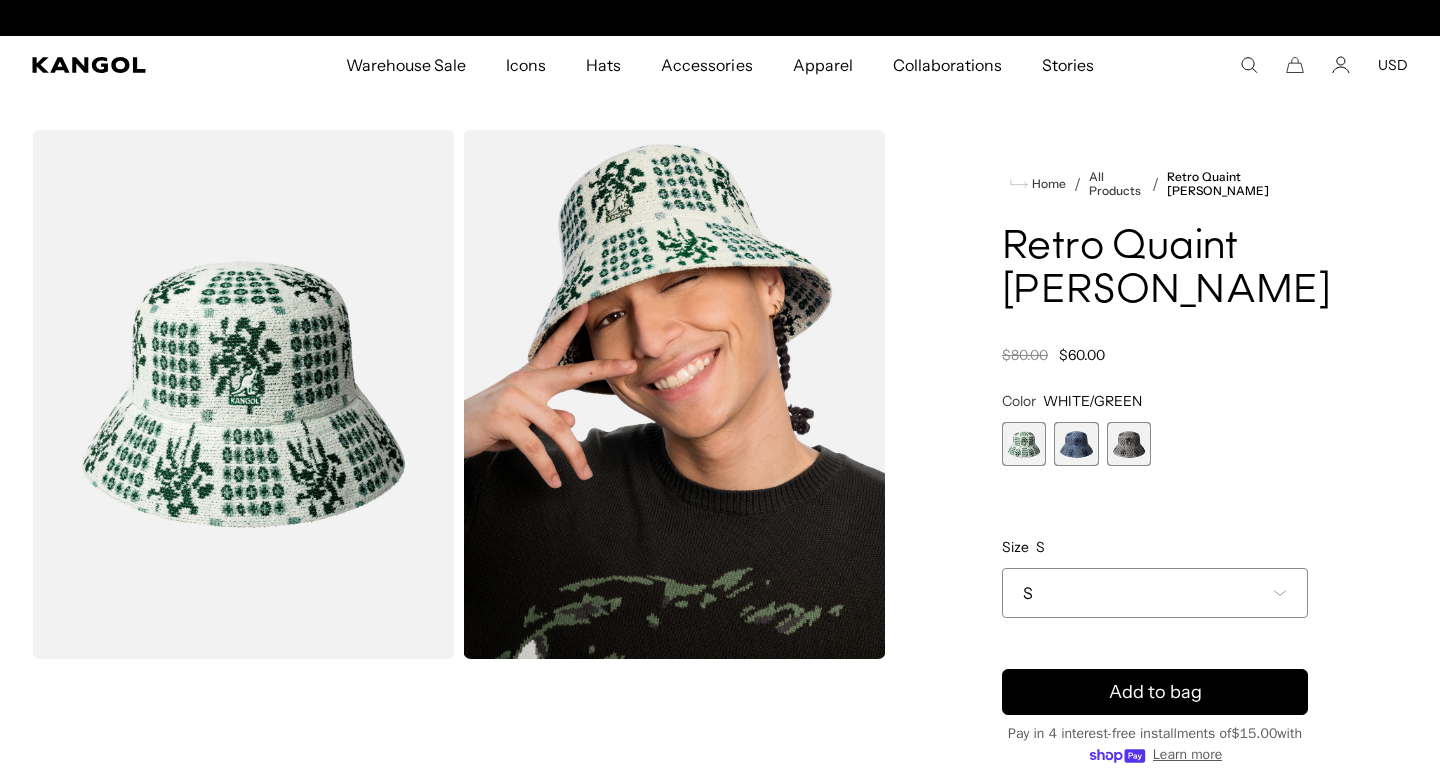 scroll, scrollTop: 0, scrollLeft: 0, axis: both 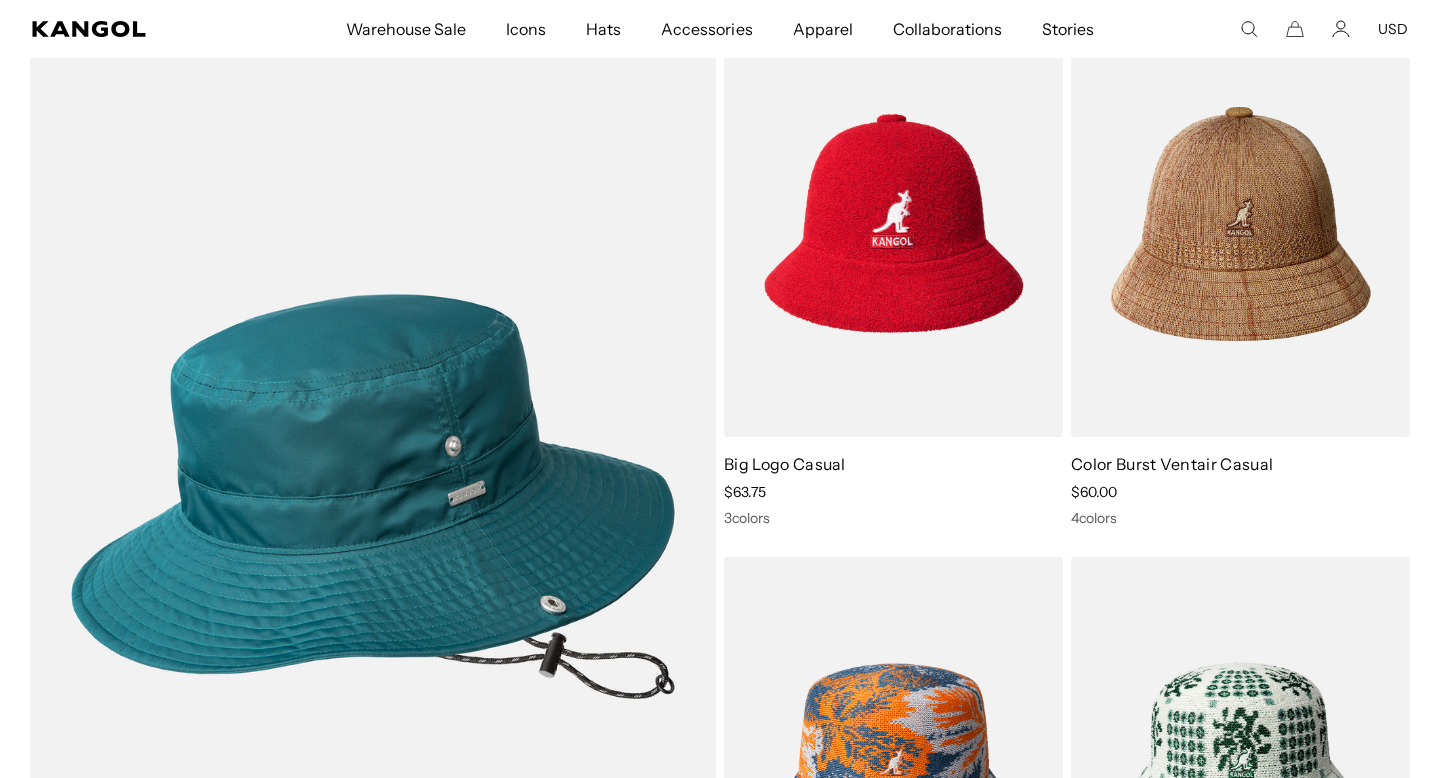 click at bounding box center (1240, 224) 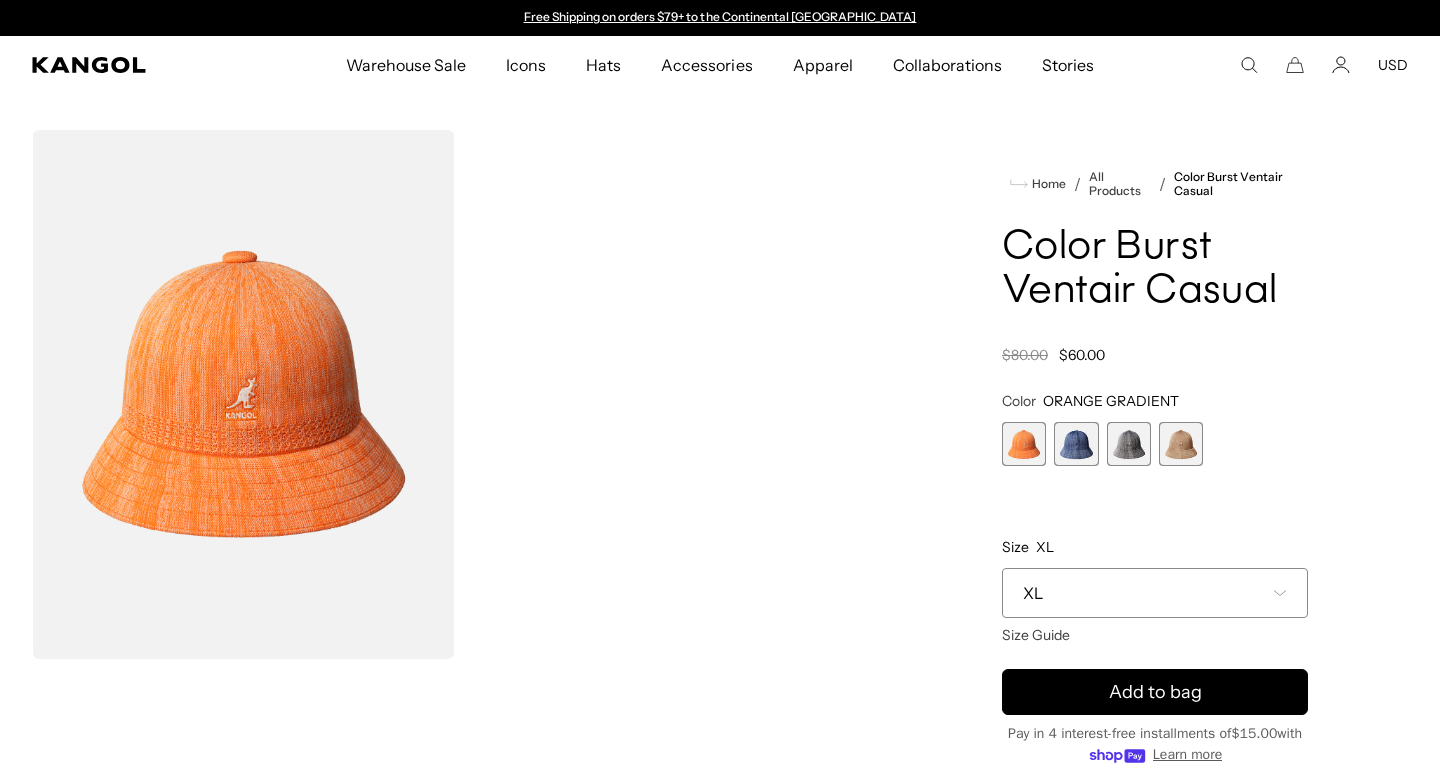 scroll, scrollTop: 0, scrollLeft: 0, axis: both 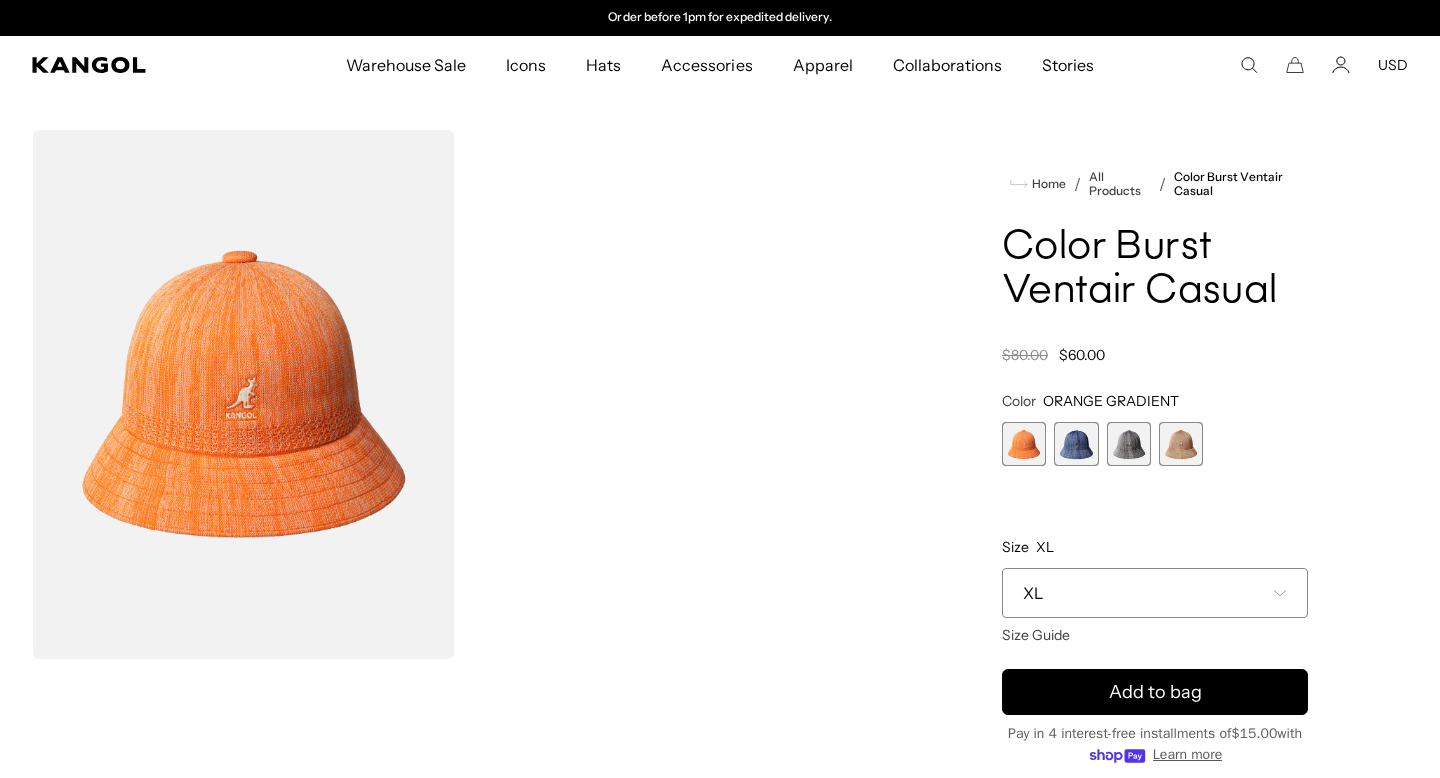 click at bounding box center [1076, 444] 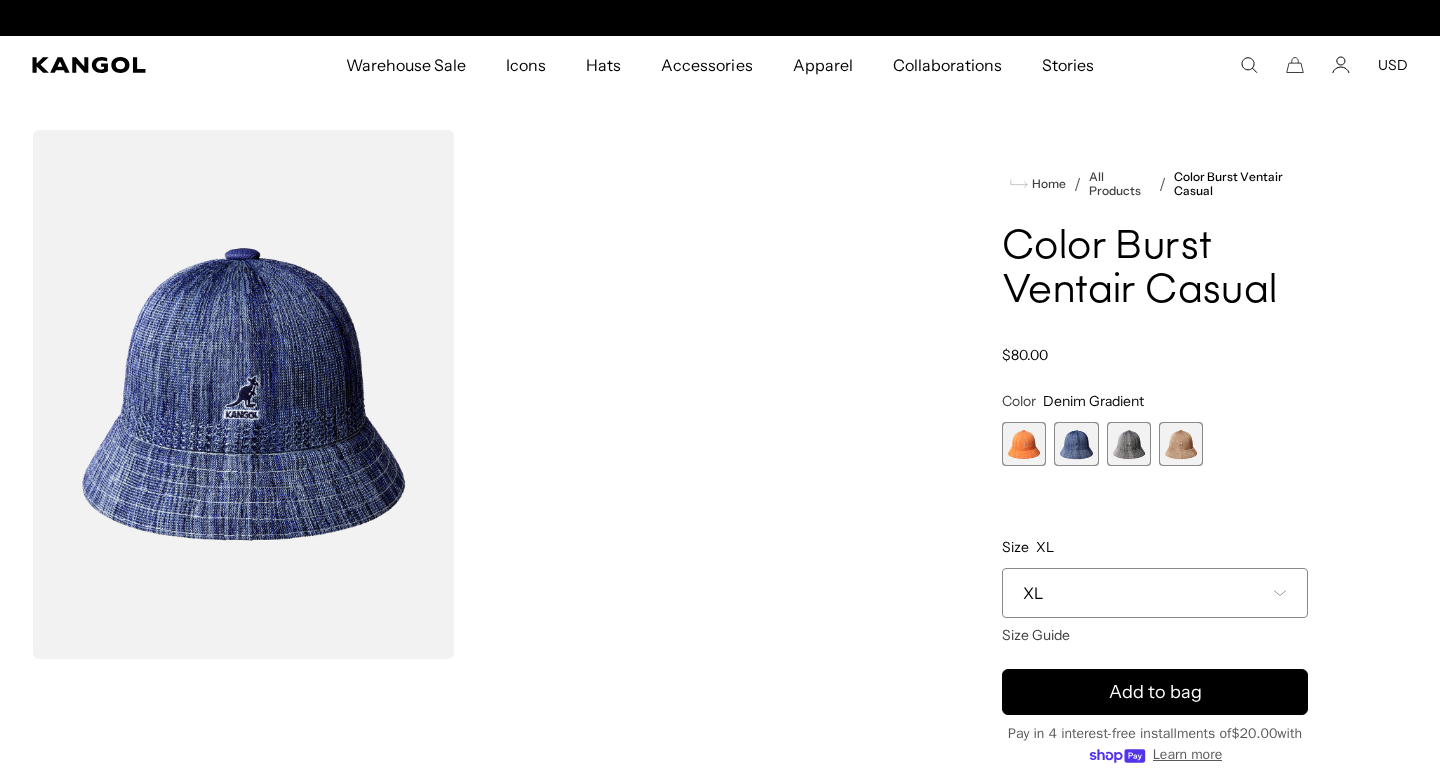 scroll, scrollTop: 0, scrollLeft: 0, axis: both 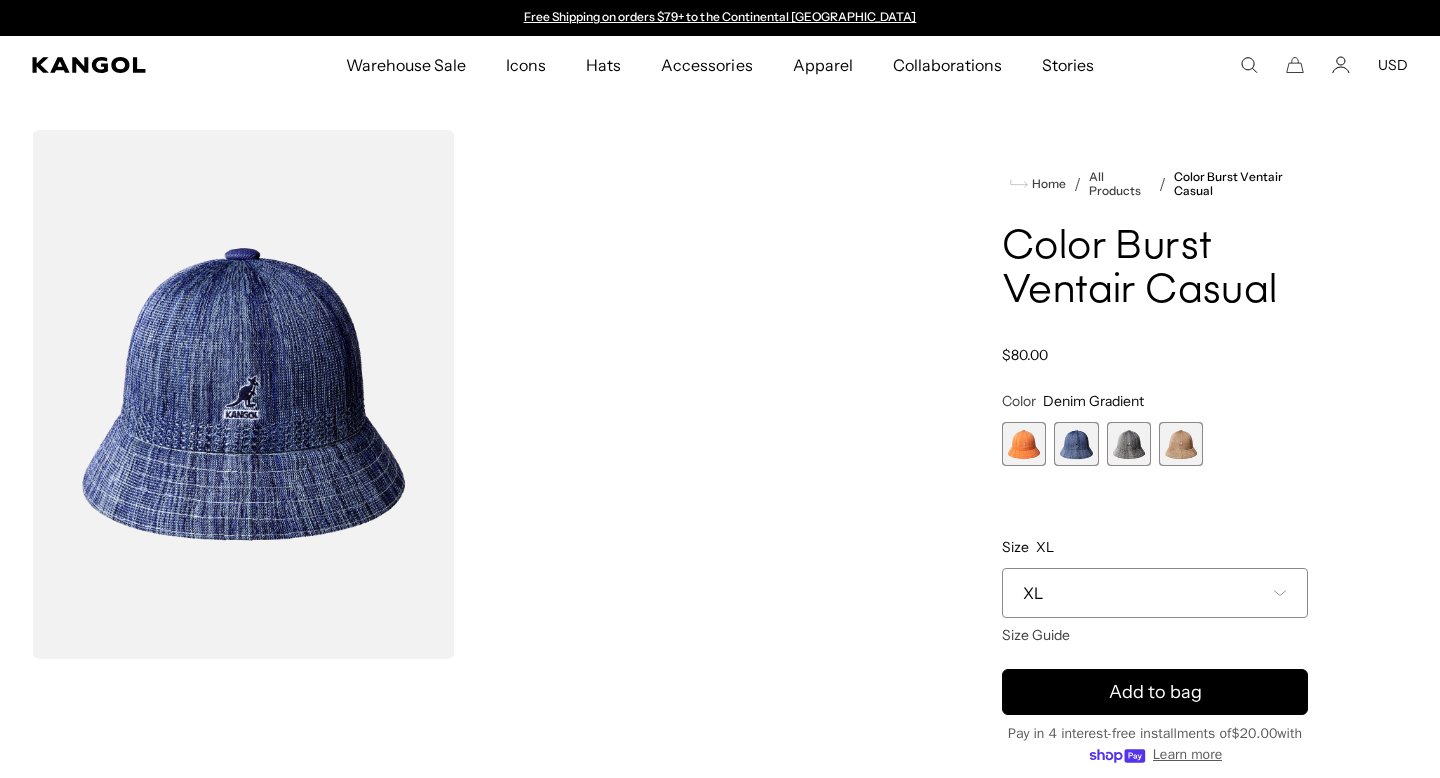 click at bounding box center (1129, 444) 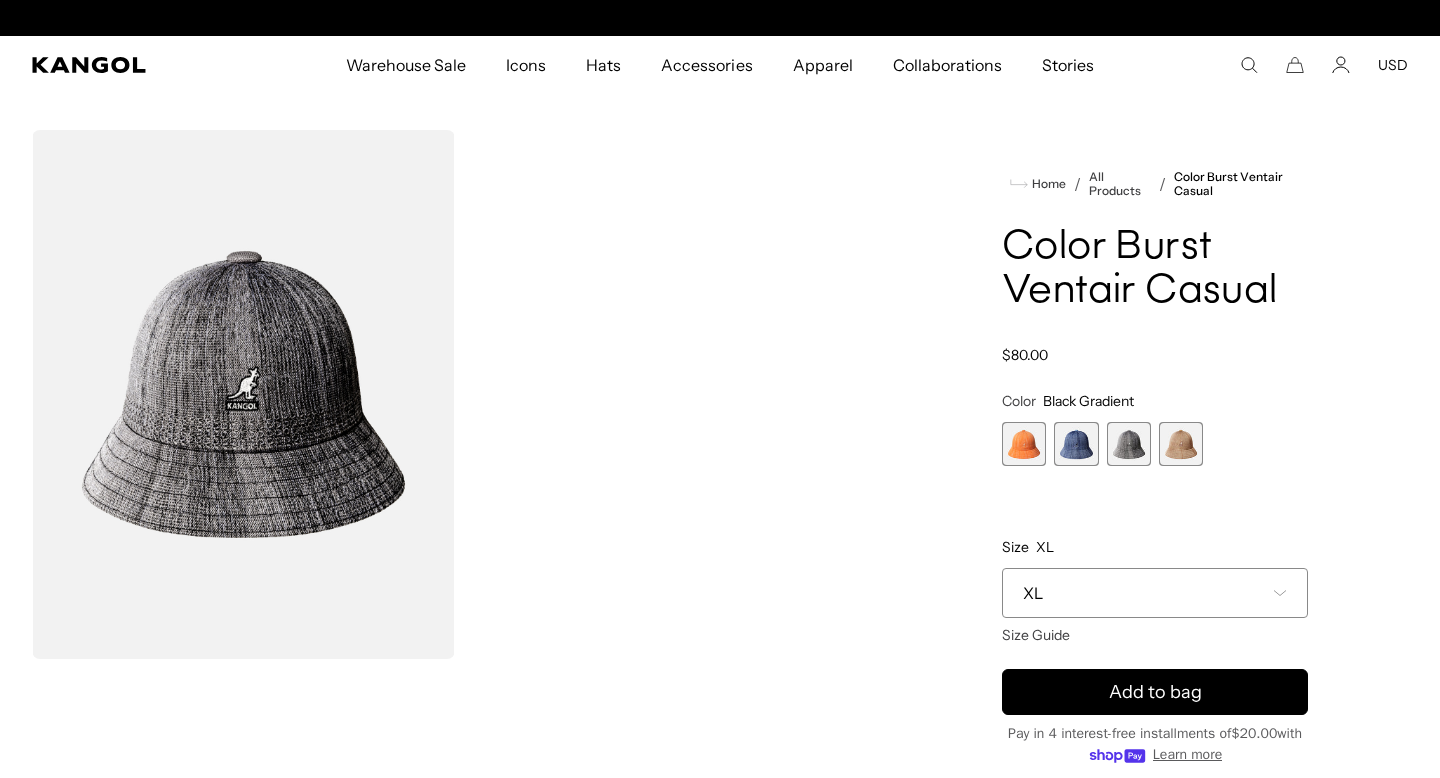 scroll, scrollTop: 0, scrollLeft: 412, axis: horizontal 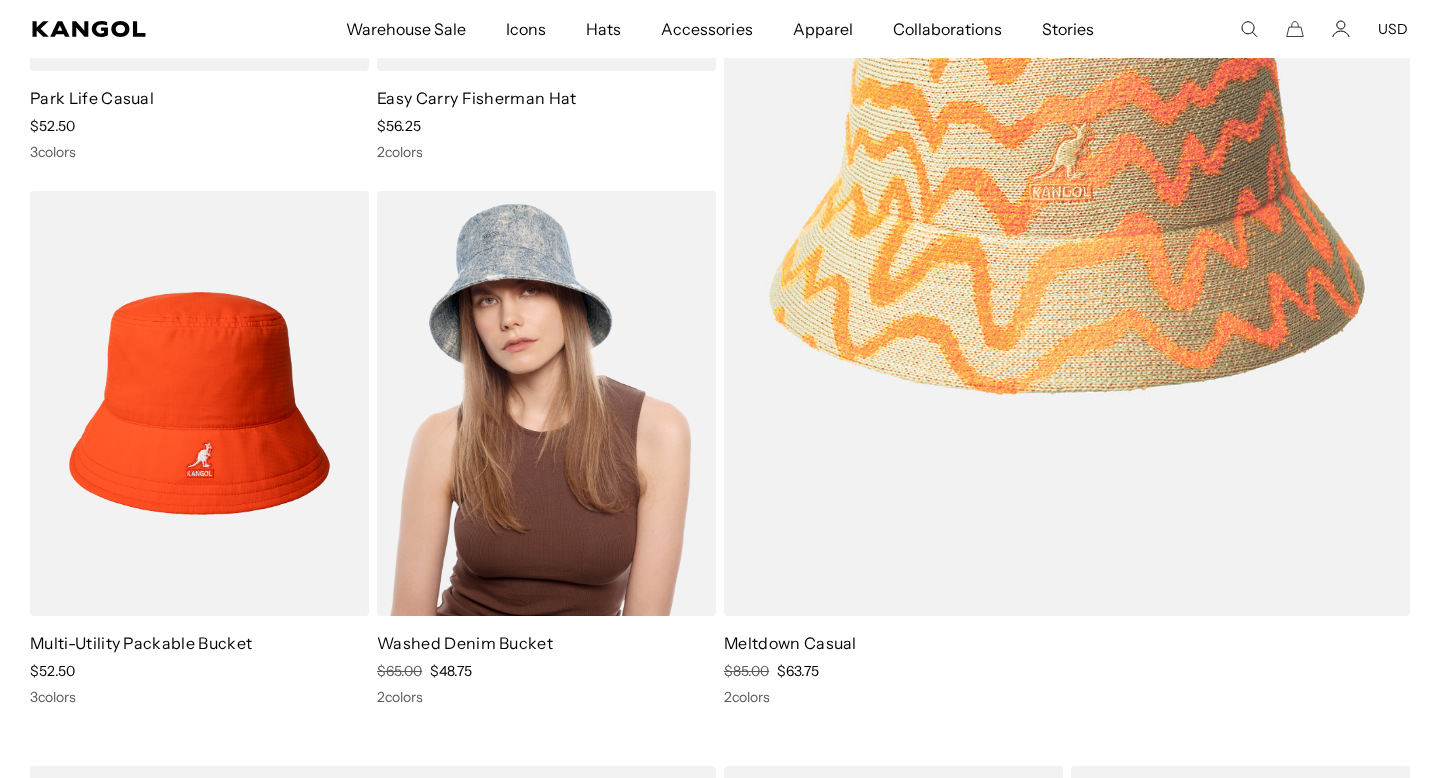 click at bounding box center [546, 404] 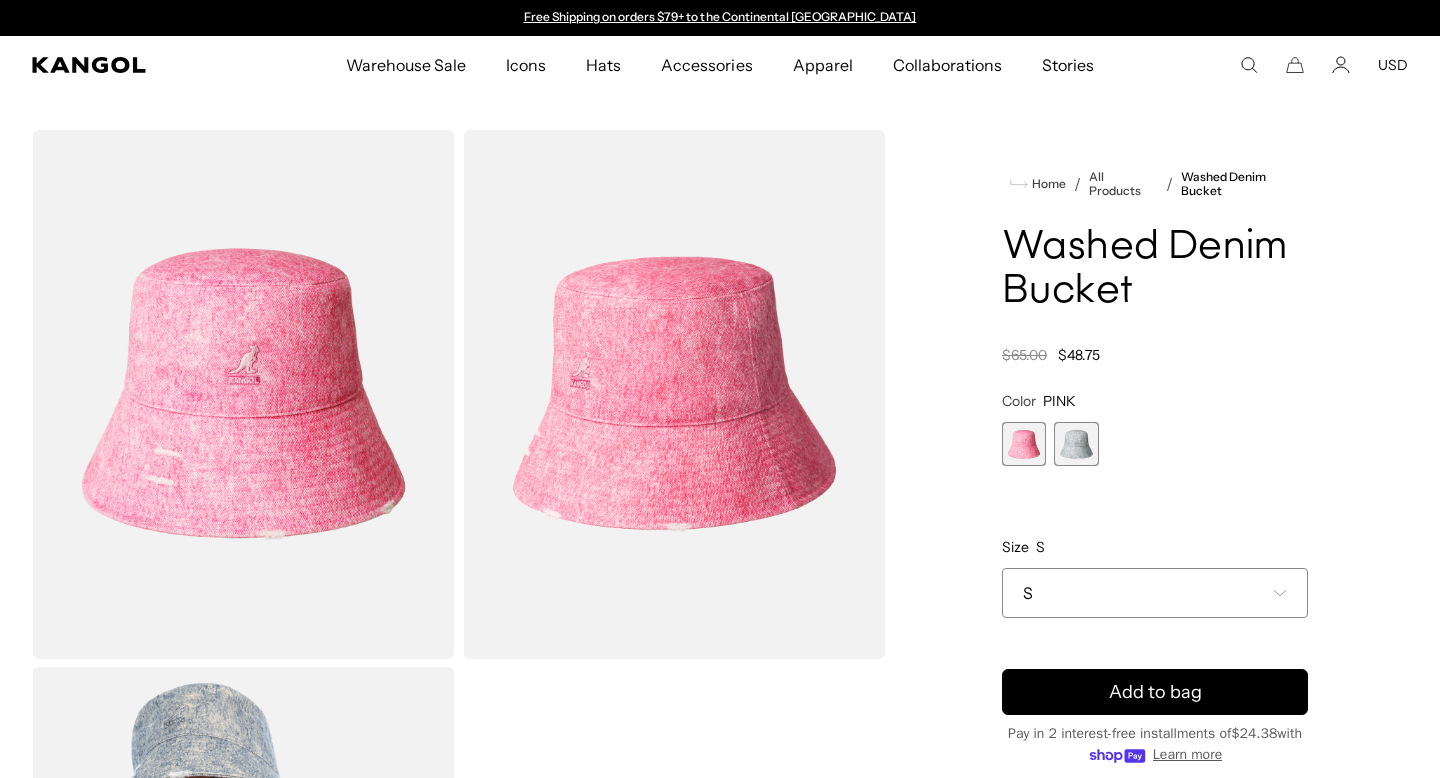 scroll, scrollTop: 0, scrollLeft: 0, axis: both 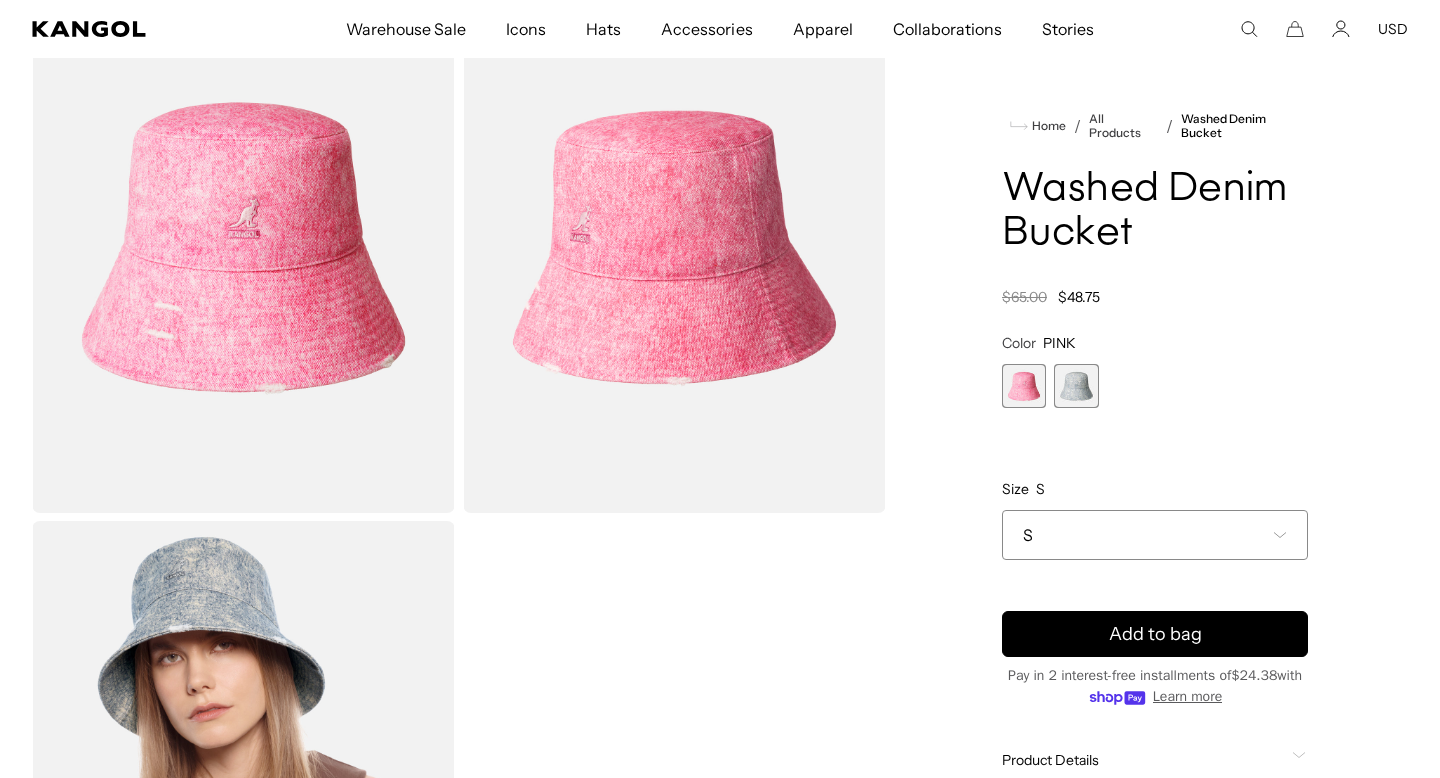 click on "S" at bounding box center [1155, 535] 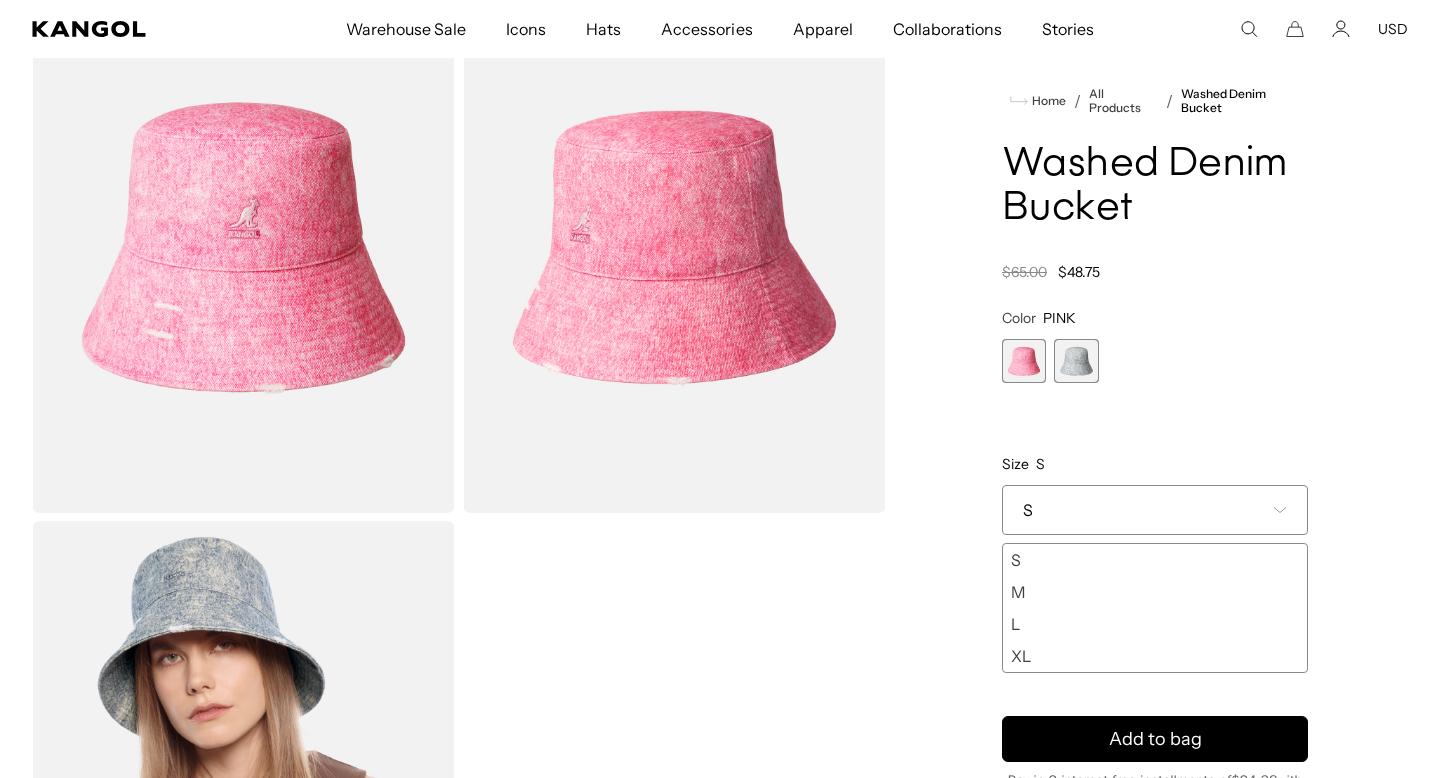 click on "M" at bounding box center (1155, 593) 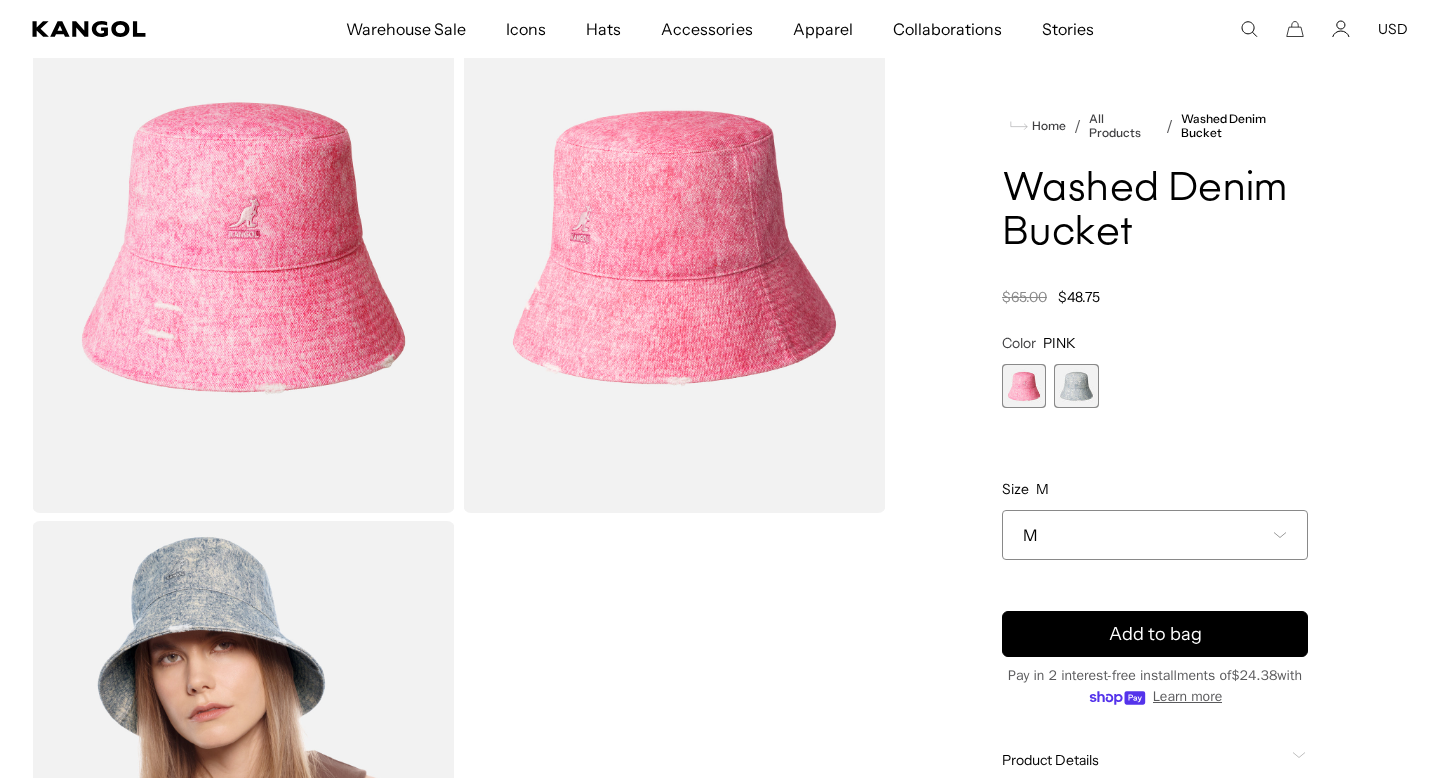 scroll, scrollTop: 0, scrollLeft: 412, axis: horizontal 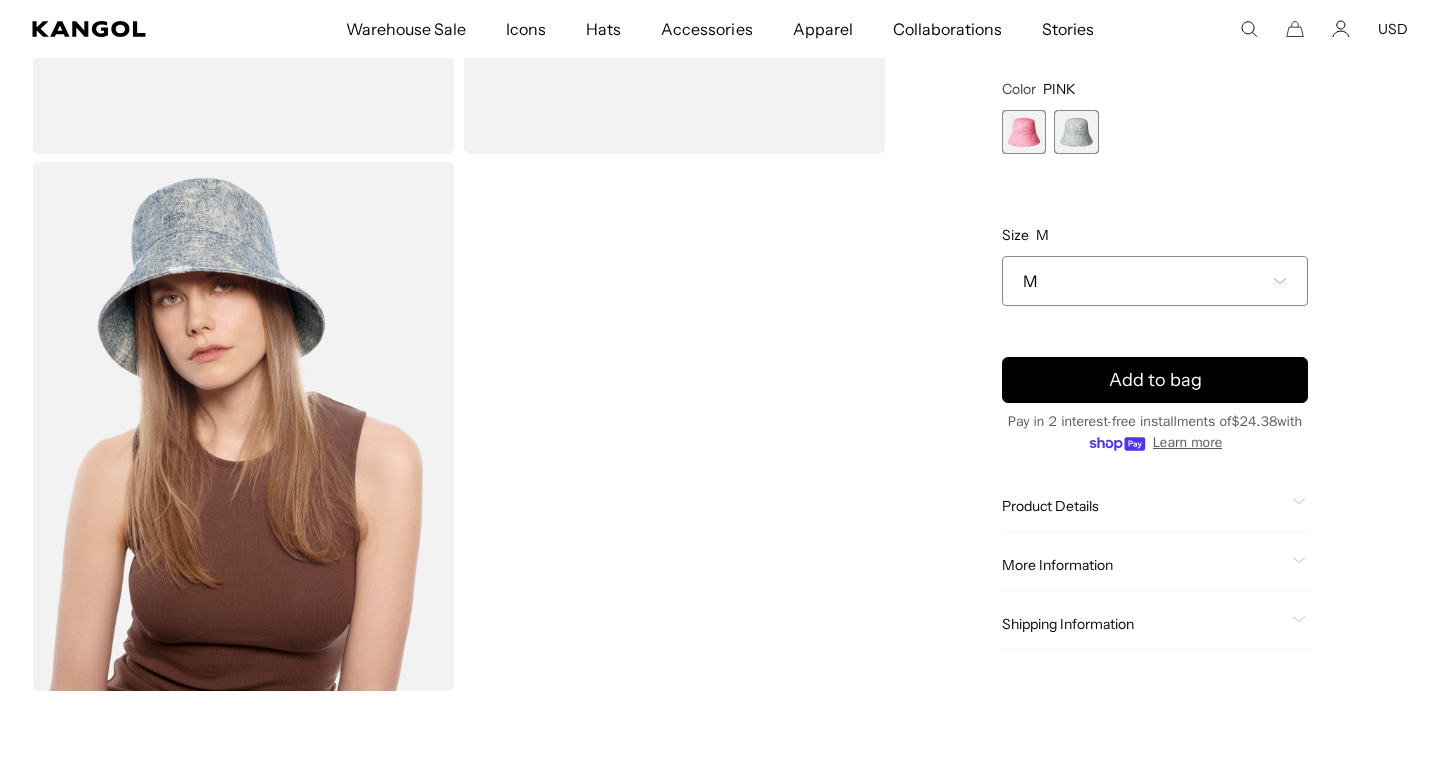 click on "More Information" 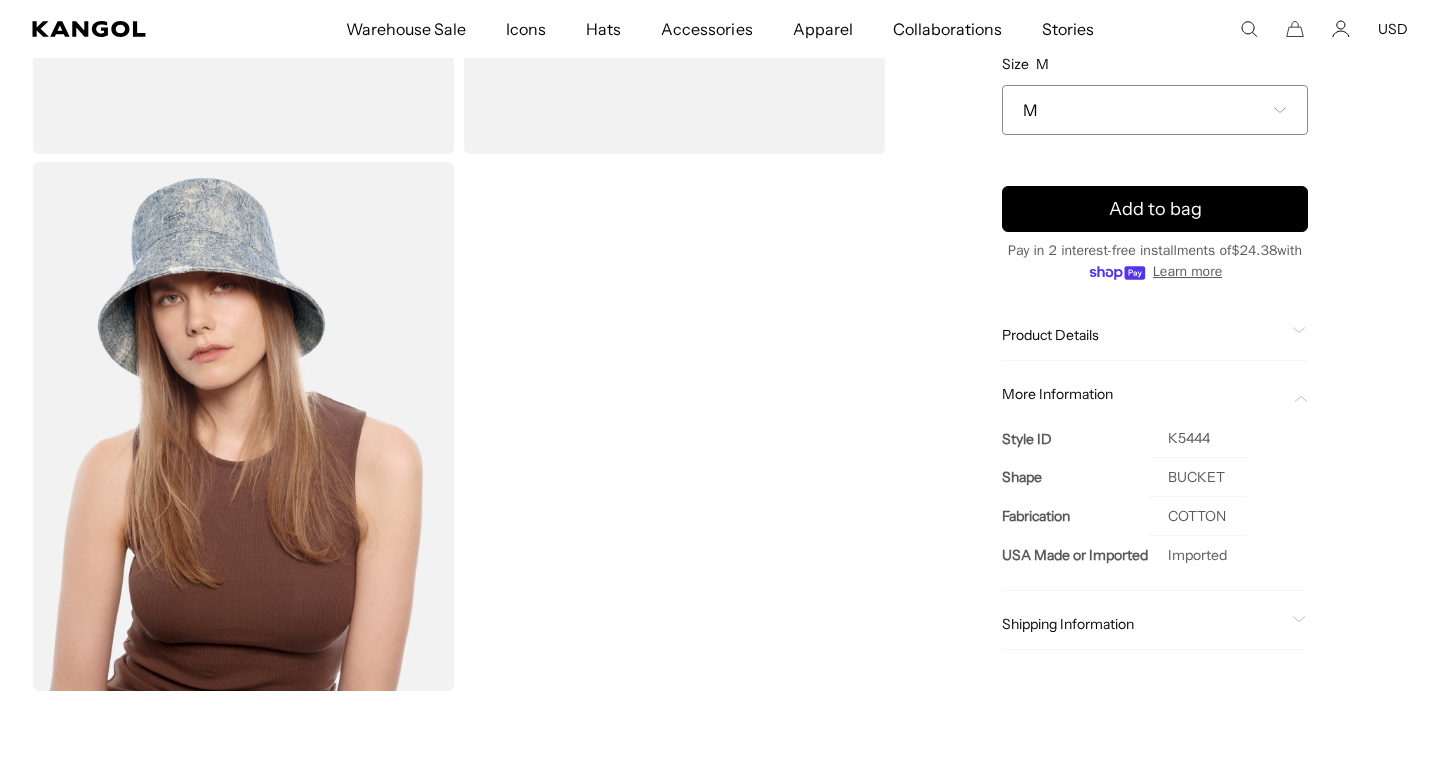 click on "USA Made or Imported" 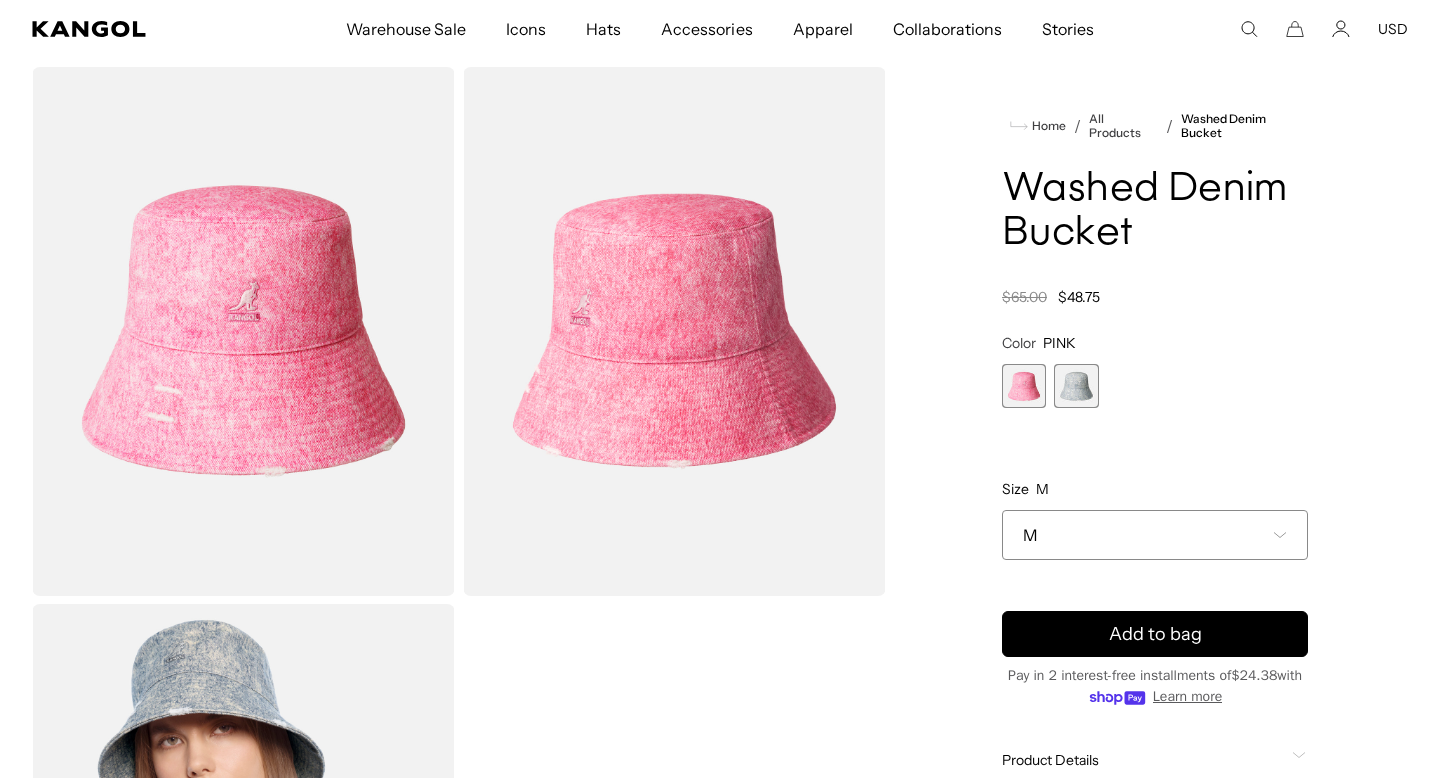 scroll, scrollTop: 62, scrollLeft: 0, axis: vertical 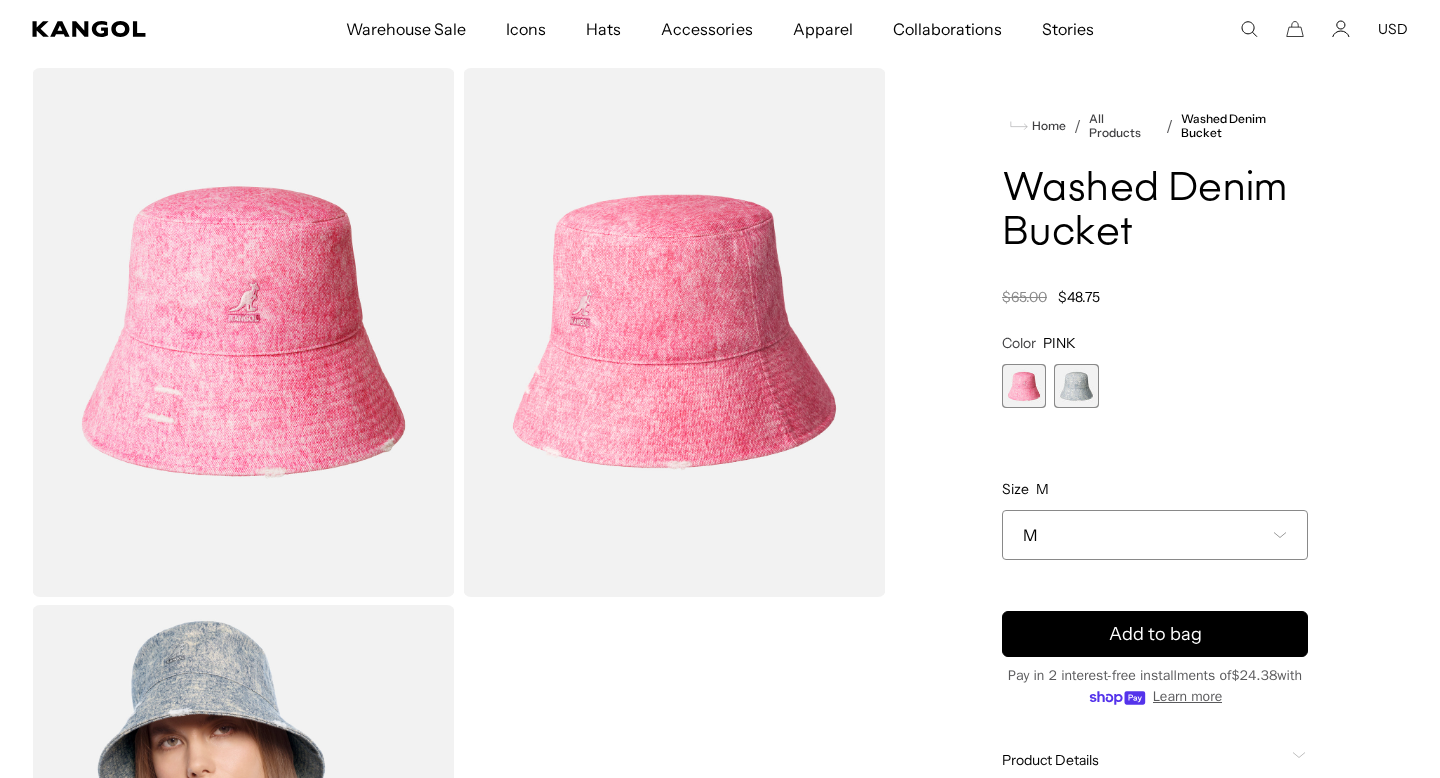 click on "M" at bounding box center [1155, 535] 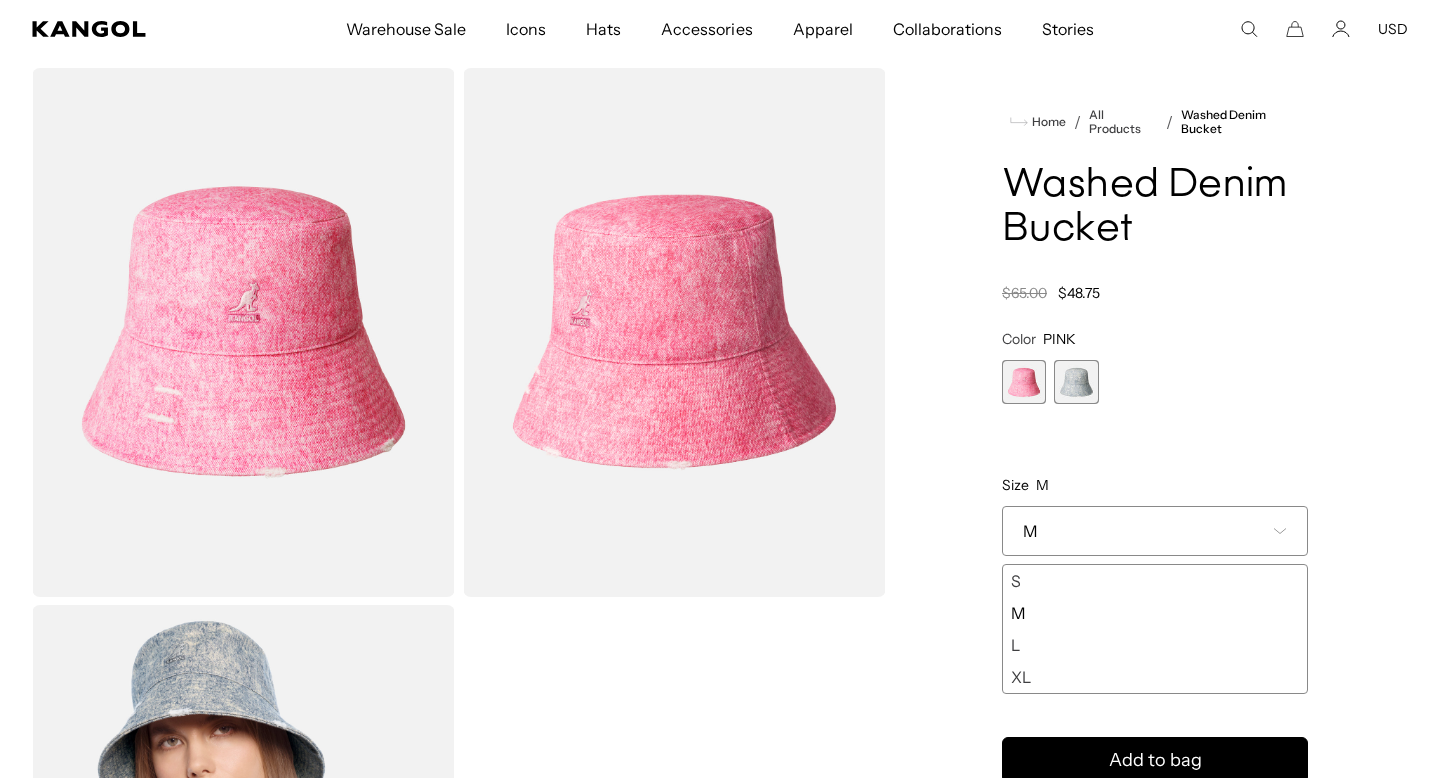 scroll, scrollTop: 0, scrollLeft: 412, axis: horizontal 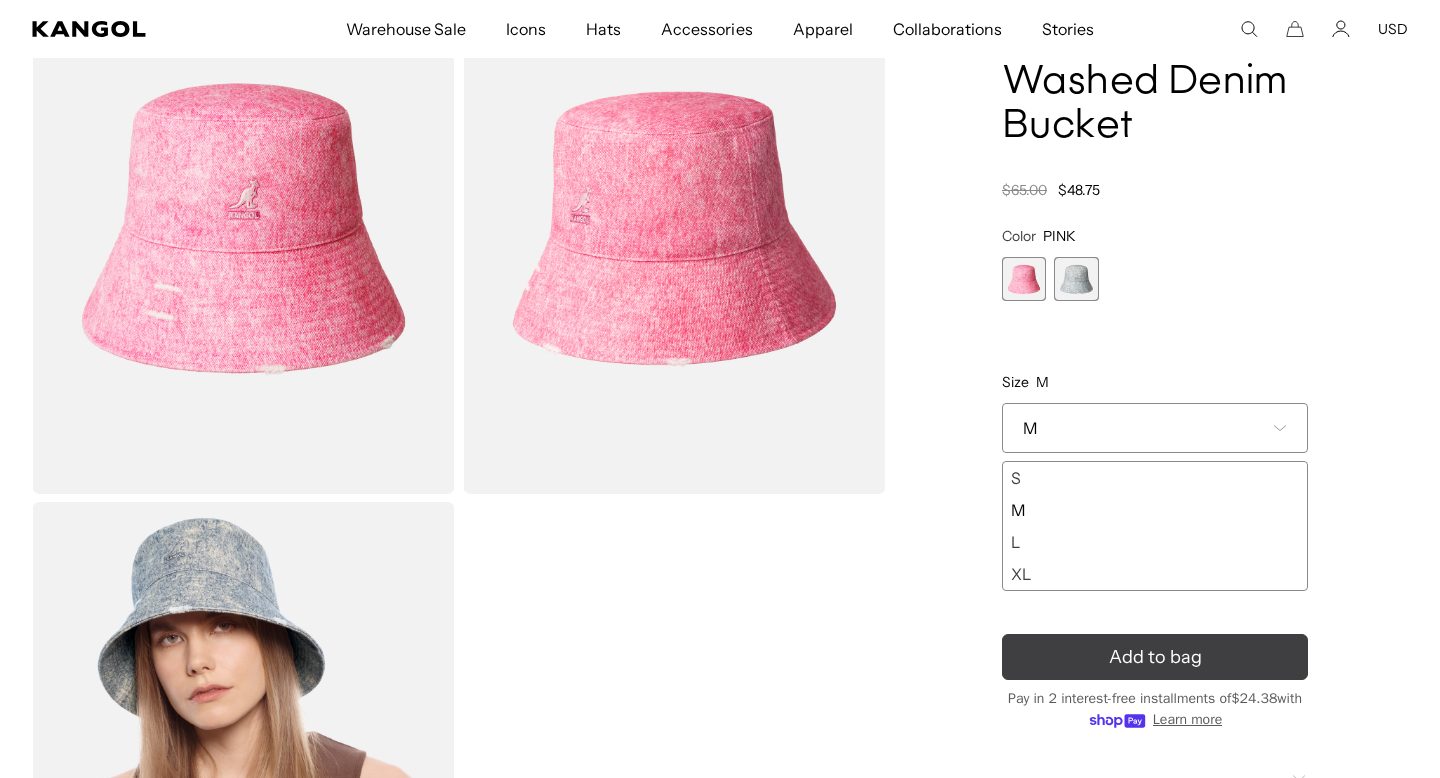click on "Add to bag" at bounding box center [1155, 657] 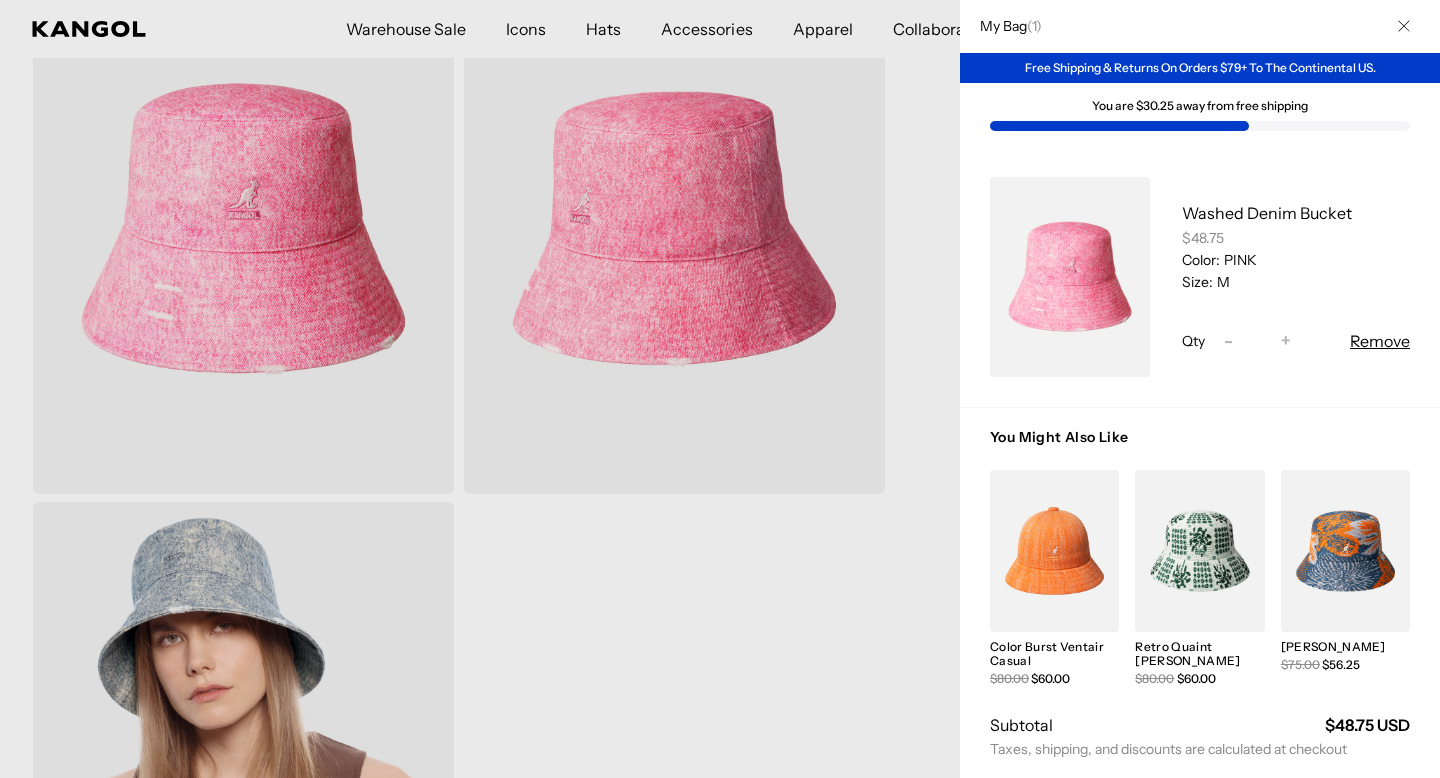 scroll, scrollTop: 0, scrollLeft: 412, axis: horizontal 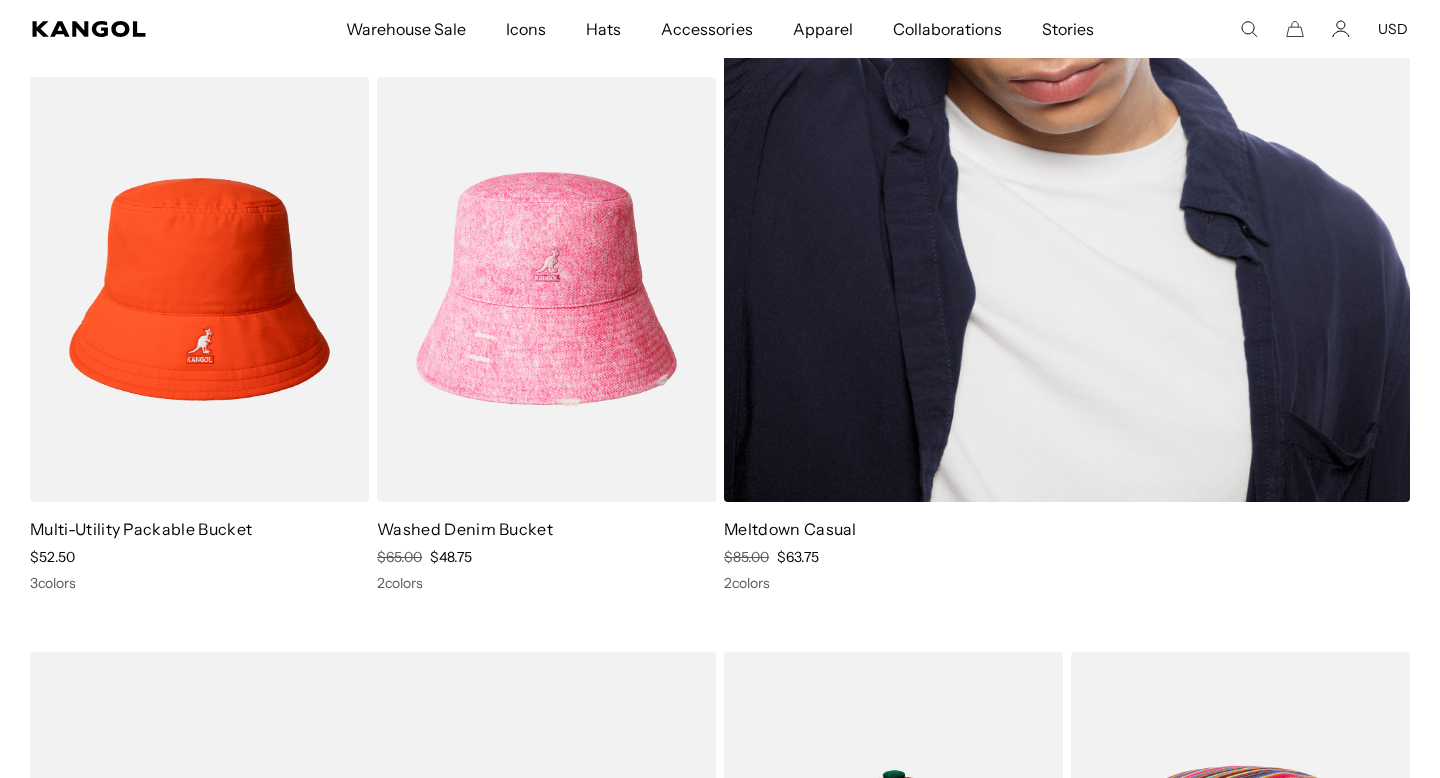 click at bounding box center [1067, 16] 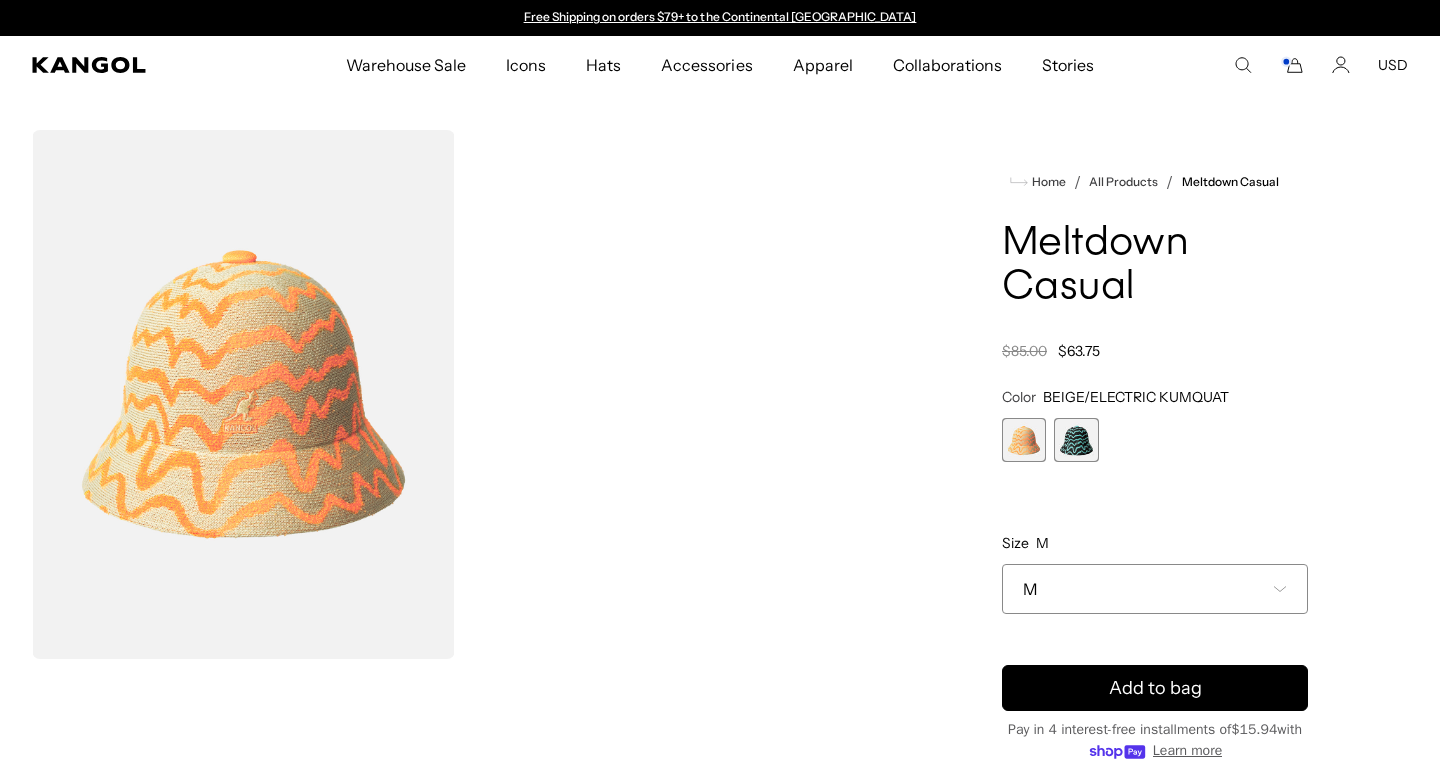 scroll, scrollTop: 0, scrollLeft: 0, axis: both 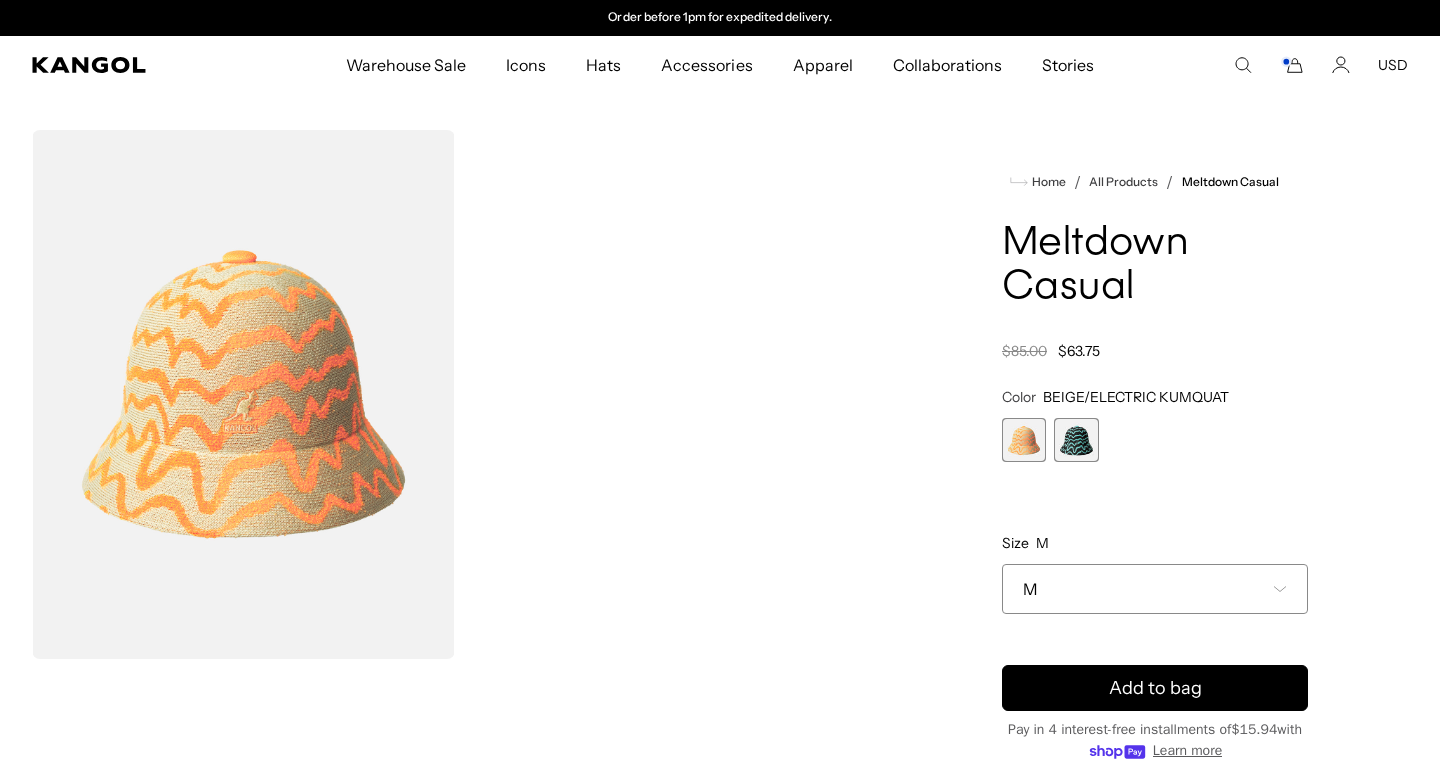 click at bounding box center (1076, 440) 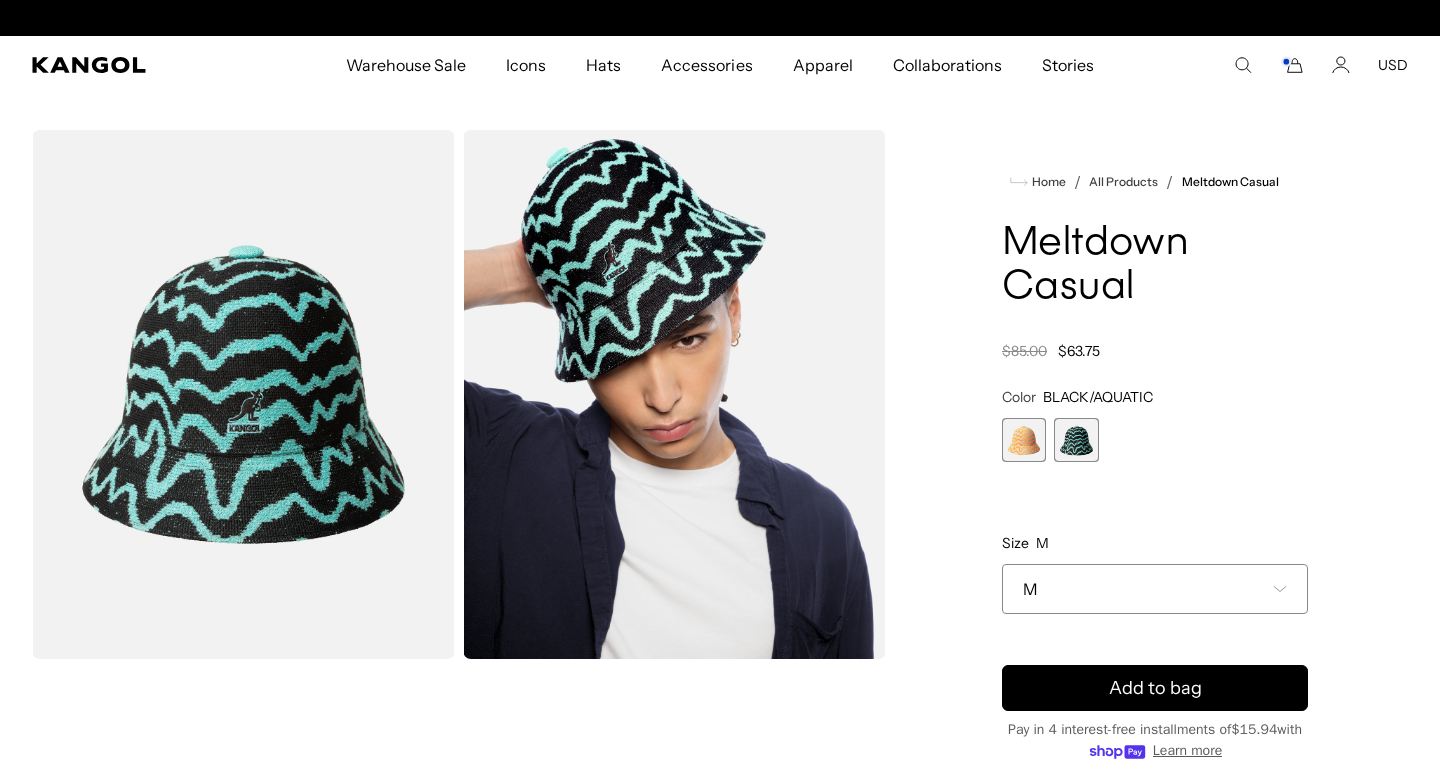 scroll, scrollTop: 0, scrollLeft: 0, axis: both 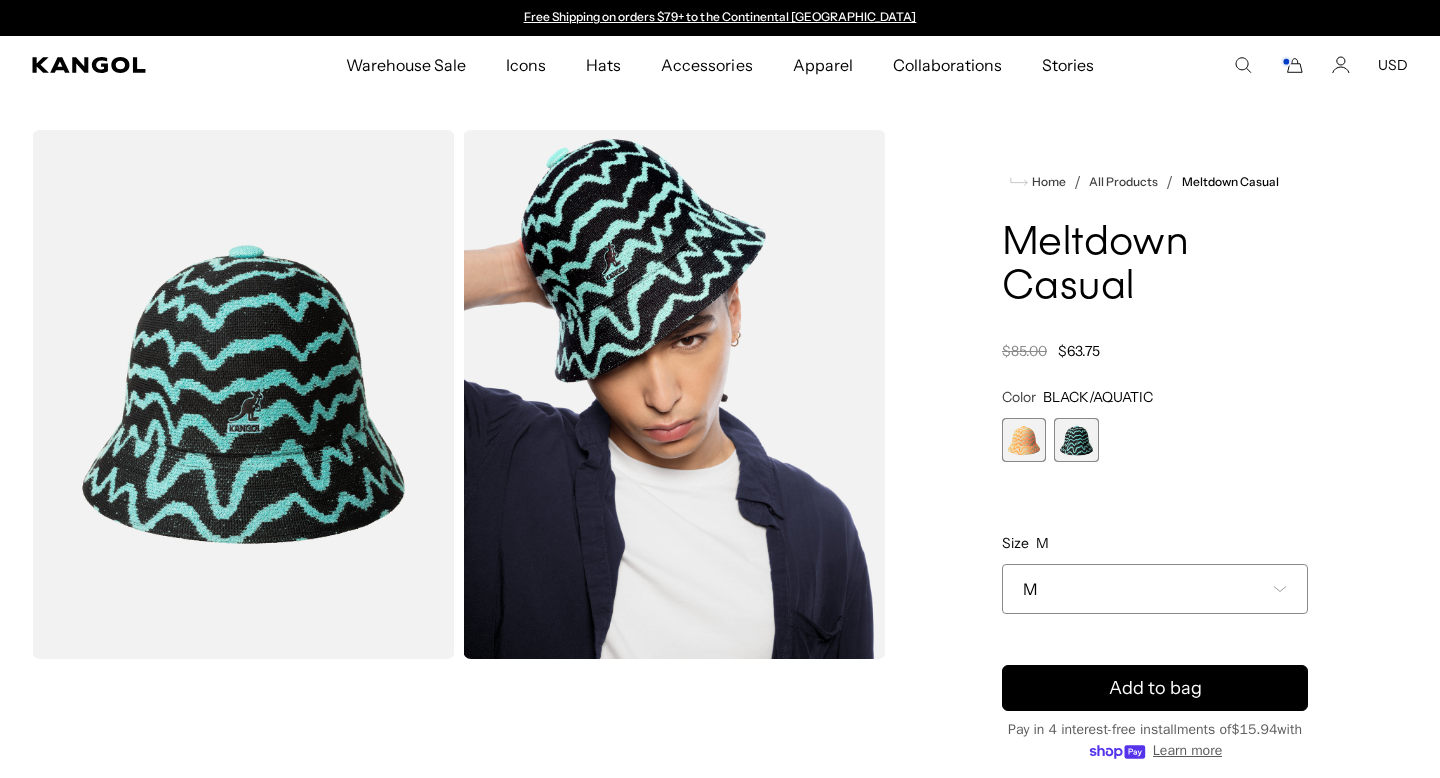 click at bounding box center [1024, 440] 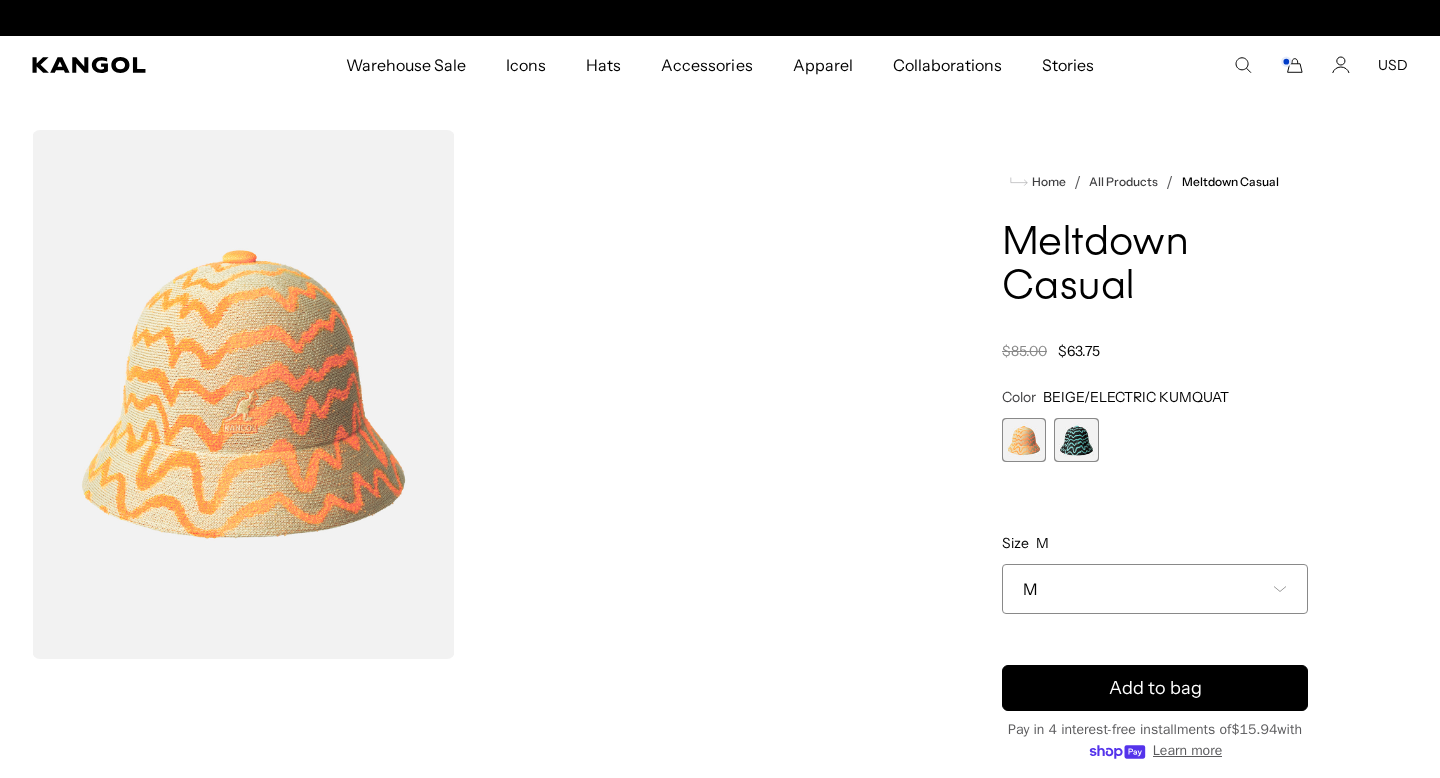 scroll, scrollTop: 0, scrollLeft: 412, axis: horizontal 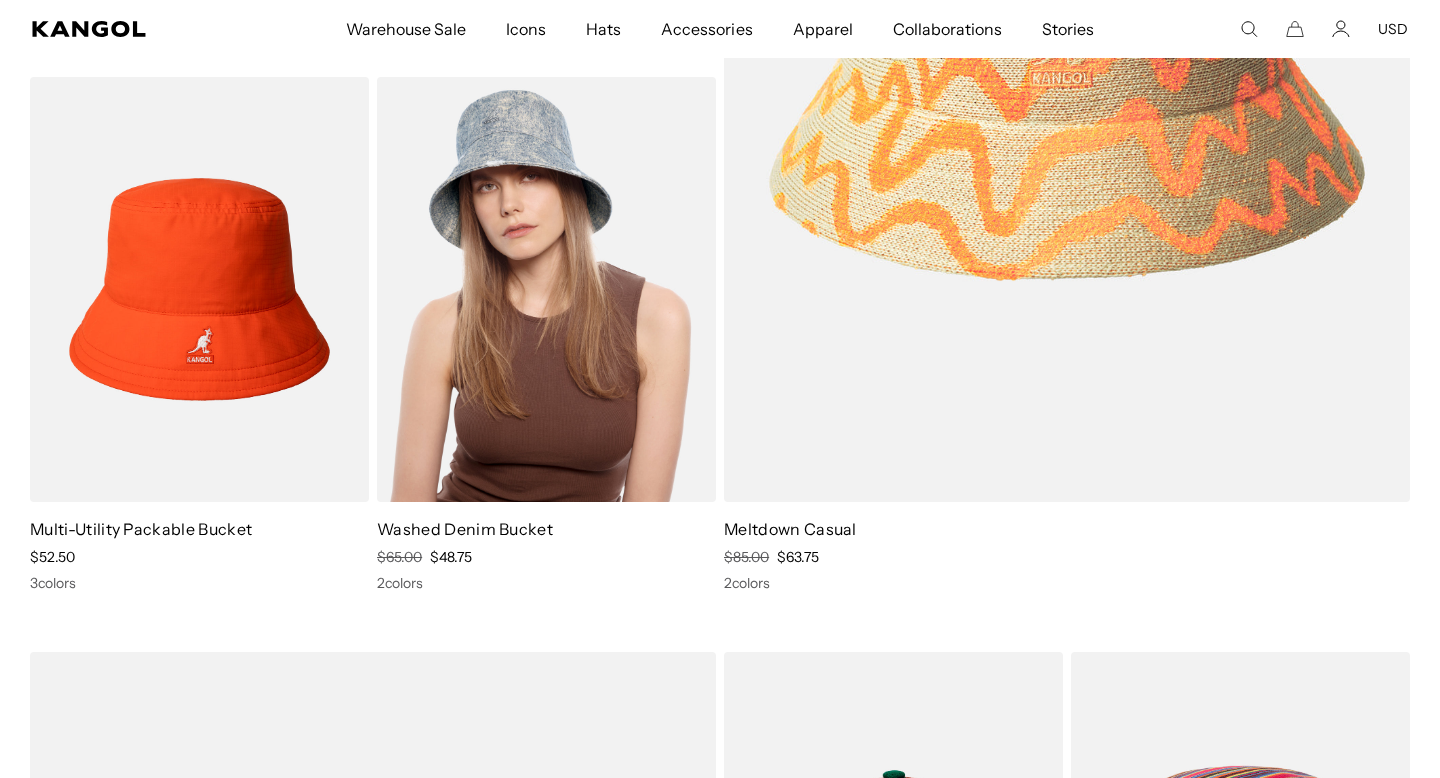 click at bounding box center [546, 290] 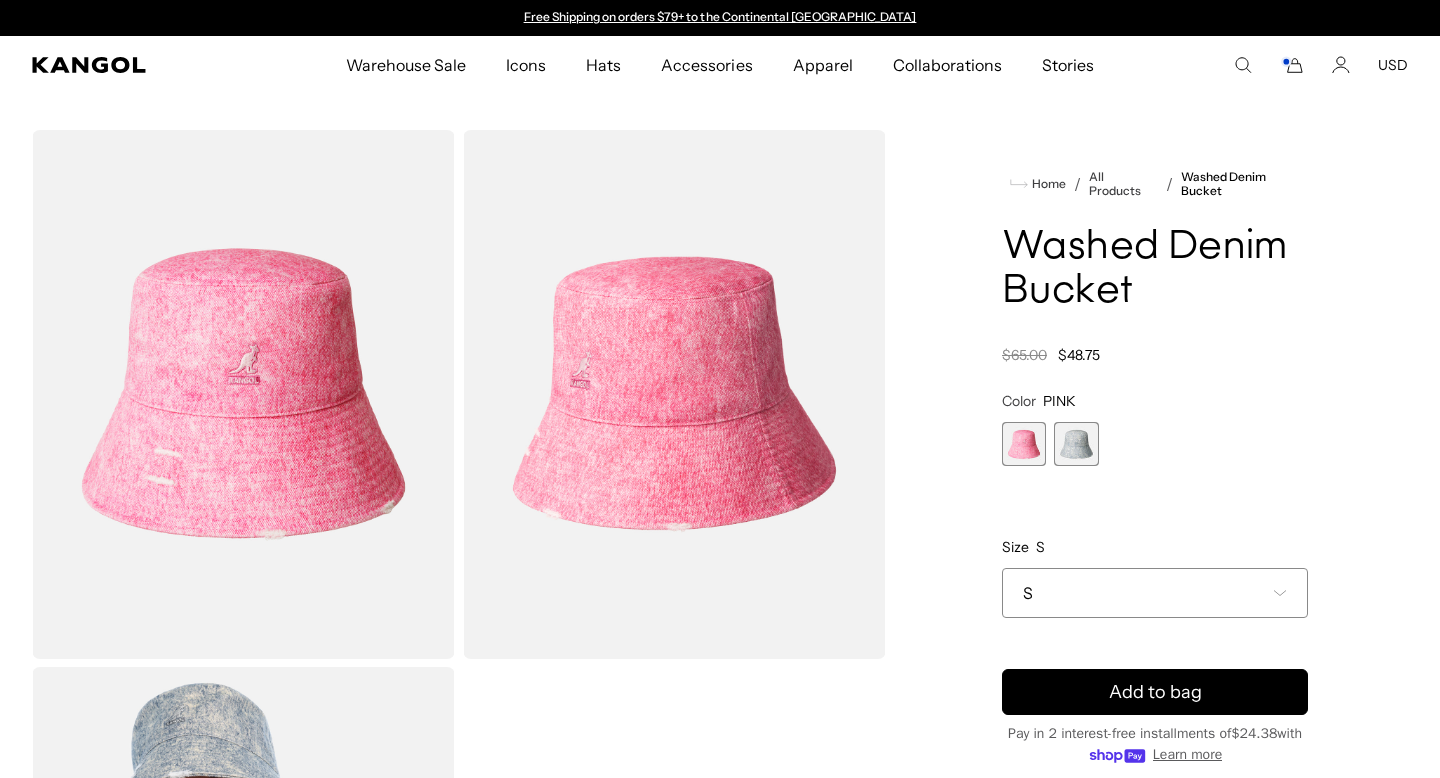 scroll, scrollTop: 0, scrollLeft: 0, axis: both 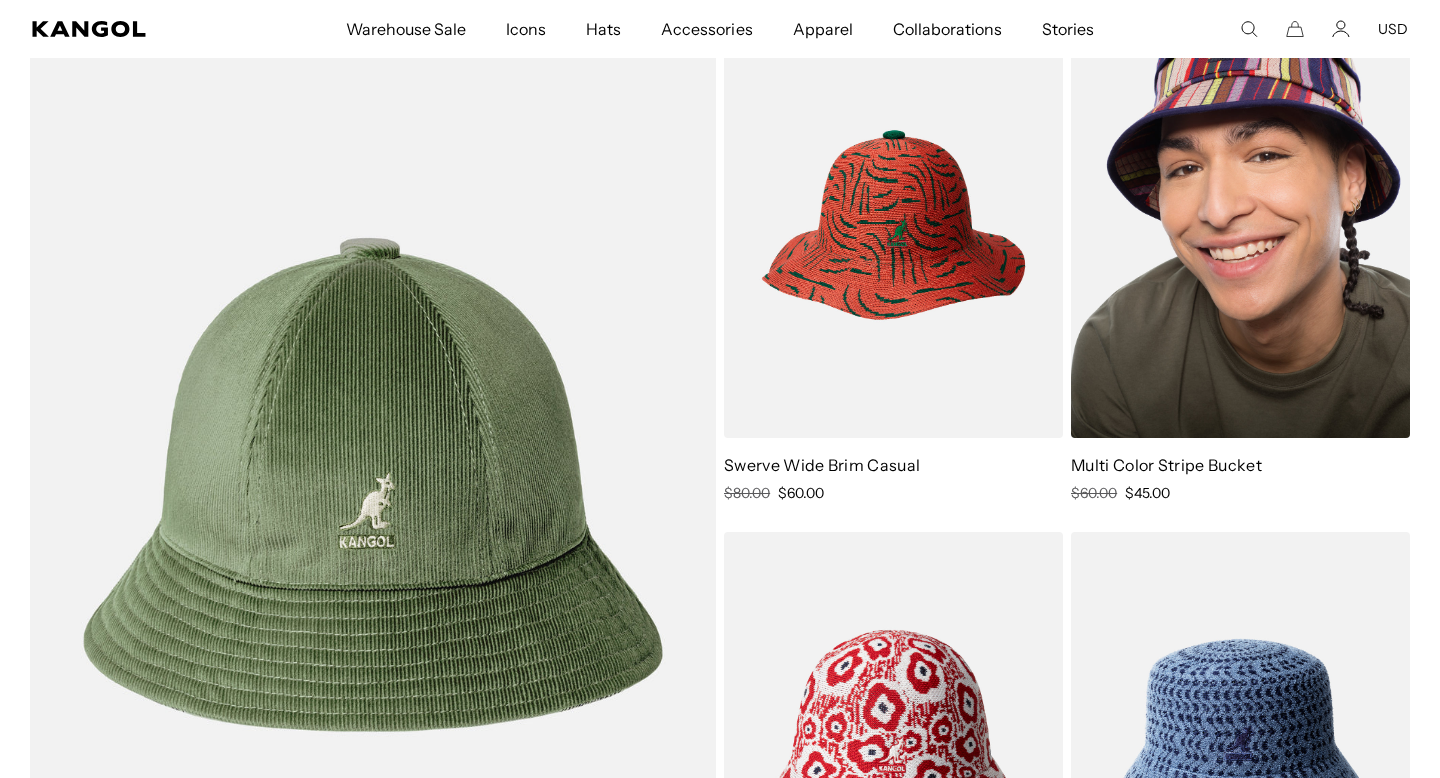click at bounding box center (1240, 225) 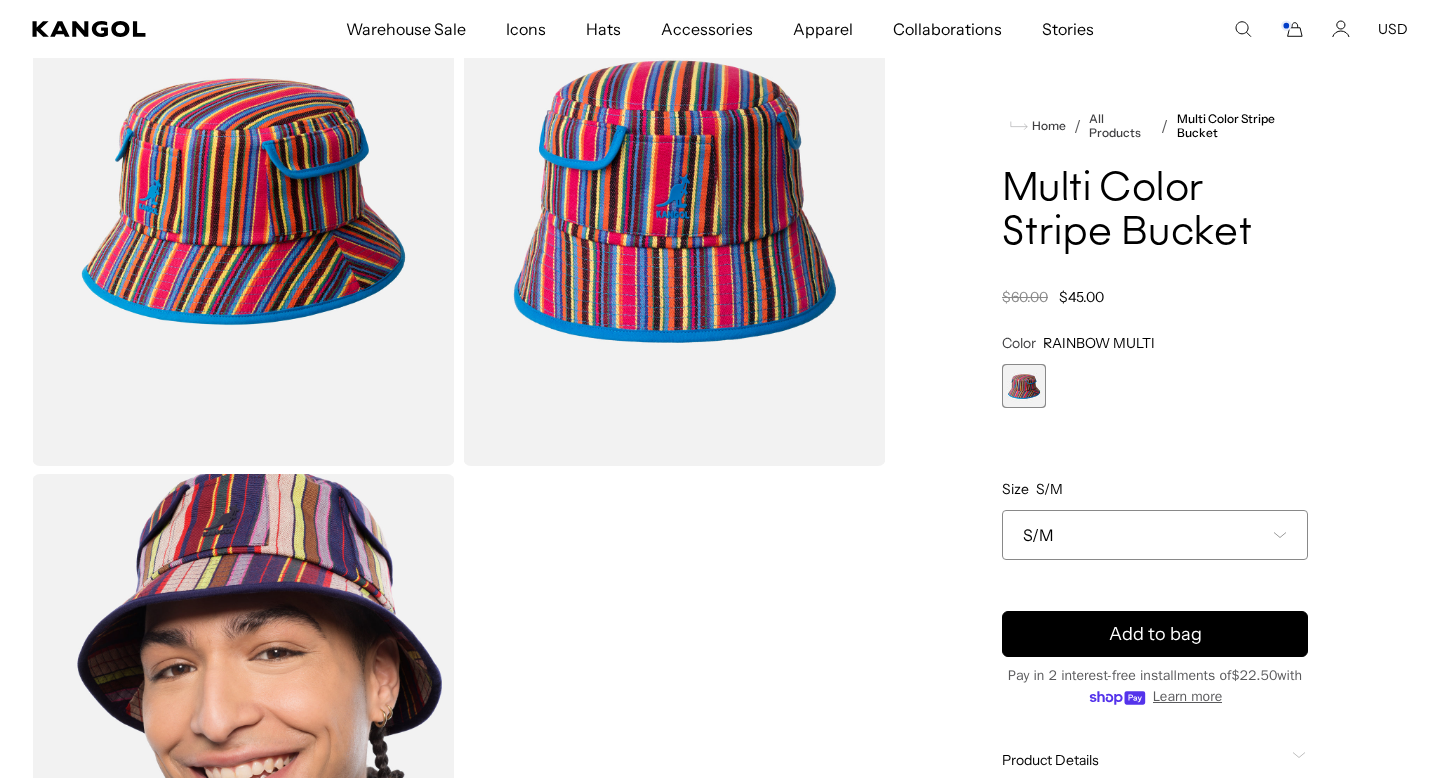 scroll, scrollTop: 195, scrollLeft: 0, axis: vertical 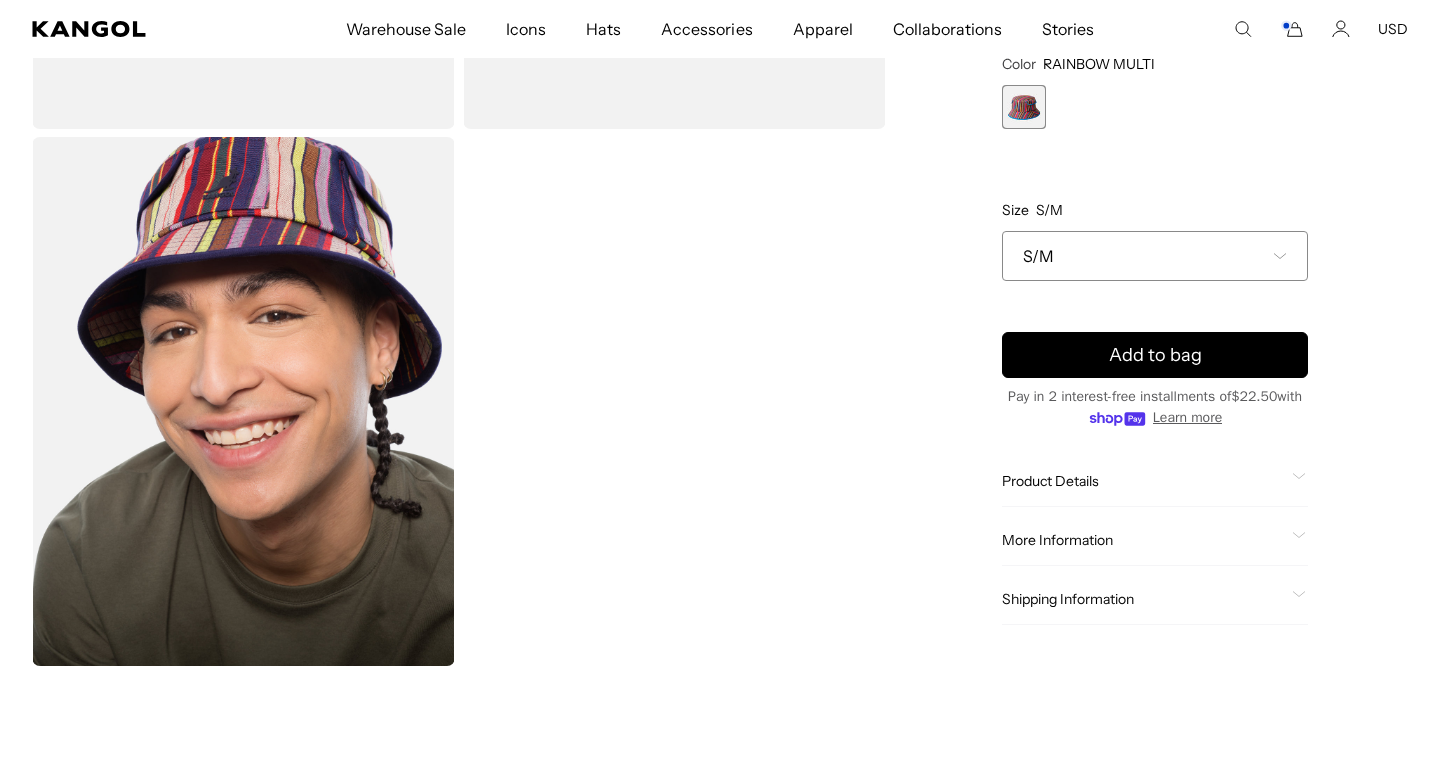 click on "Product Details" 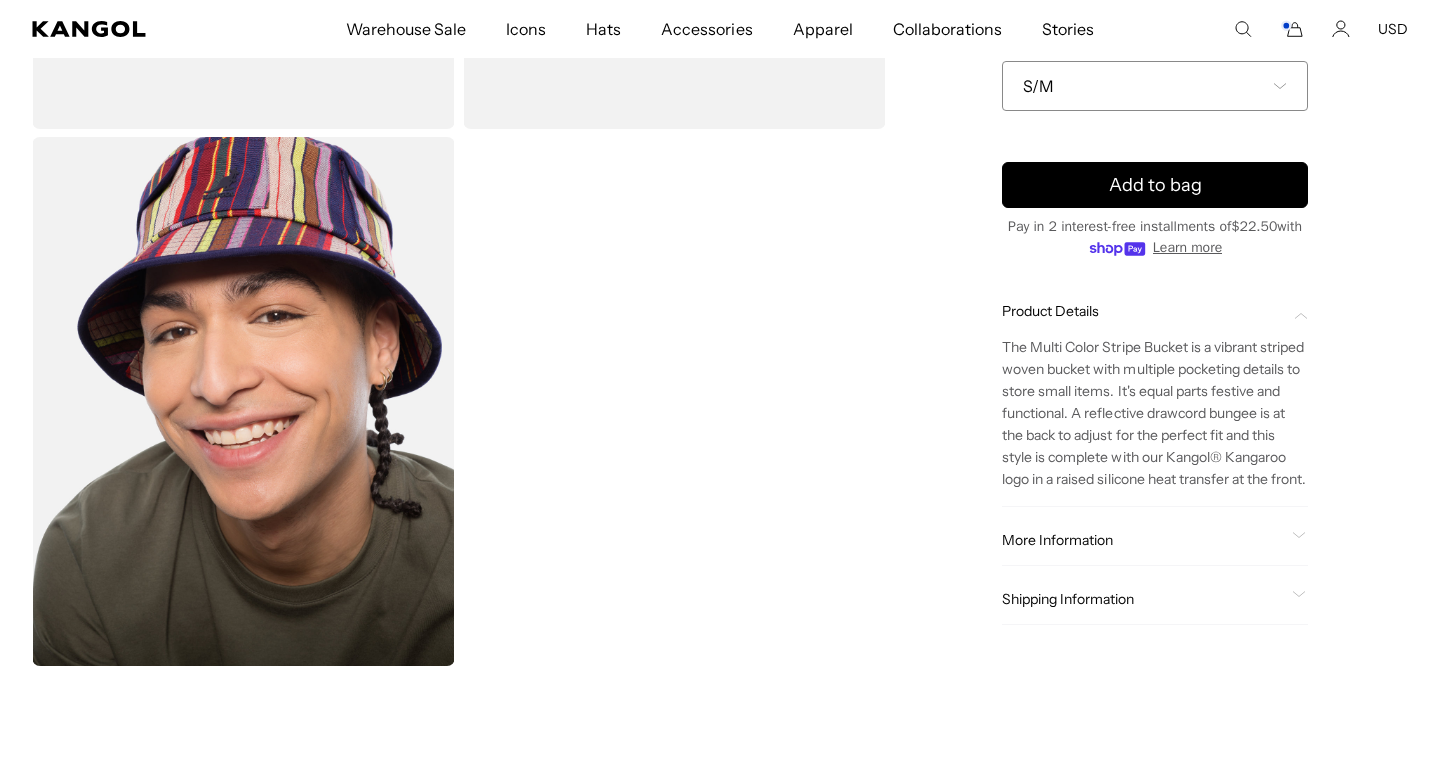 scroll, scrollTop: 0, scrollLeft: 412, axis: horizontal 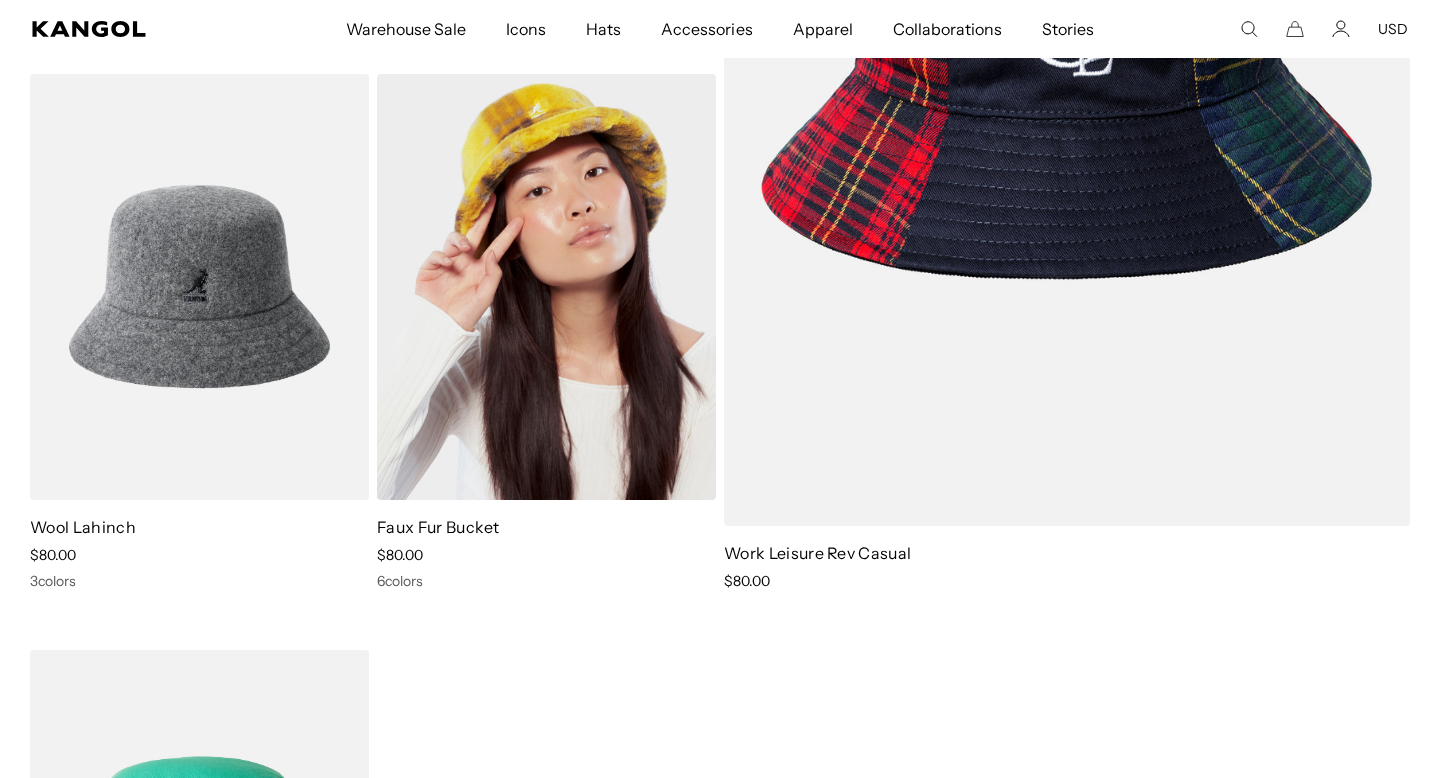 click at bounding box center [546, 287] 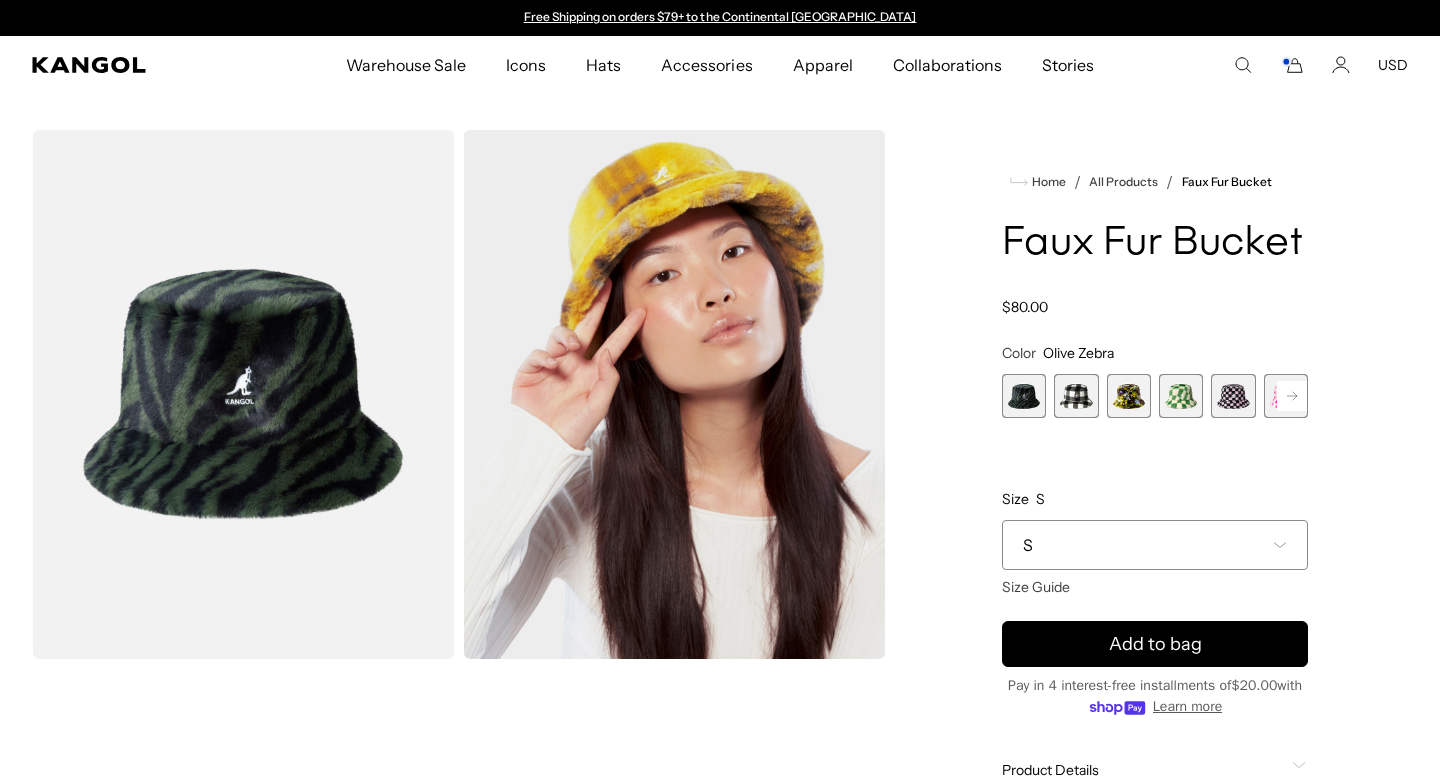 scroll, scrollTop: 0, scrollLeft: 0, axis: both 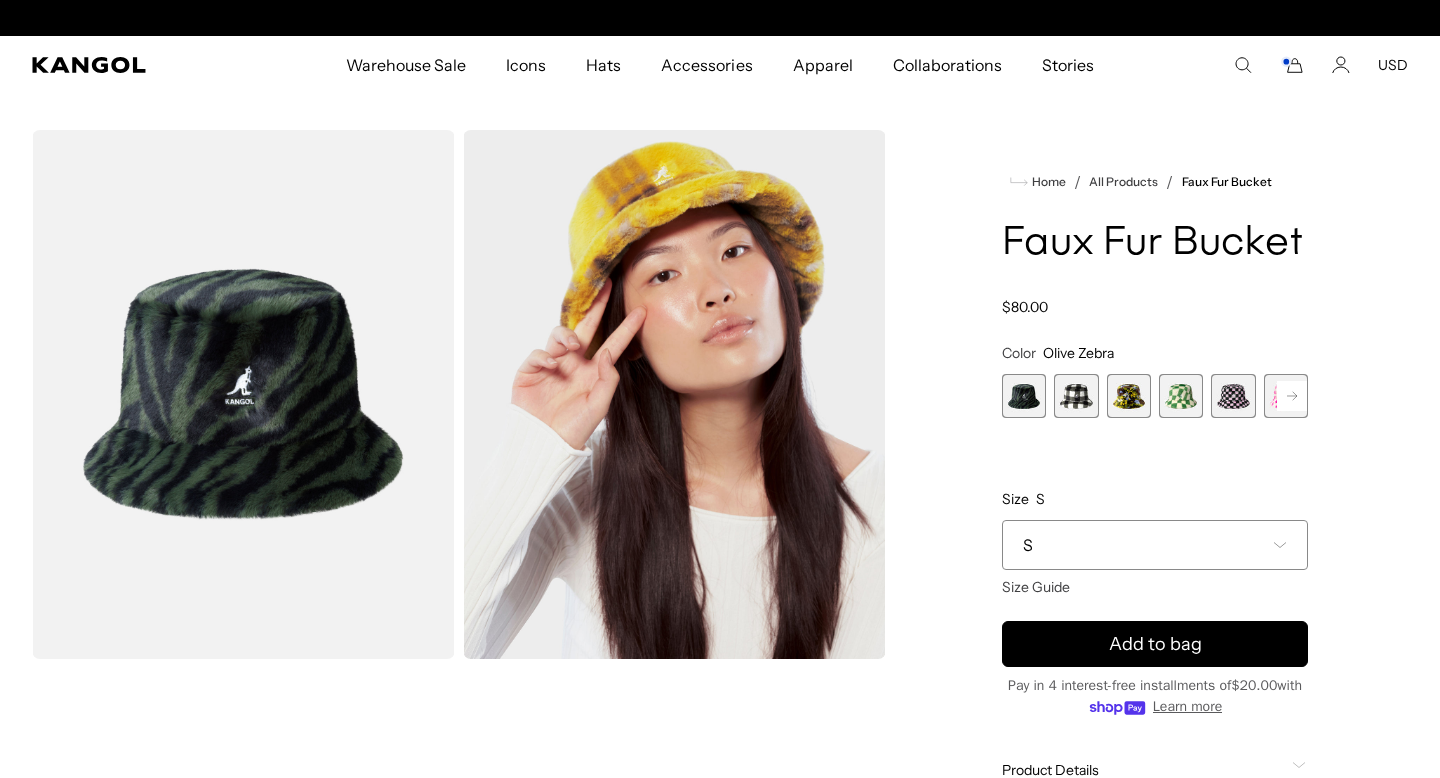 click at bounding box center [1181, 396] 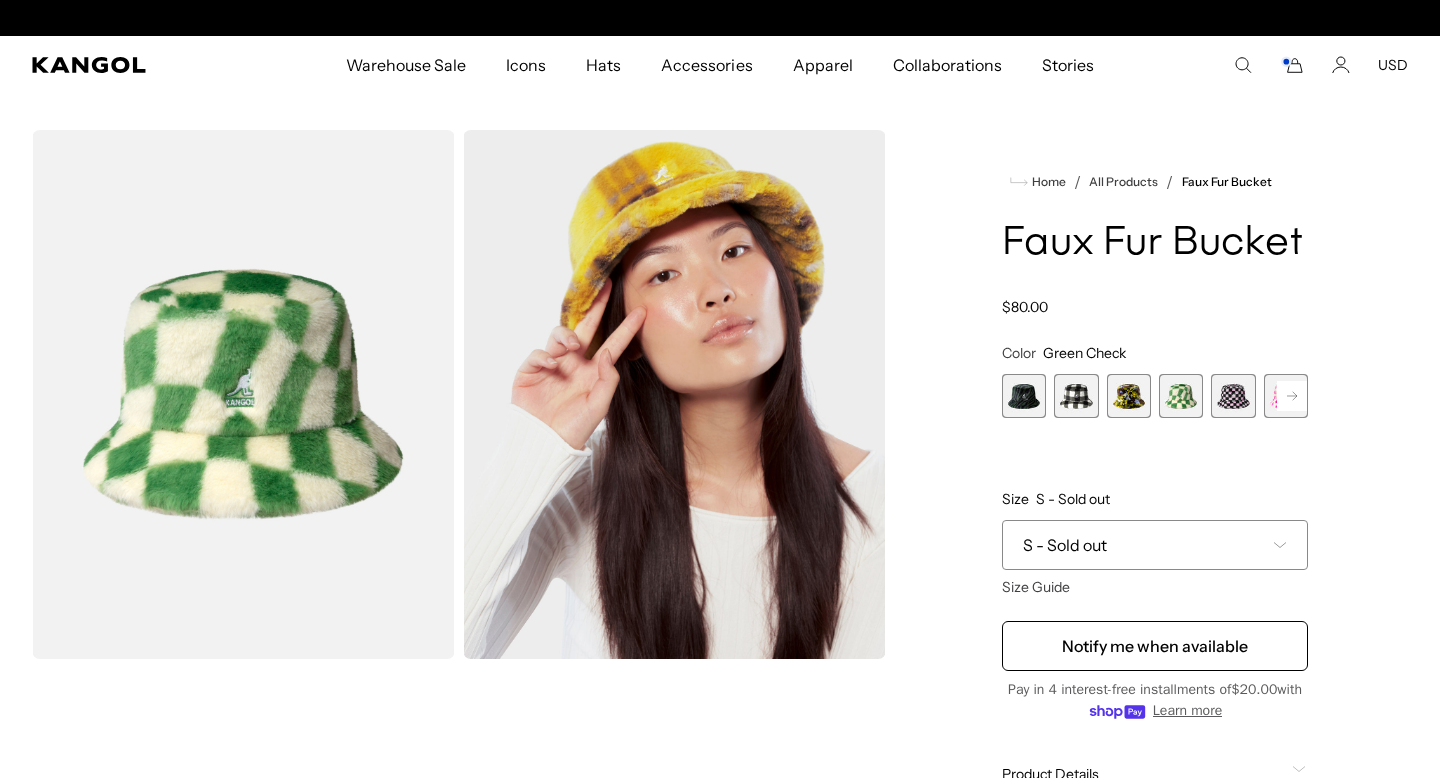 scroll, scrollTop: 0, scrollLeft: 0, axis: both 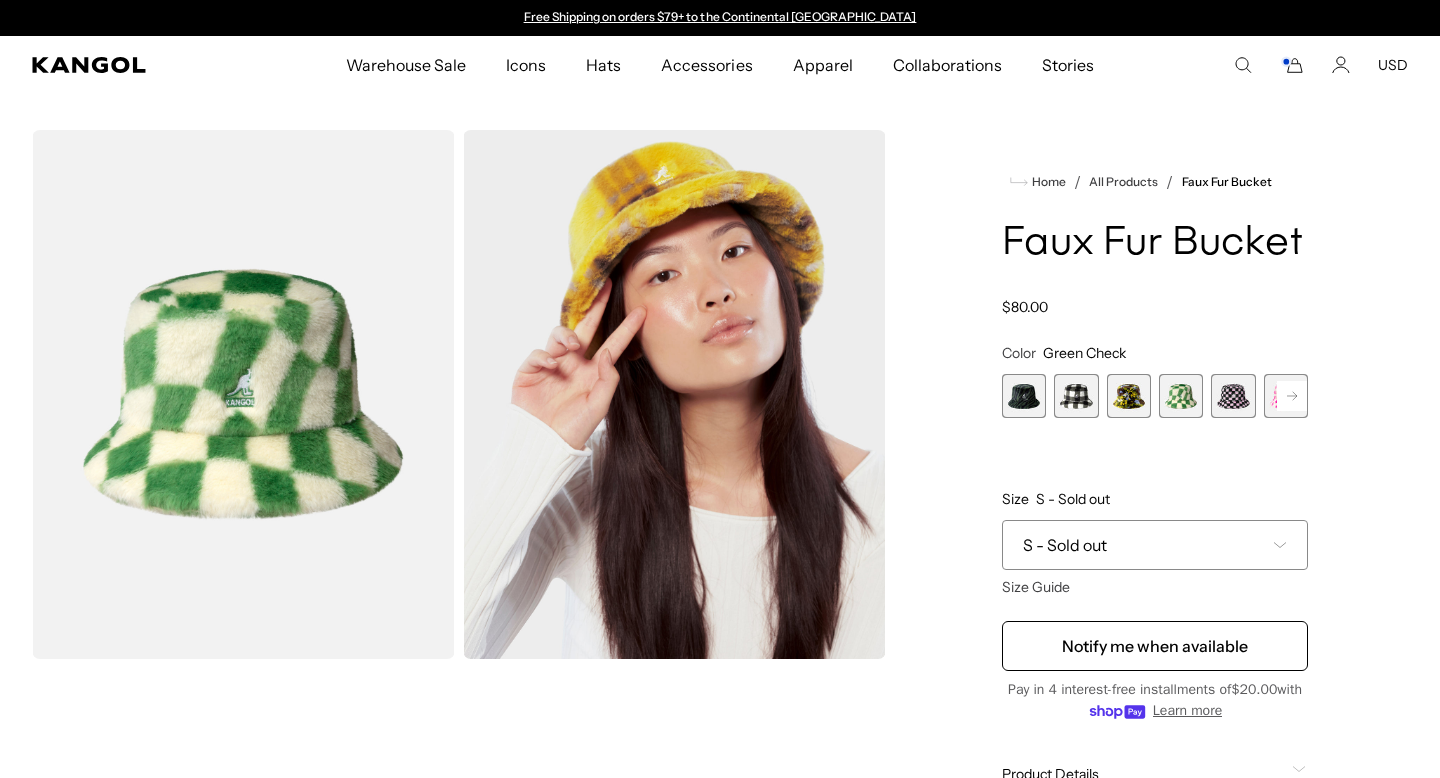 click at bounding box center [1233, 396] 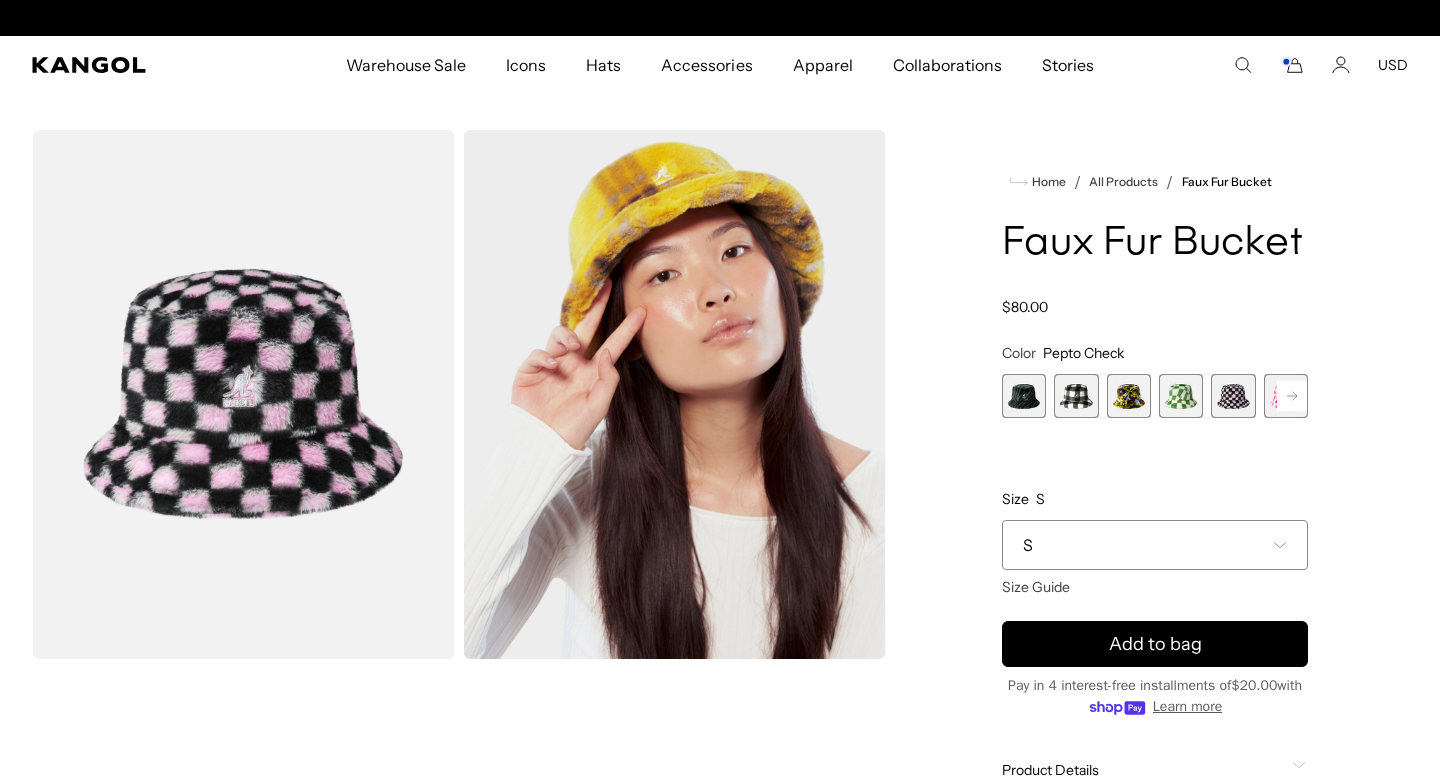 scroll, scrollTop: 0, scrollLeft: 412, axis: horizontal 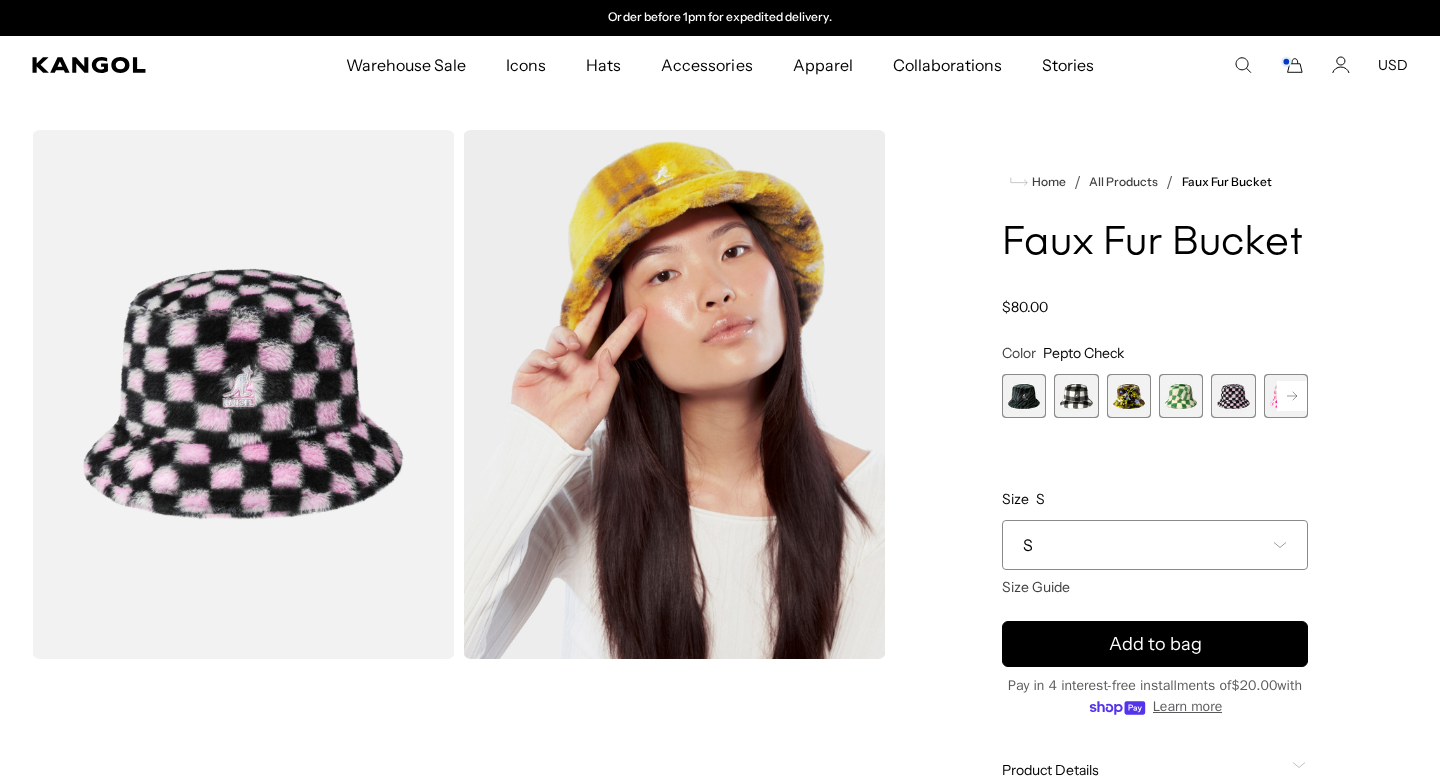 click 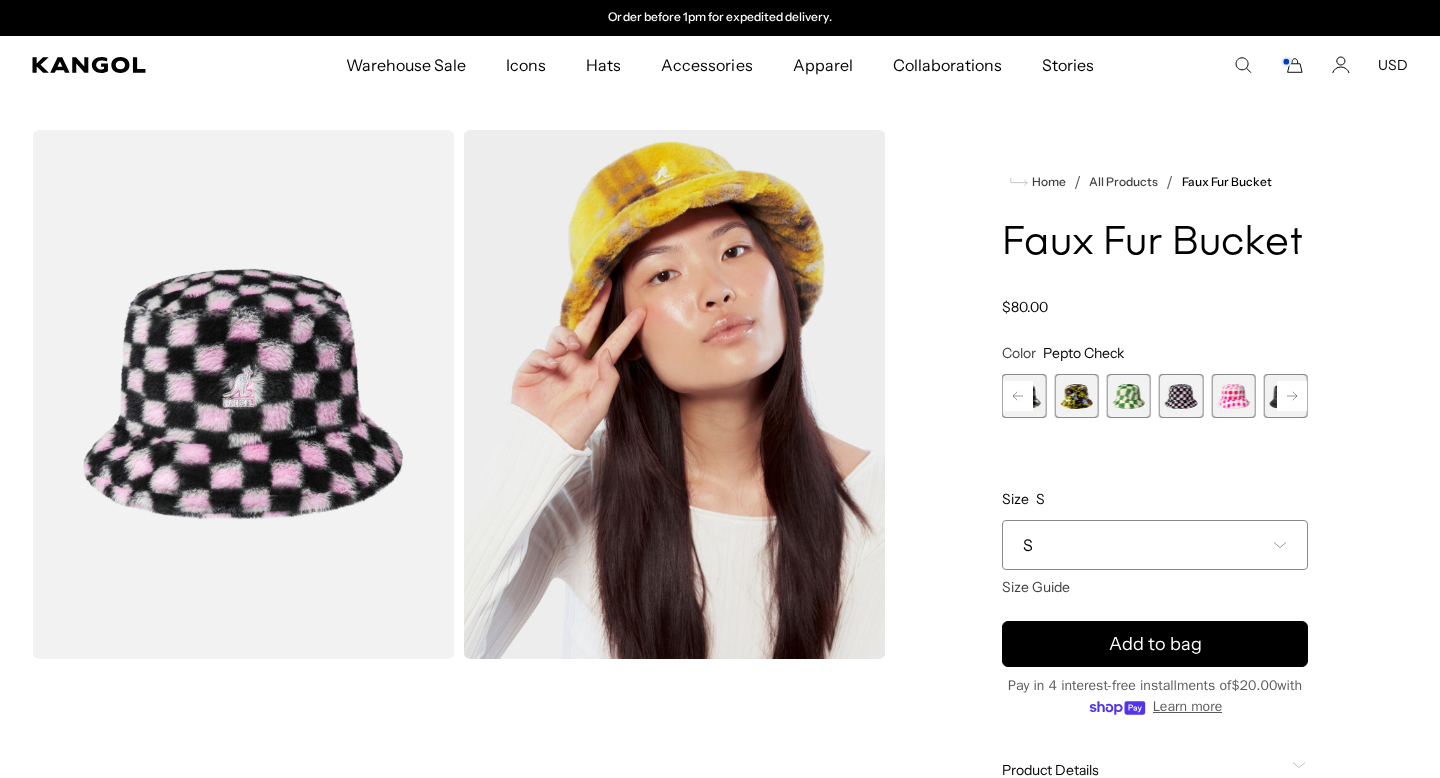 click at bounding box center [1233, 396] 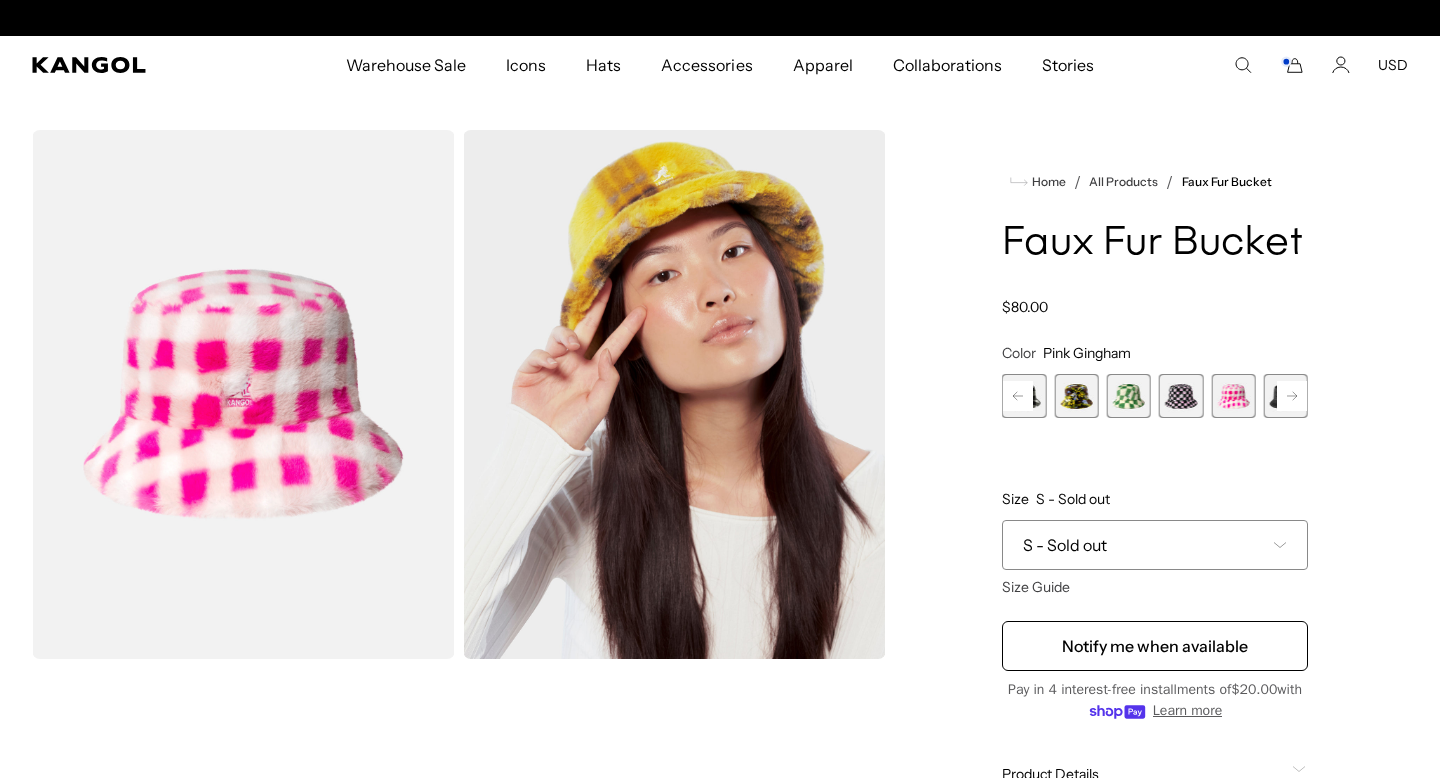 scroll, scrollTop: 0, scrollLeft: 412, axis: horizontal 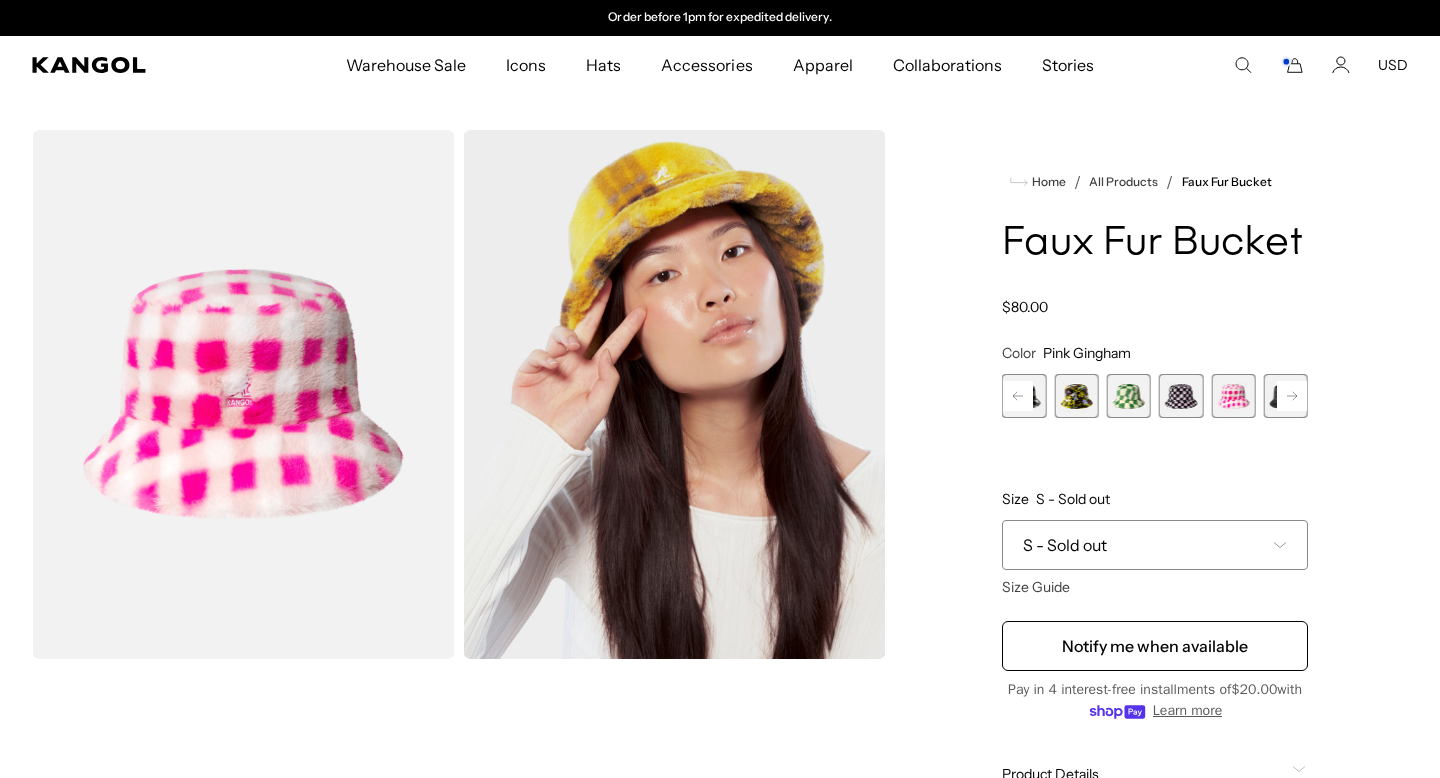 click at bounding box center [1286, 396] 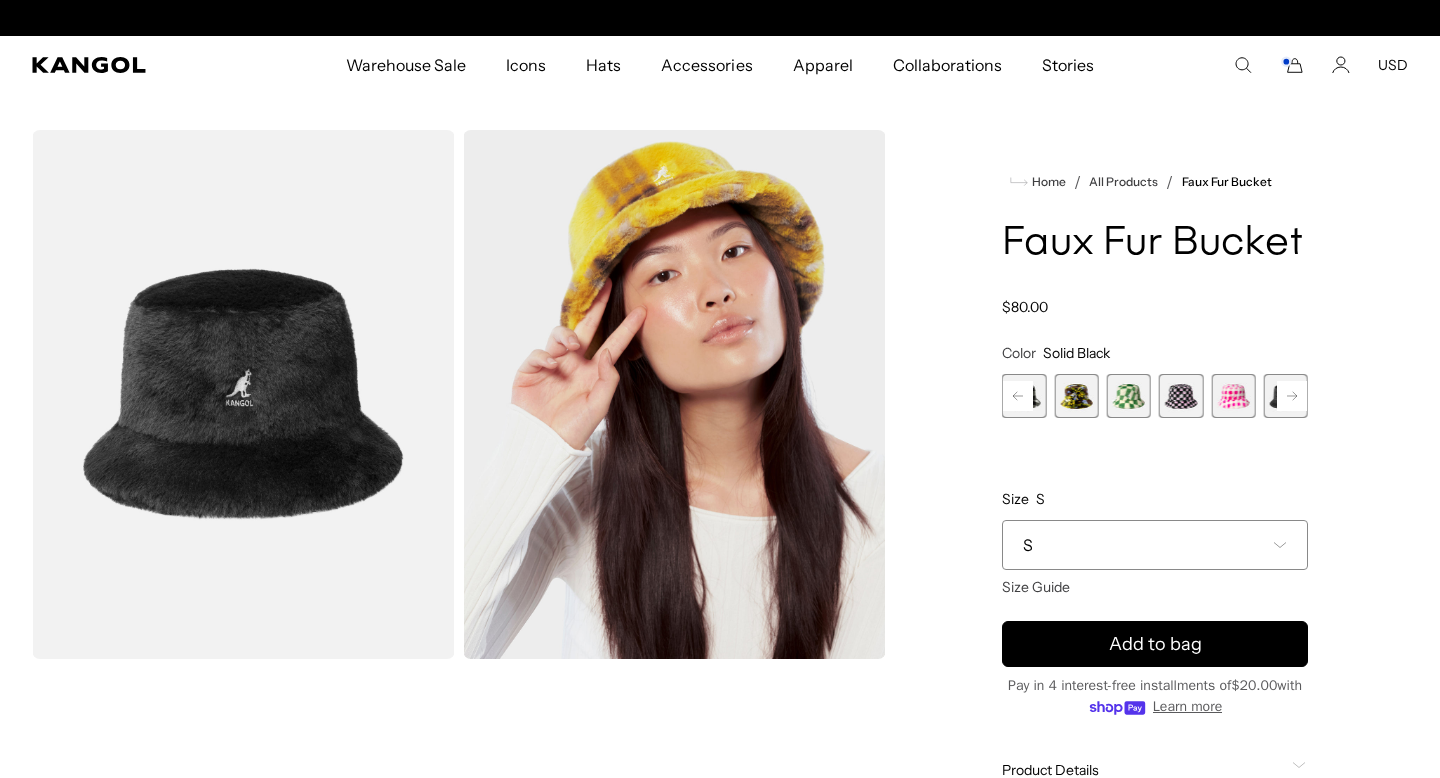 scroll, scrollTop: 0, scrollLeft: 0, axis: both 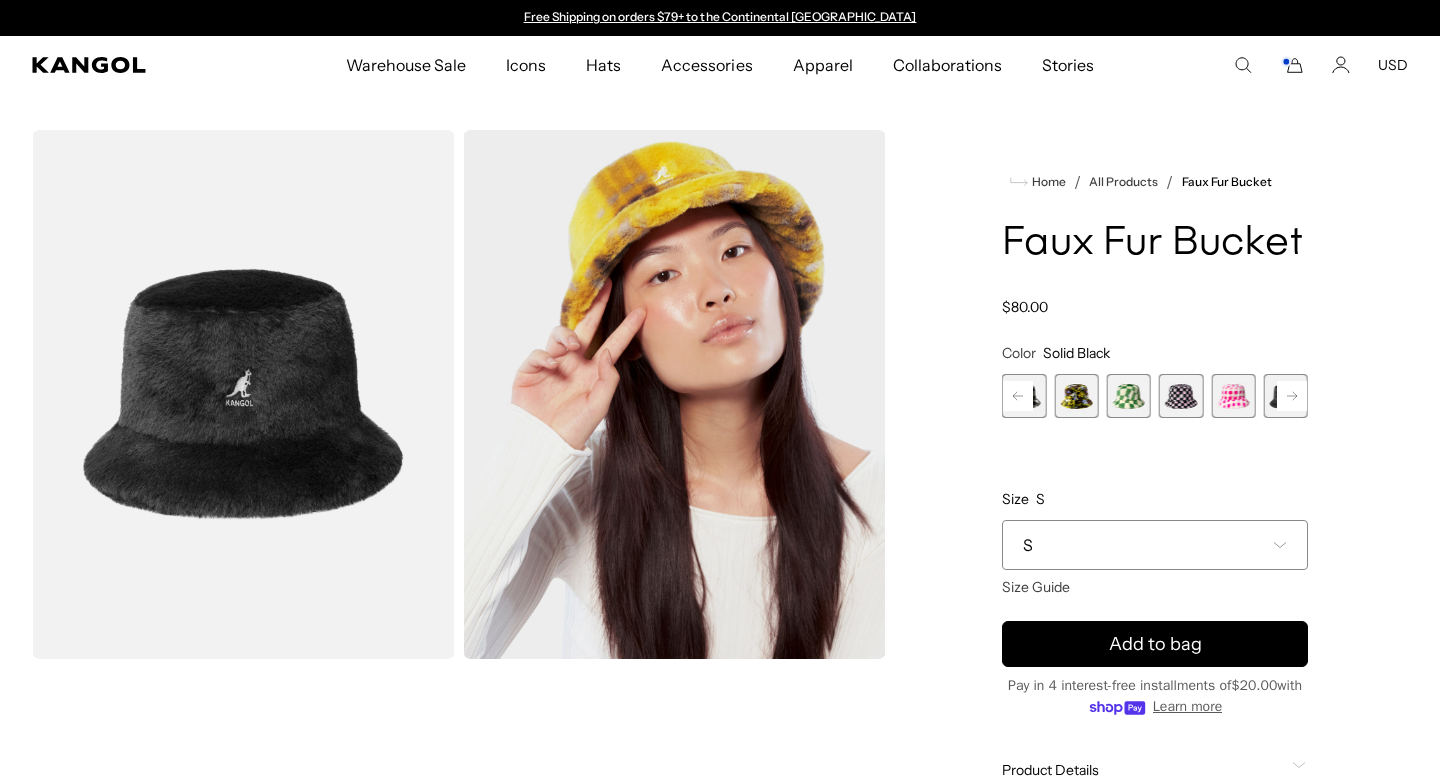 click at bounding box center [1233, 396] 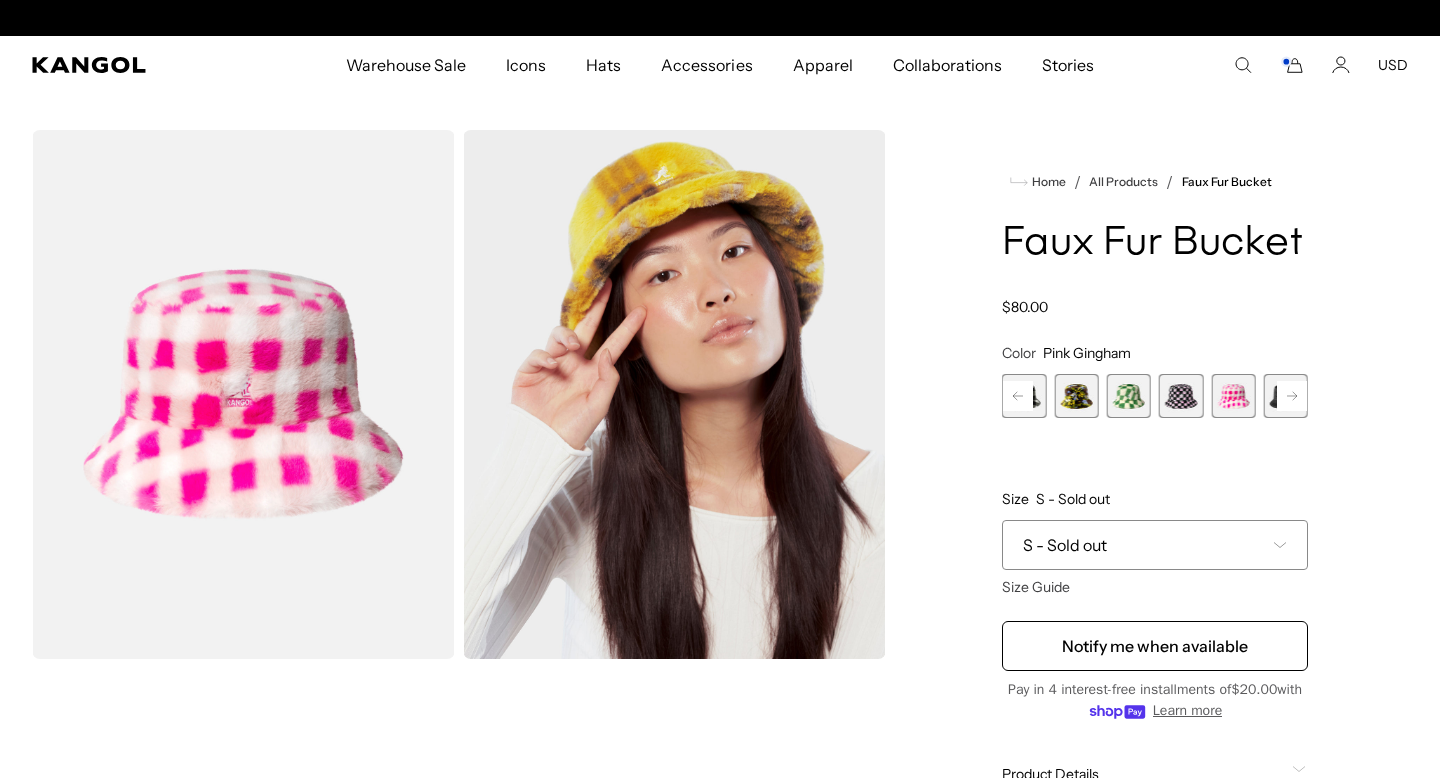 scroll, scrollTop: 0, scrollLeft: 0, axis: both 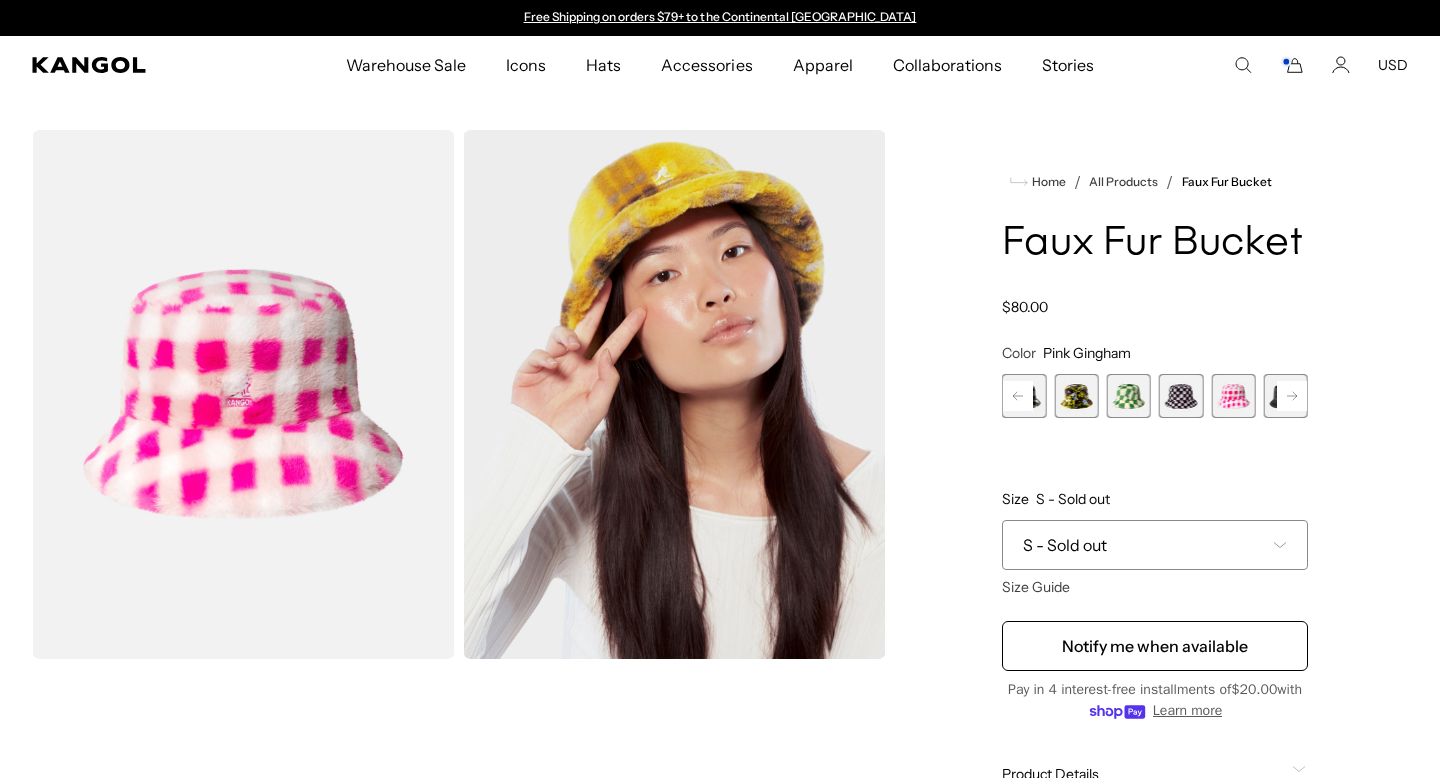 click at bounding box center (1181, 396) 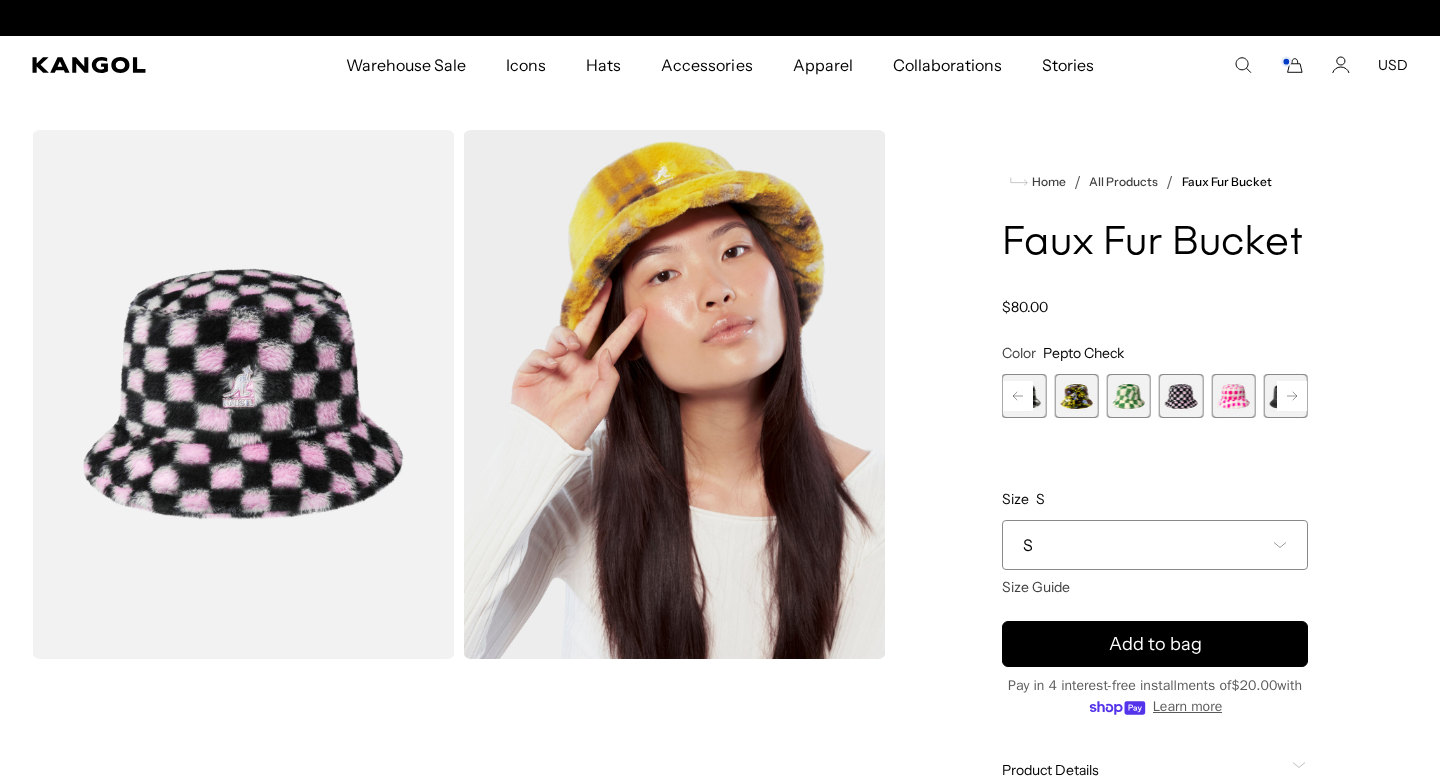 scroll, scrollTop: 0, scrollLeft: 412, axis: horizontal 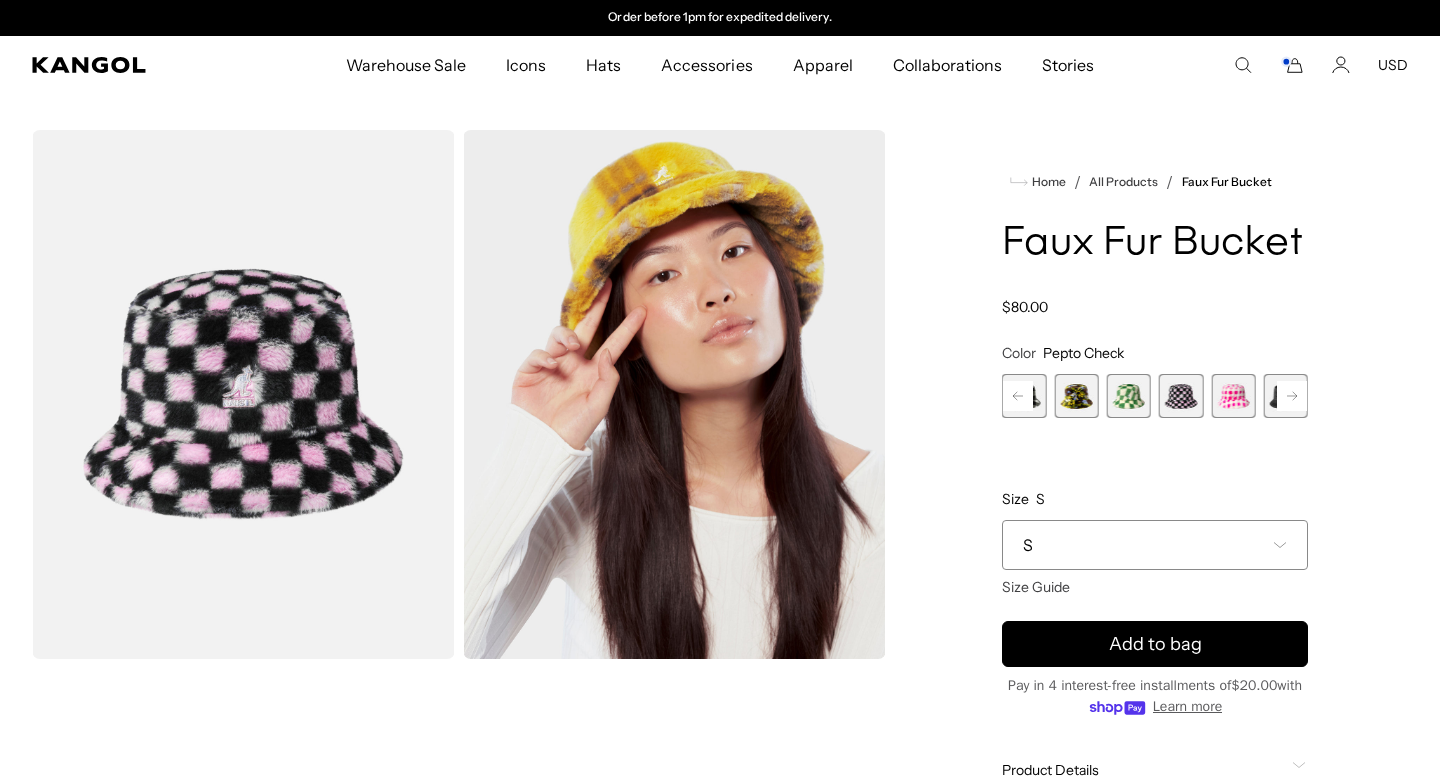 click at bounding box center (1233, 396) 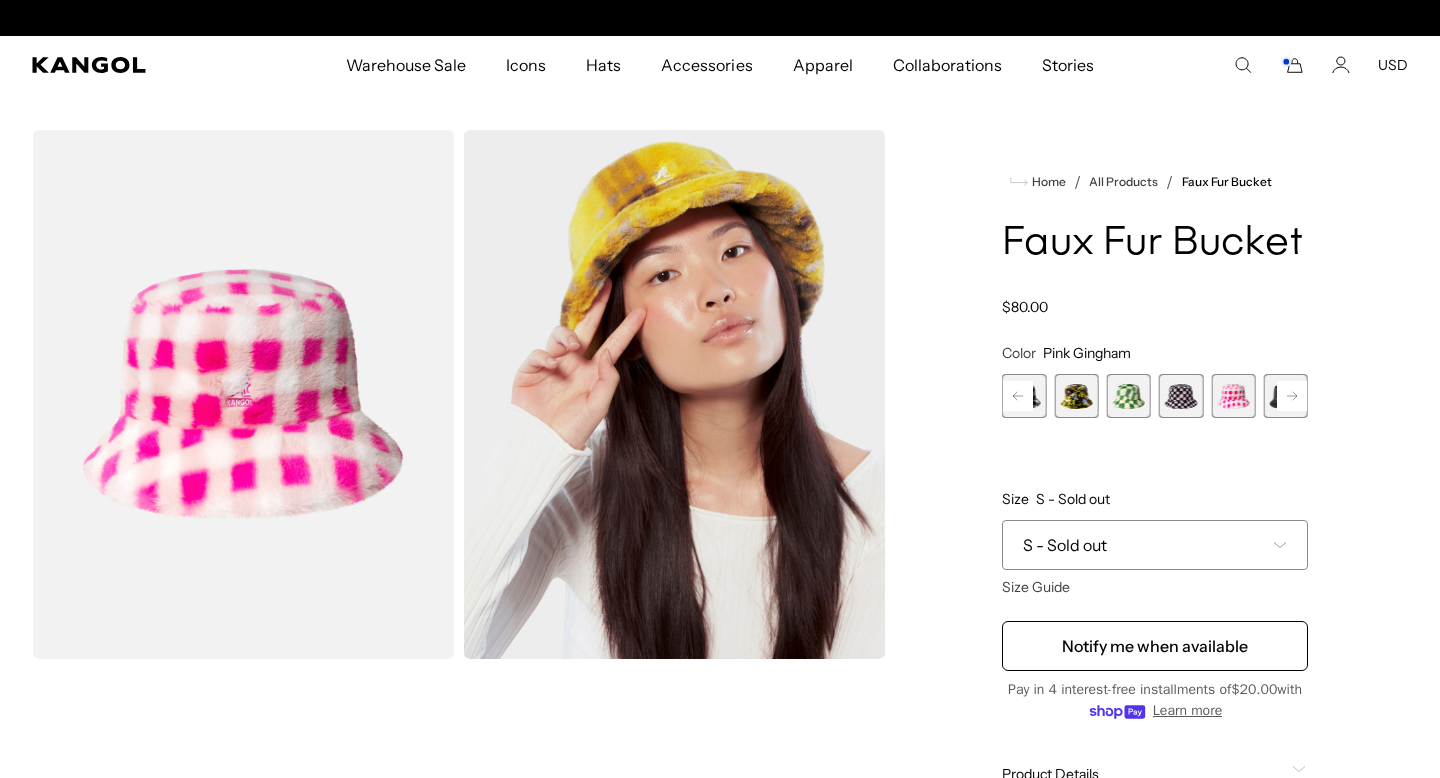 scroll, scrollTop: 0, scrollLeft: 0, axis: both 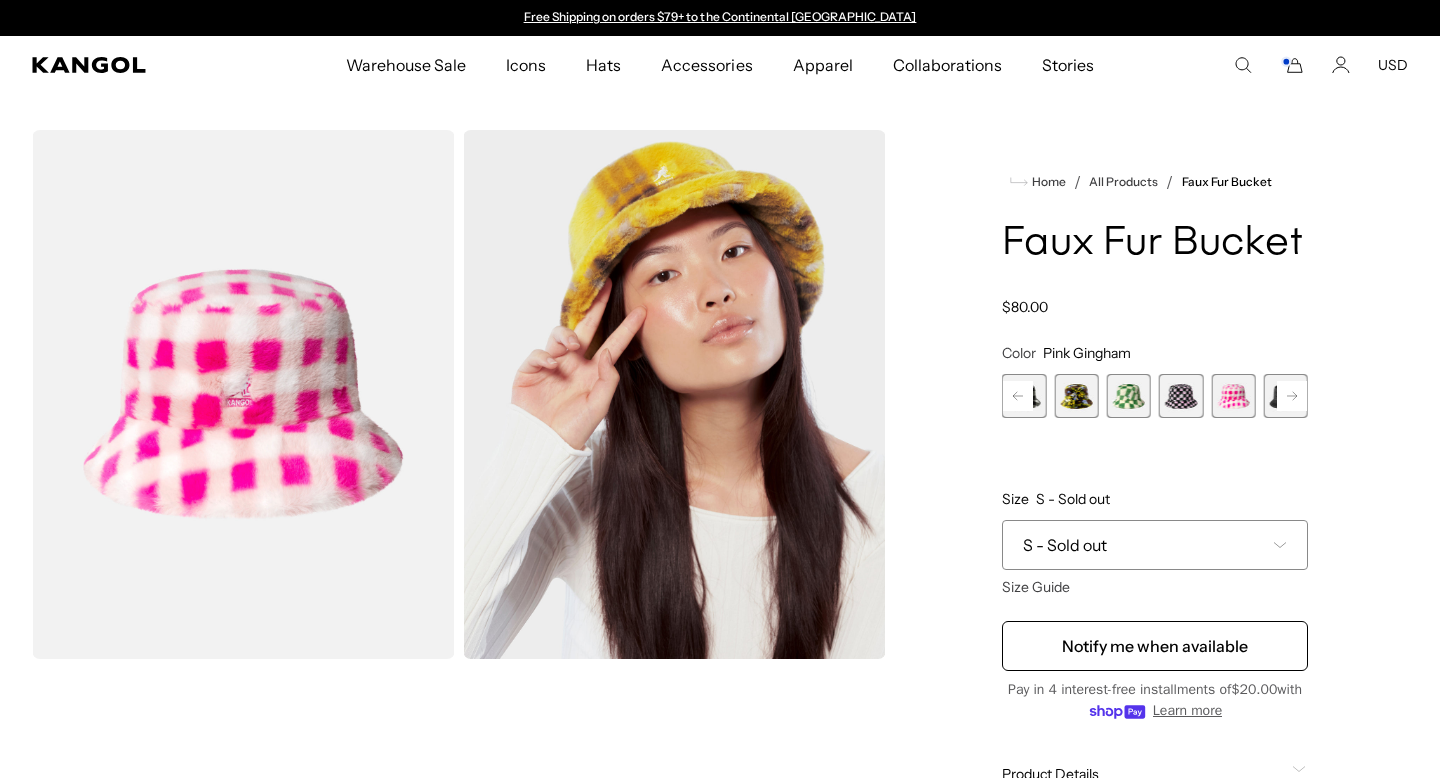 click on "S - Sold out" at bounding box center [1155, 545] 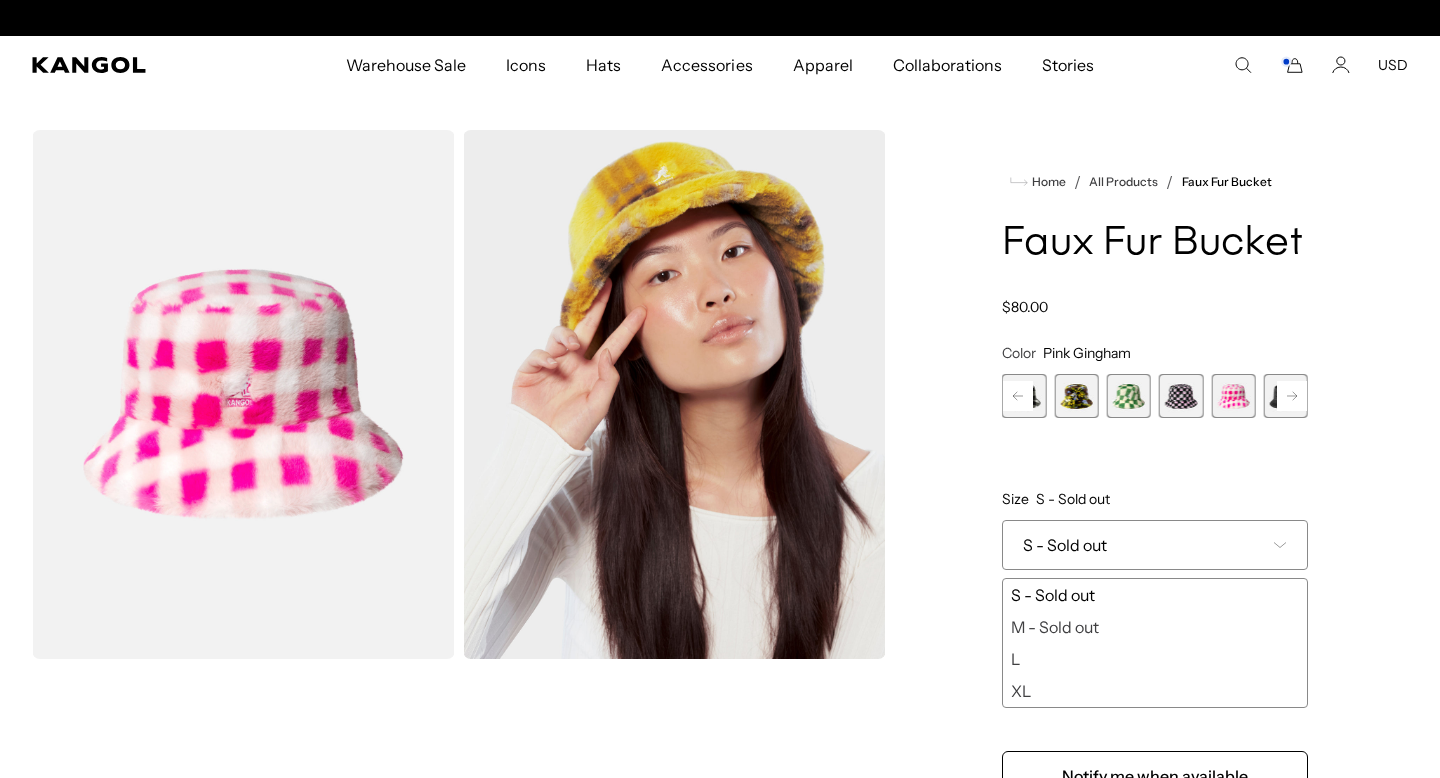 scroll, scrollTop: 0, scrollLeft: 412, axis: horizontal 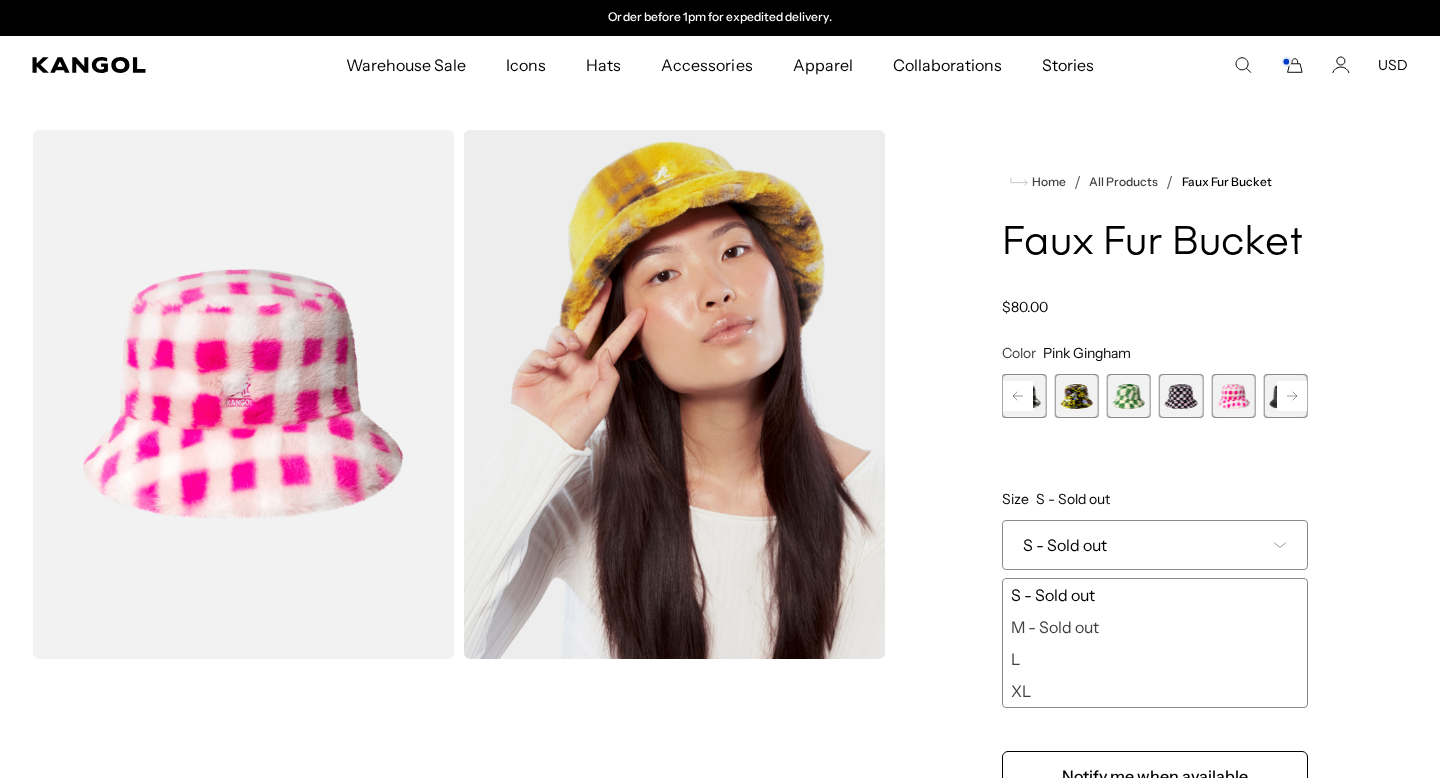 click on "L" at bounding box center (1155, 659) 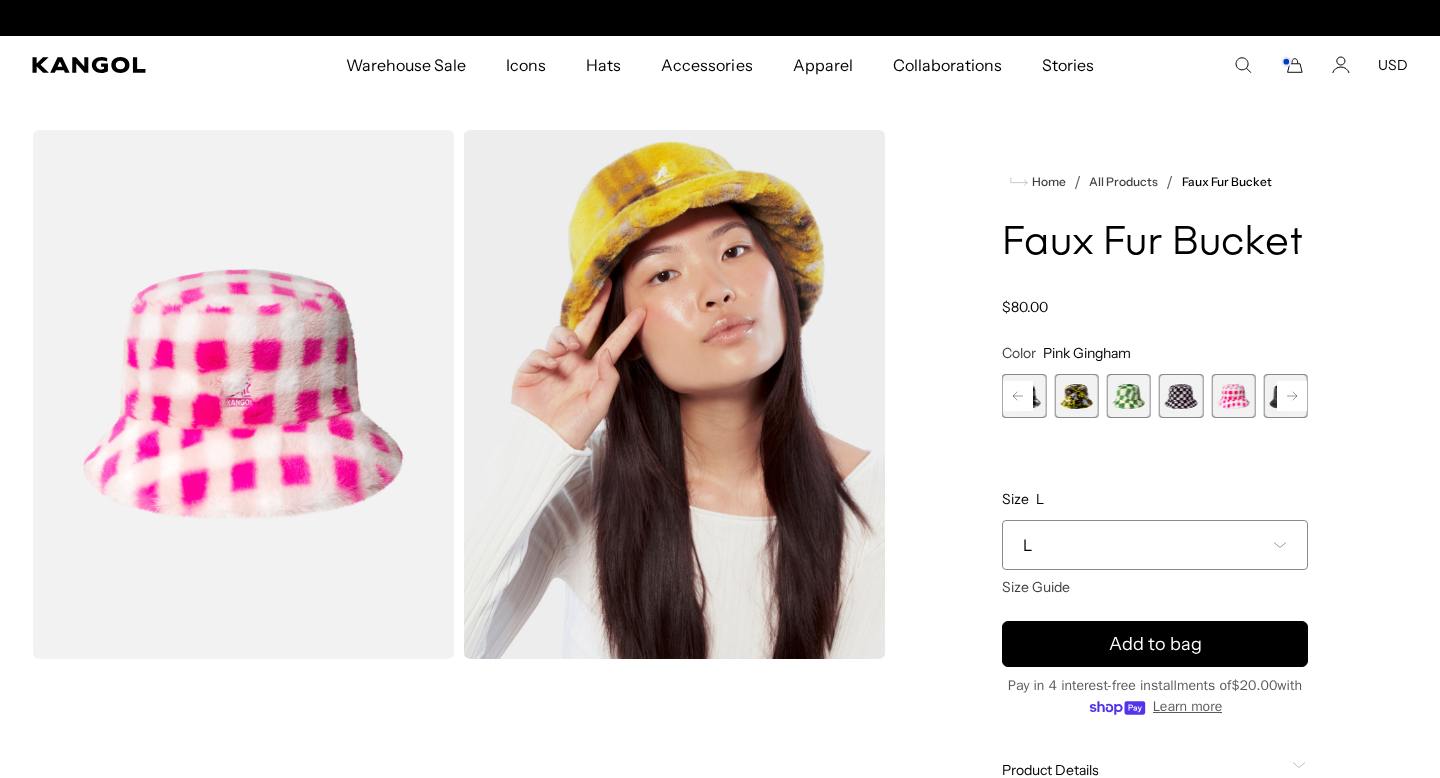scroll, scrollTop: 0, scrollLeft: 412, axis: horizontal 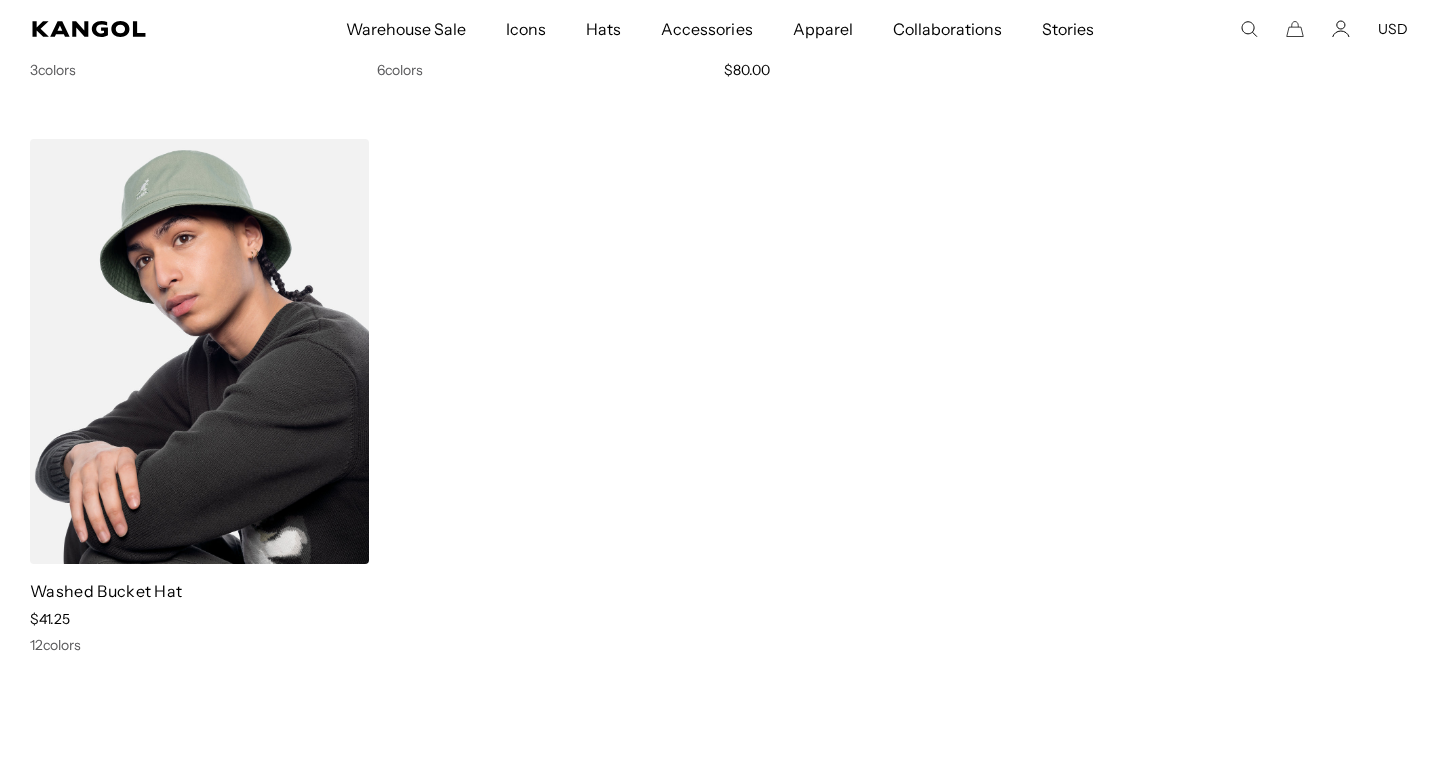 click at bounding box center [199, 352] 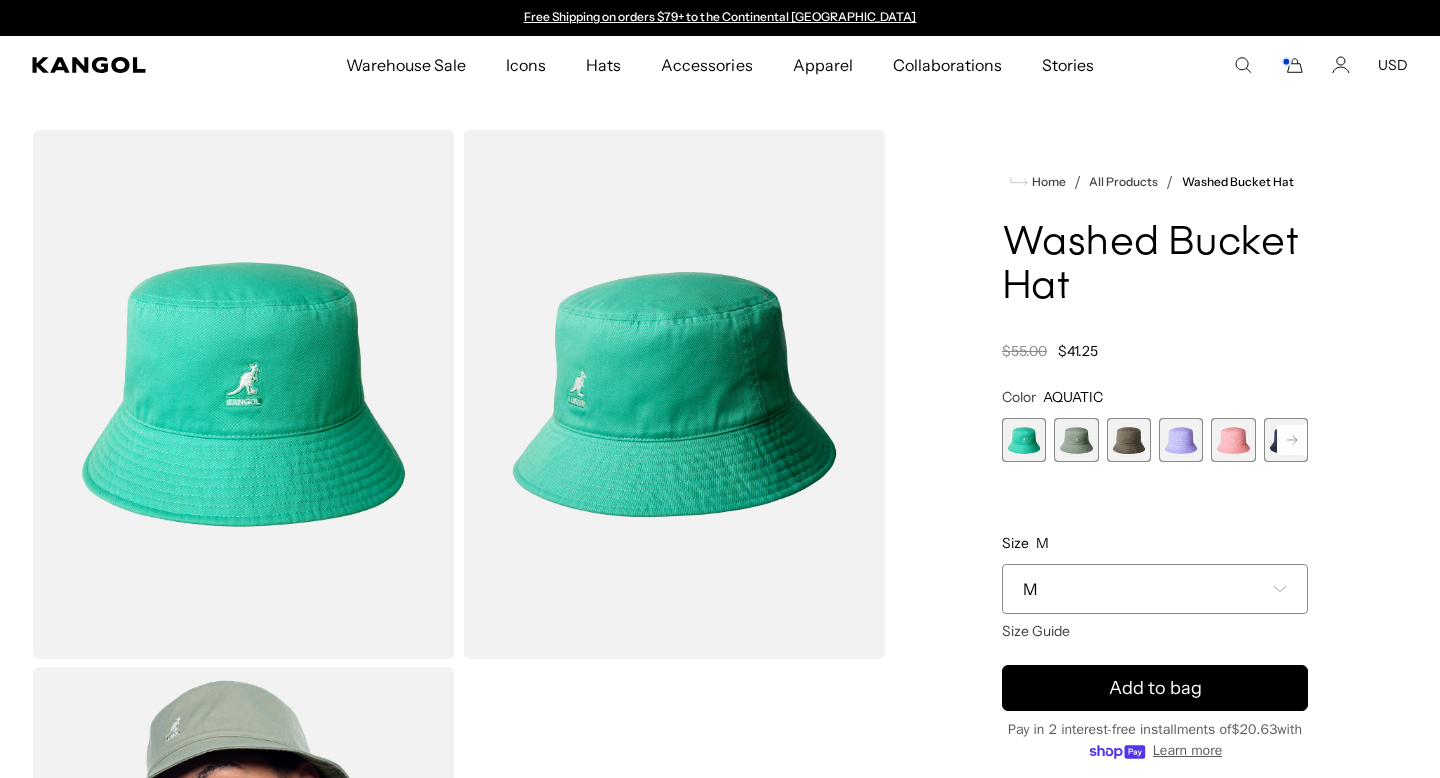 scroll, scrollTop: 0, scrollLeft: 0, axis: both 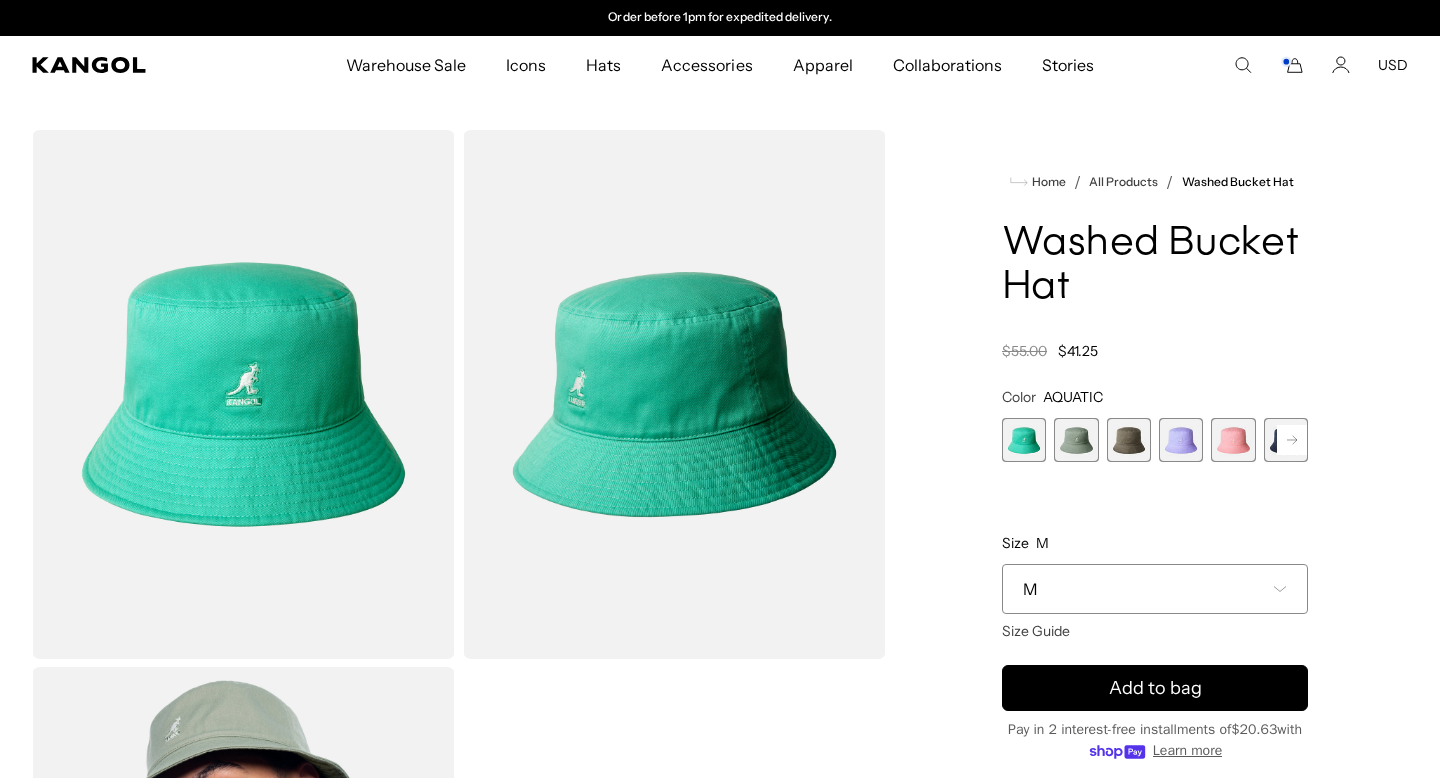 click 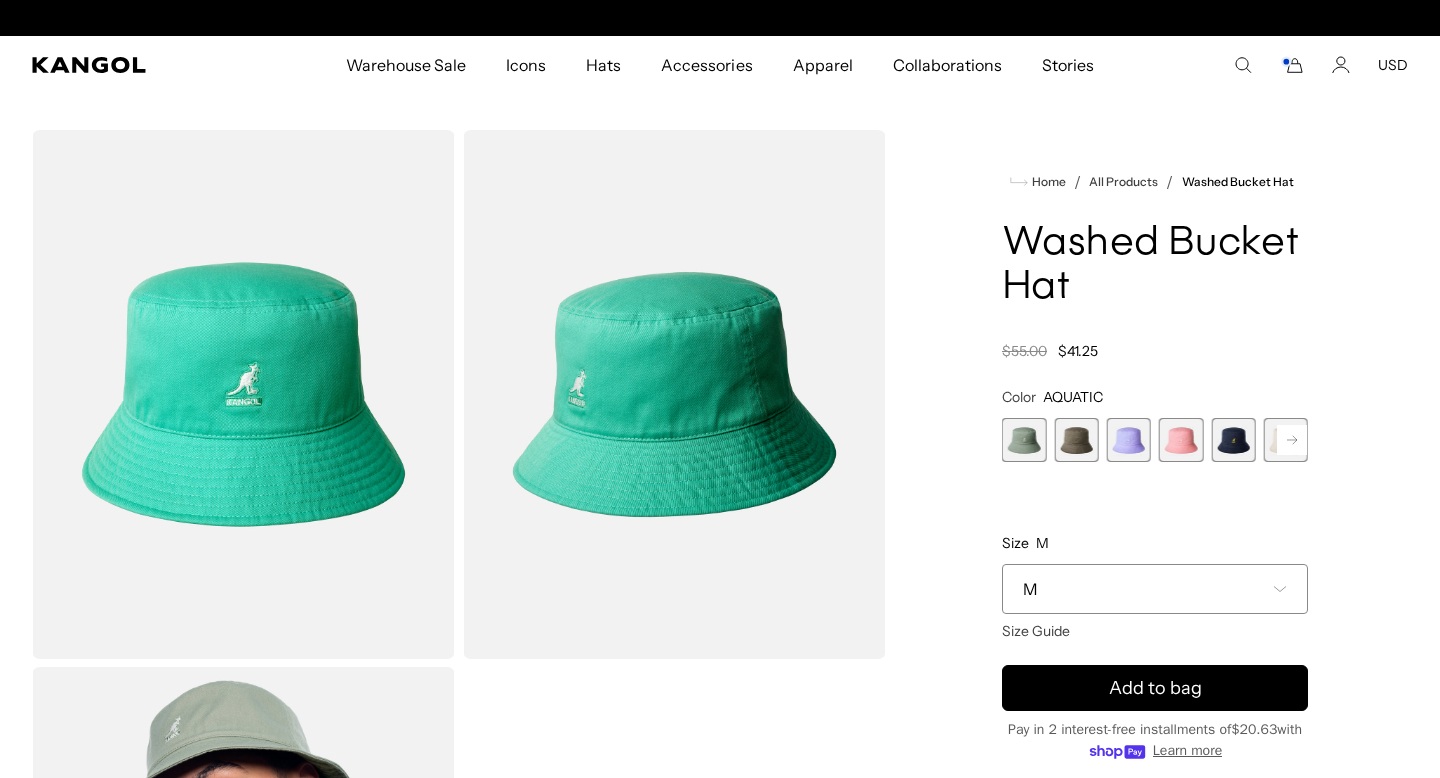 scroll, scrollTop: 0, scrollLeft: 0, axis: both 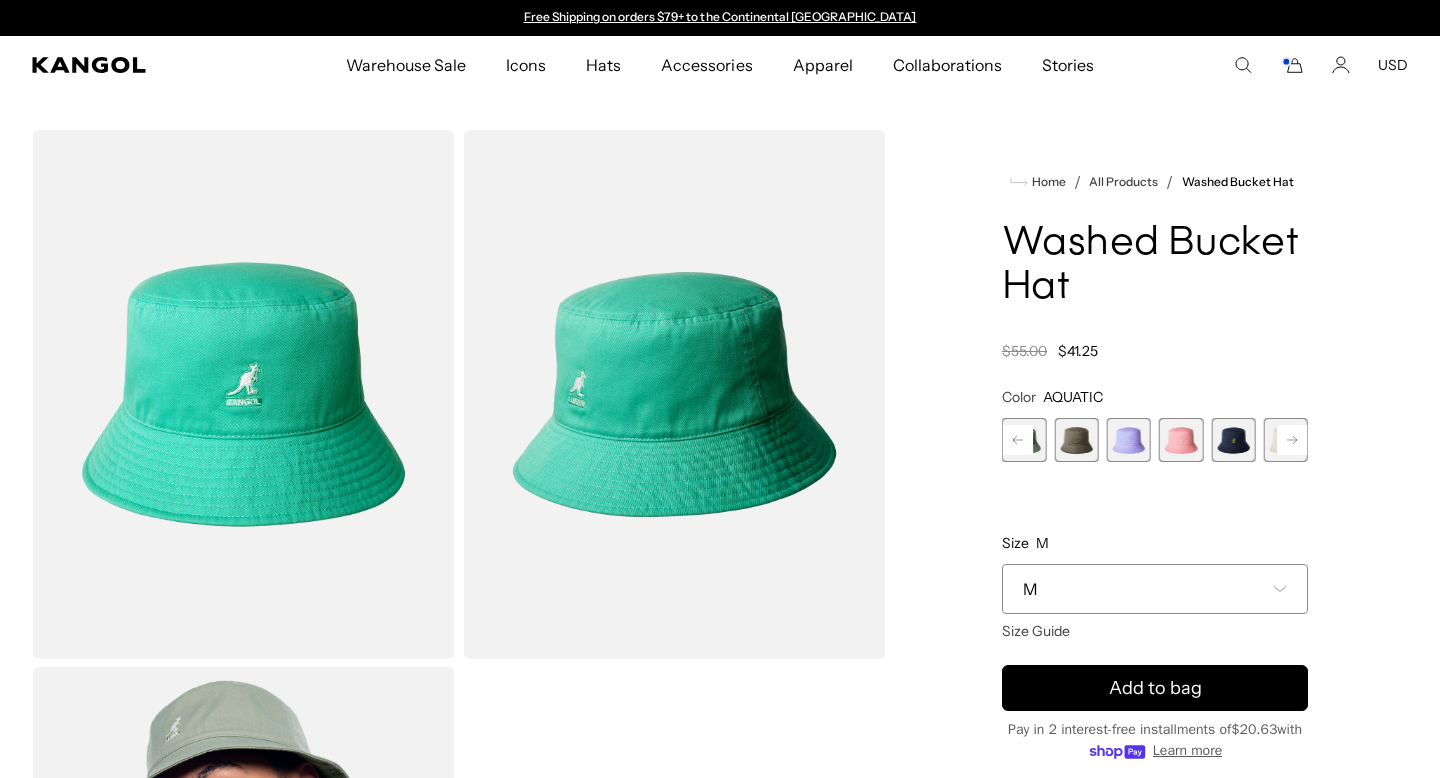 click at bounding box center (1181, 440) 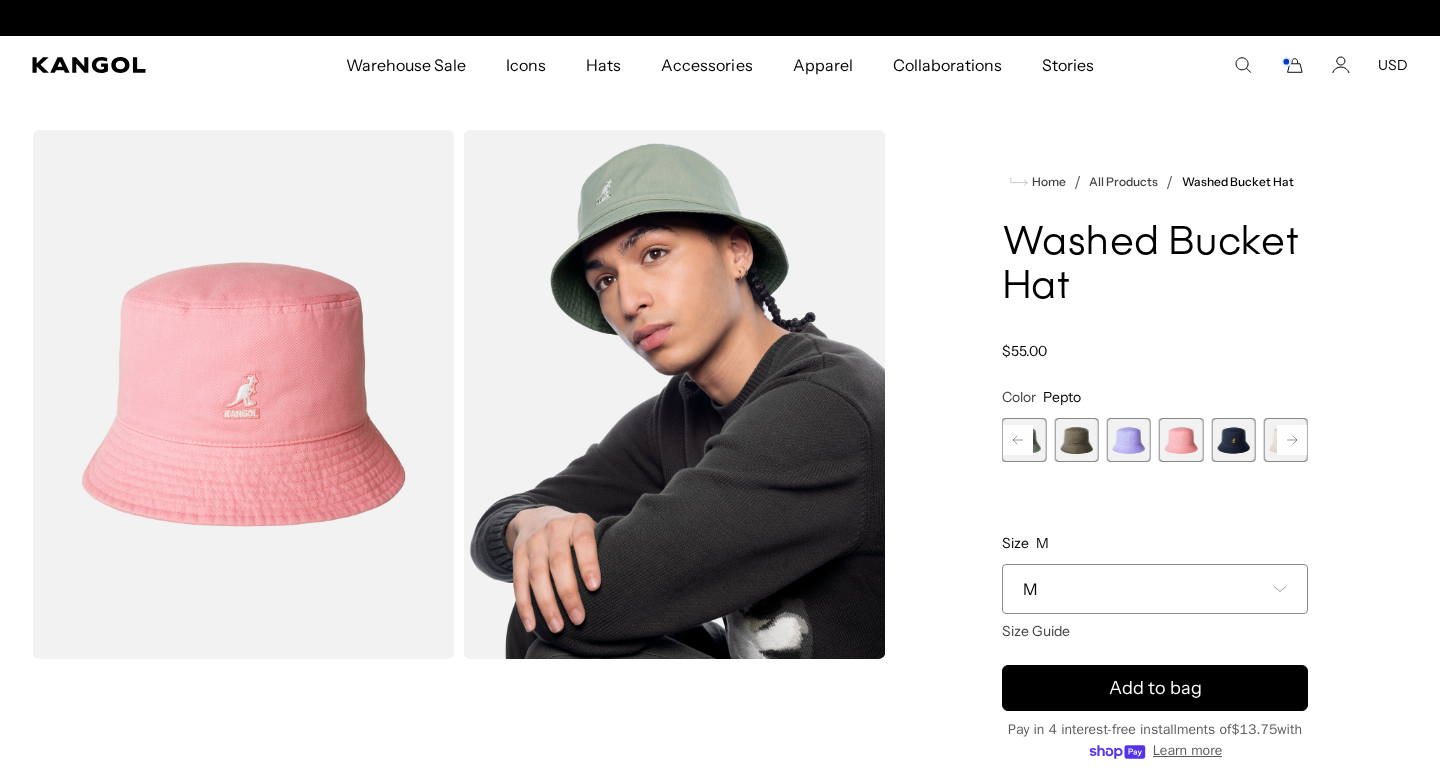 scroll, scrollTop: 0, scrollLeft: 412, axis: horizontal 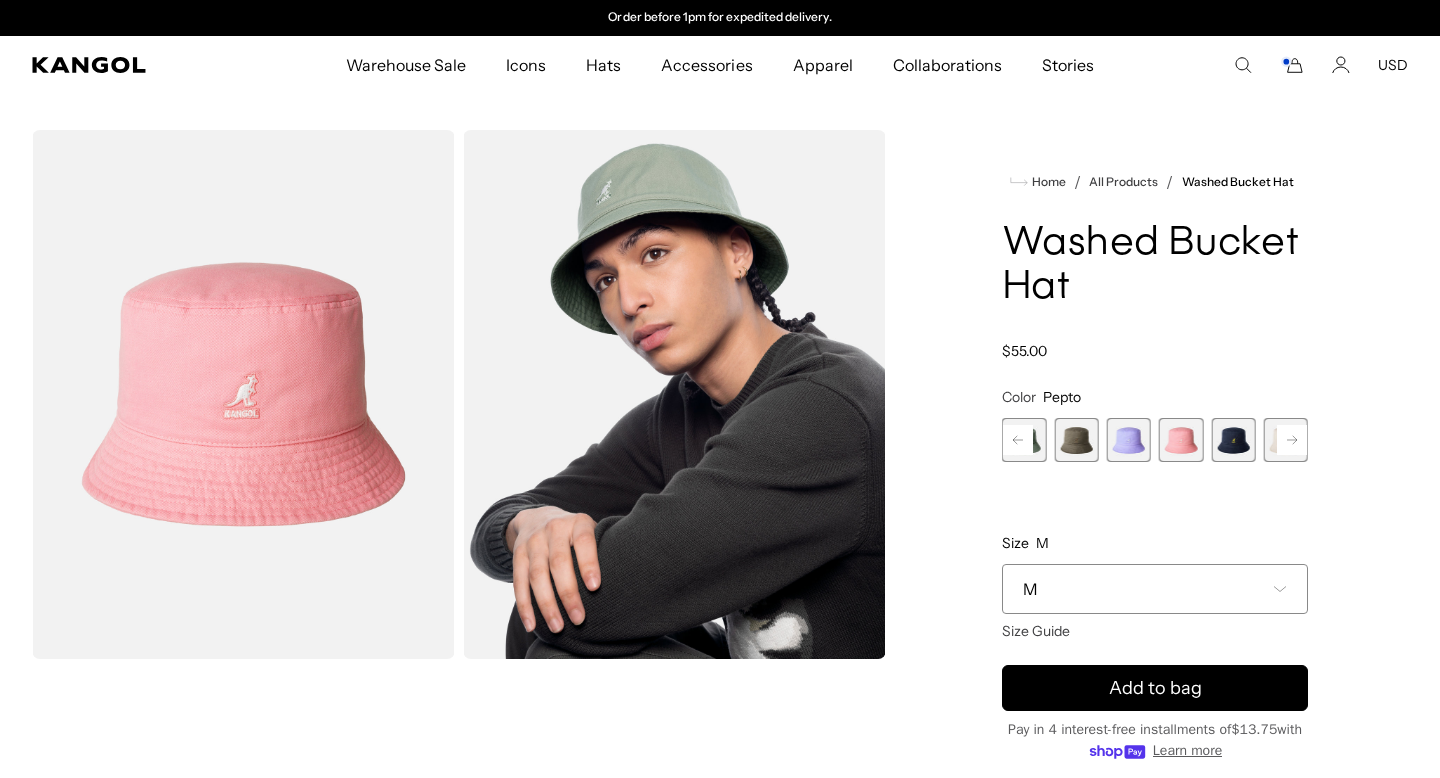 click 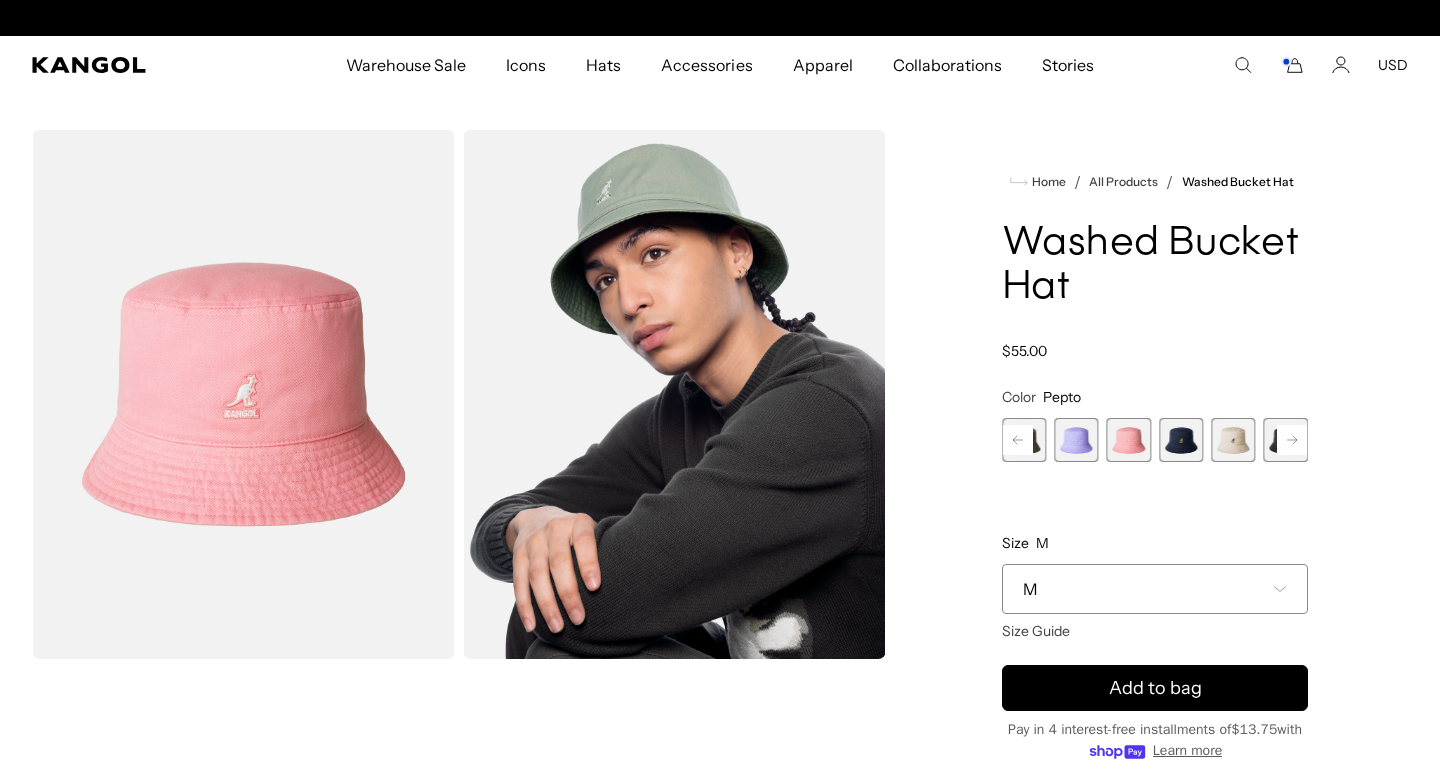 scroll, scrollTop: 0, scrollLeft: 0, axis: both 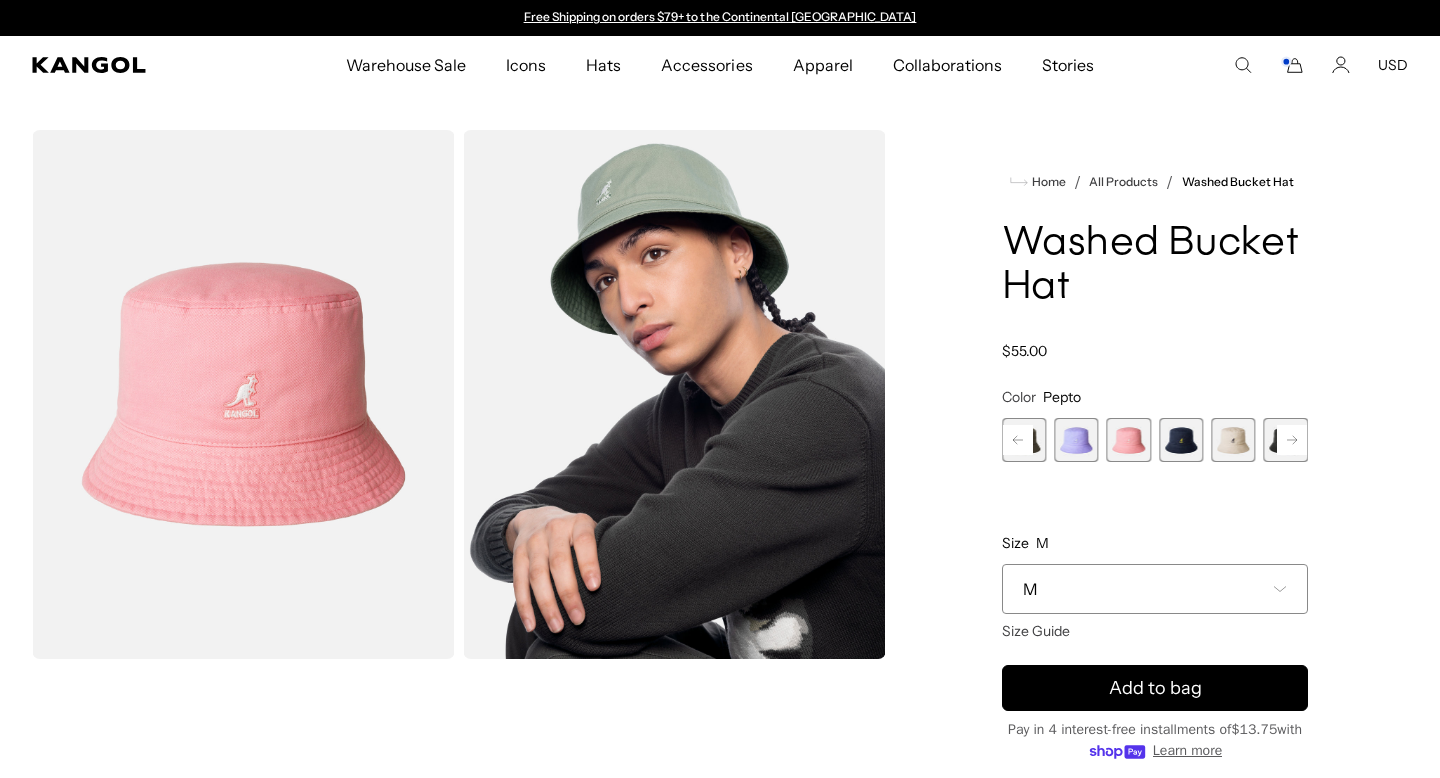 click at bounding box center (1233, 440) 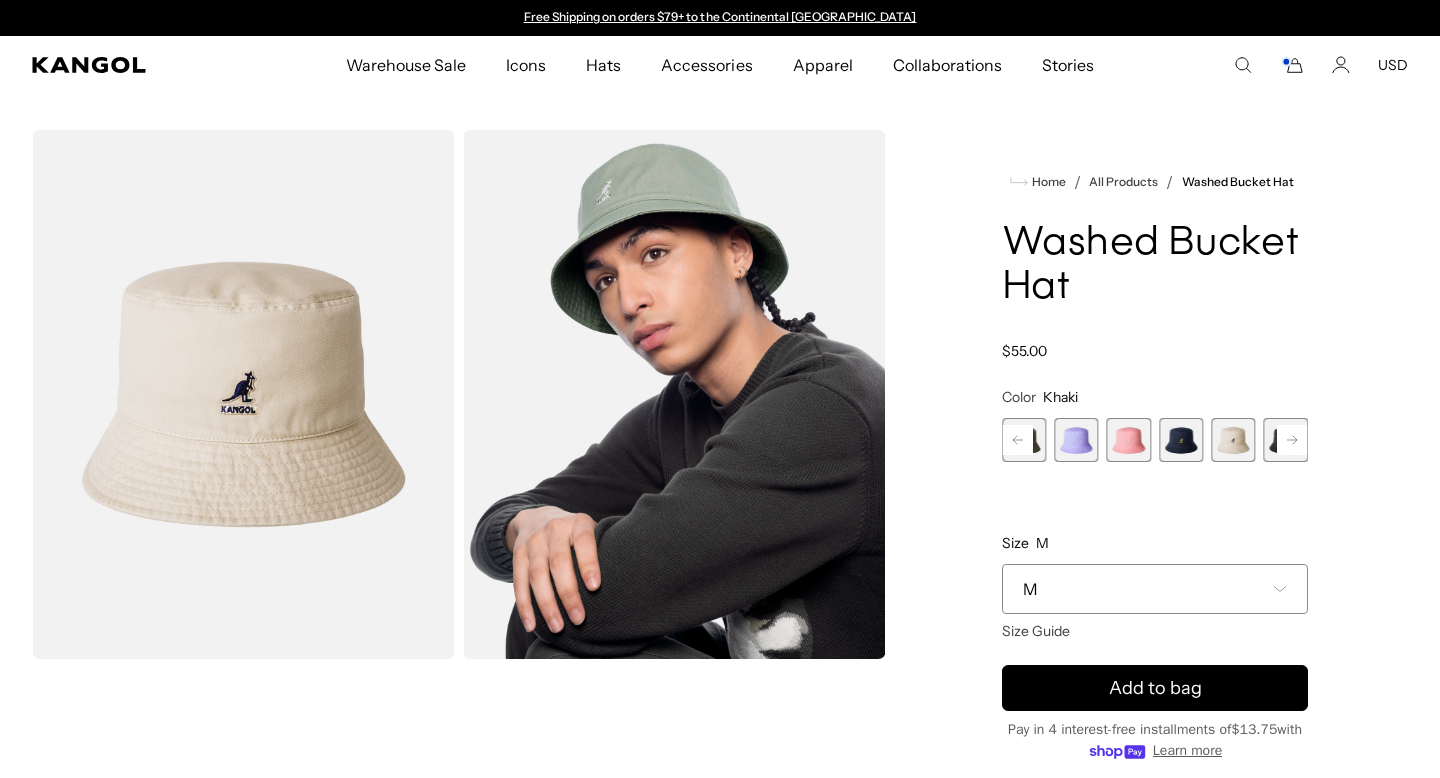 click at bounding box center [1181, 440] 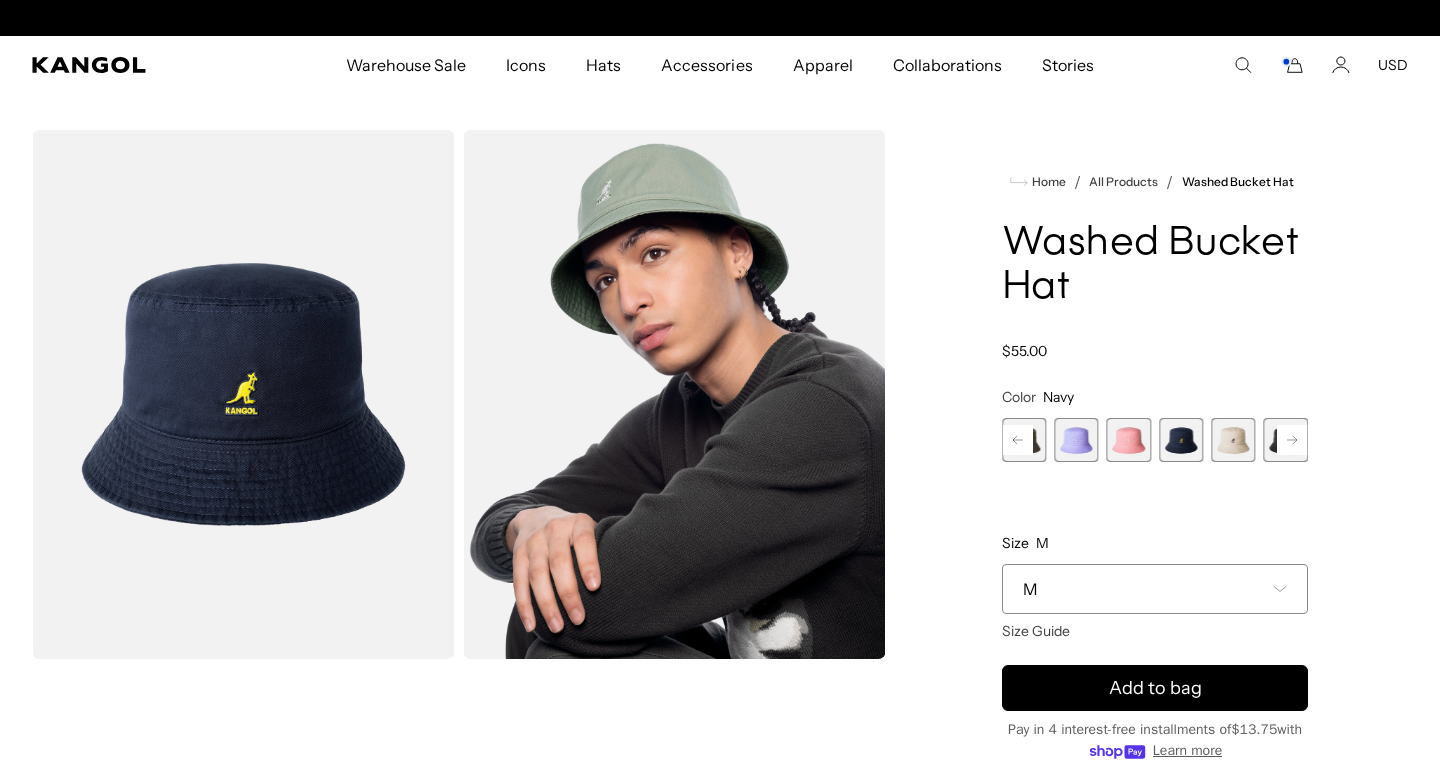 scroll, scrollTop: 0, scrollLeft: 412, axis: horizontal 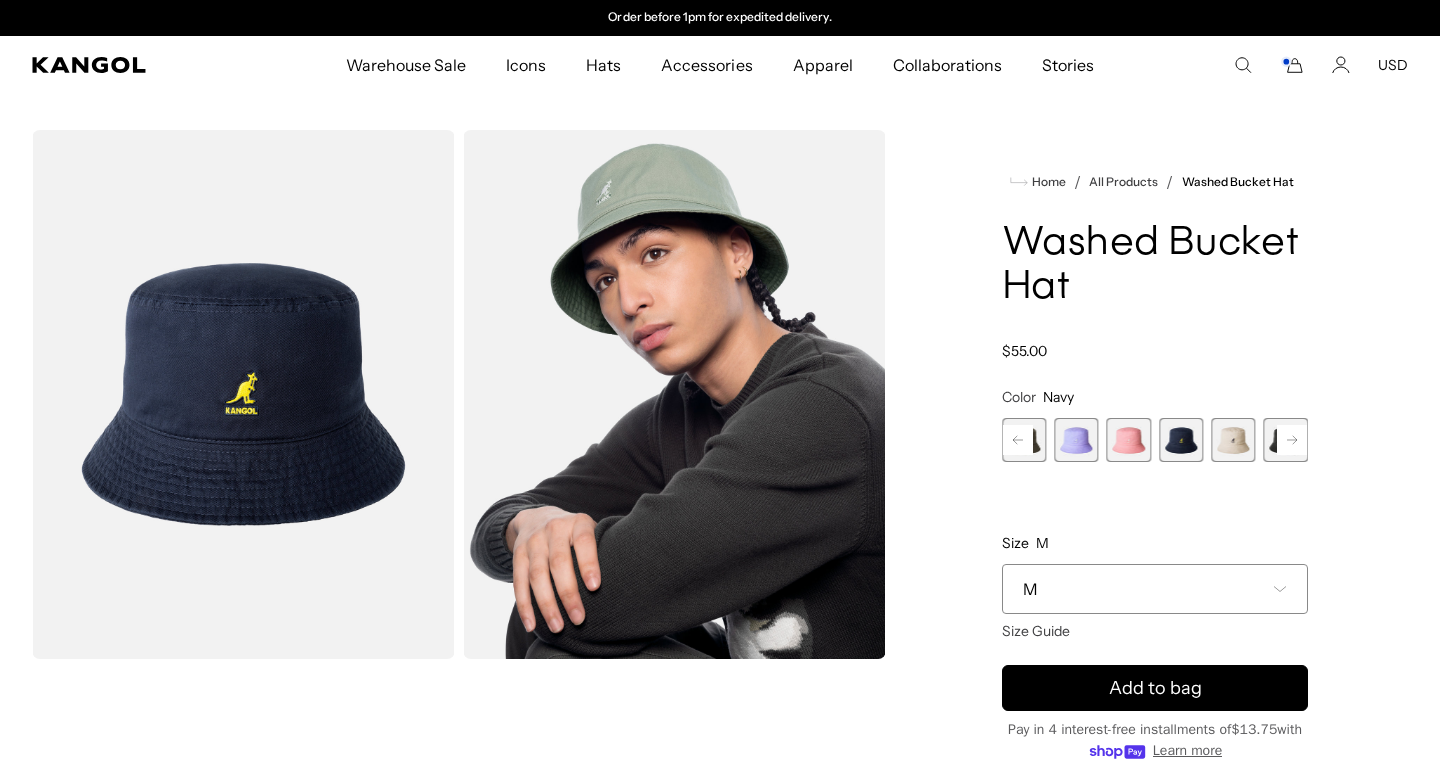 click at bounding box center [1286, 440] 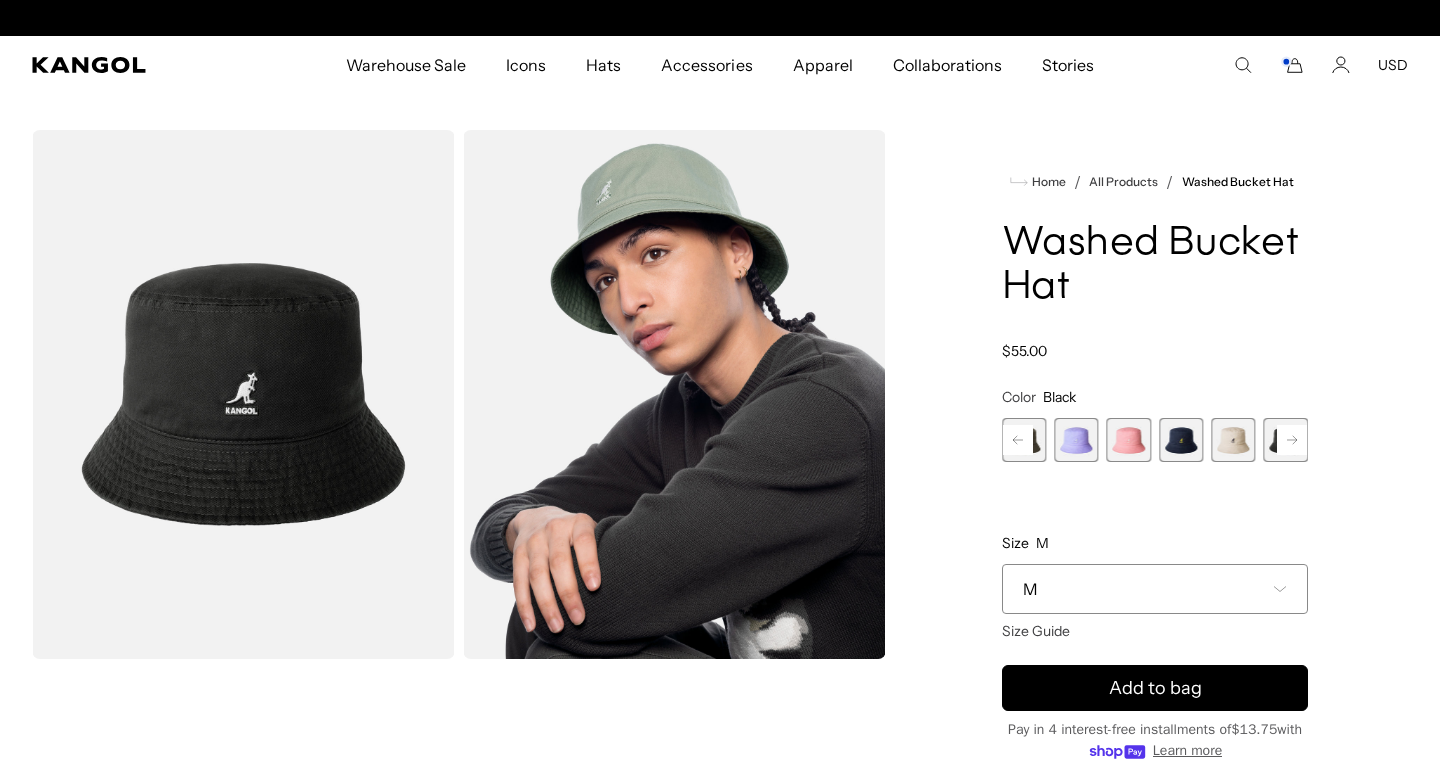 scroll, scrollTop: 0, scrollLeft: 0, axis: both 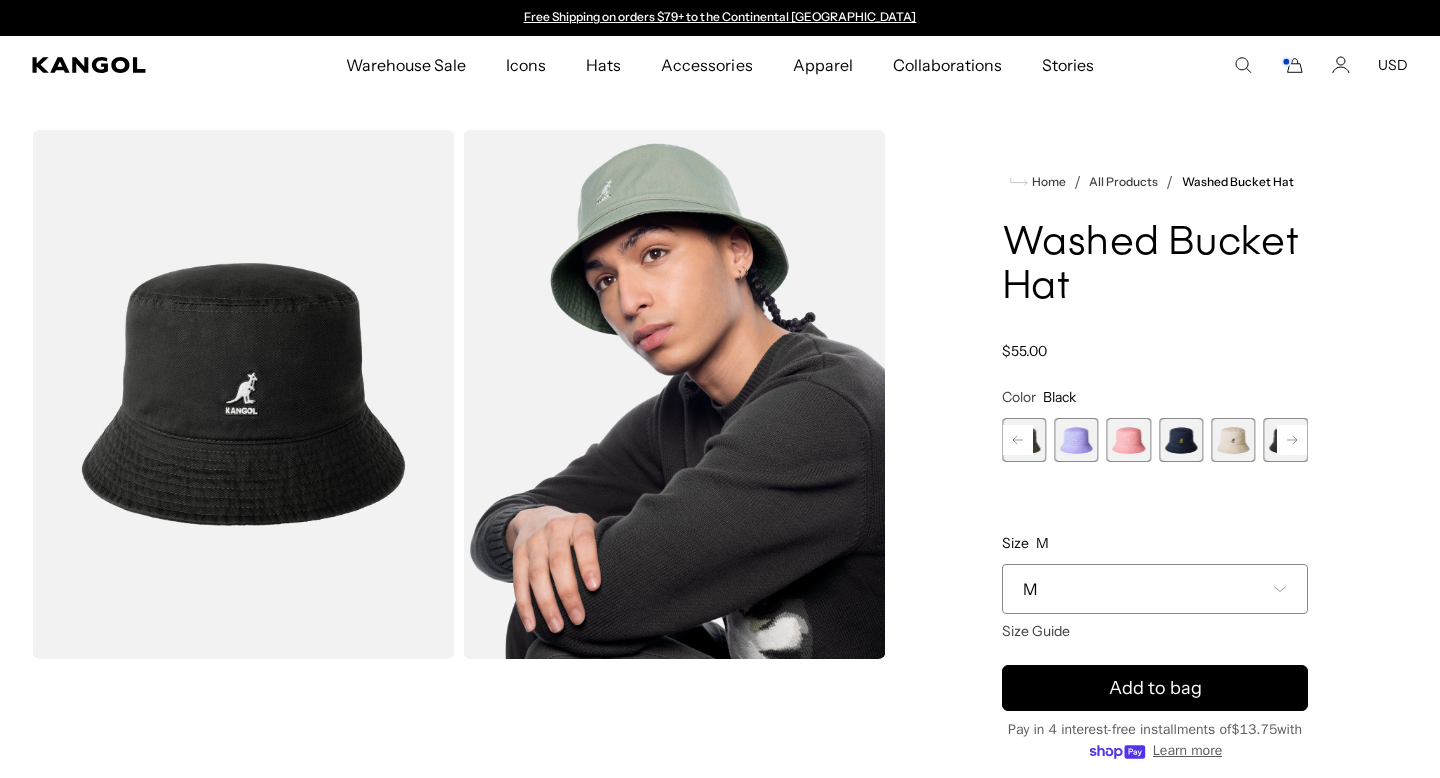 click 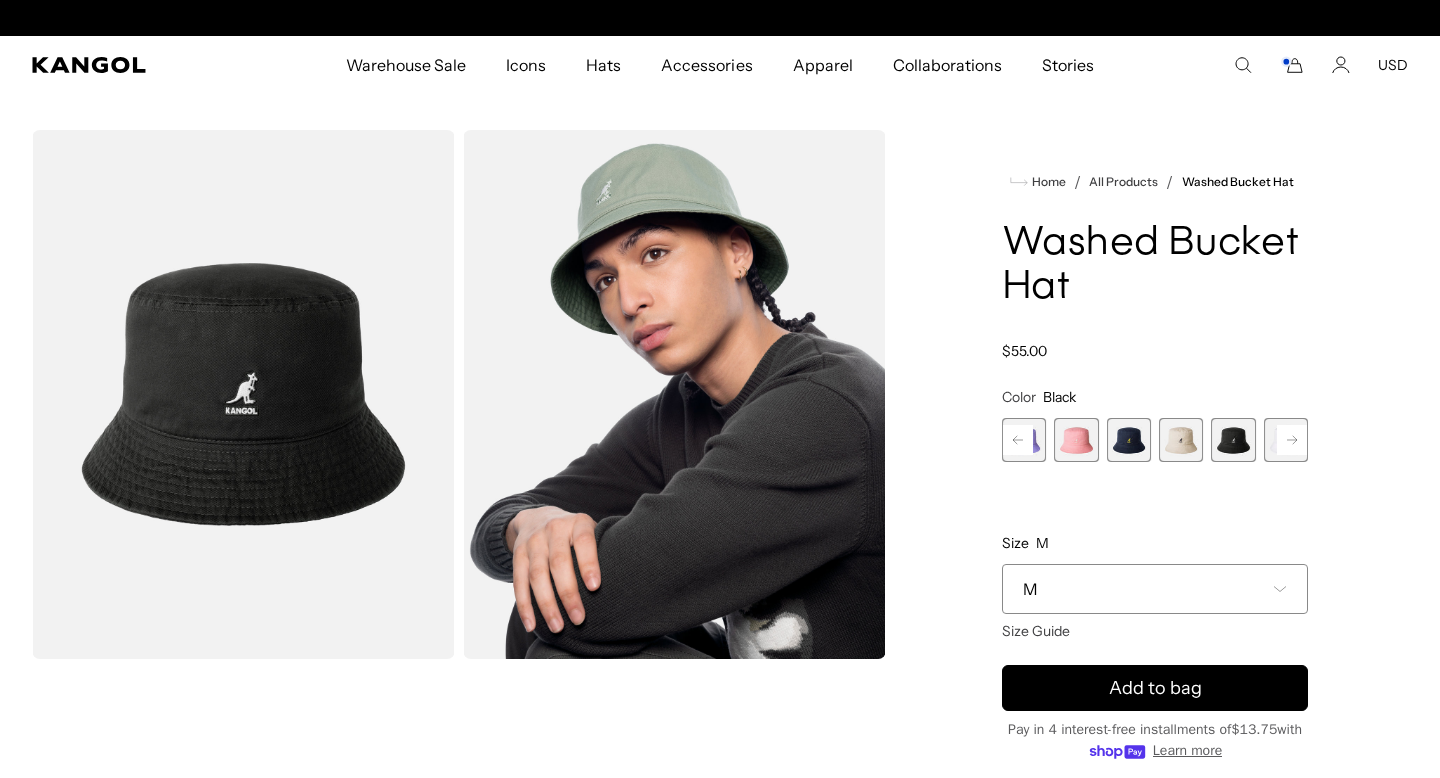 click at bounding box center (1286, 440) 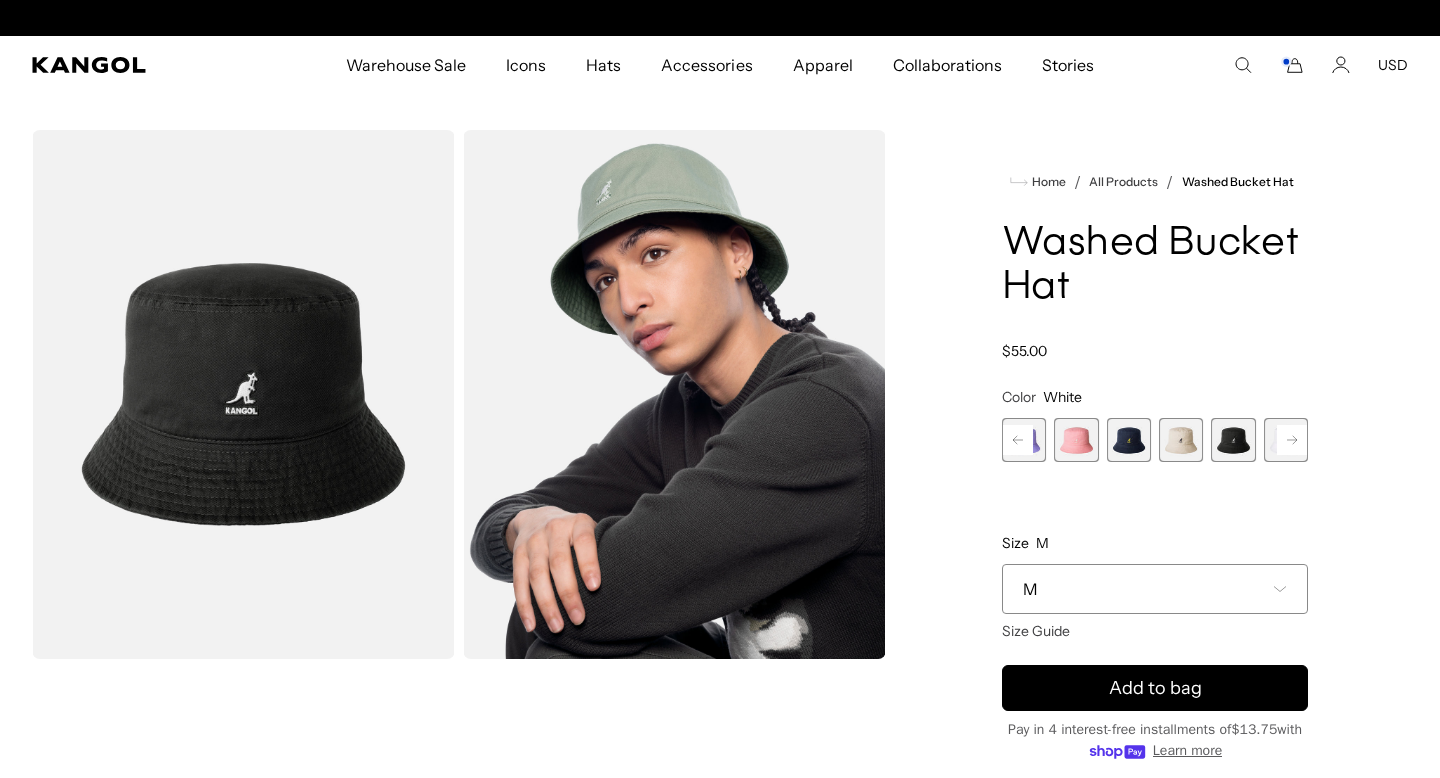 scroll, scrollTop: 0, scrollLeft: 412, axis: horizontal 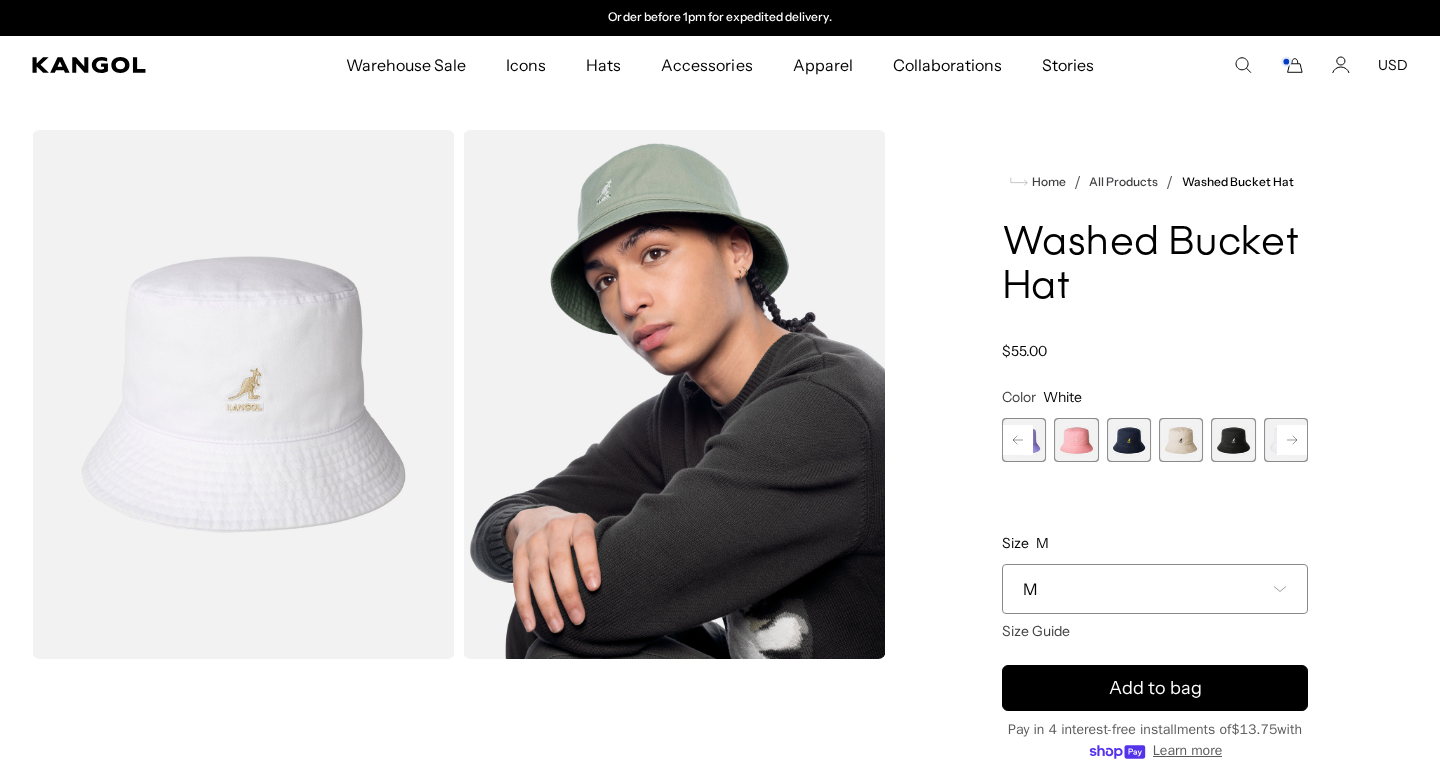 click 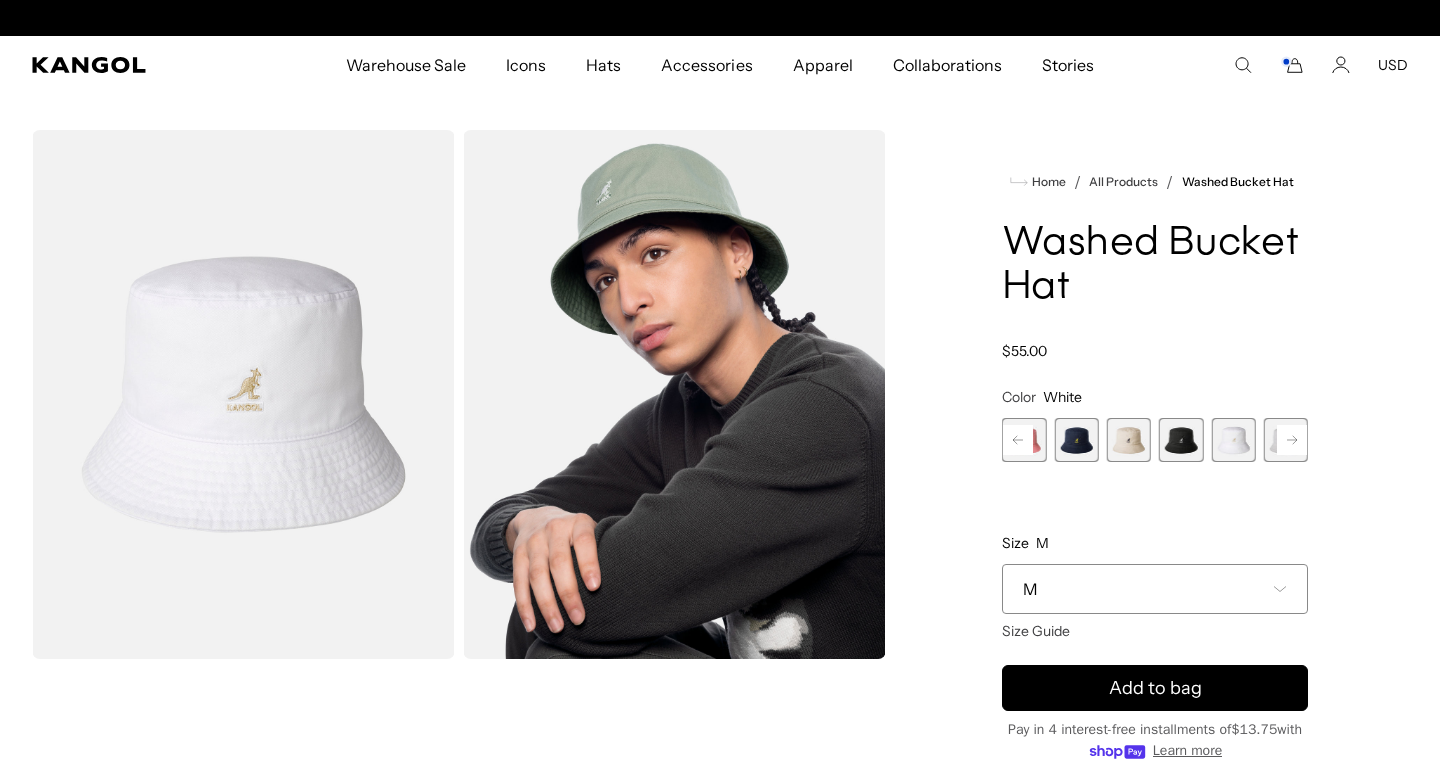 scroll, scrollTop: 0, scrollLeft: 0, axis: both 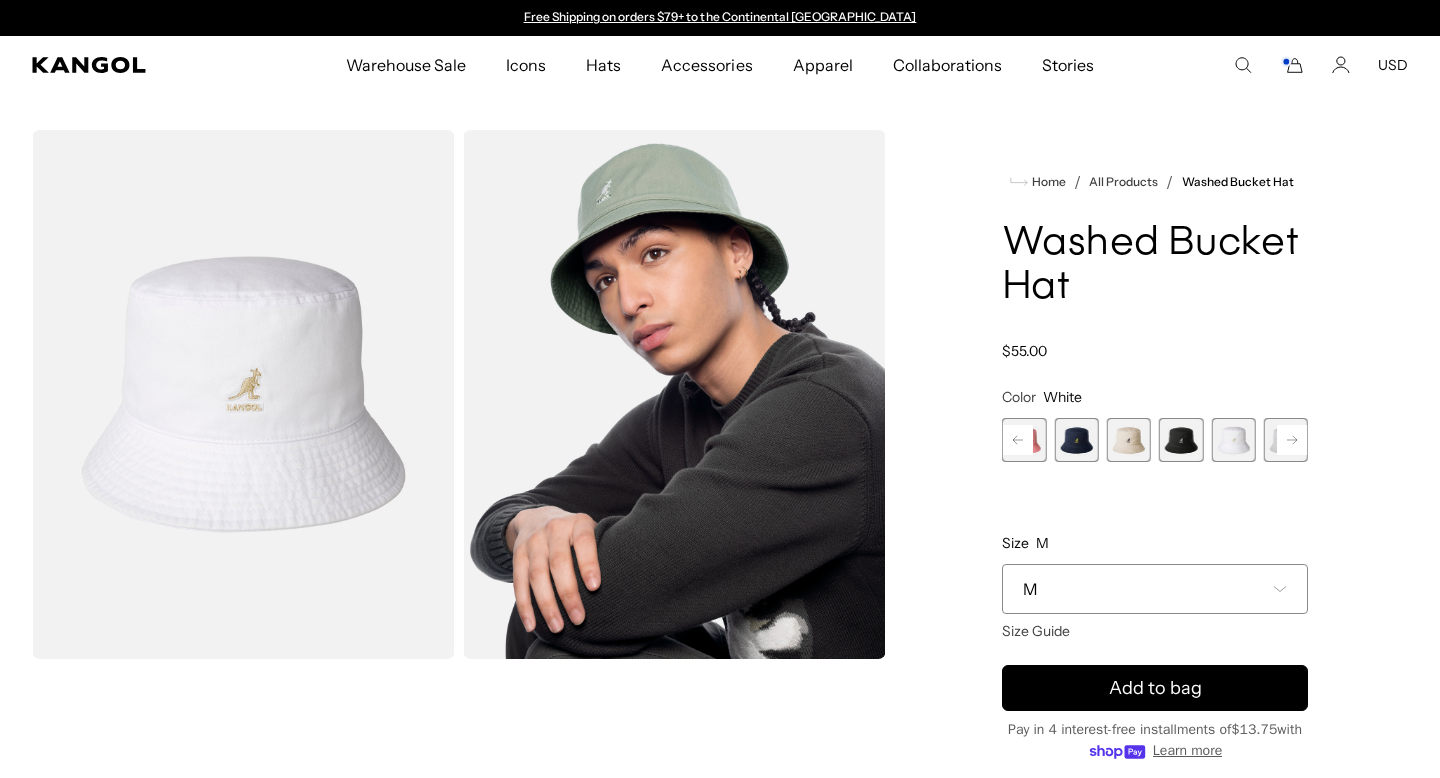 click at bounding box center [1286, 440] 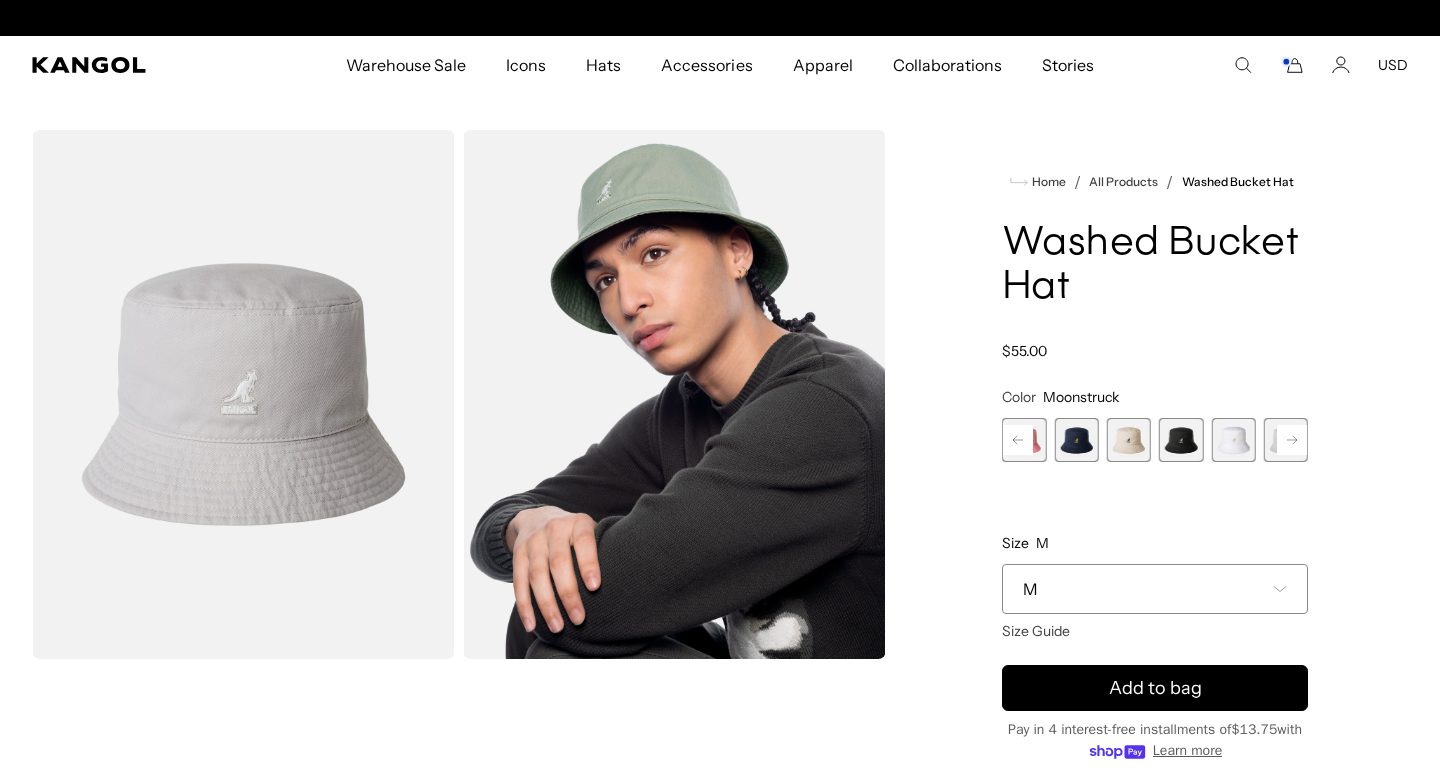 scroll, scrollTop: 0, scrollLeft: 412, axis: horizontal 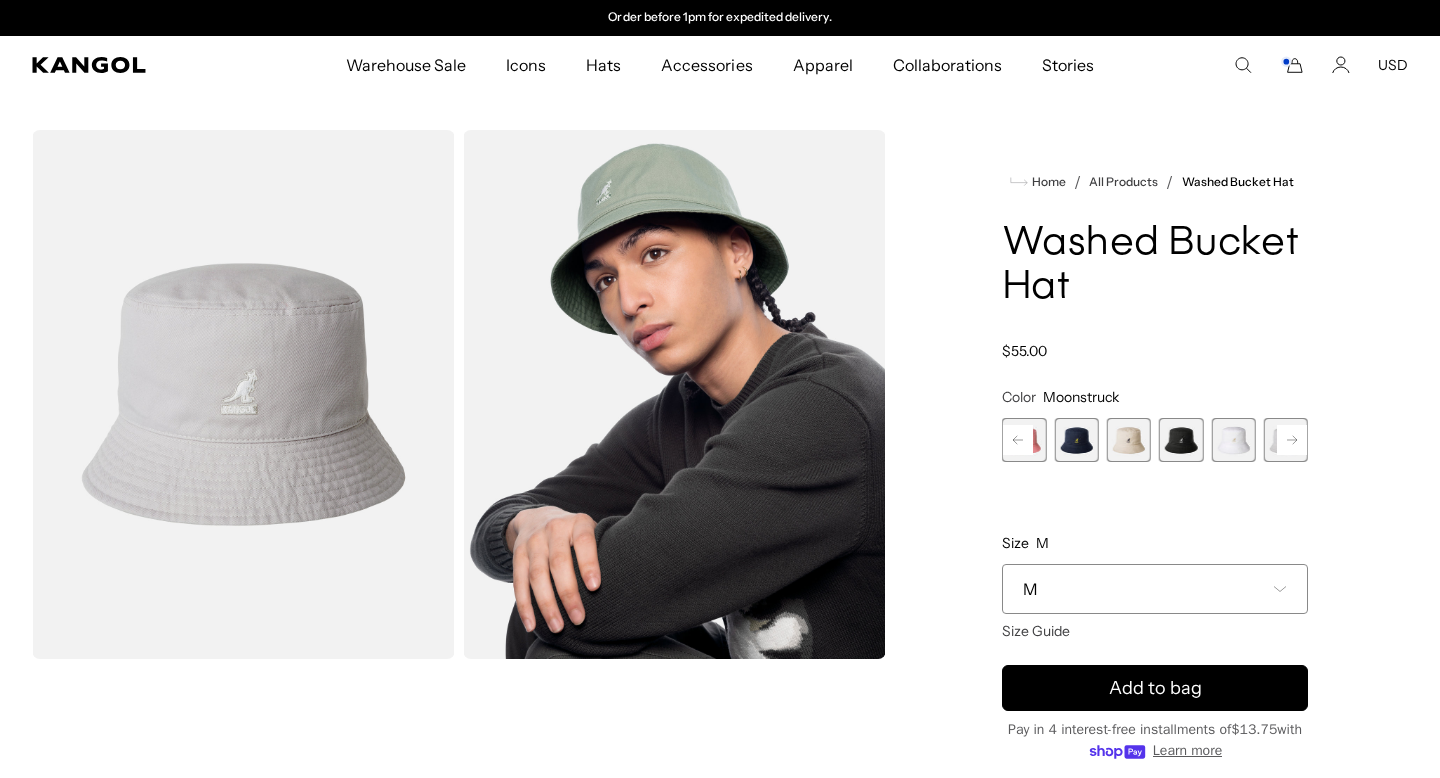 click 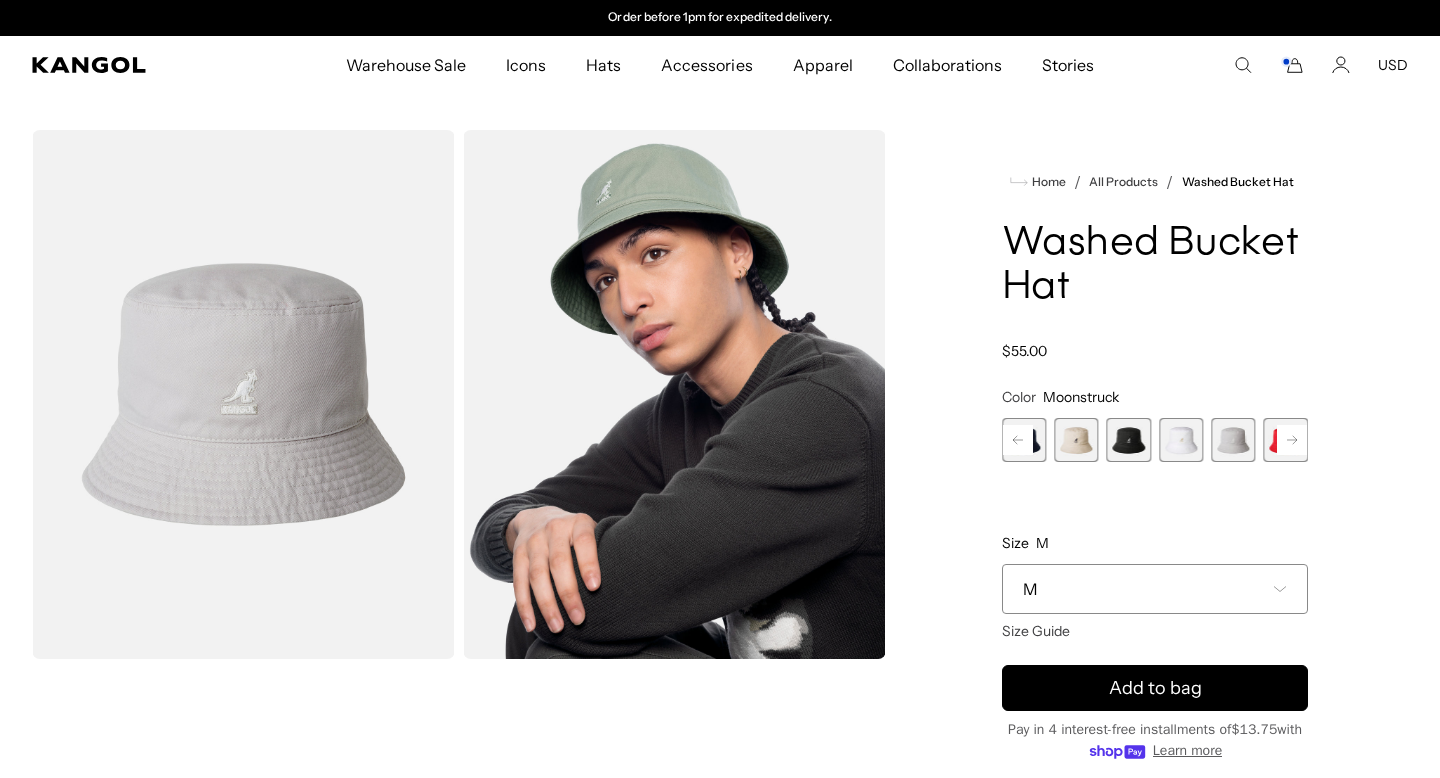 click at bounding box center [1286, 440] 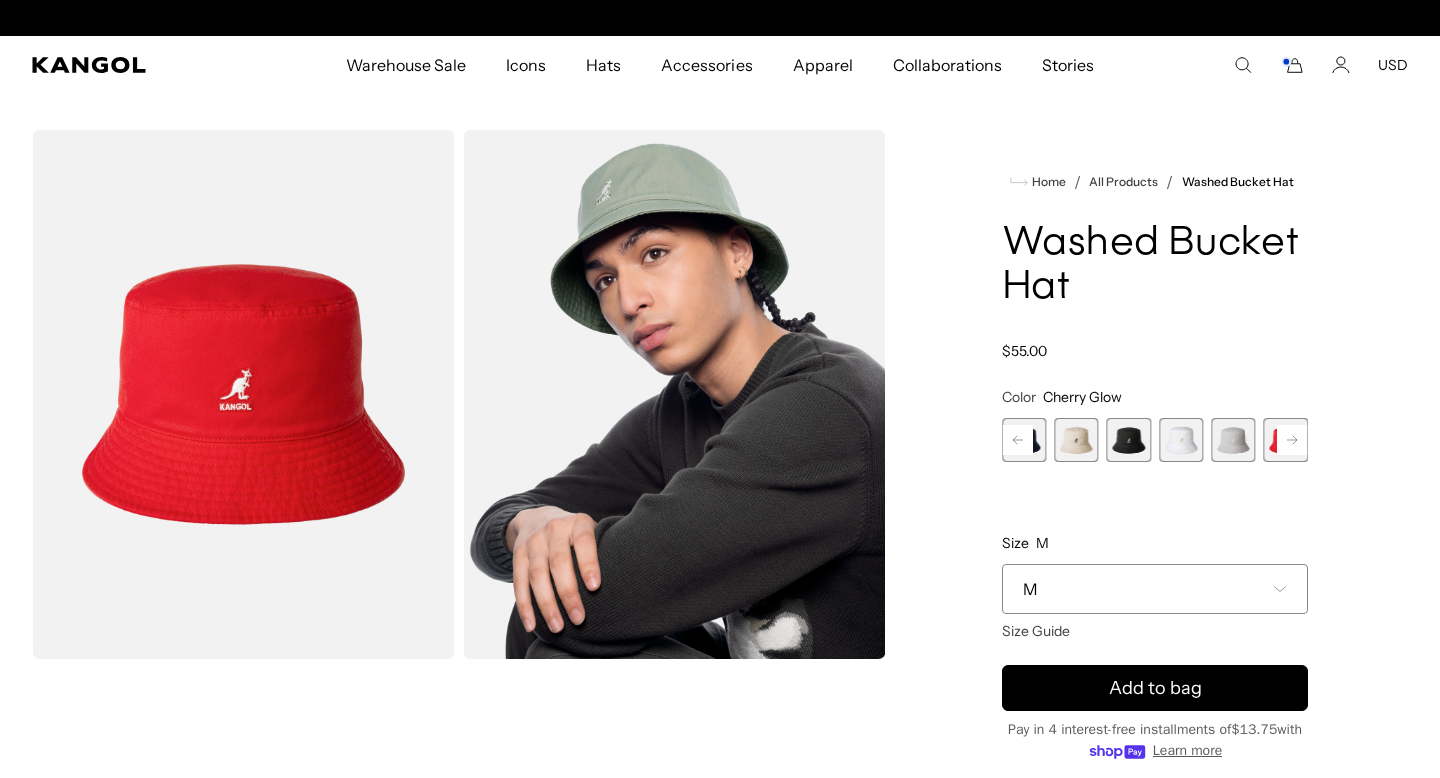 scroll, scrollTop: 0, scrollLeft: 0, axis: both 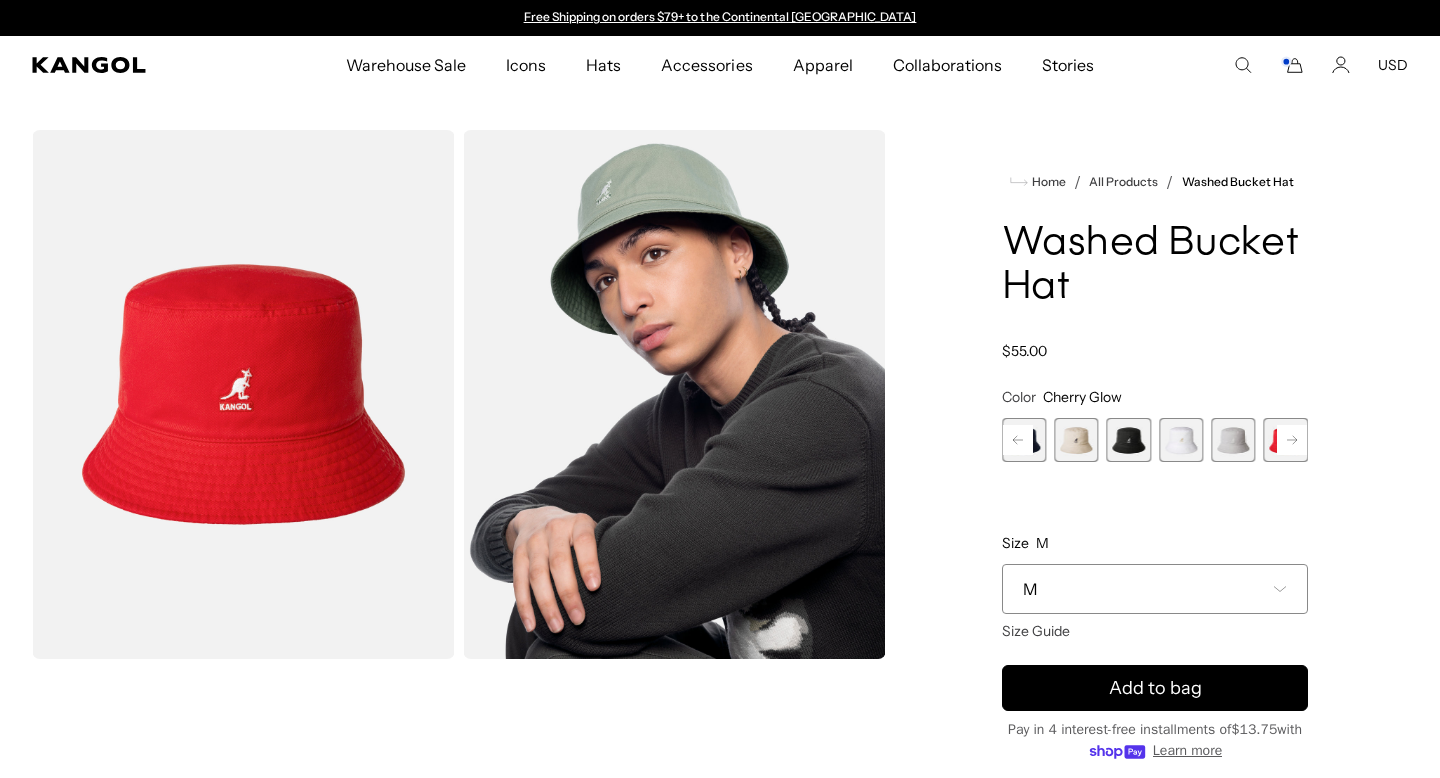 click 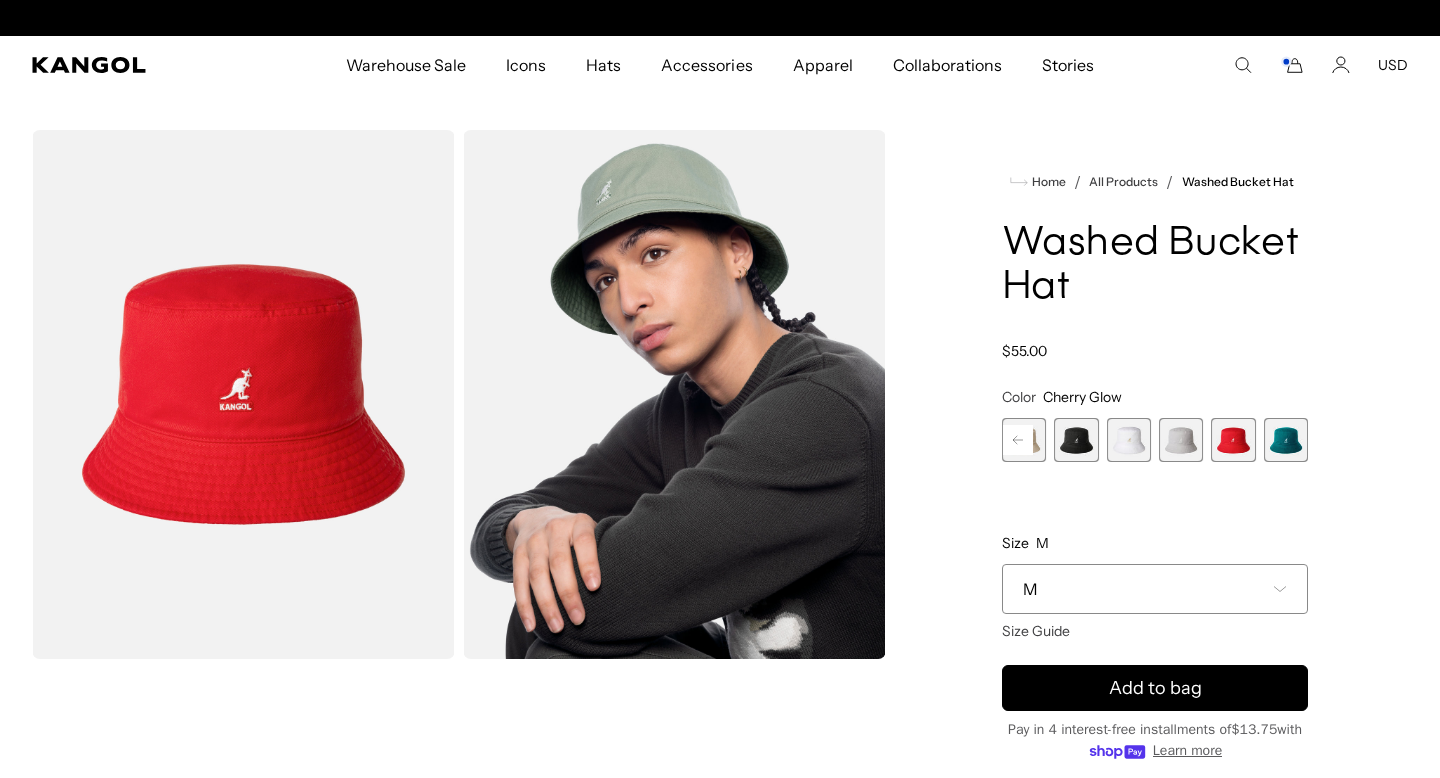 scroll, scrollTop: 0, scrollLeft: 412, axis: horizontal 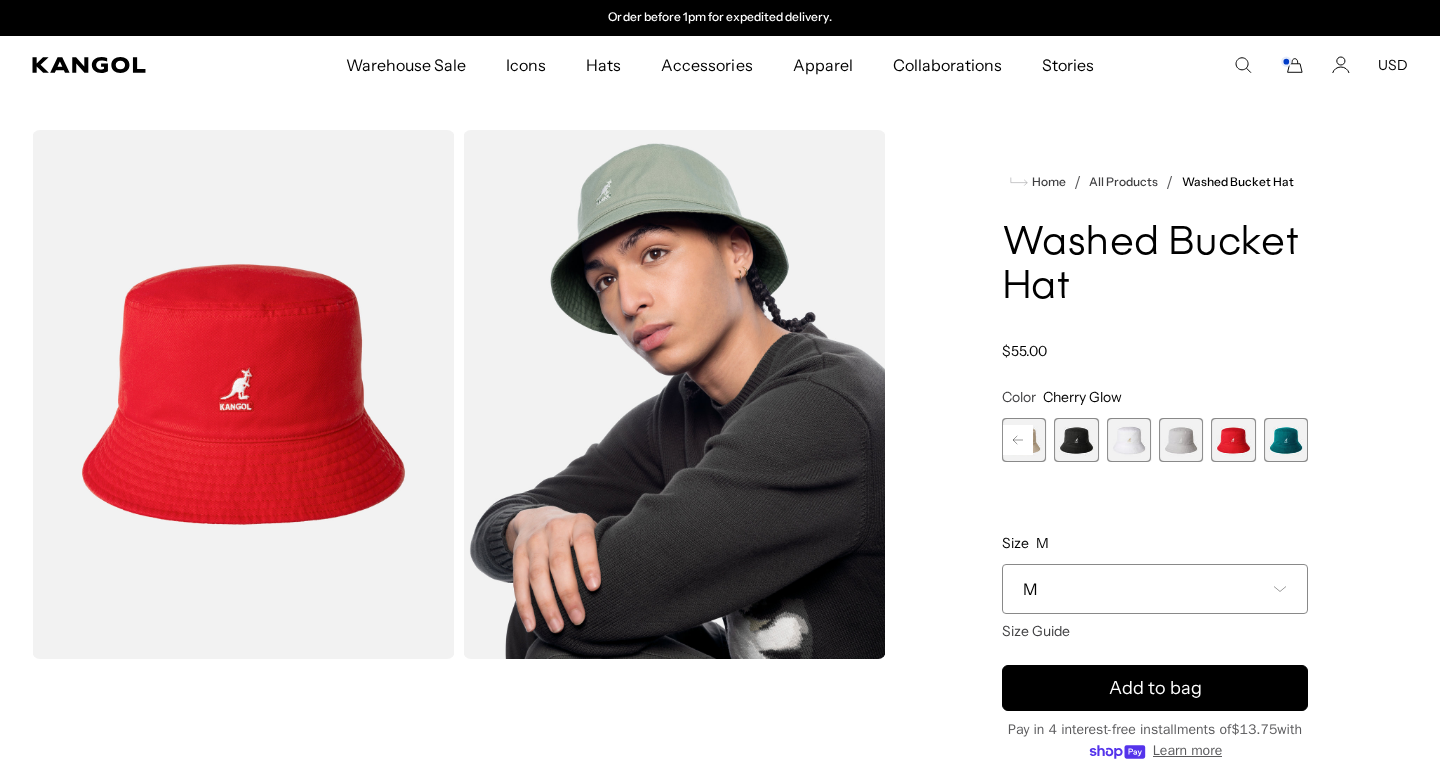 click at bounding box center [1286, 440] 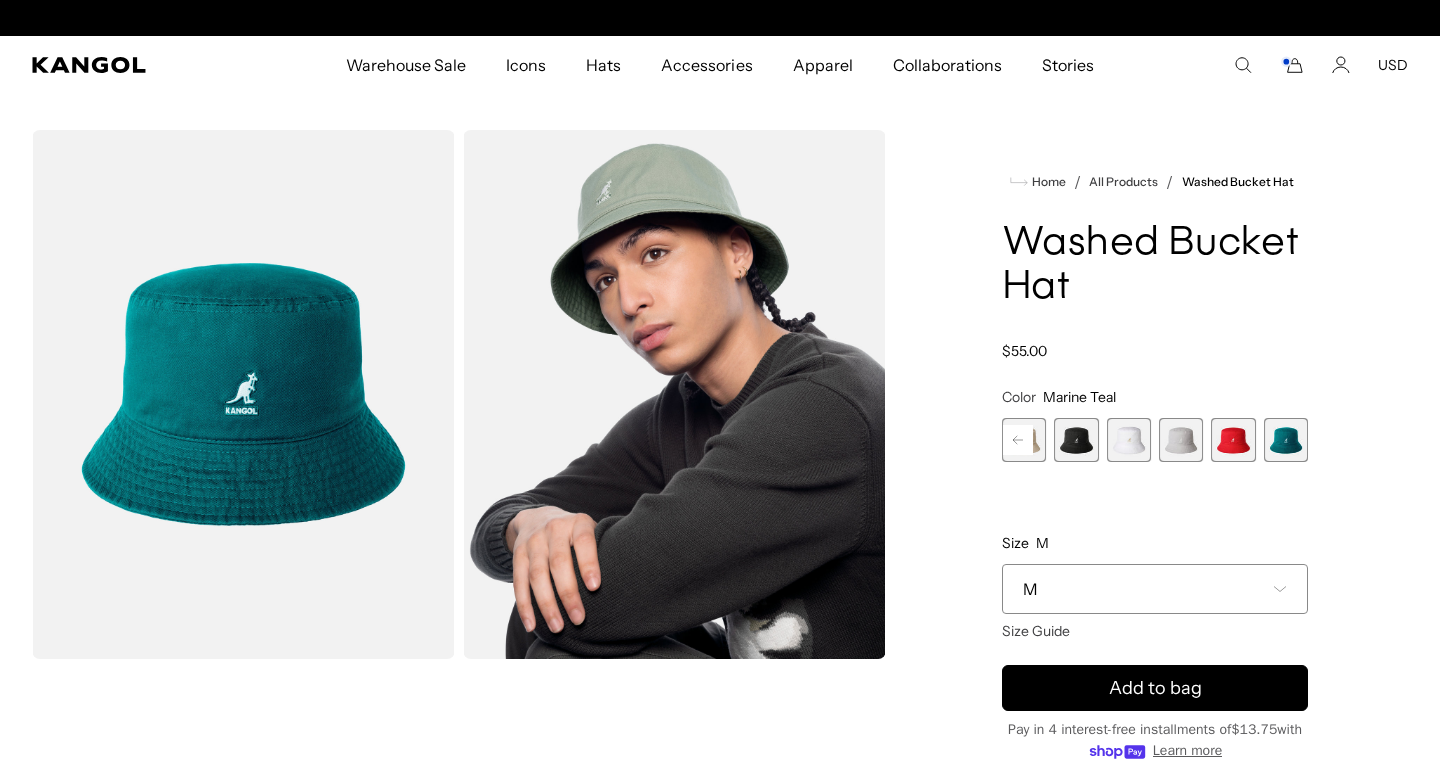 scroll, scrollTop: 0, scrollLeft: 0, axis: both 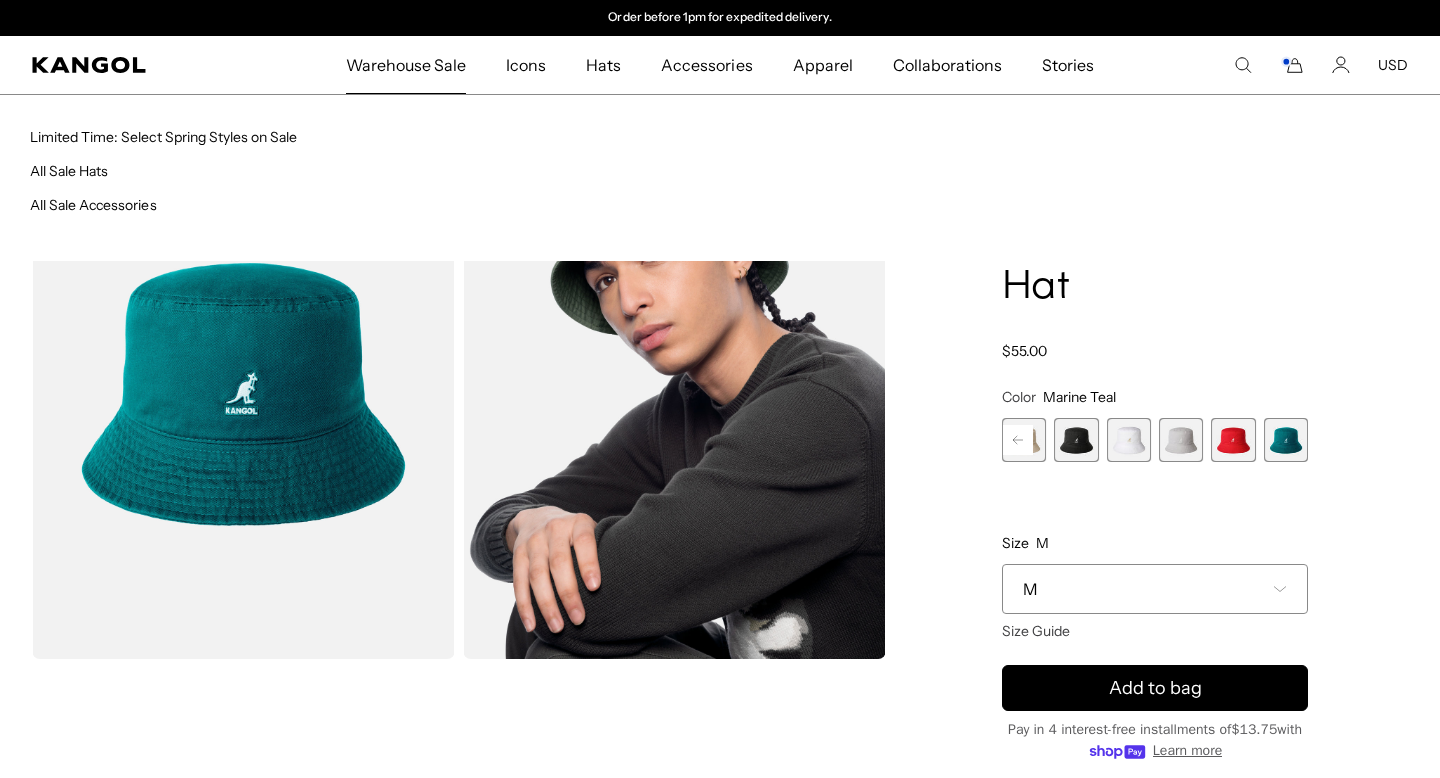 click on "Warehouse Sale" at bounding box center (406, 65) 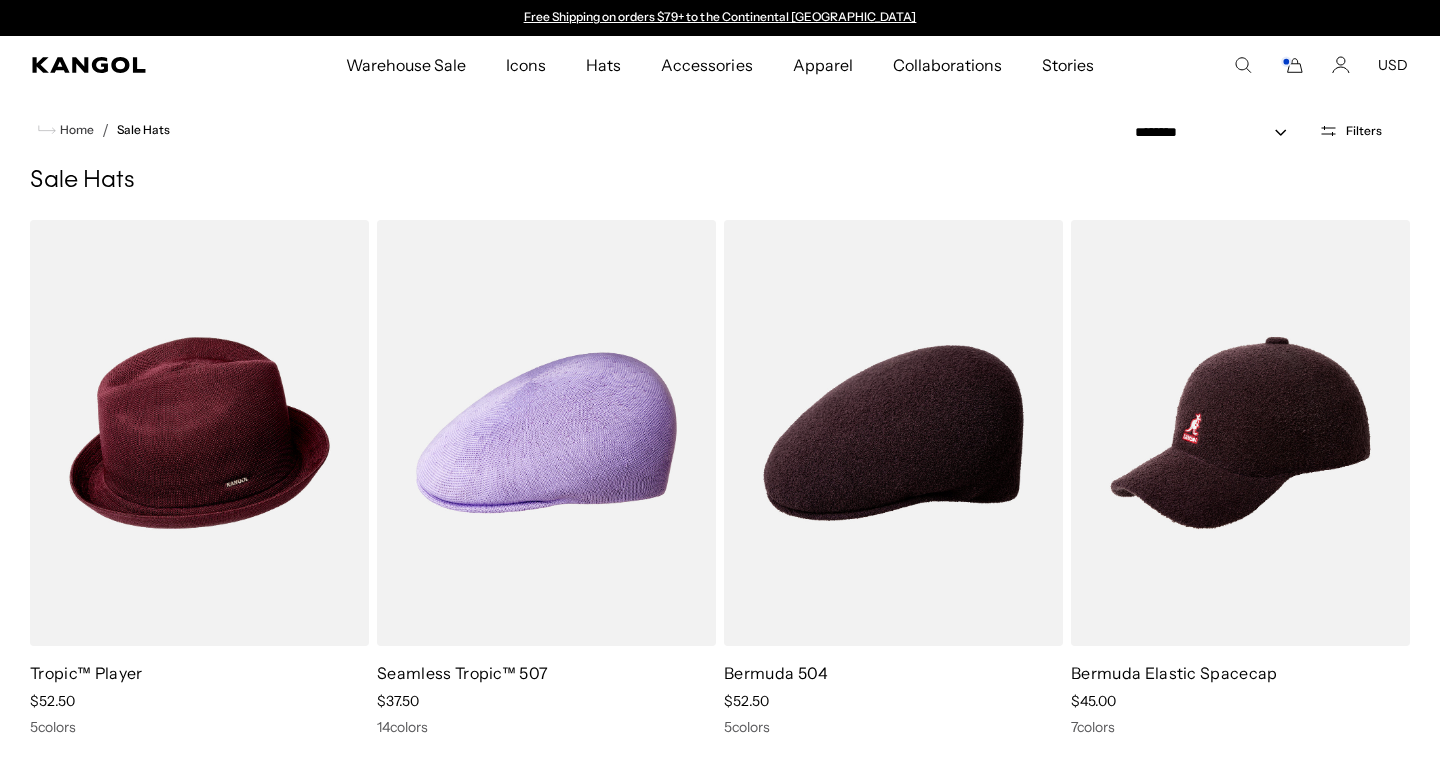 scroll, scrollTop: 0, scrollLeft: 0, axis: both 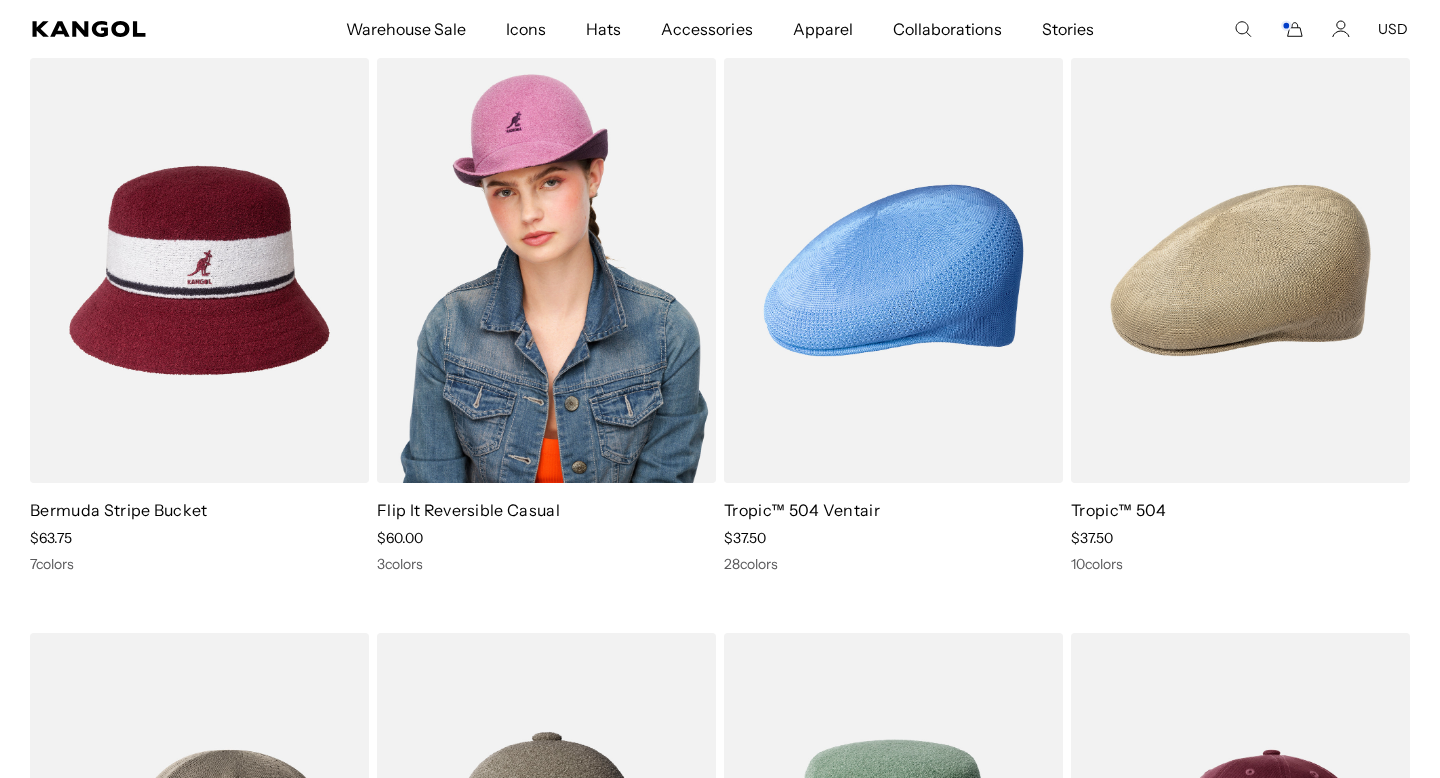 click at bounding box center (546, 271) 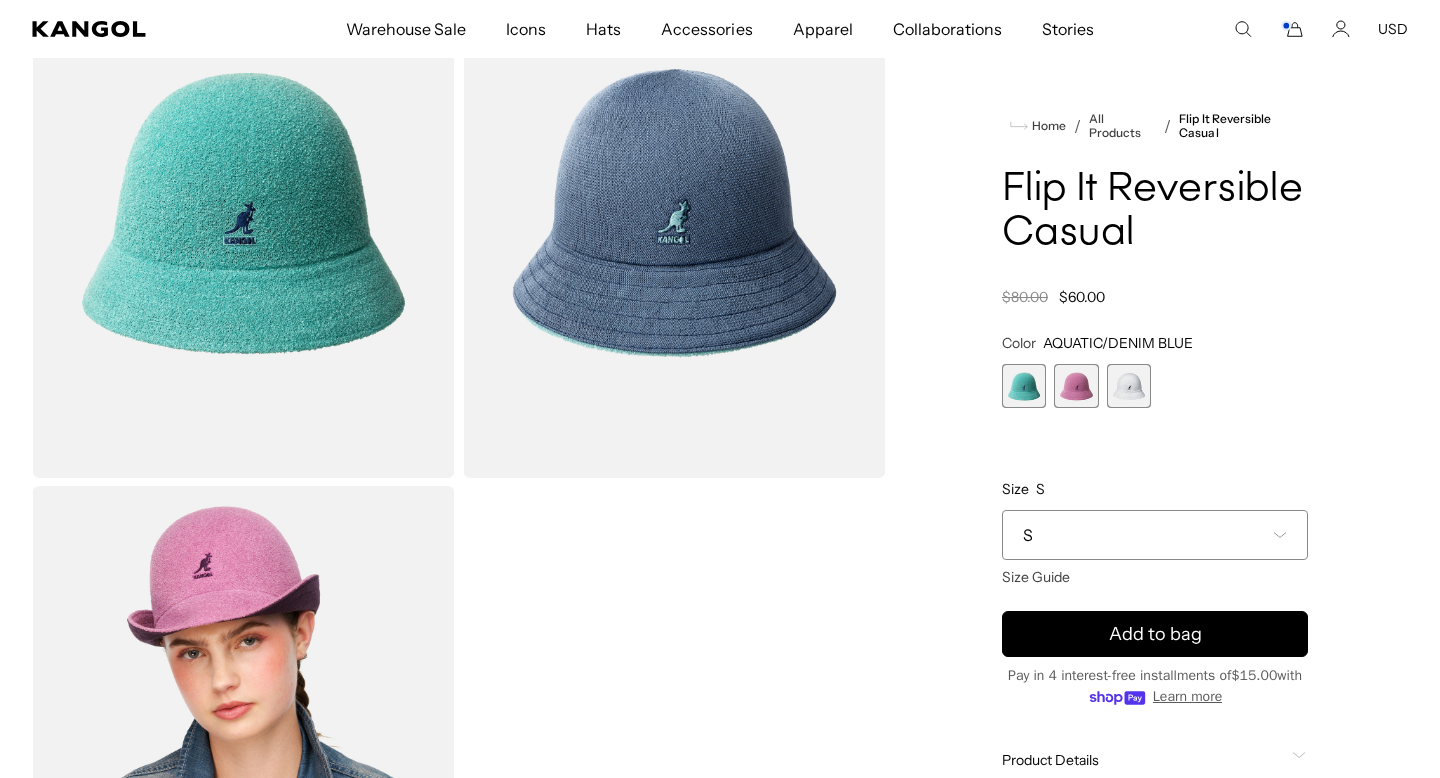 scroll, scrollTop: 182, scrollLeft: 0, axis: vertical 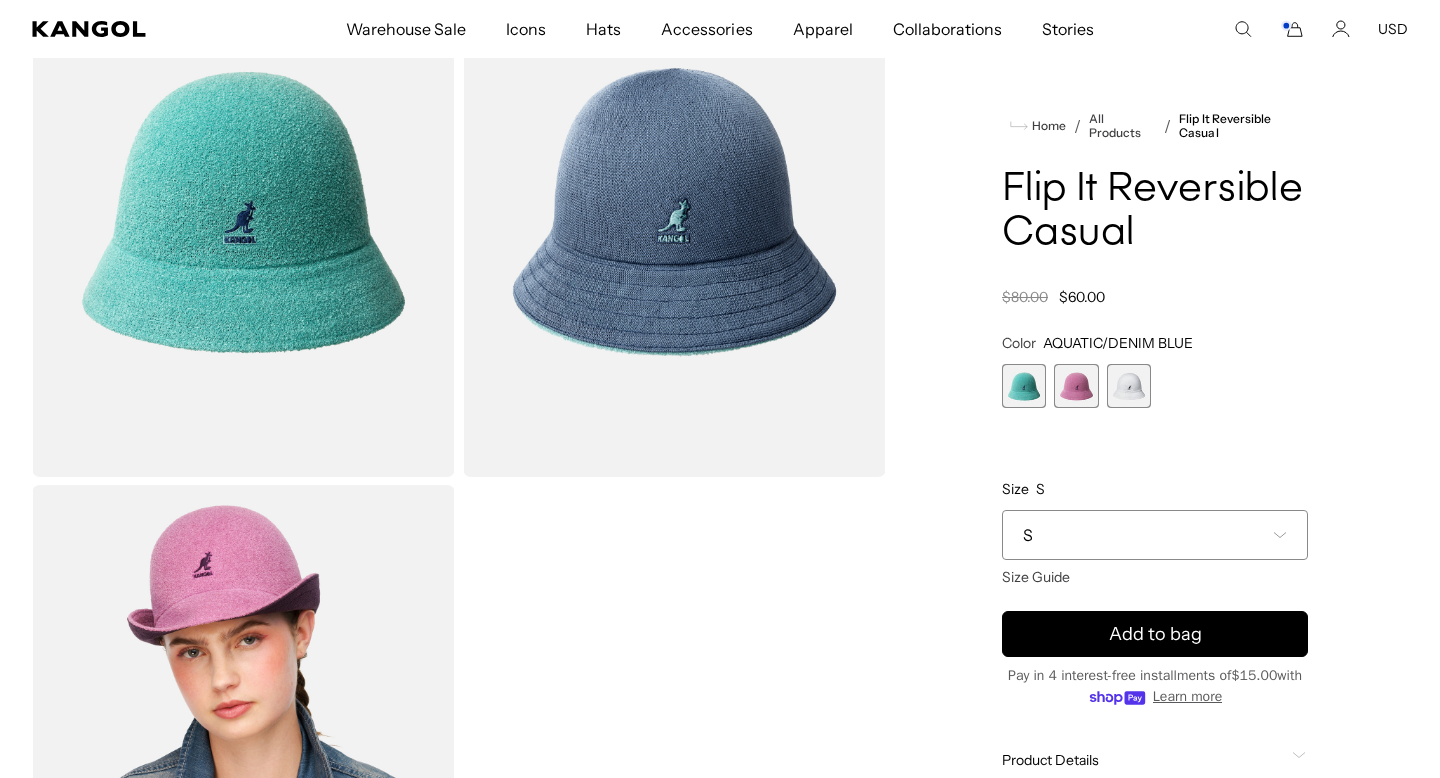 click at bounding box center [1076, 386] 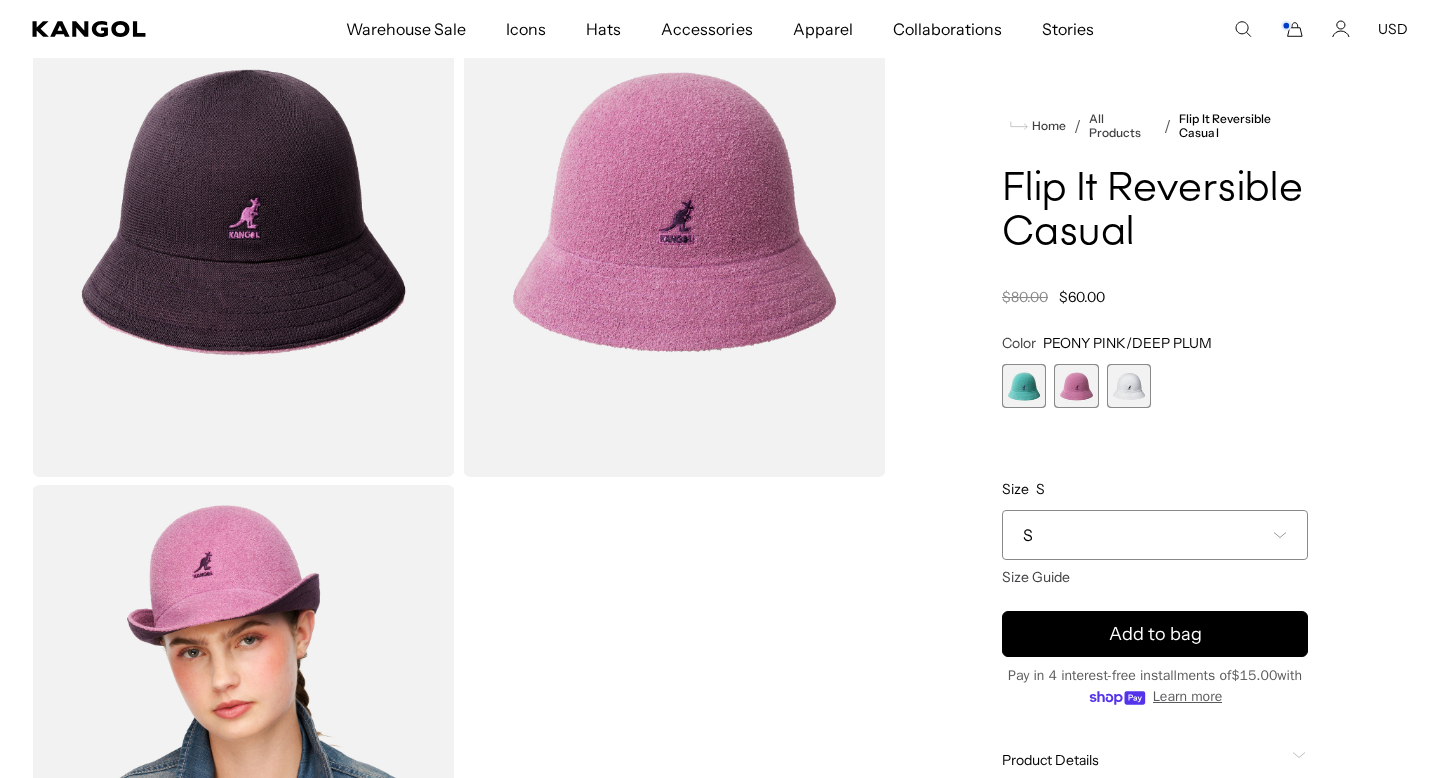 scroll, scrollTop: 0, scrollLeft: 0, axis: both 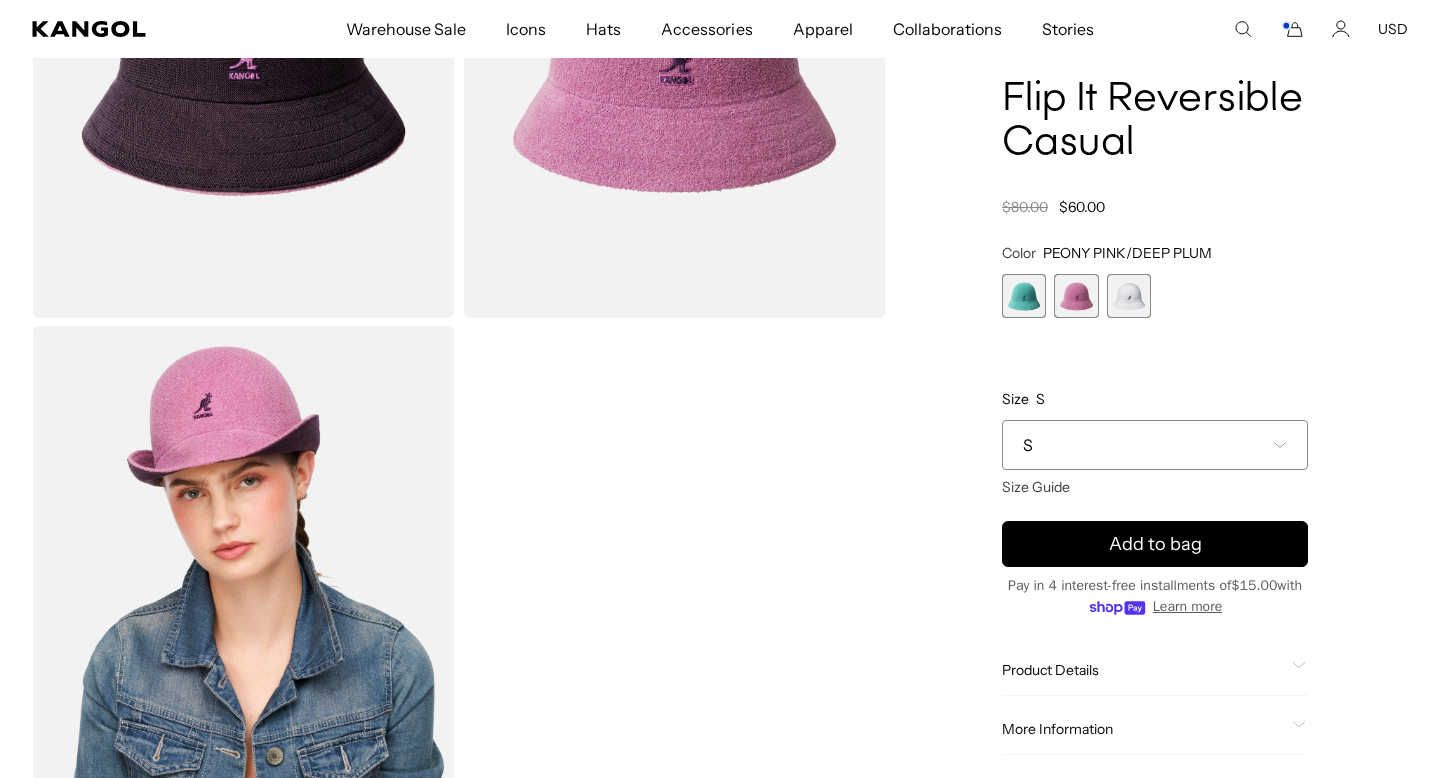 click on "S" at bounding box center (1155, 446) 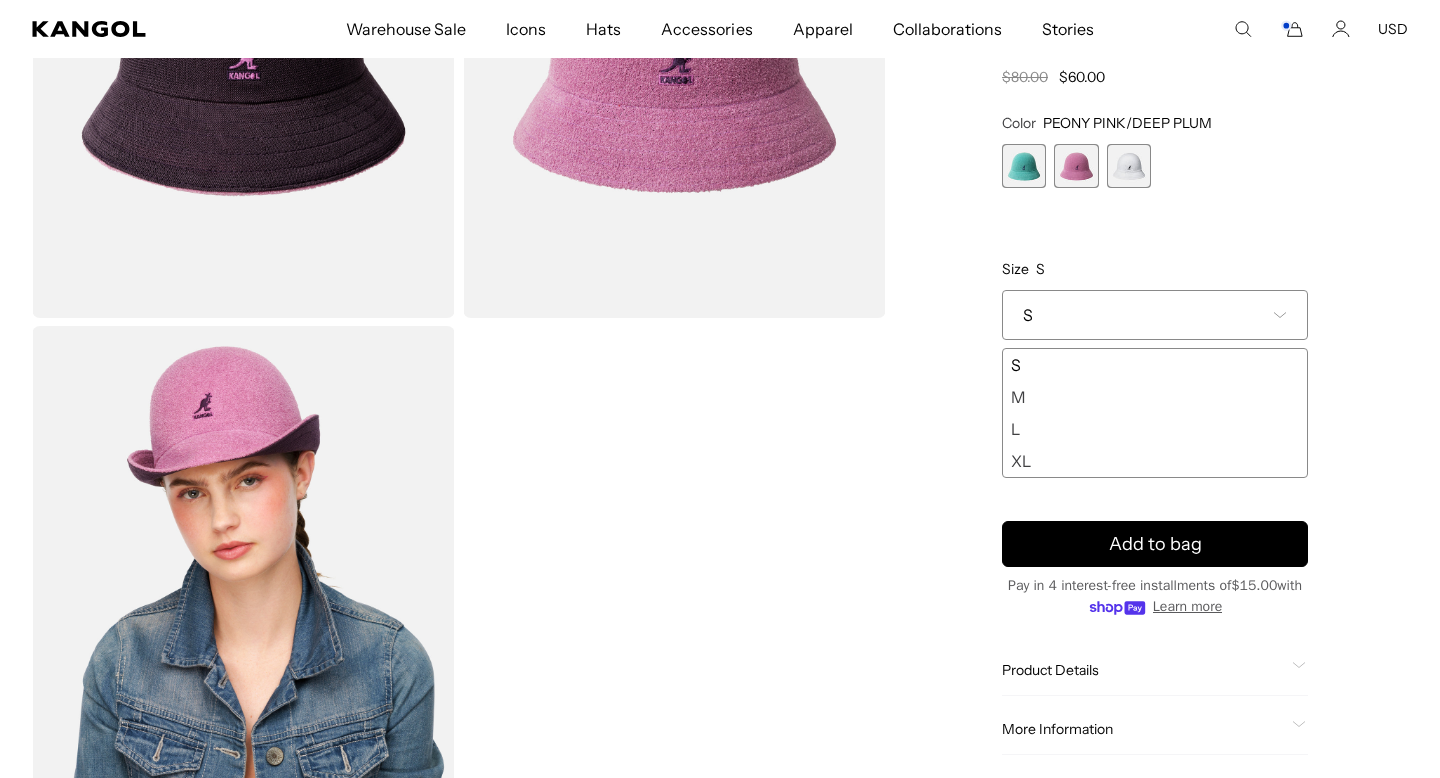 click on "M" at bounding box center [1155, 398] 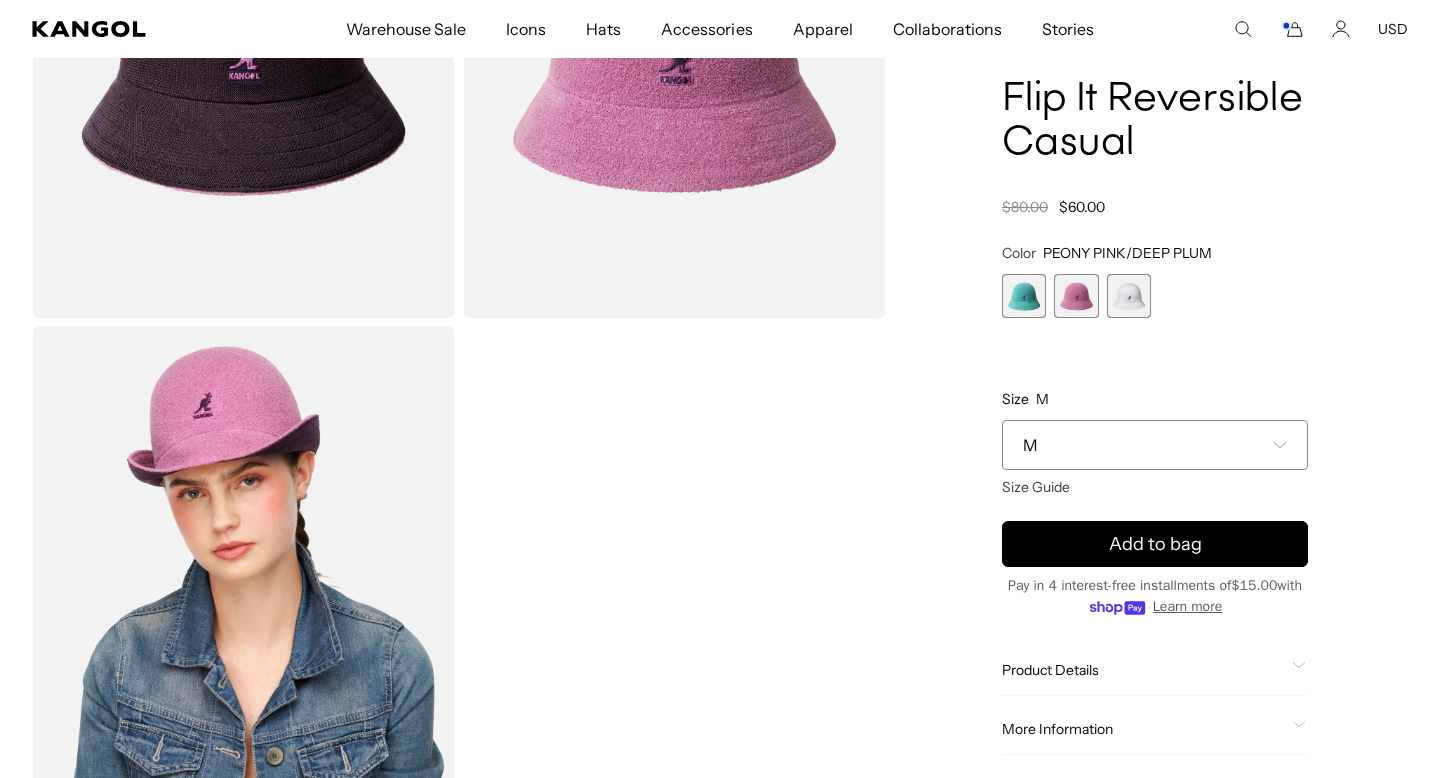 scroll, scrollTop: 0, scrollLeft: 0, axis: both 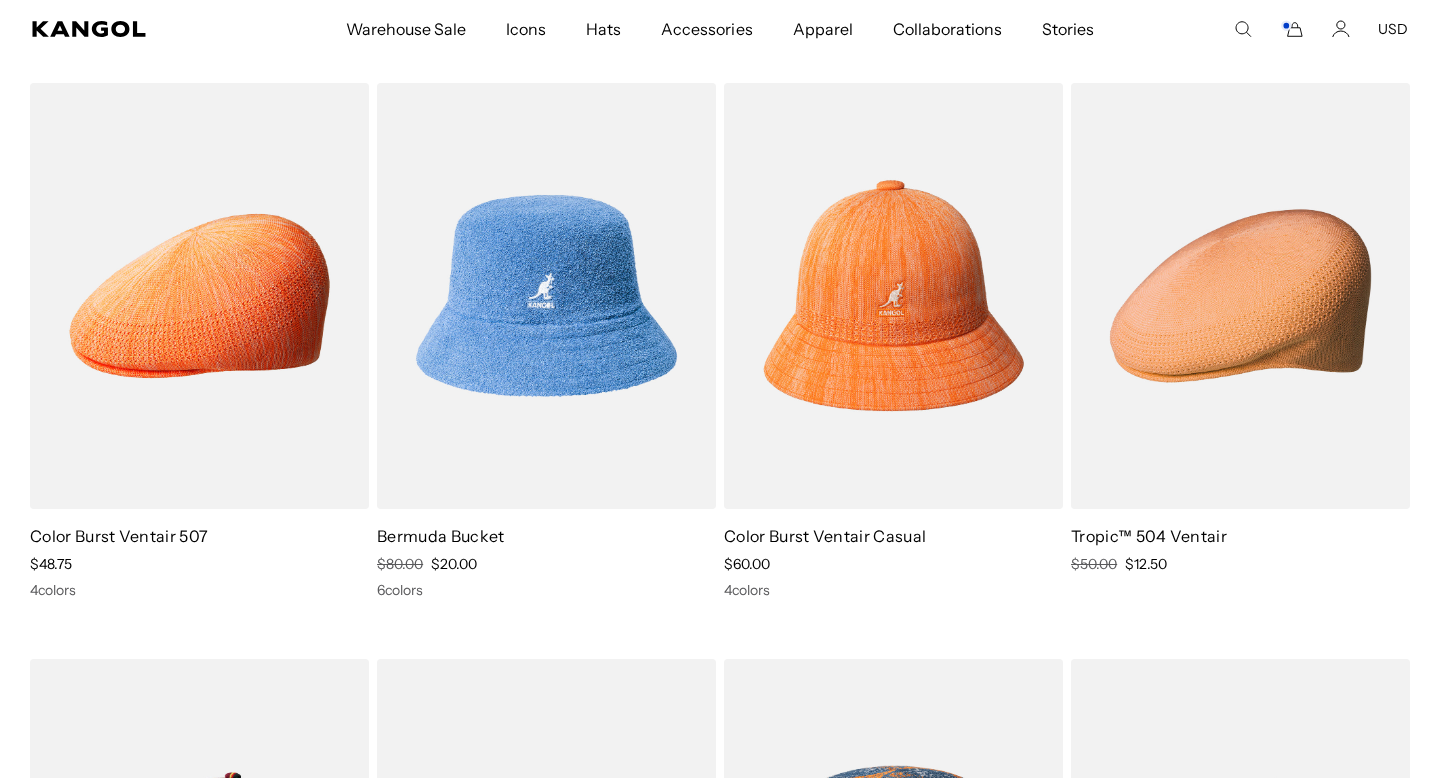 click at bounding box center [546, 296] 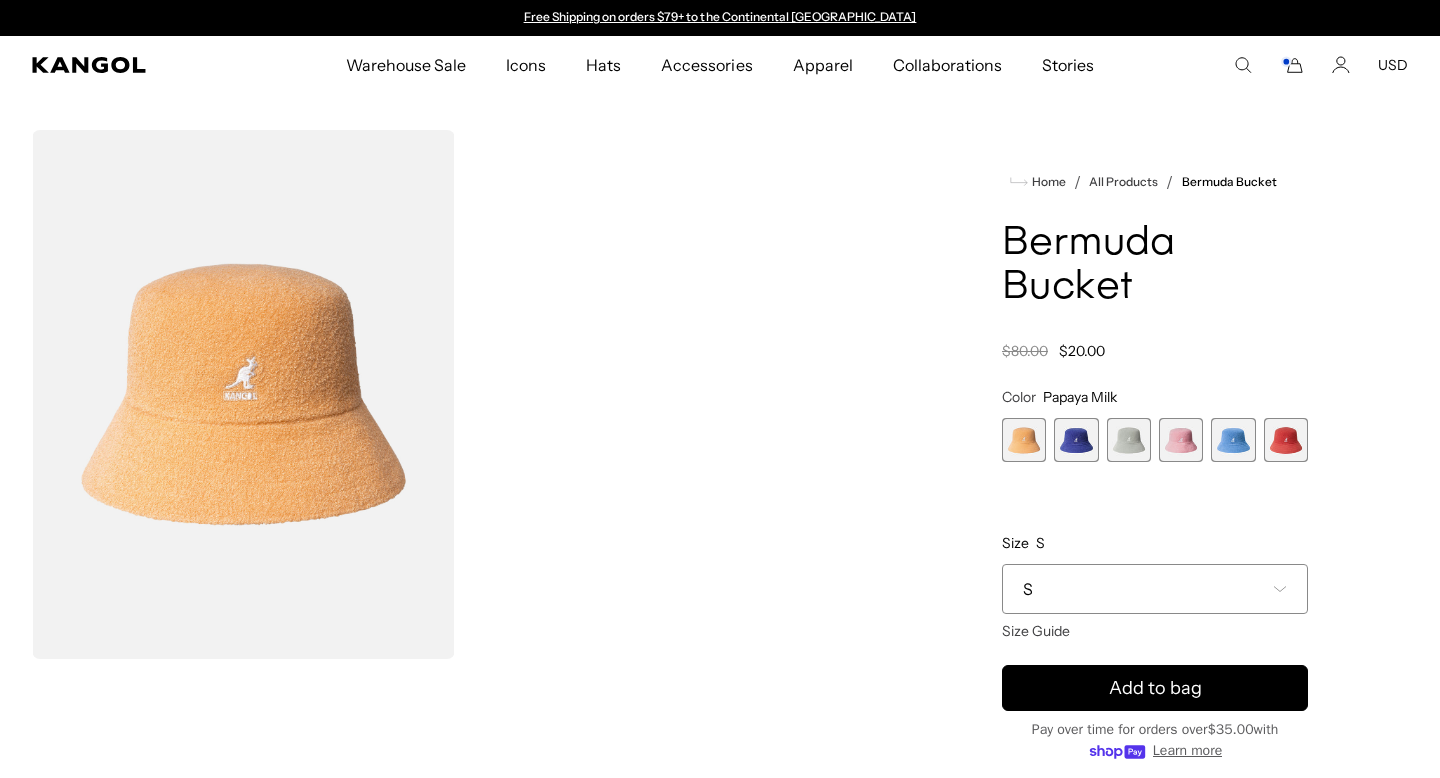 scroll, scrollTop: 0, scrollLeft: 0, axis: both 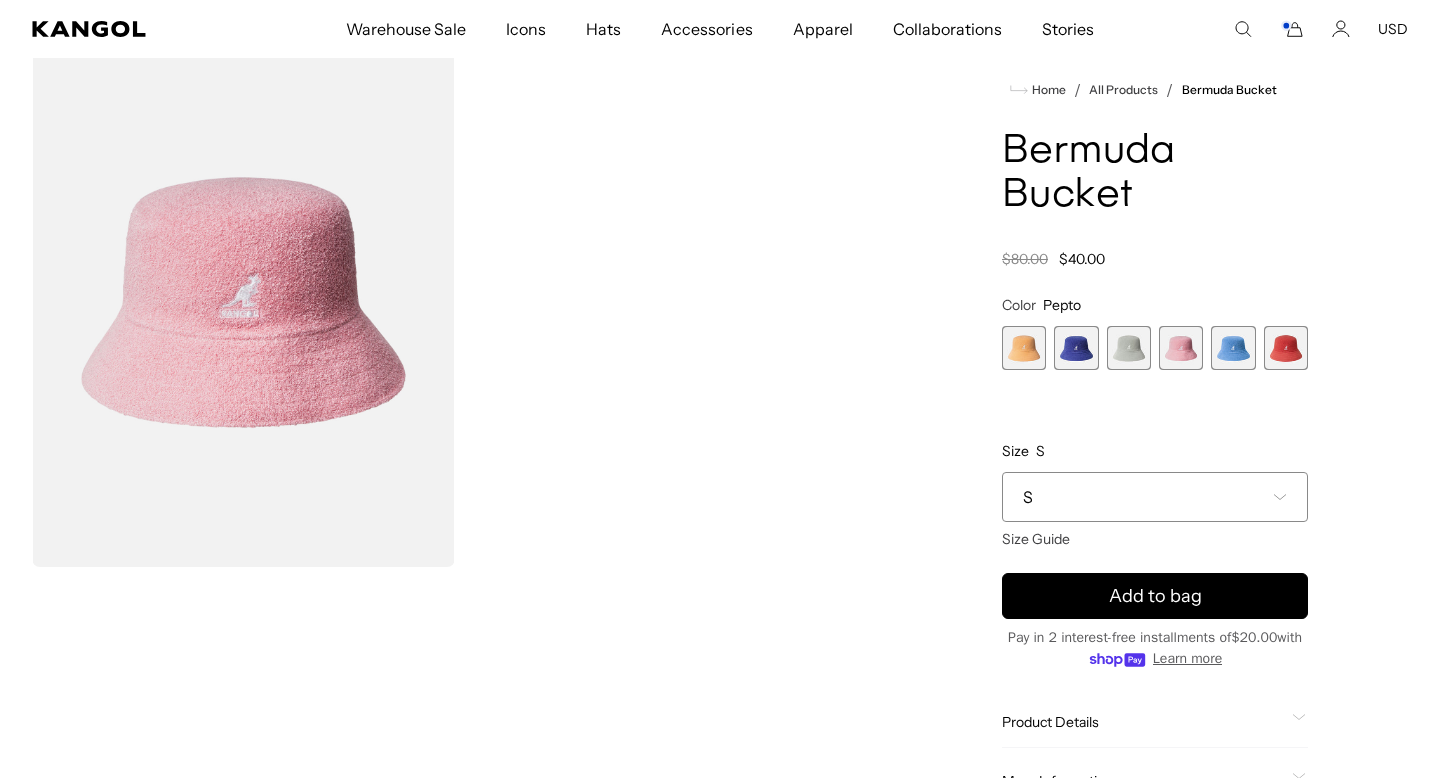 click at bounding box center [1024, 348] 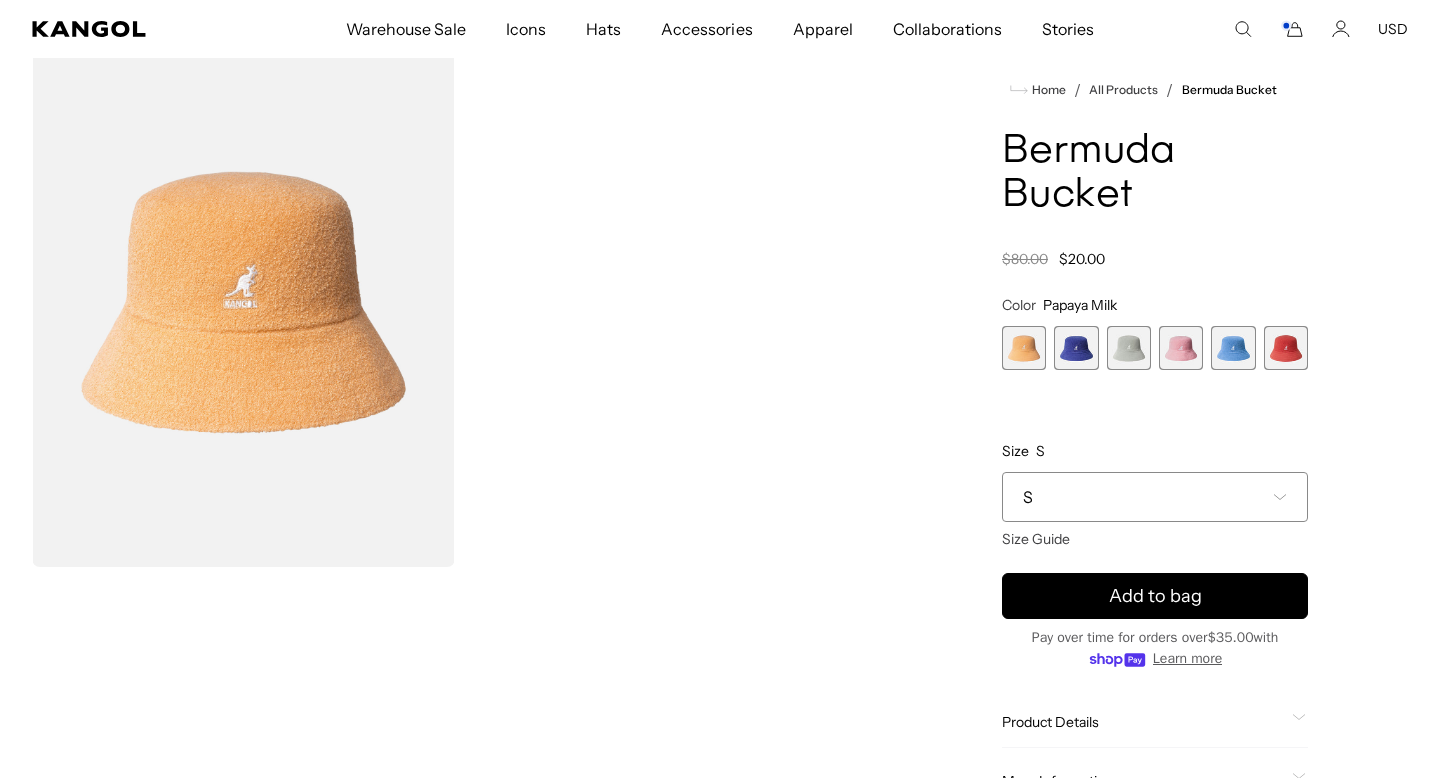 scroll, scrollTop: 0, scrollLeft: 412, axis: horizontal 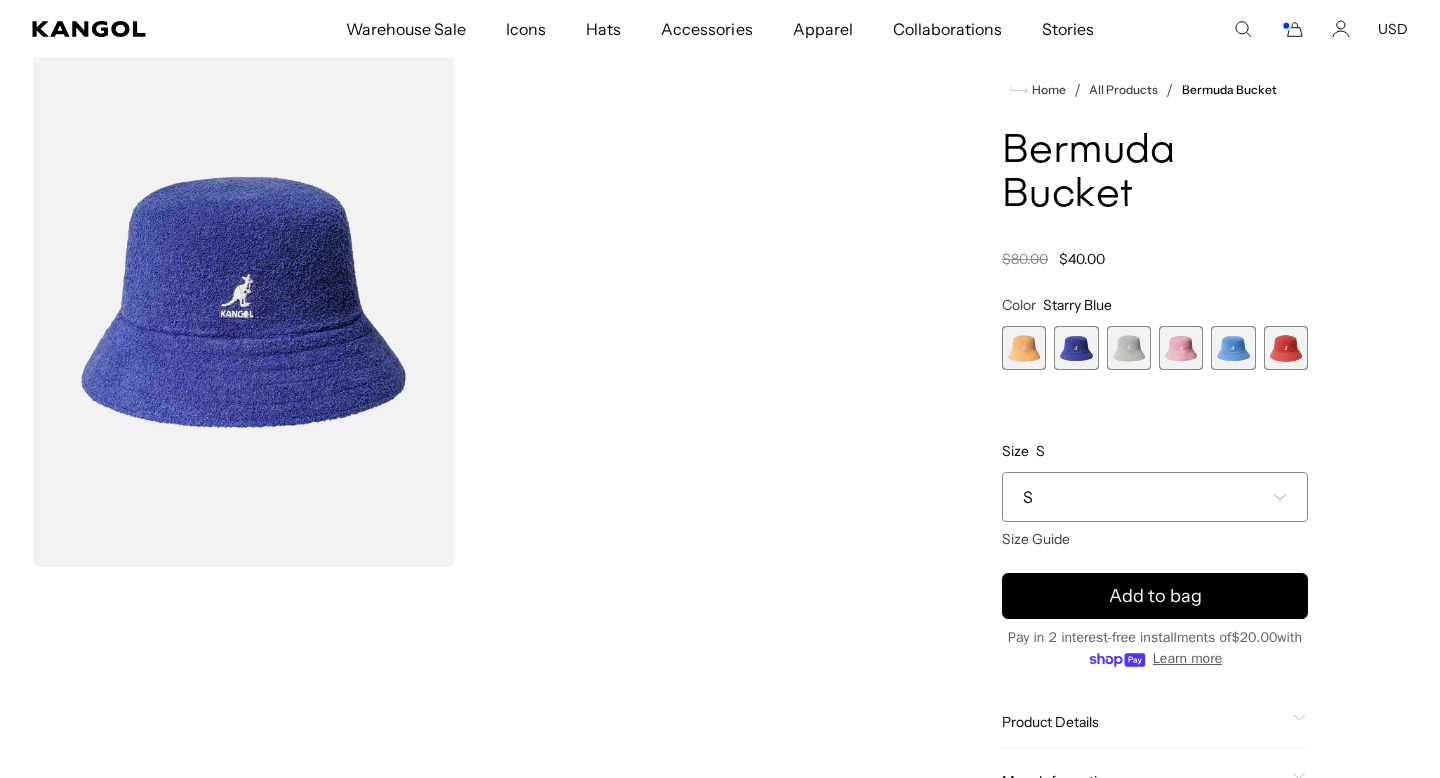 click at bounding box center (1129, 348) 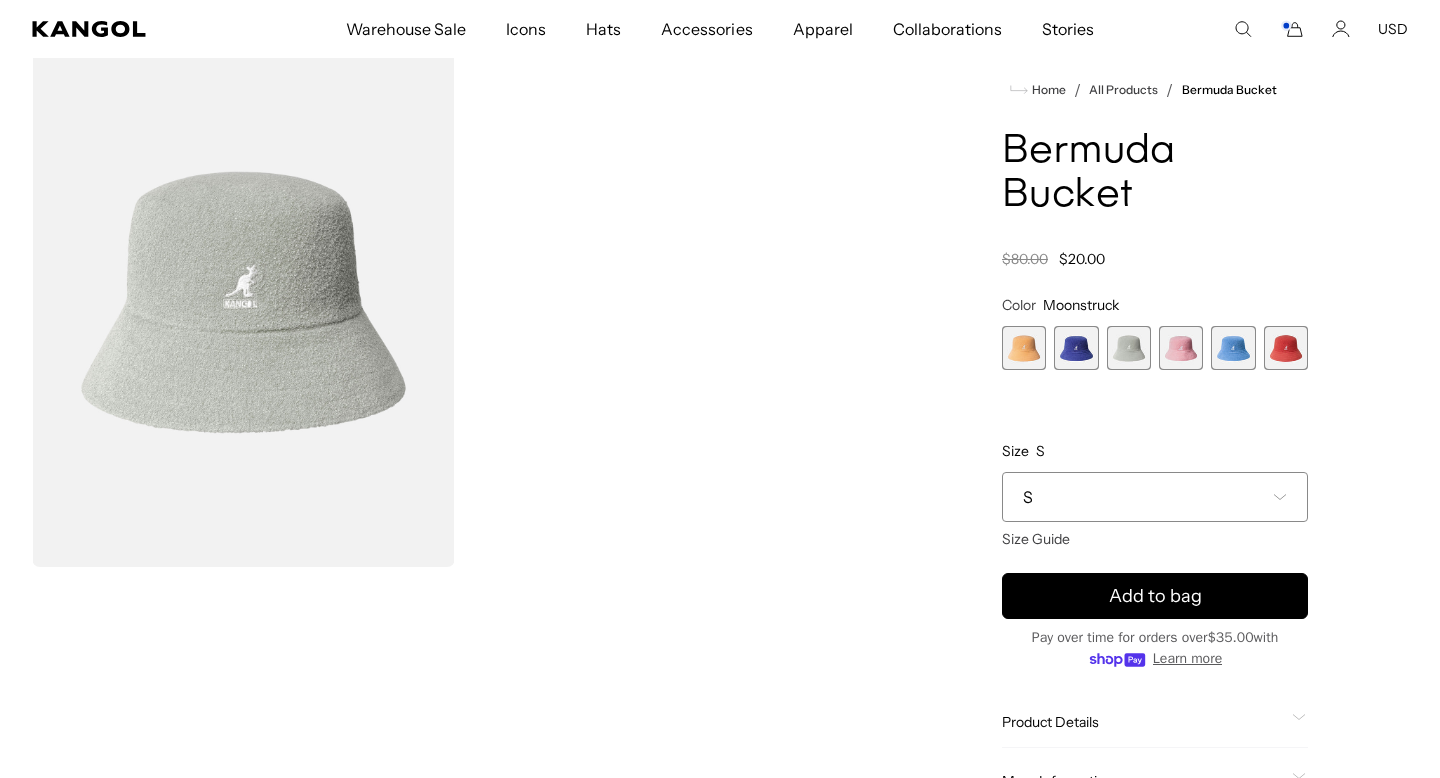 click at bounding box center [1181, 348] 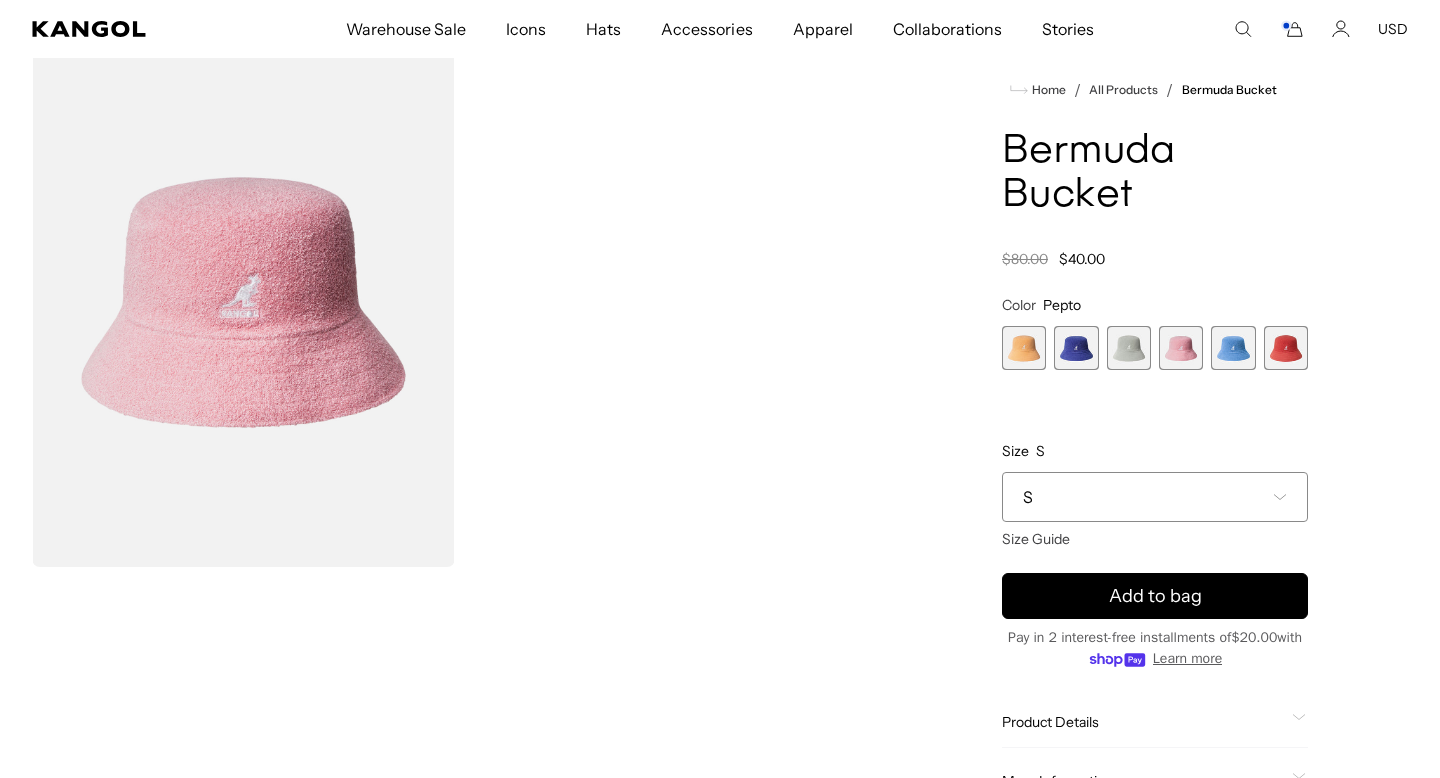 scroll, scrollTop: 0, scrollLeft: 412, axis: horizontal 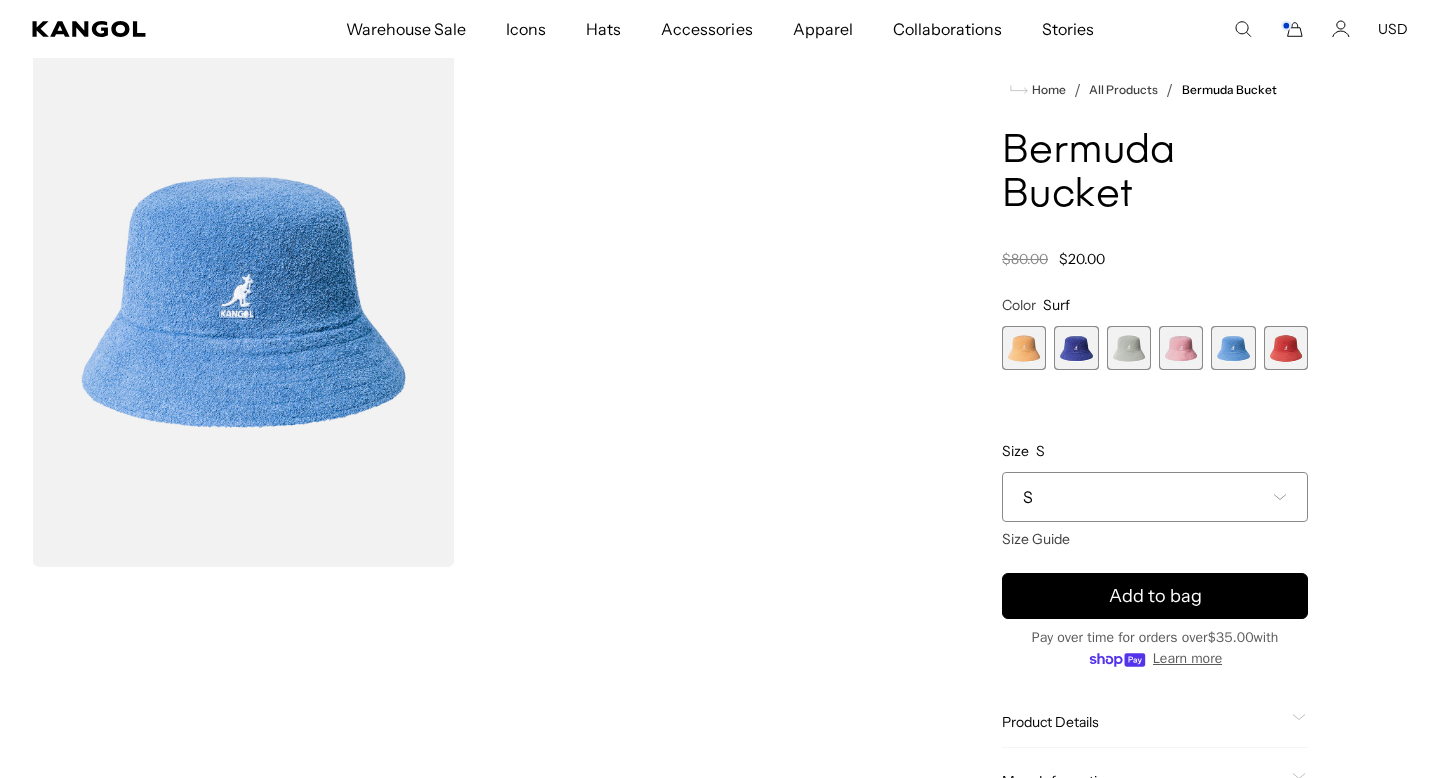 click at bounding box center (1286, 348) 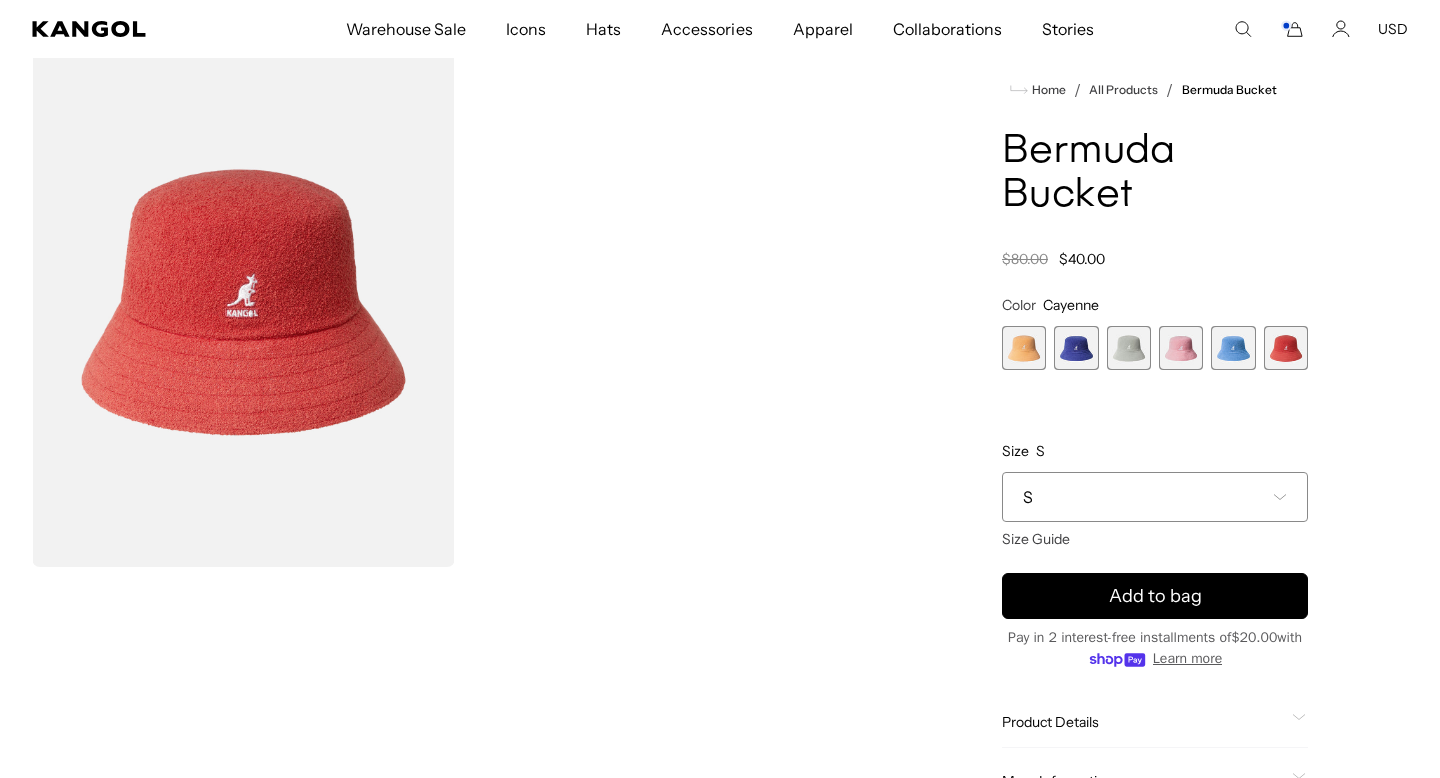 scroll, scrollTop: 0, scrollLeft: 412, axis: horizontal 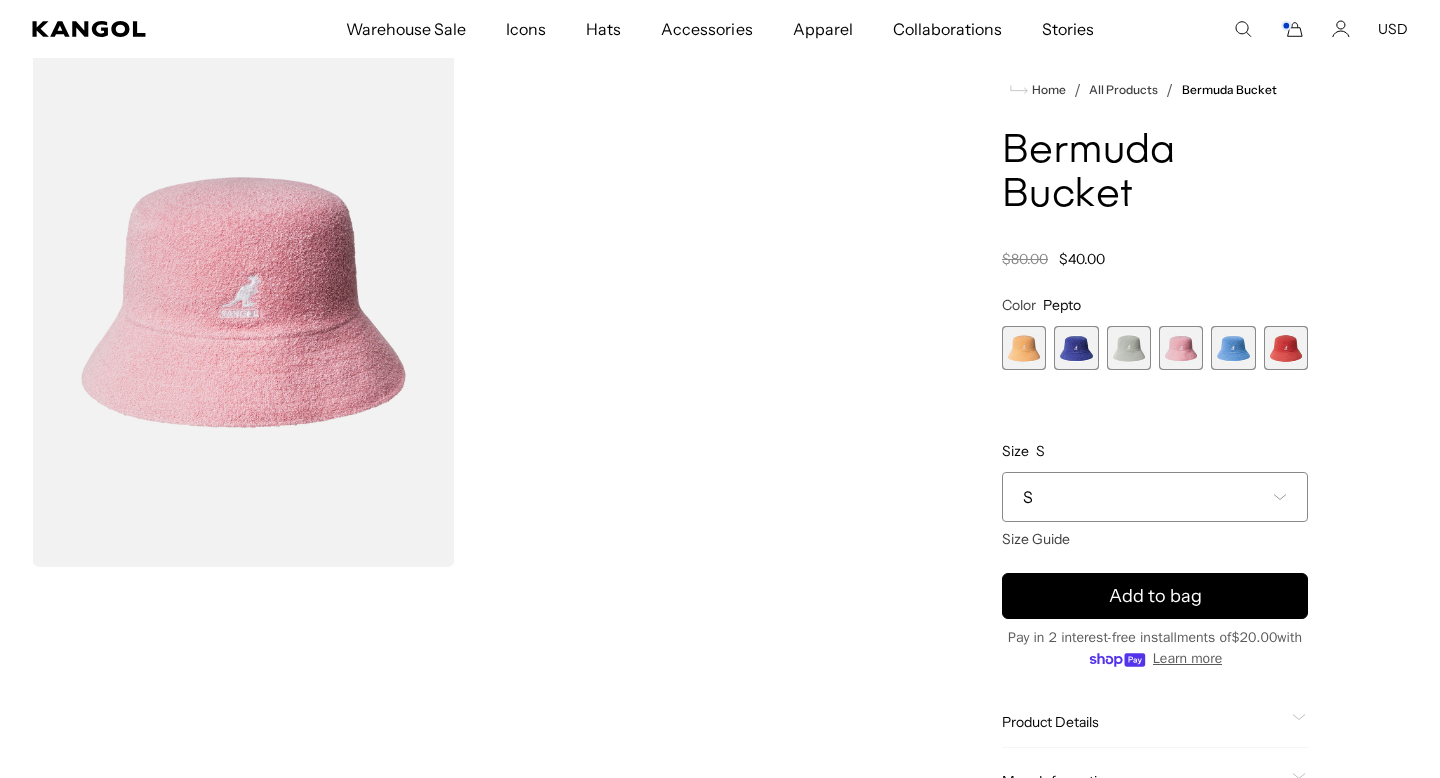 click on "S" at bounding box center (1155, 497) 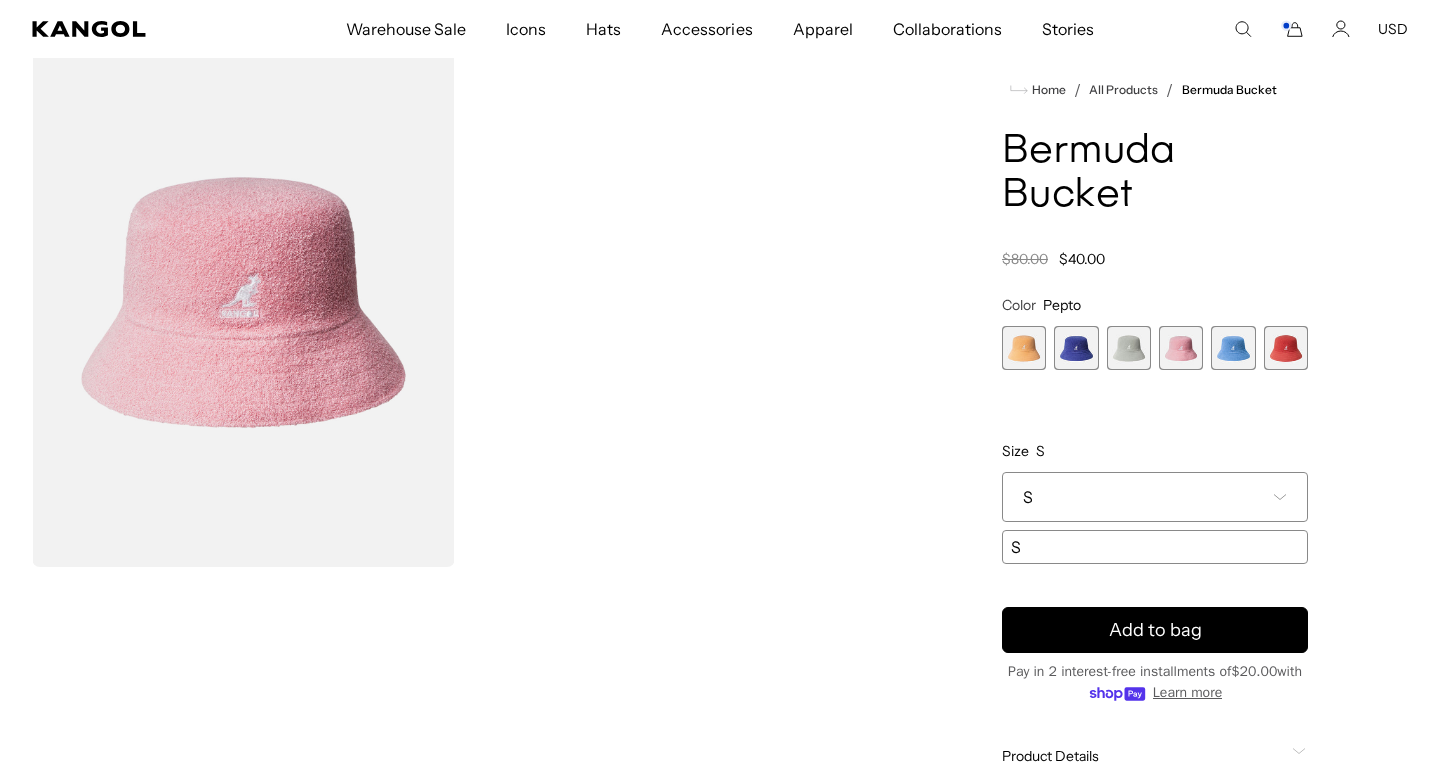 scroll, scrollTop: 0, scrollLeft: 412, axis: horizontal 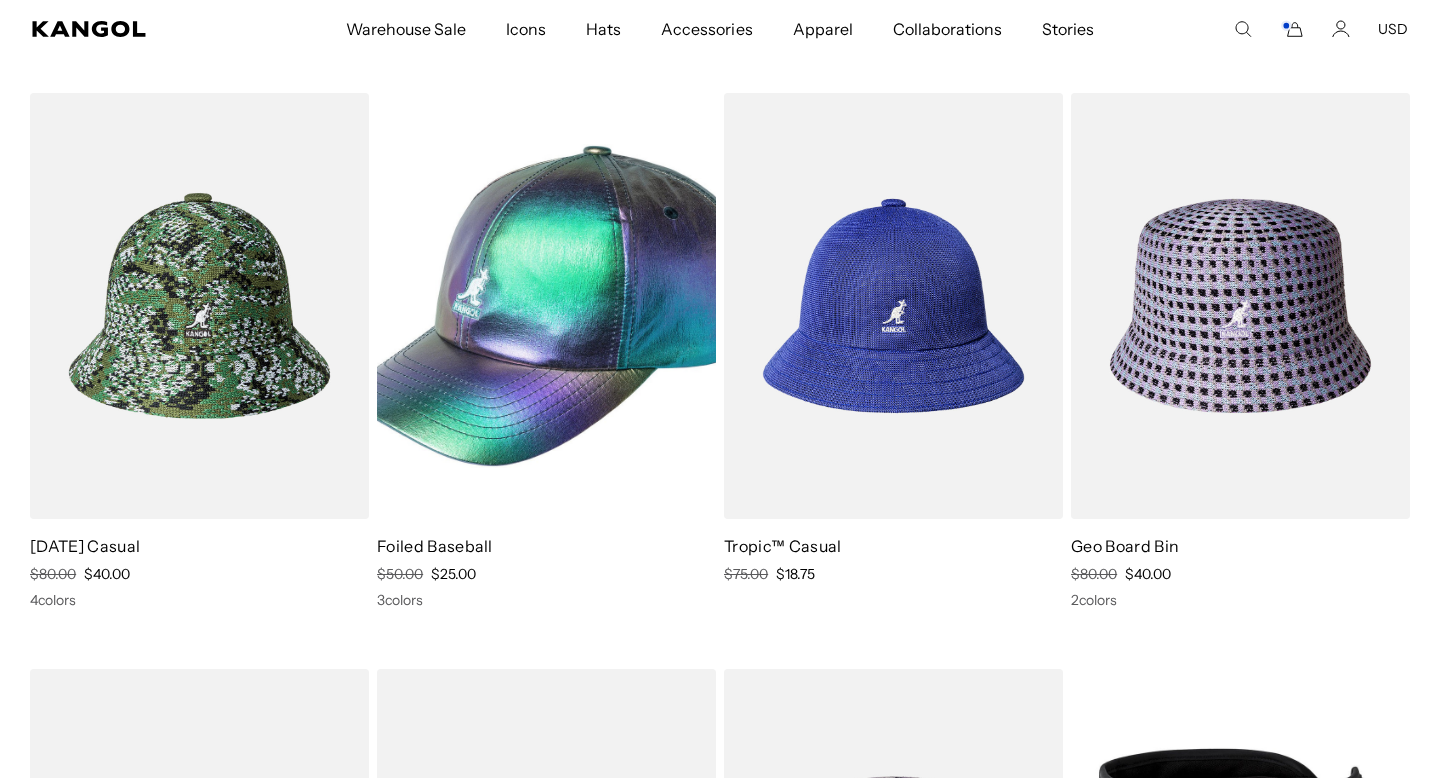 click at bounding box center (199, 306) 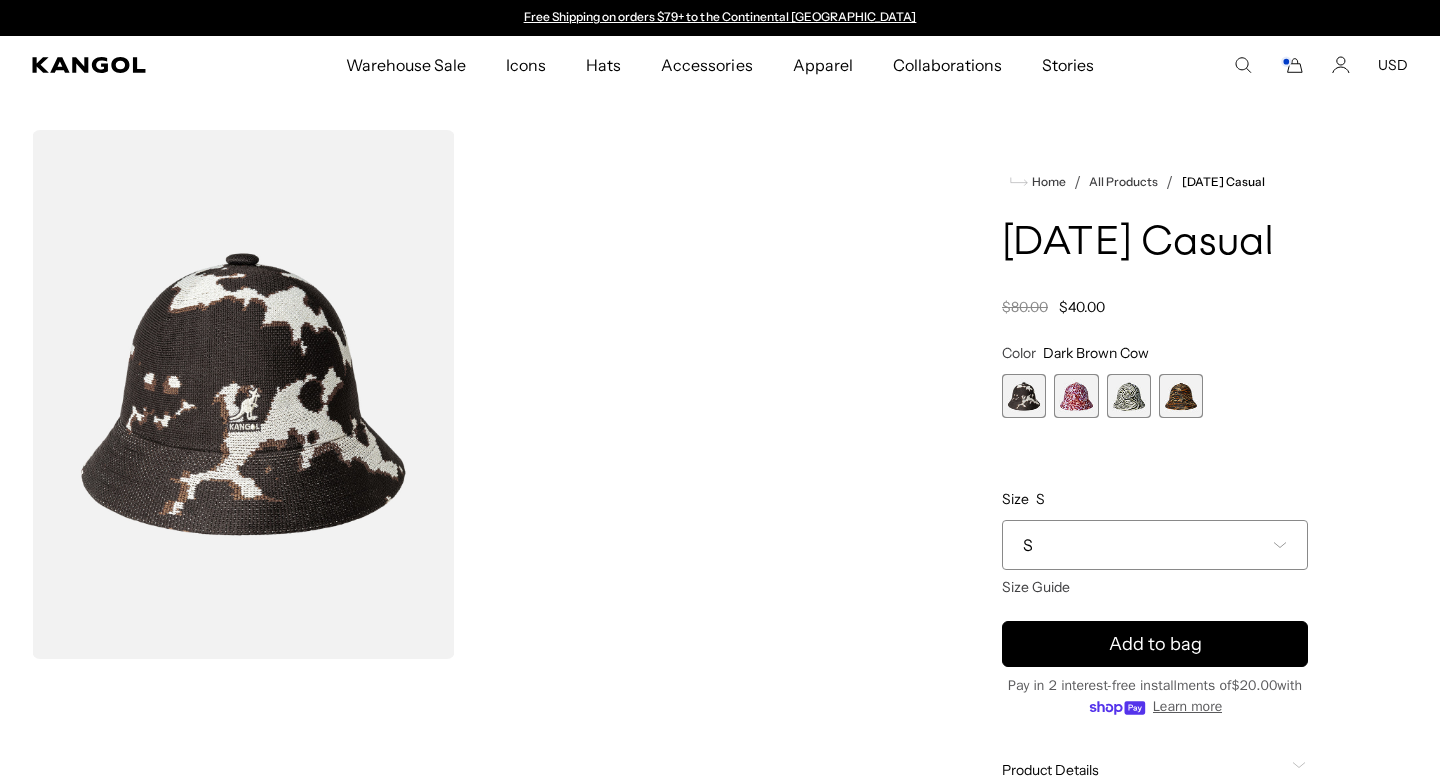 scroll, scrollTop: 0, scrollLeft: 0, axis: both 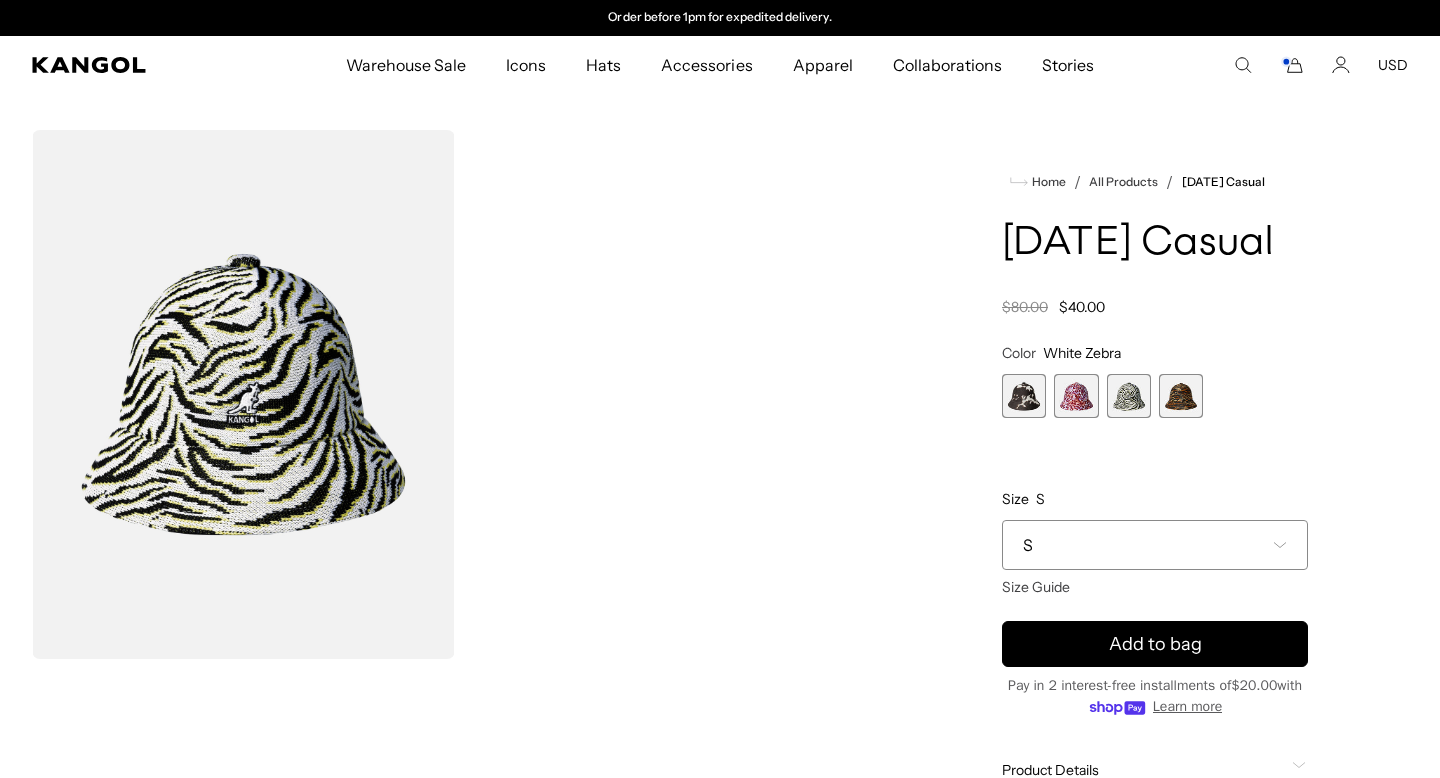 click at bounding box center (1181, 396) 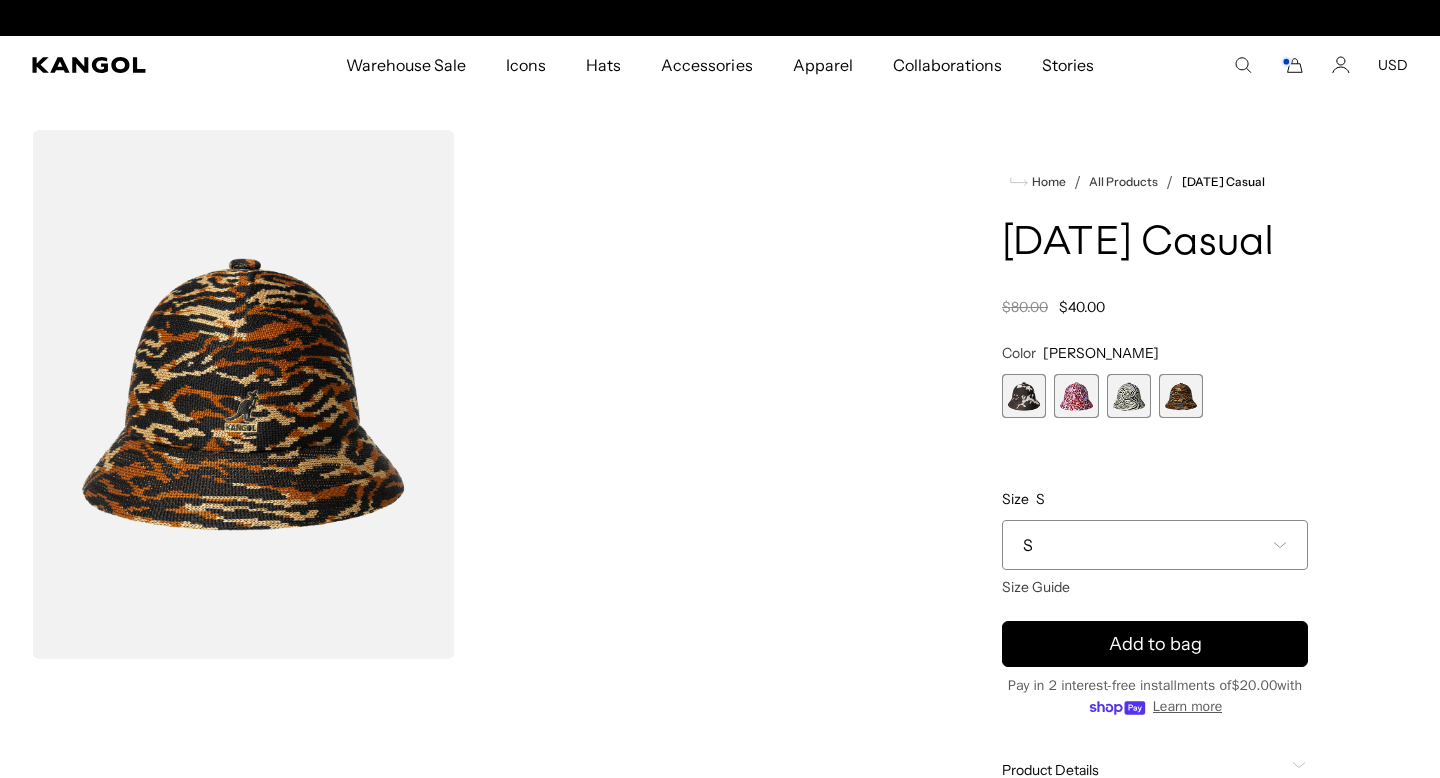 scroll, scrollTop: 0, scrollLeft: 0, axis: both 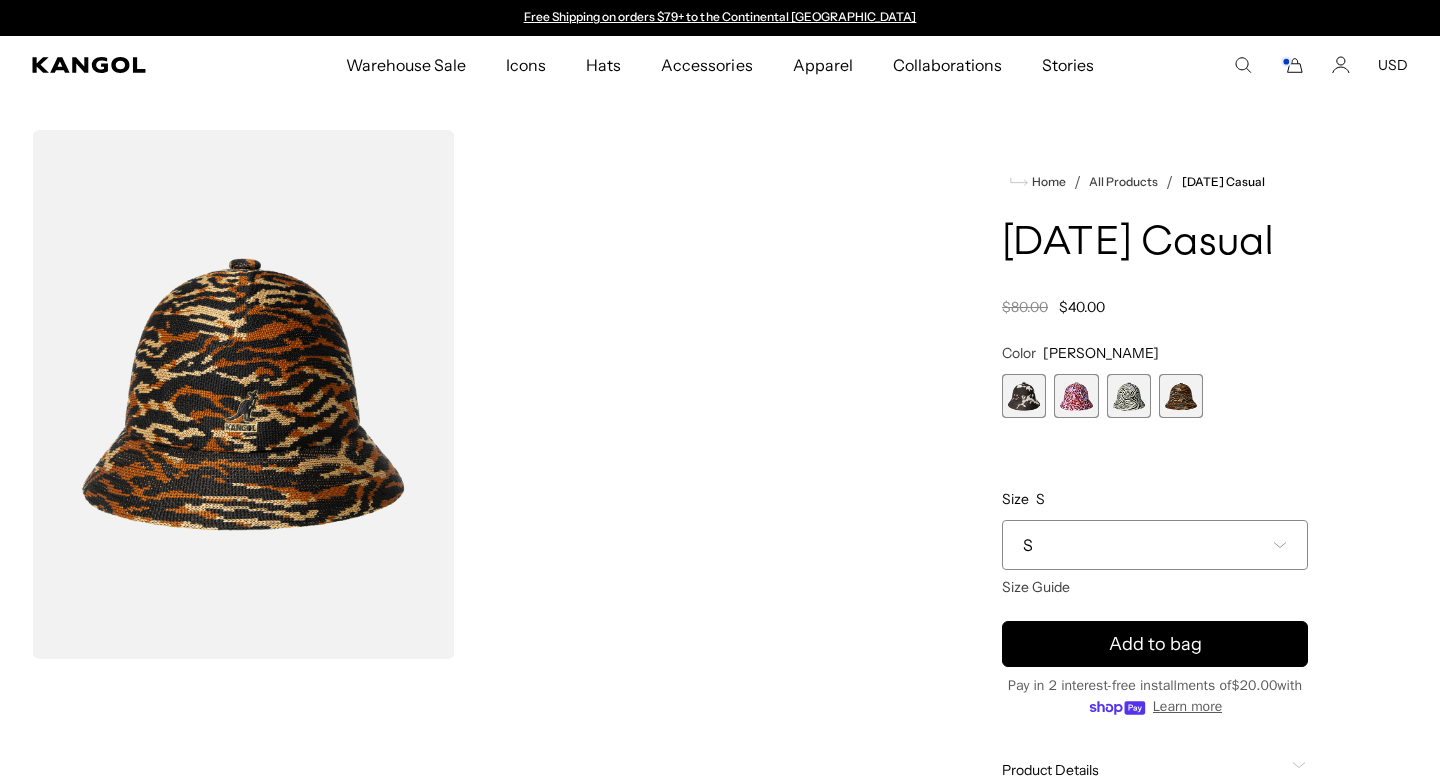 click at bounding box center [1129, 396] 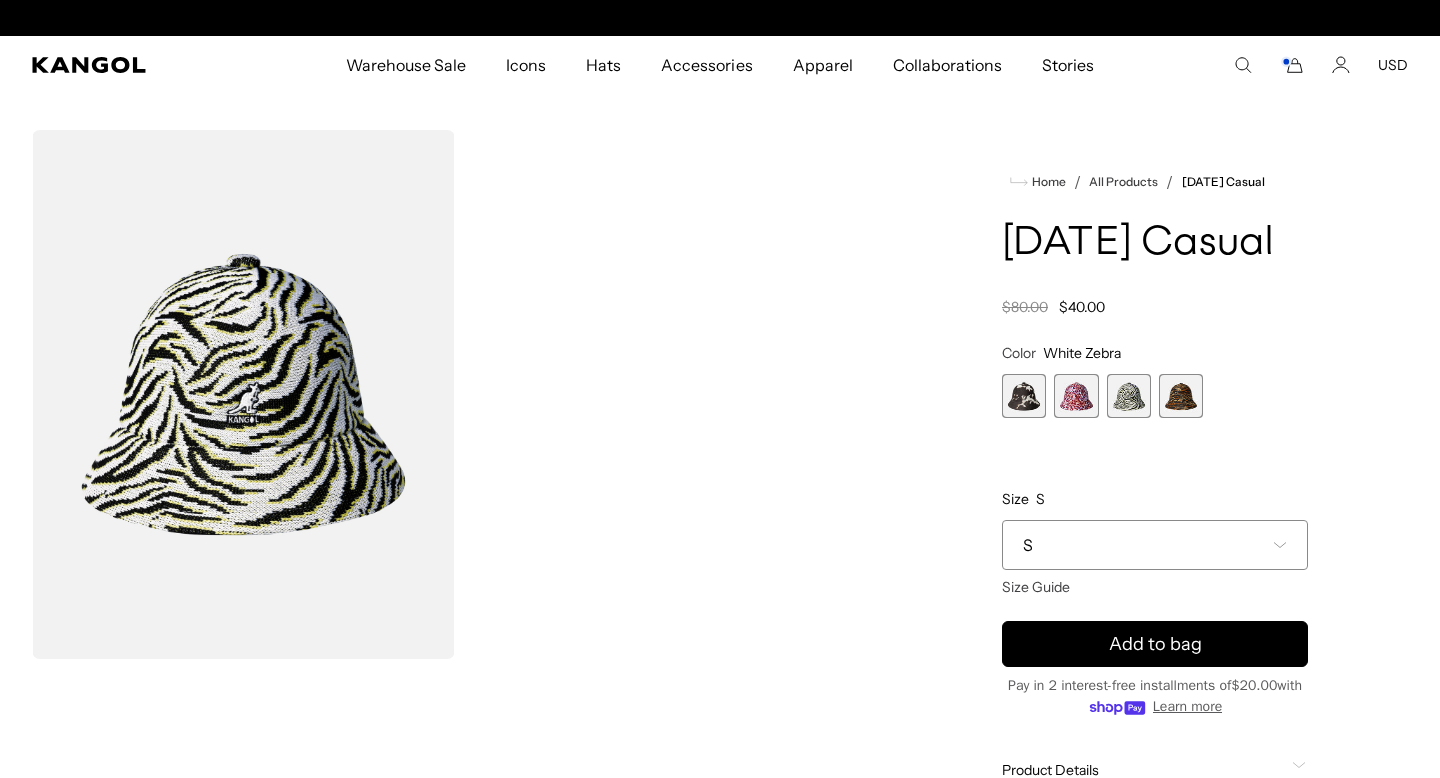 scroll, scrollTop: 0, scrollLeft: 412, axis: horizontal 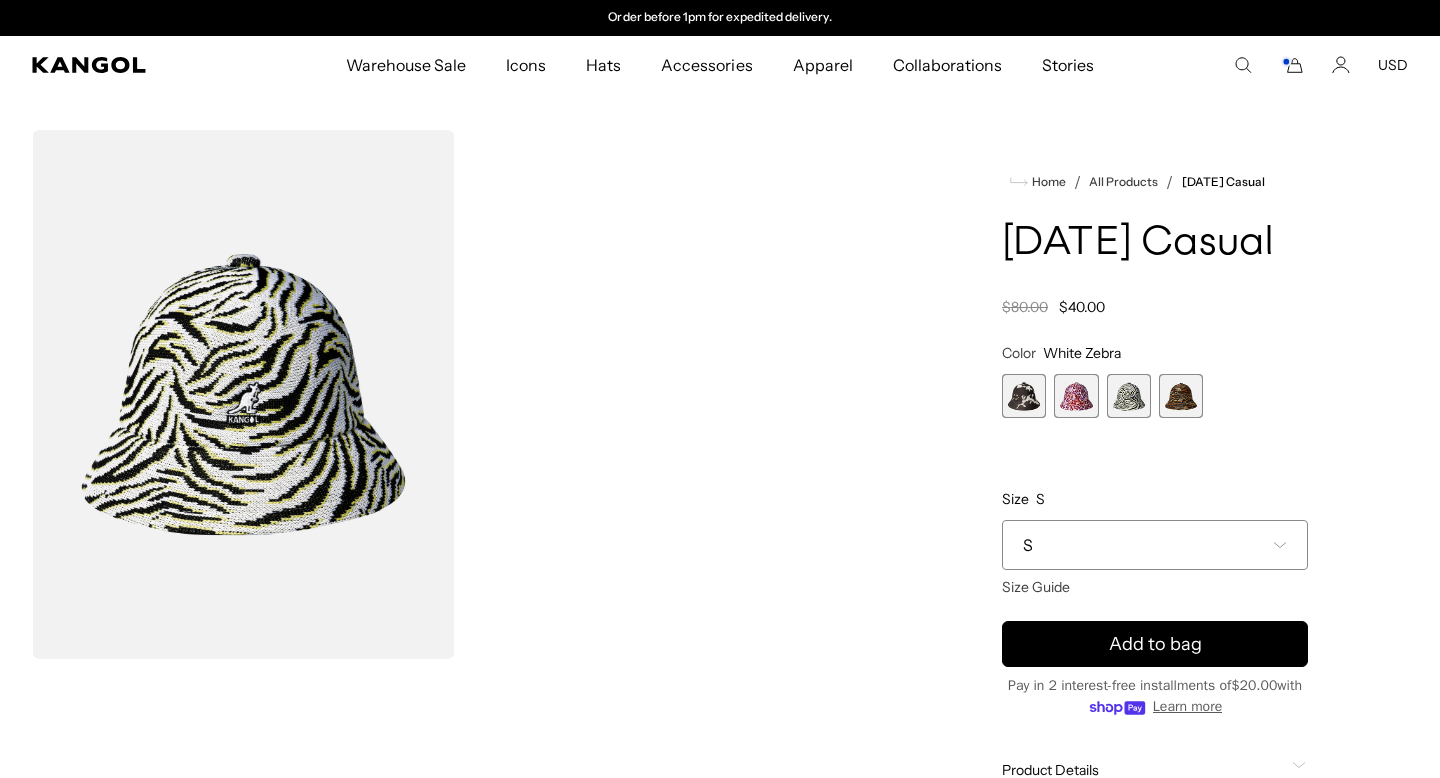 click at bounding box center [1076, 396] 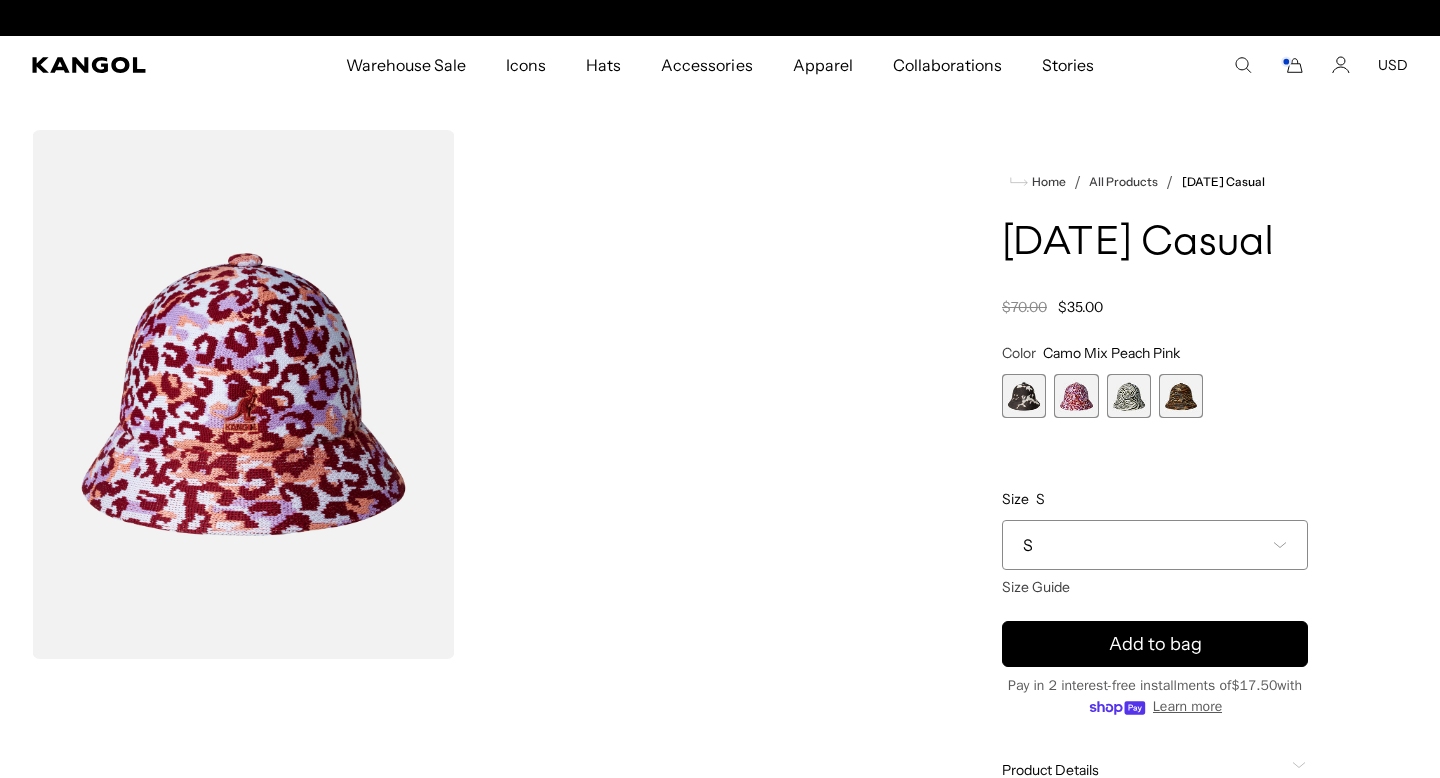 scroll, scrollTop: 0, scrollLeft: 0, axis: both 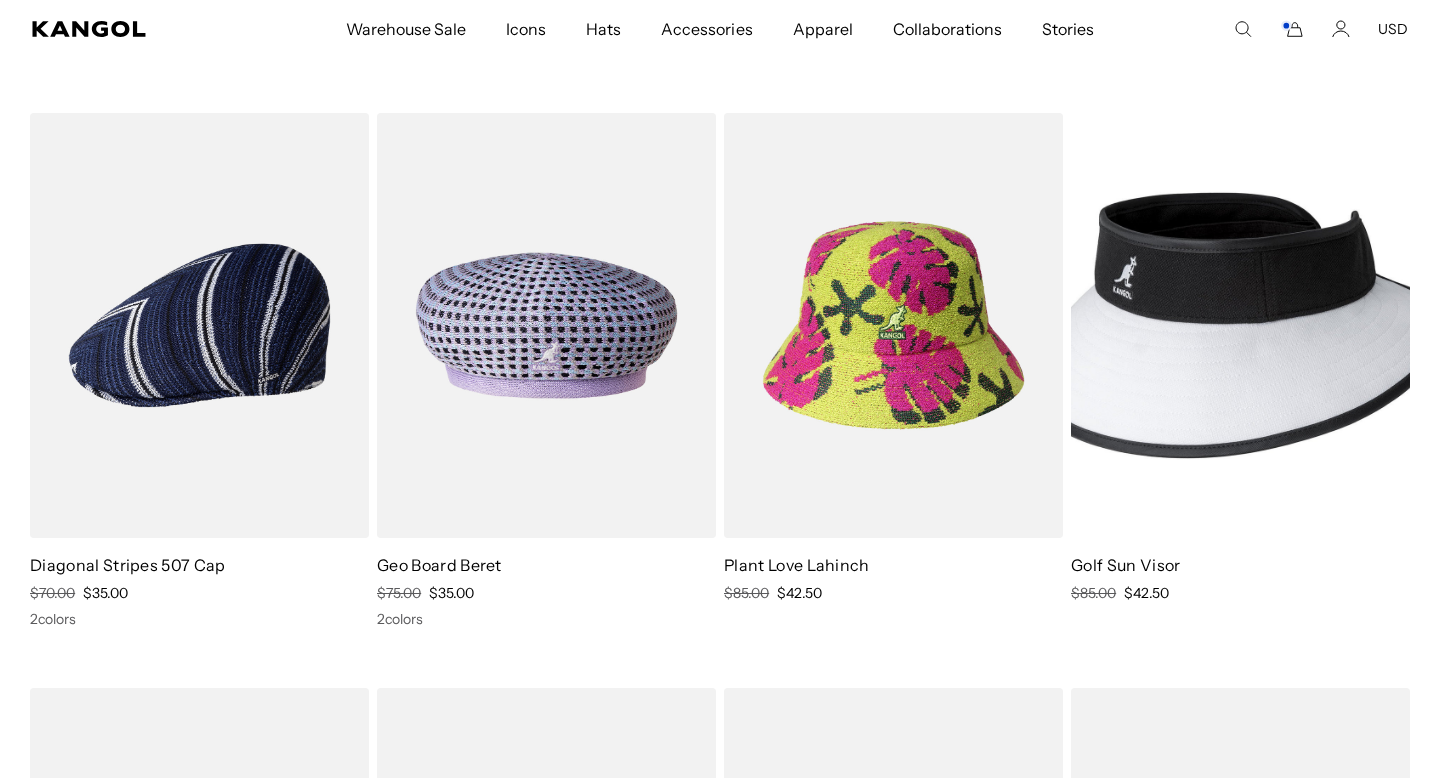 click at bounding box center (893, 326) 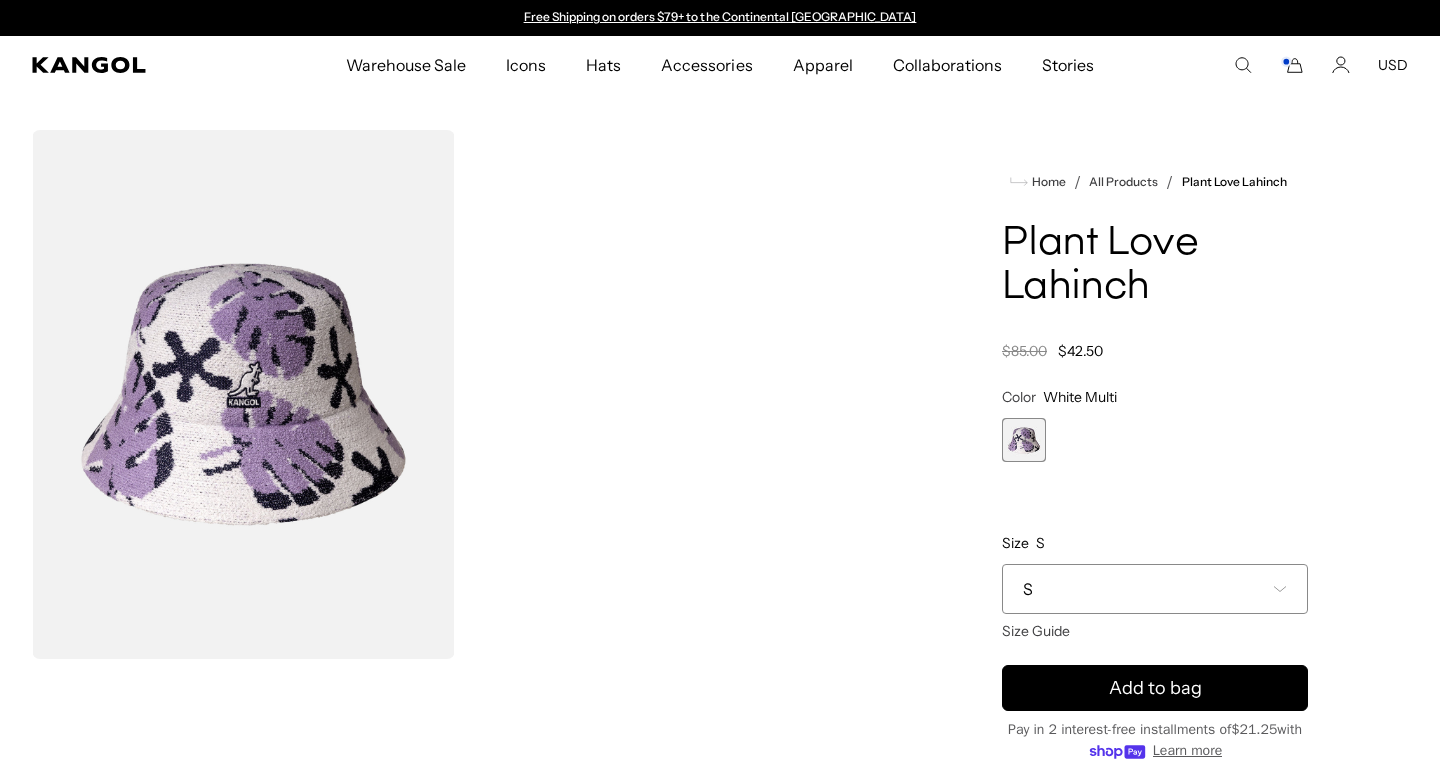 scroll, scrollTop: 0, scrollLeft: 0, axis: both 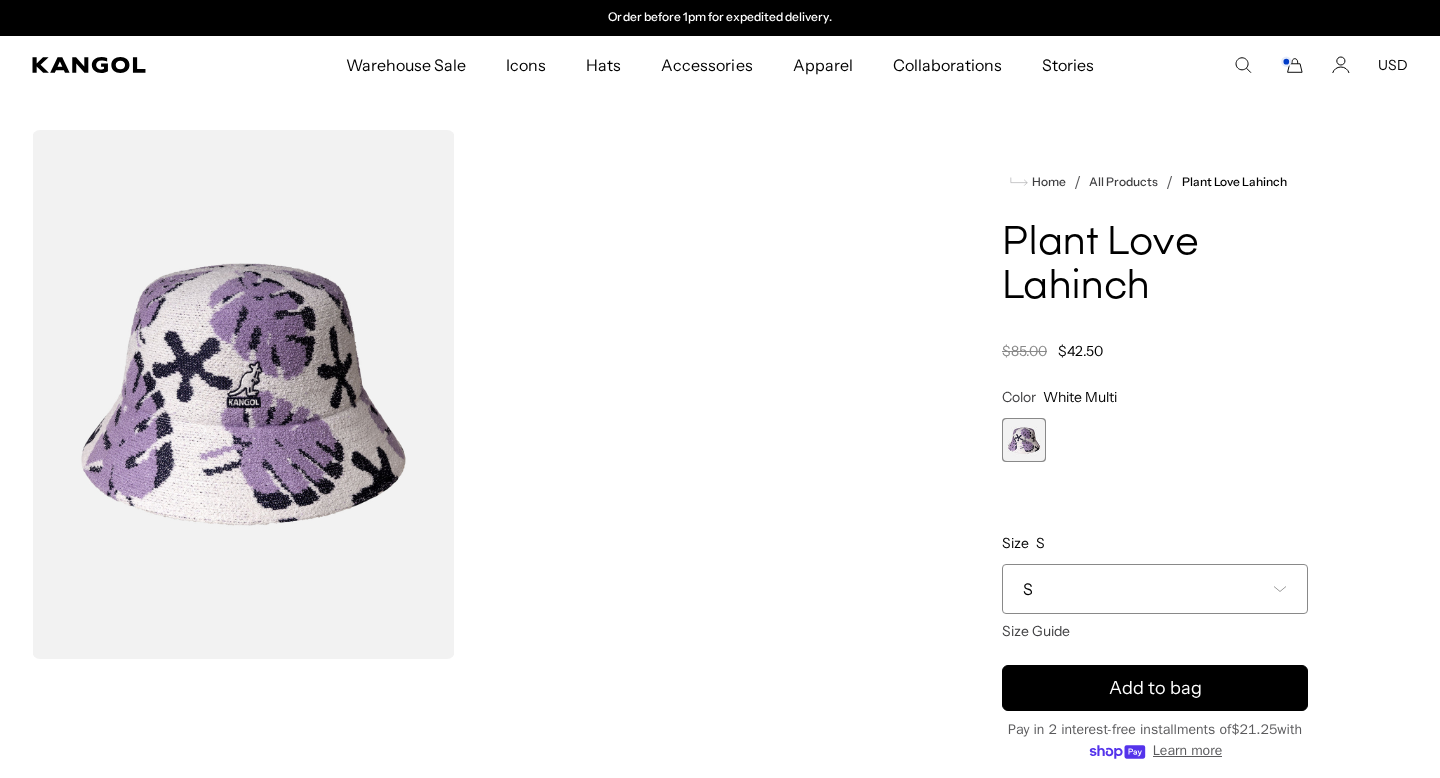 click at bounding box center (1024, 440) 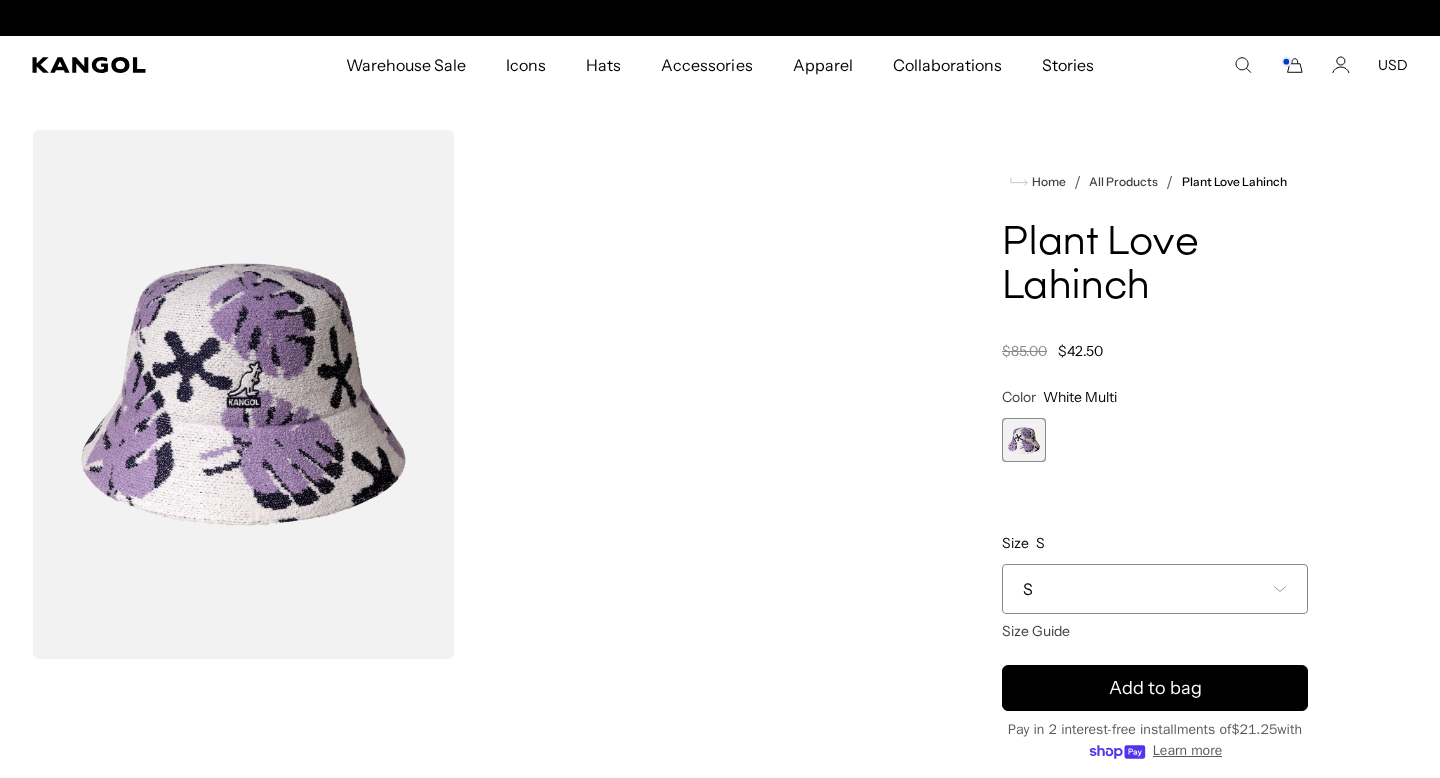 scroll, scrollTop: 0, scrollLeft: 412, axis: horizontal 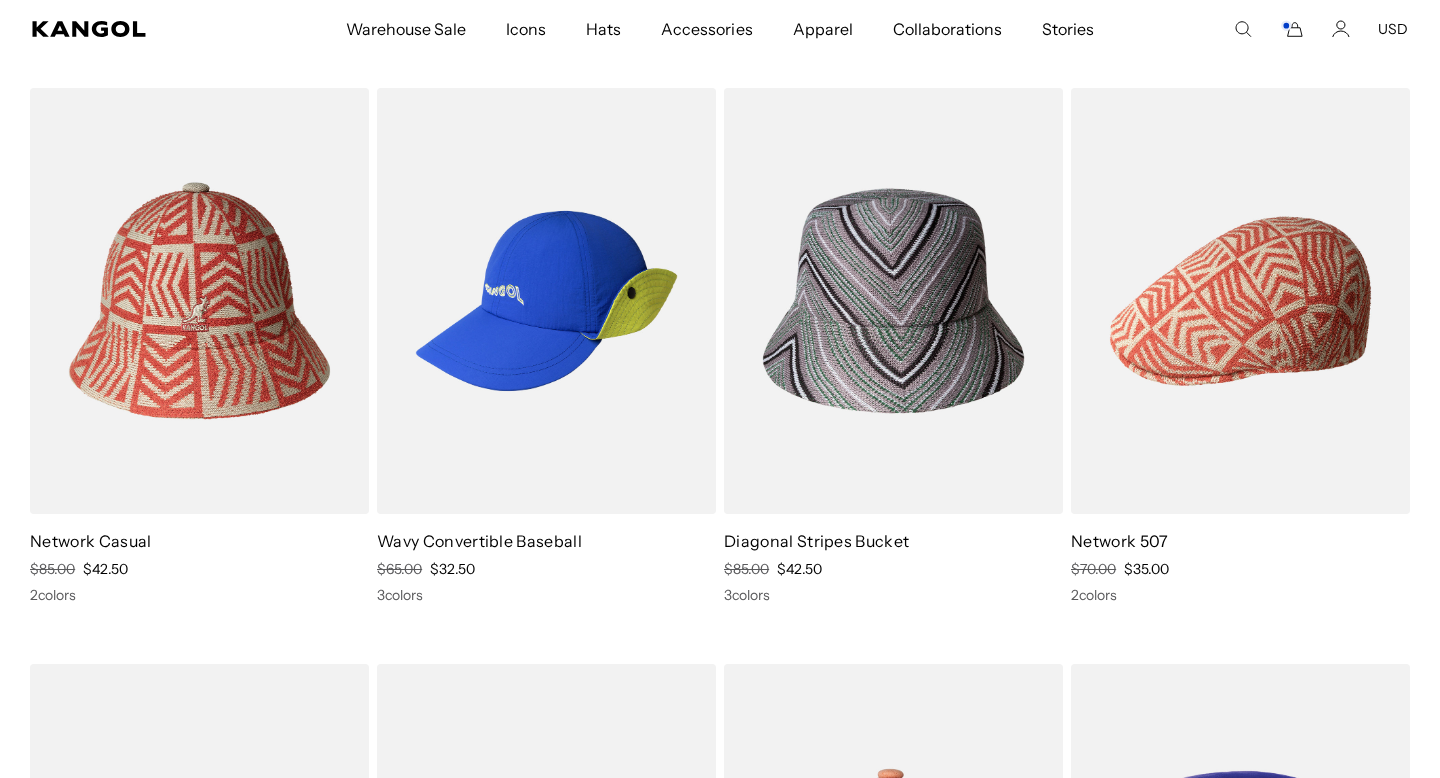 click at bounding box center [893, 301] 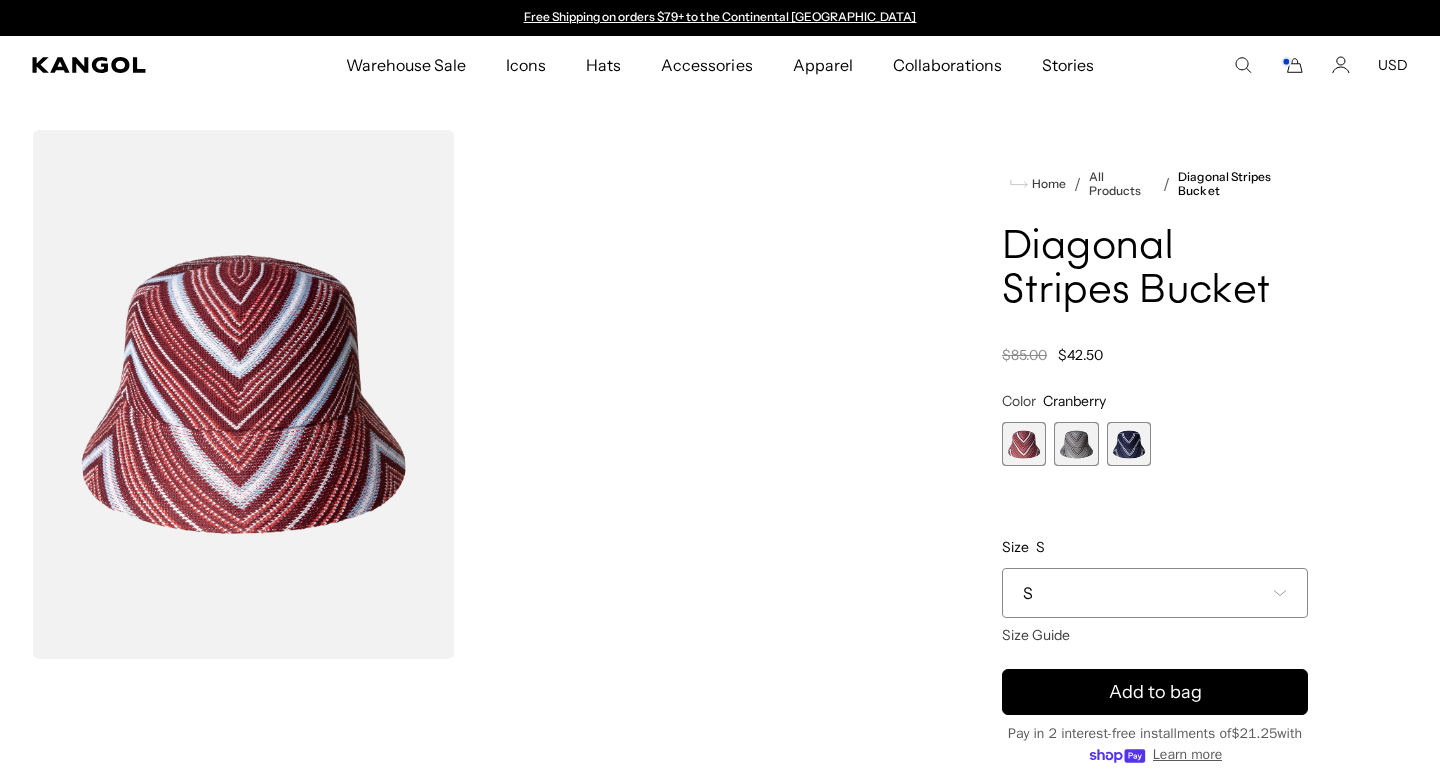 scroll, scrollTop: 0, scrollLeft: 0, axis: both 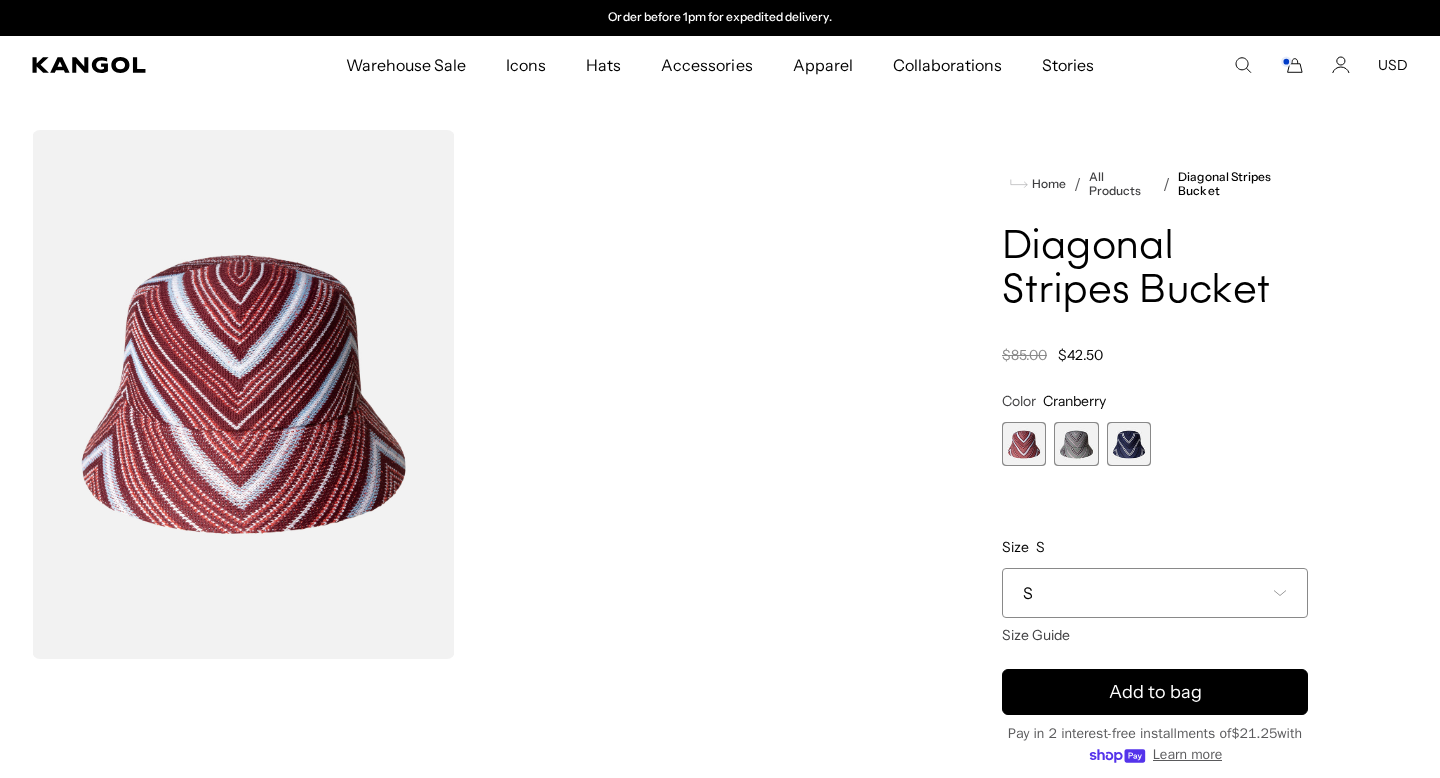 click at bounding box center (1024, 444) 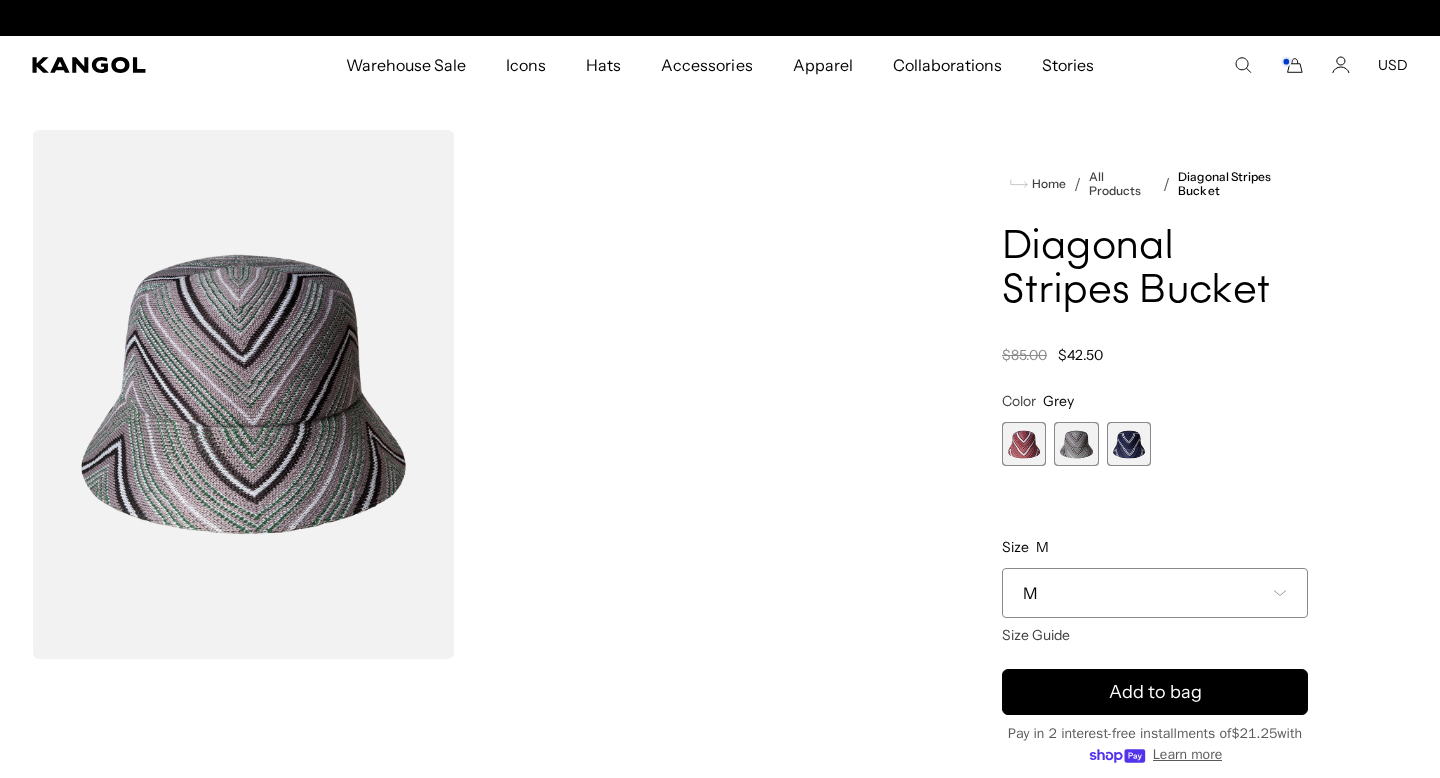 scroll, scrollTop: 0, scrollLeft: 0, axis: both 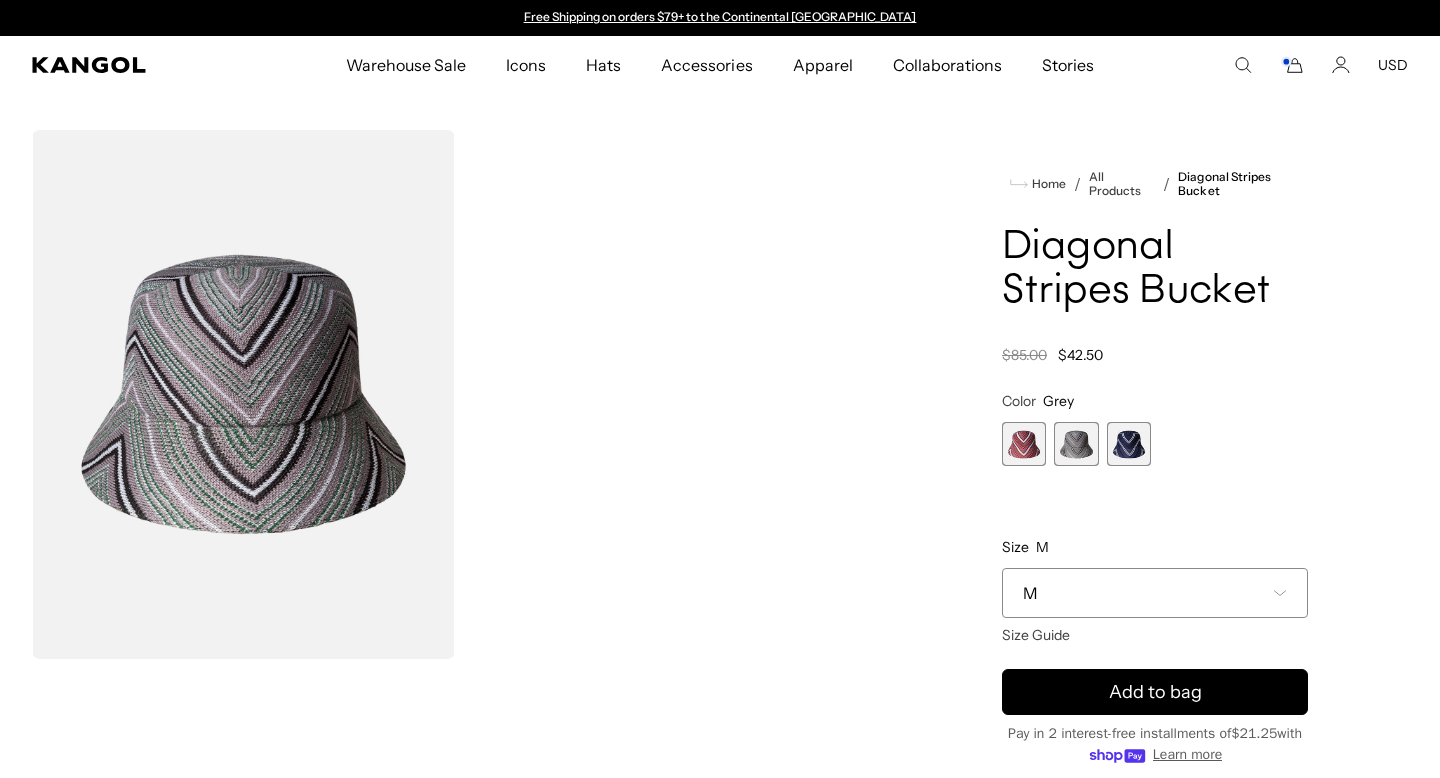 click at bounding box center (1129, 444) 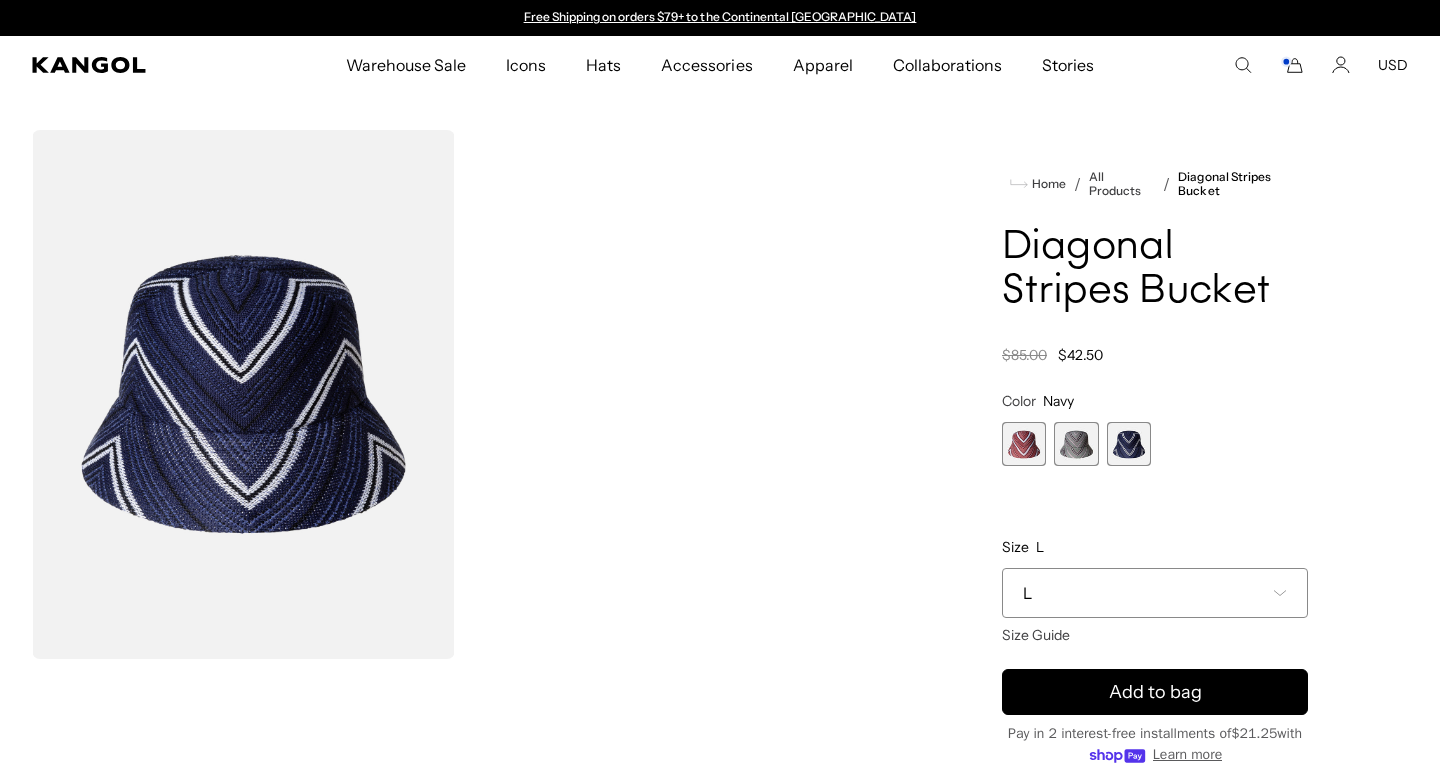 click at bounding box center [1024, 444] 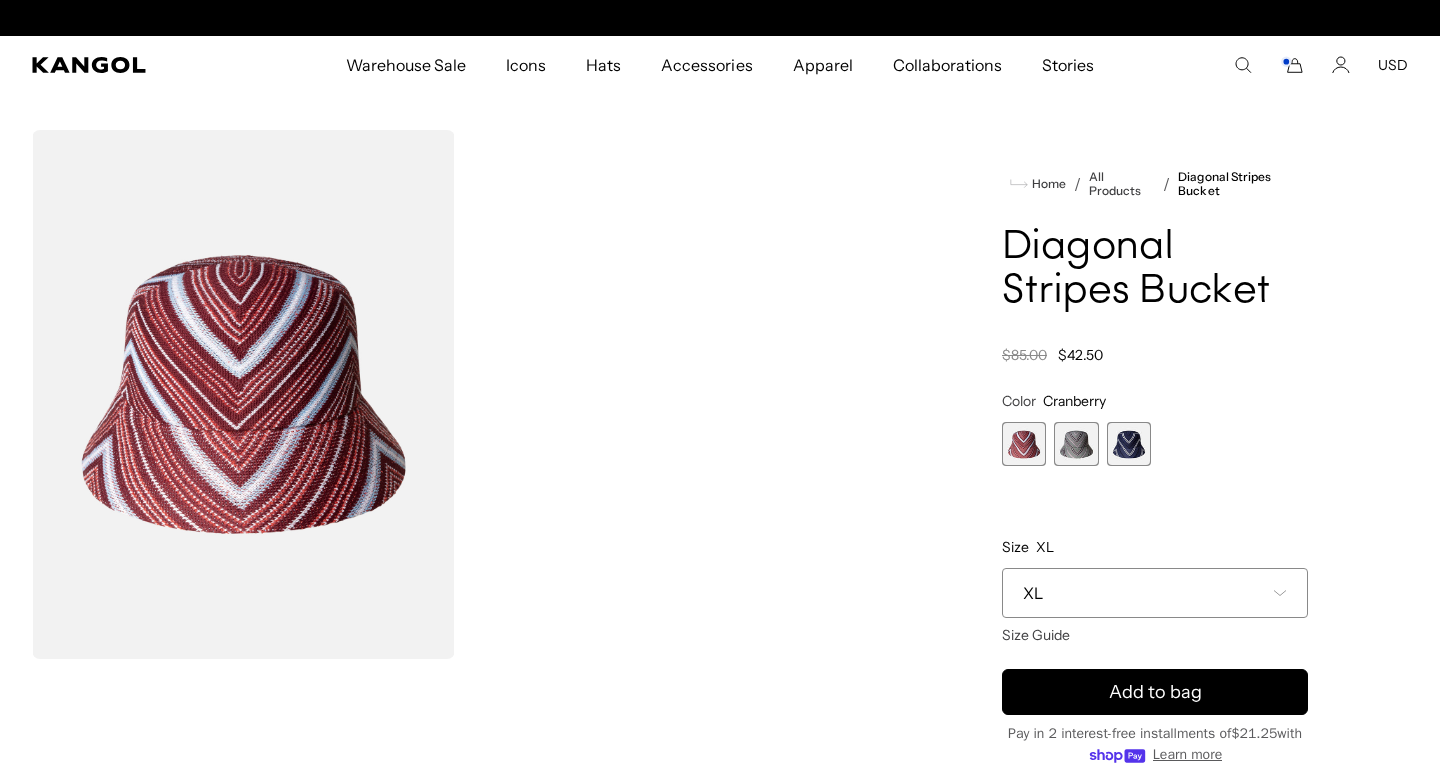 scroll, scrollTop: 0, scrollLeft: 0, axis: both 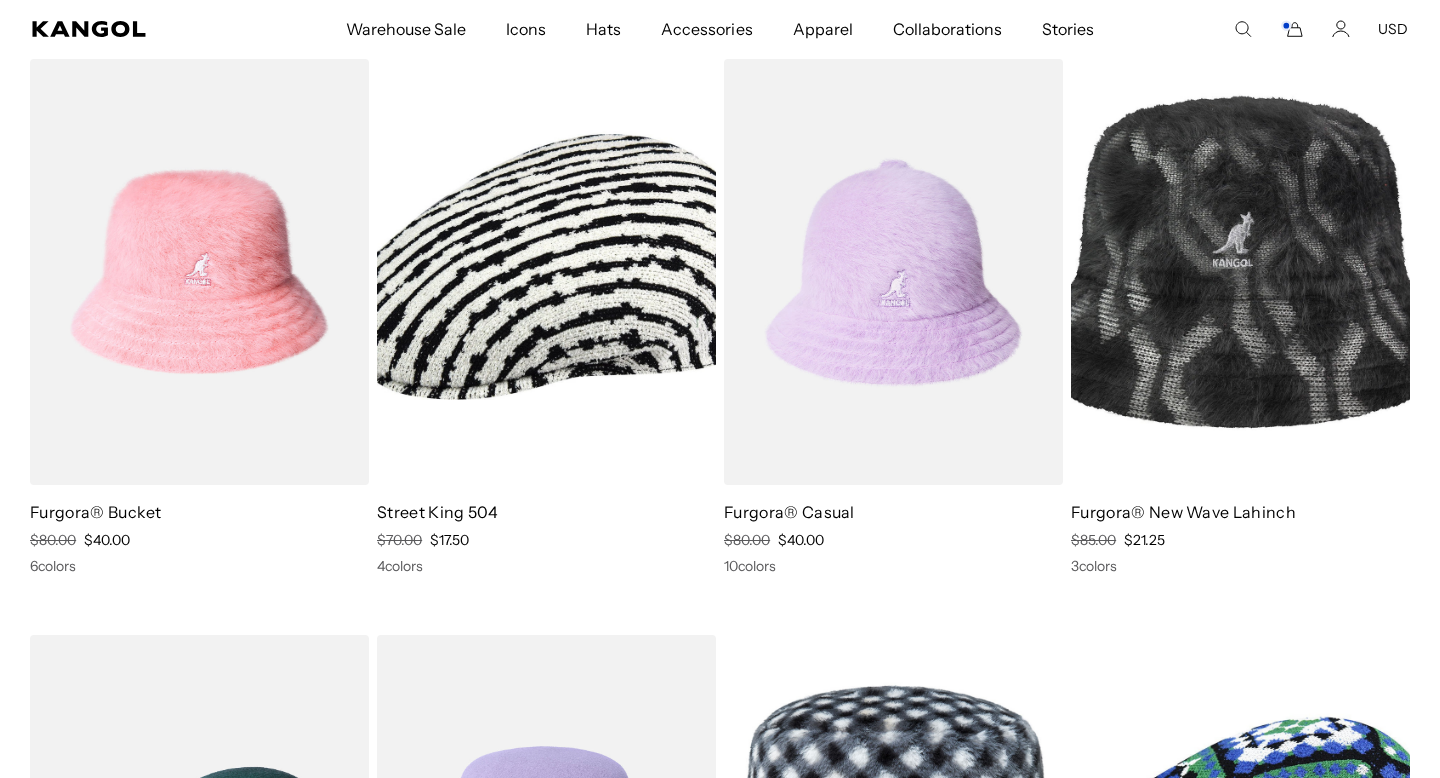 click 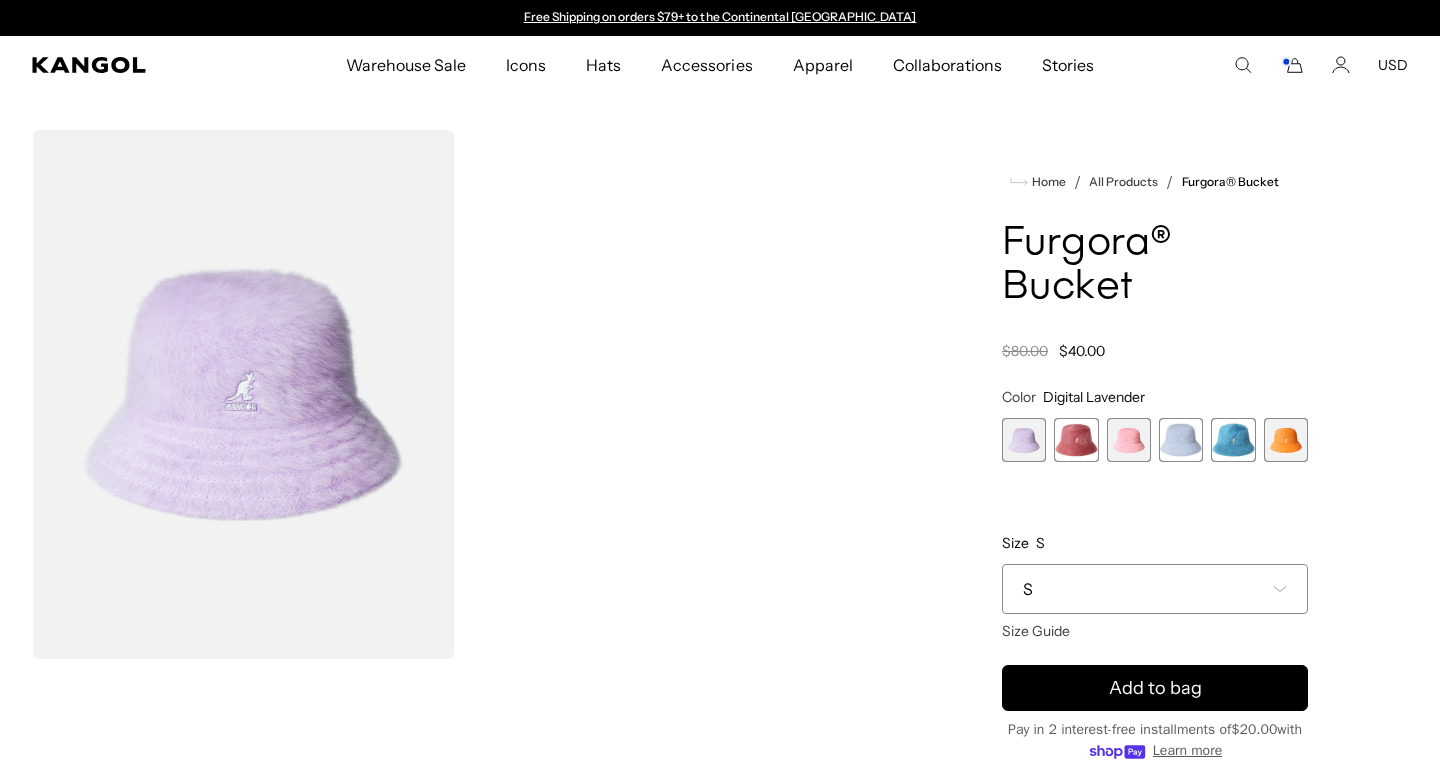 scroll, scrollTop: 0, scrollLeft: 0, axis: both 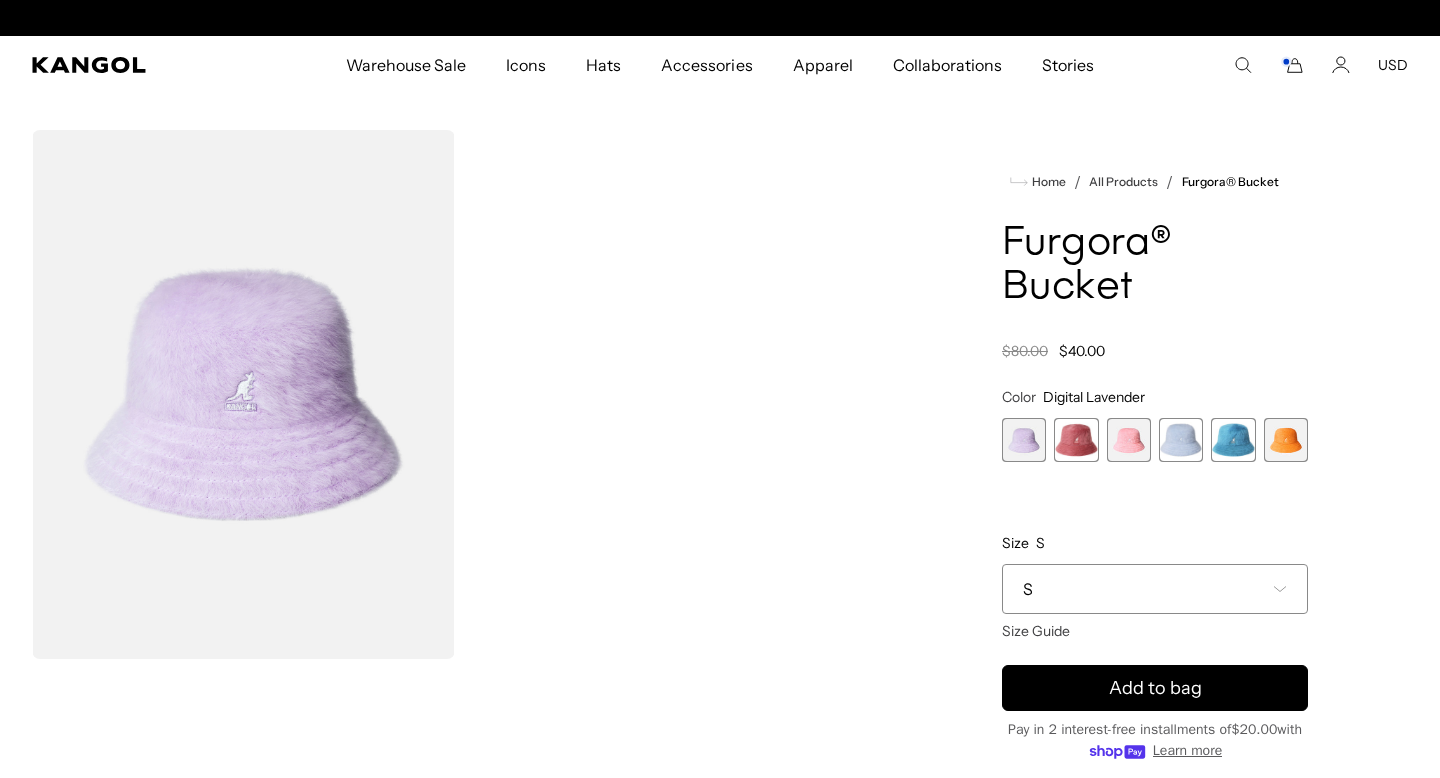 click at bounding box center (1076, 440) 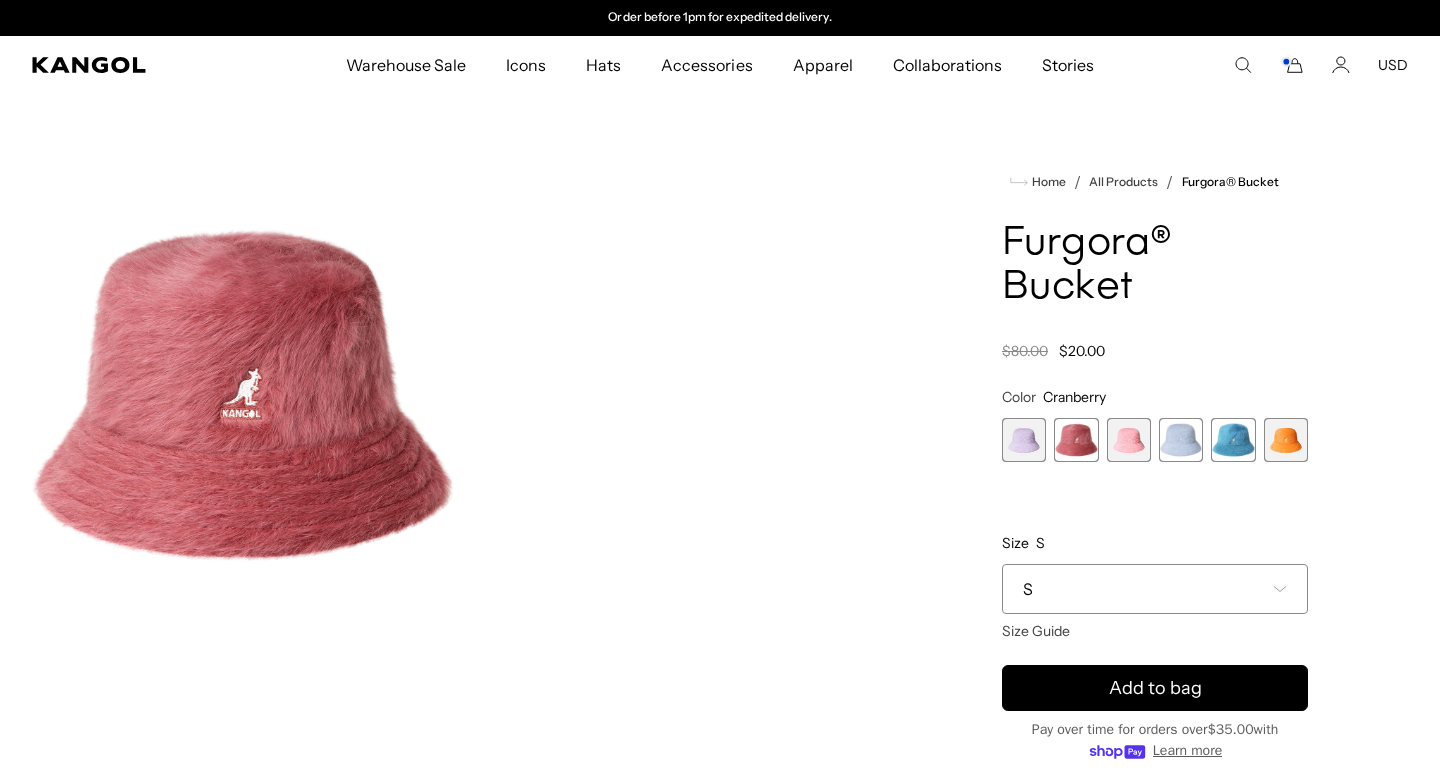 click at bounding box center (1129, 440) 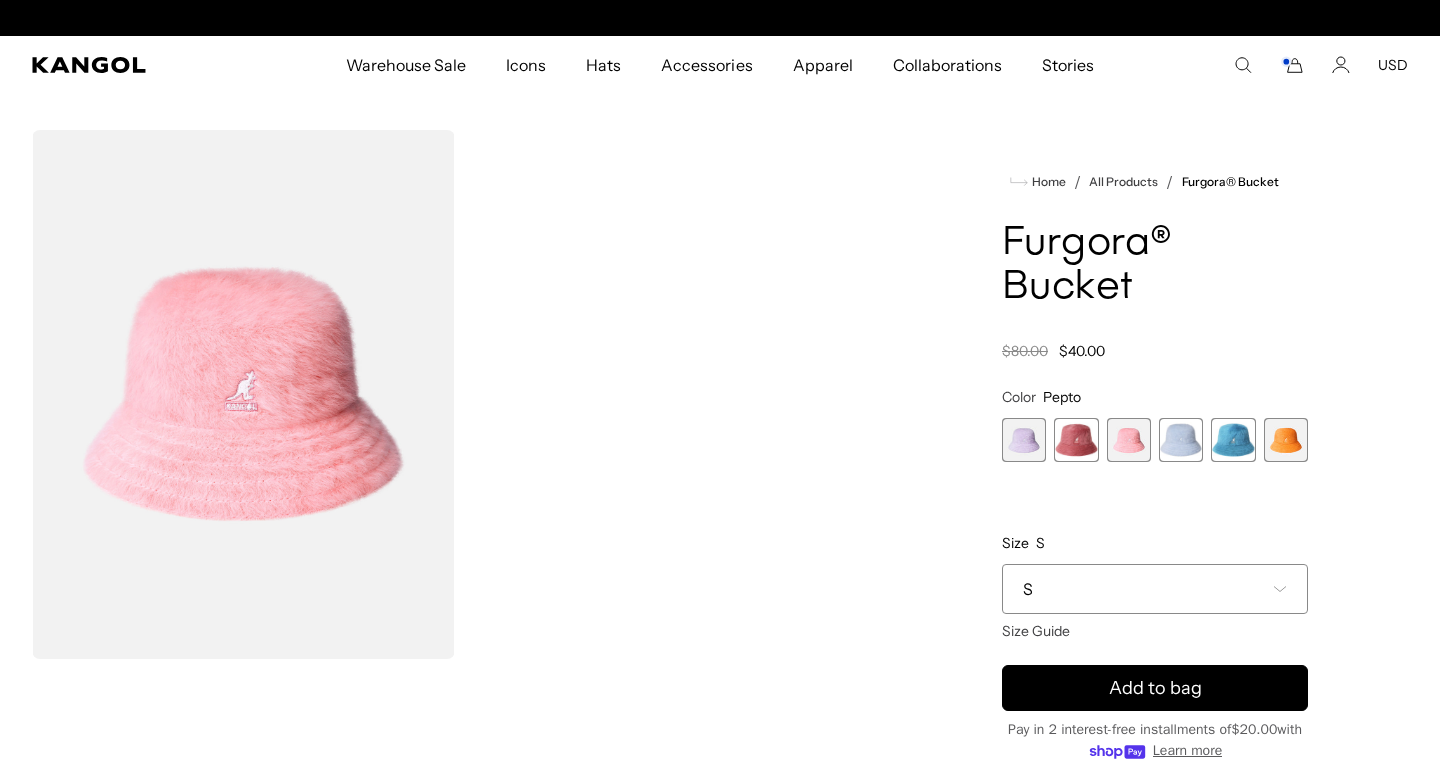 scroll, scrollTop: 0, scrollLeft: 0, axis: both 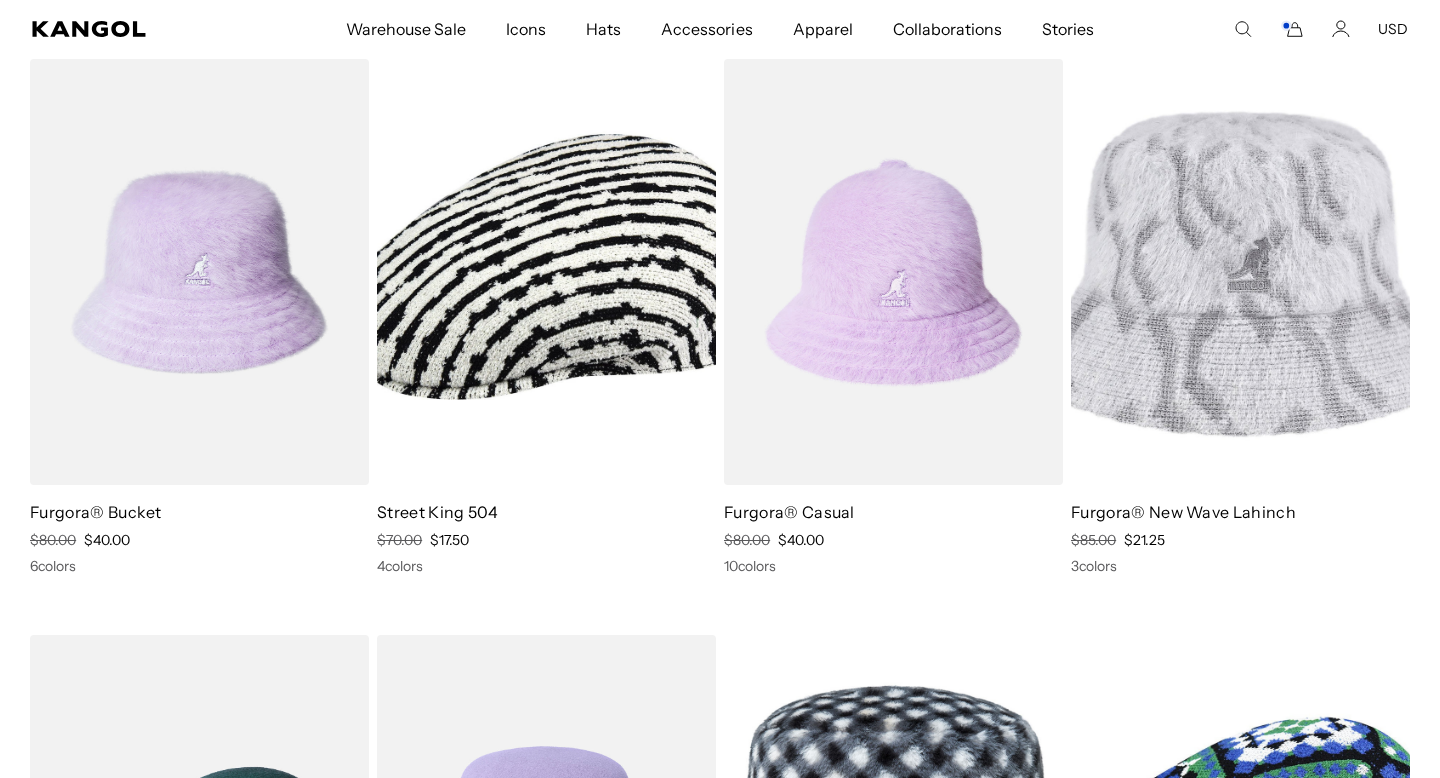 click at bounding box center (1240, 272) 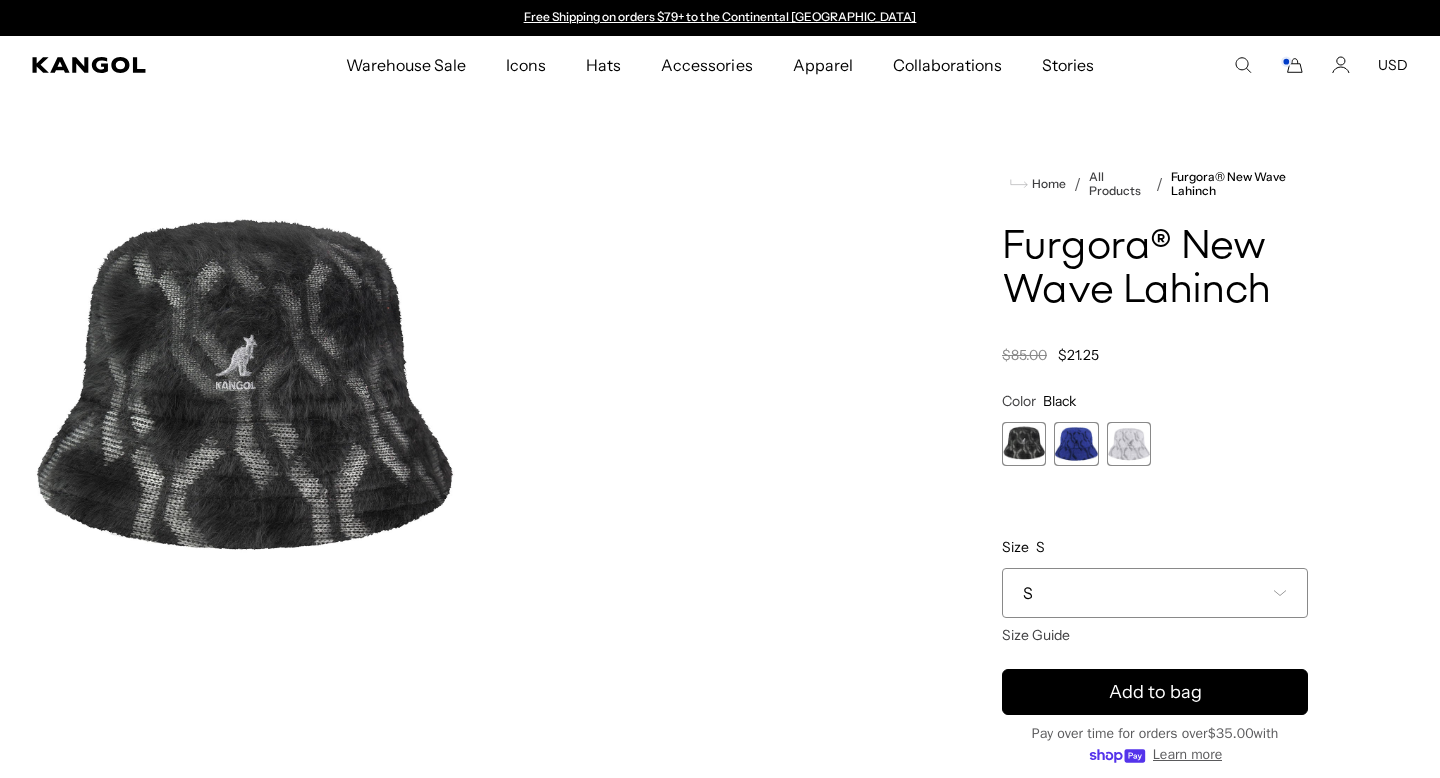 scroll, scrollTop: 0, scrollLeft: 0, axis: both 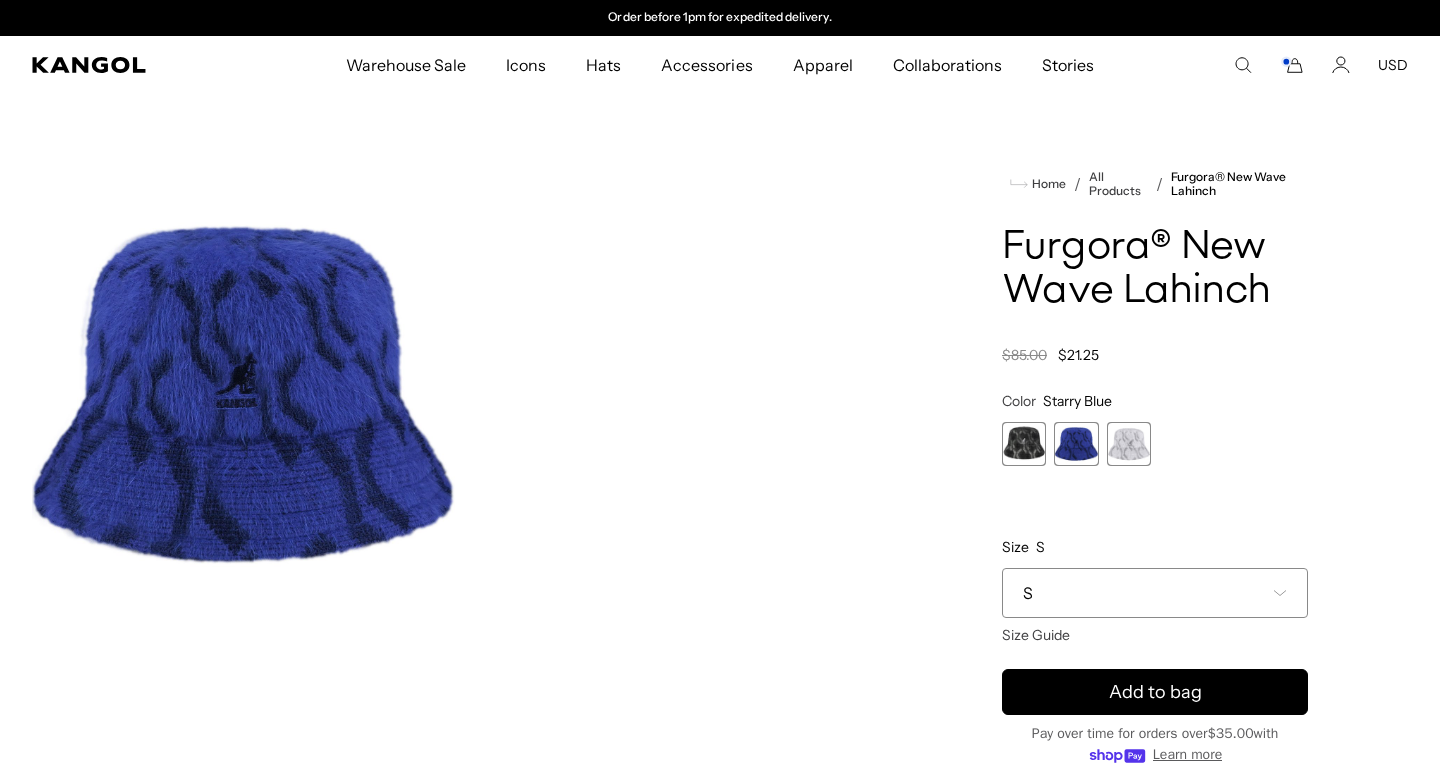 click at bounding box center (1024, 444) 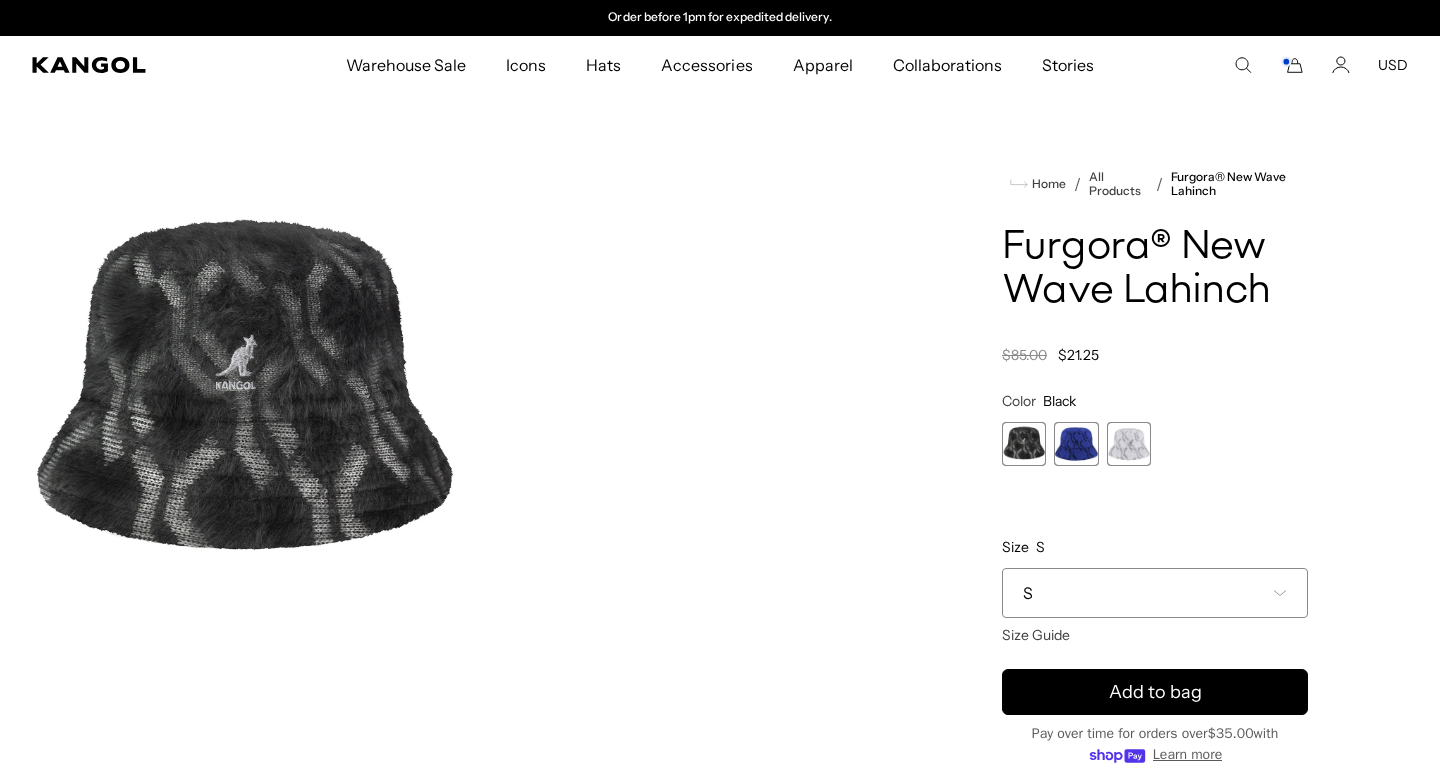 click at bounding box center (1129, 444) 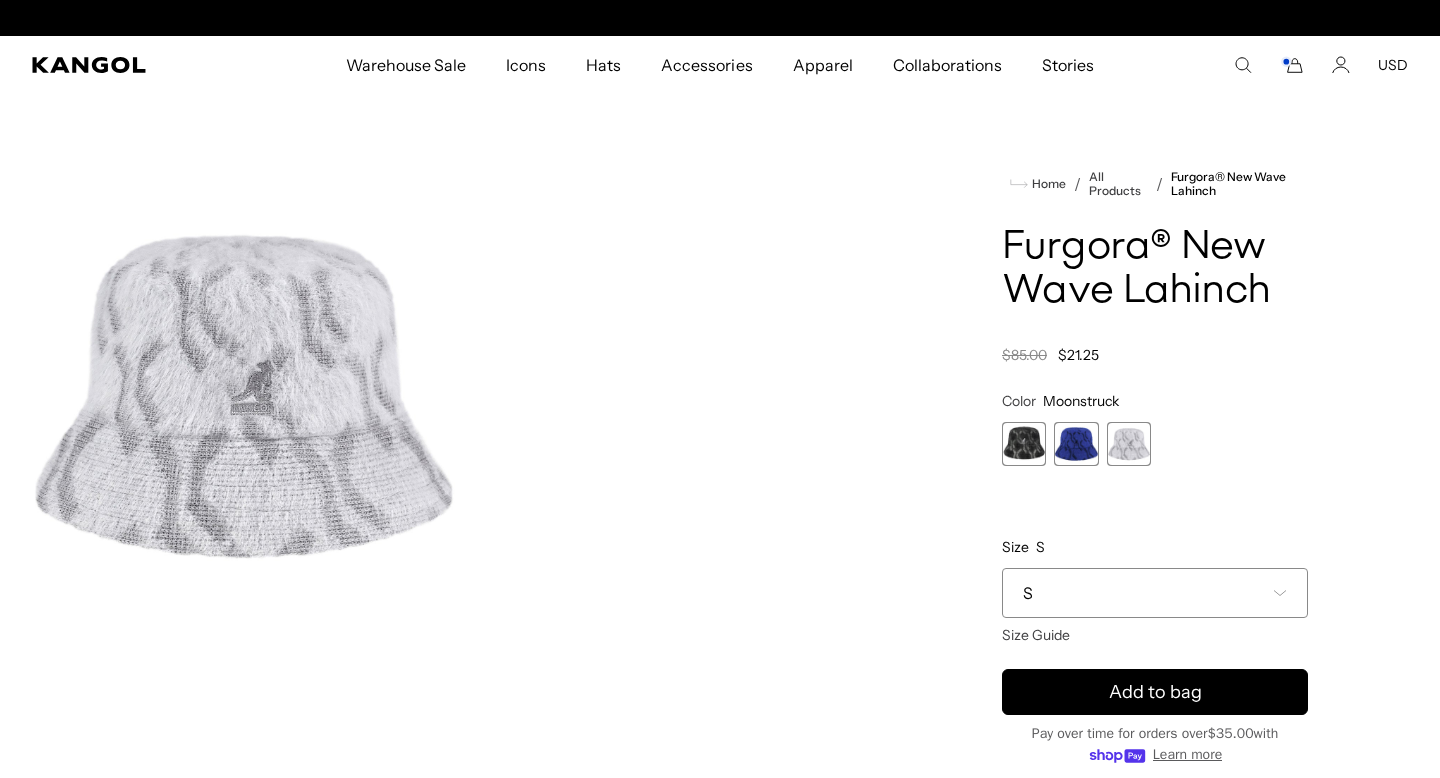 scroll, scrollTop: 0, scrollLeft: 0, axis: both 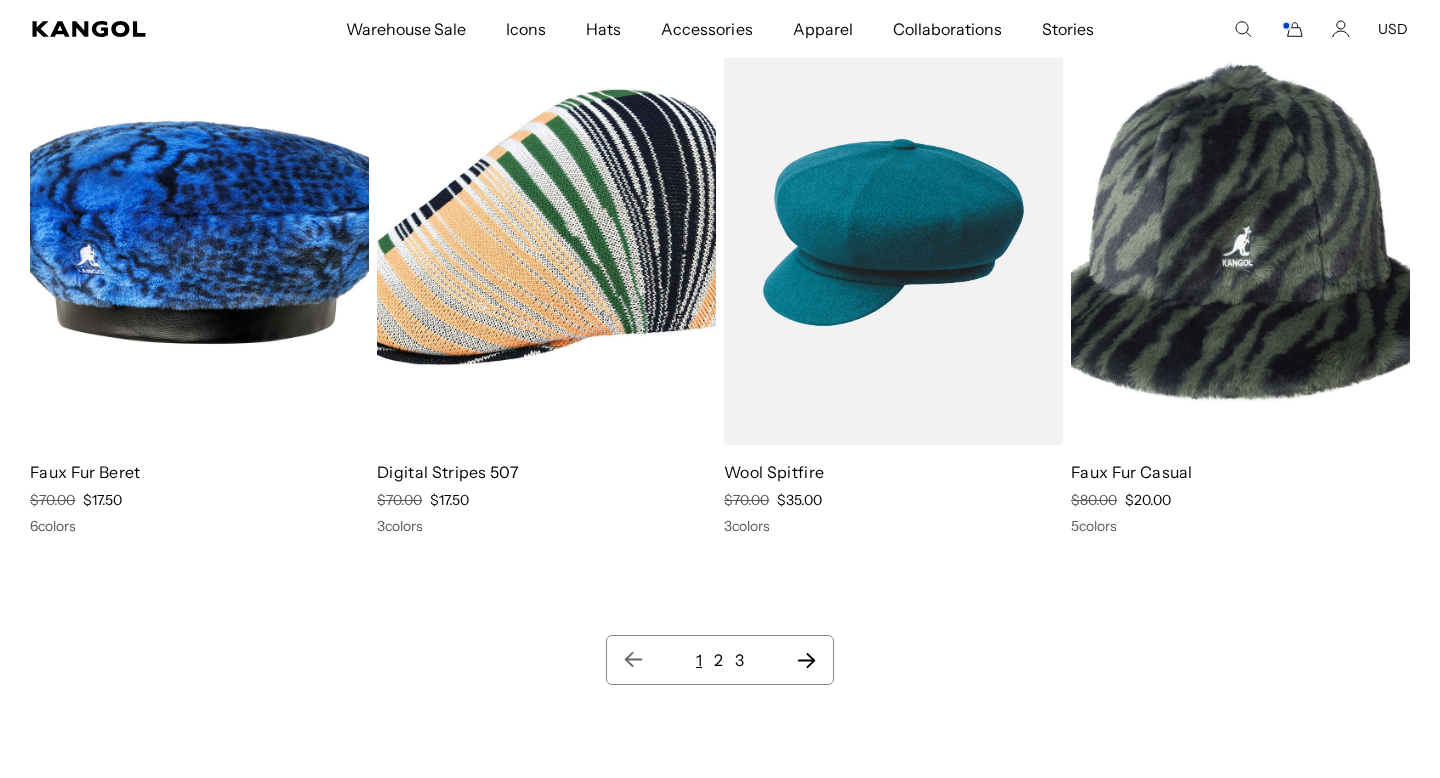 click on "2" at bounding box center (718, 660) 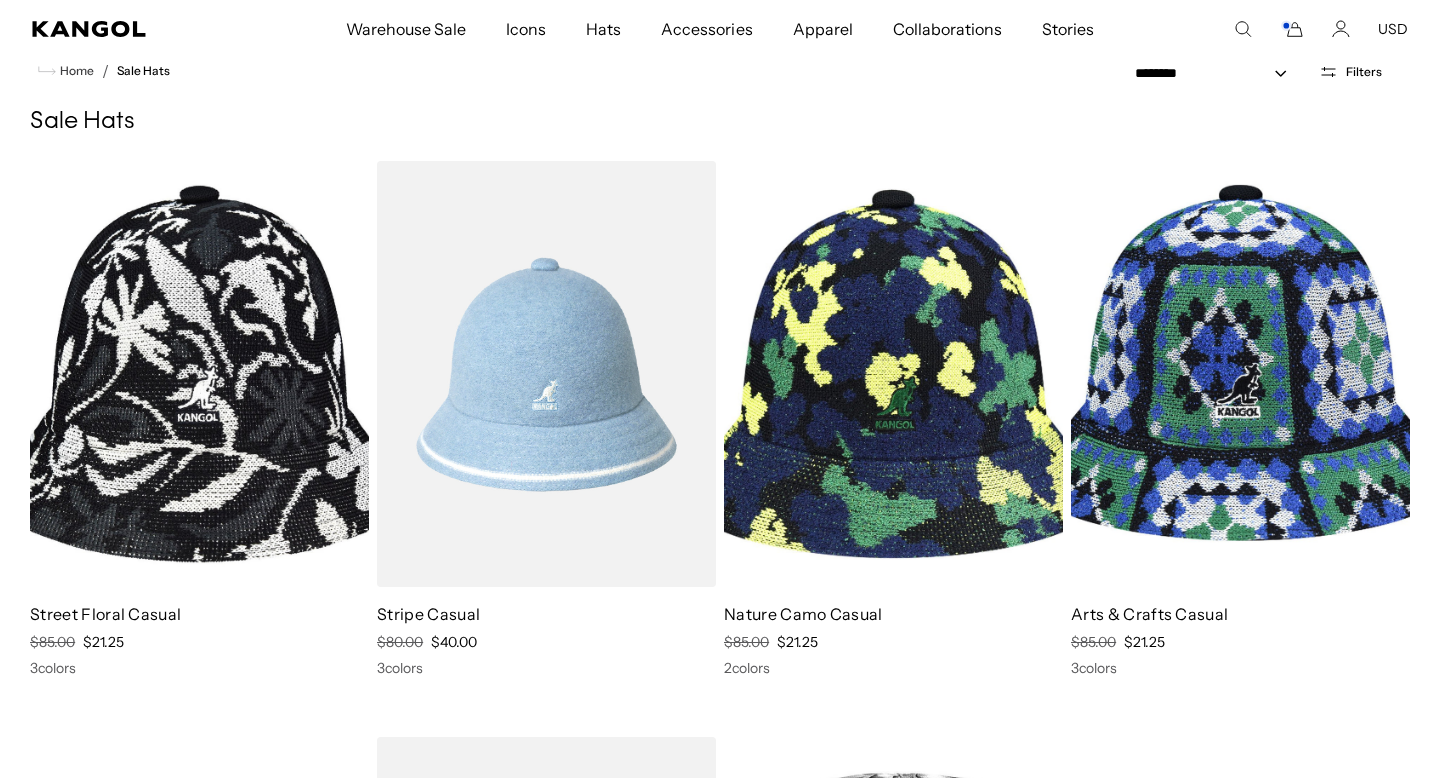 scroll, scrollTop: 0, scrollLeft: 0, axis: both 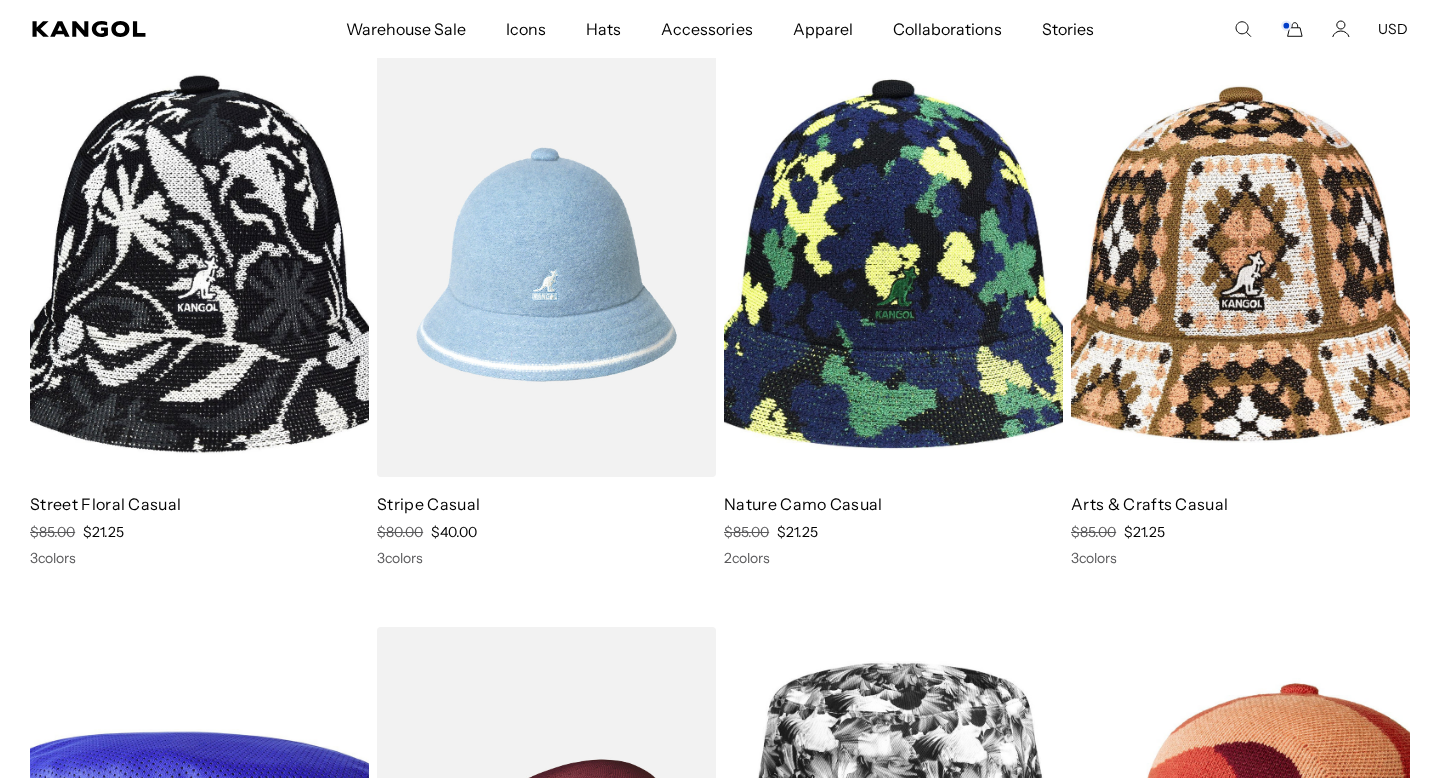 click at bounding box center [1240, 264] 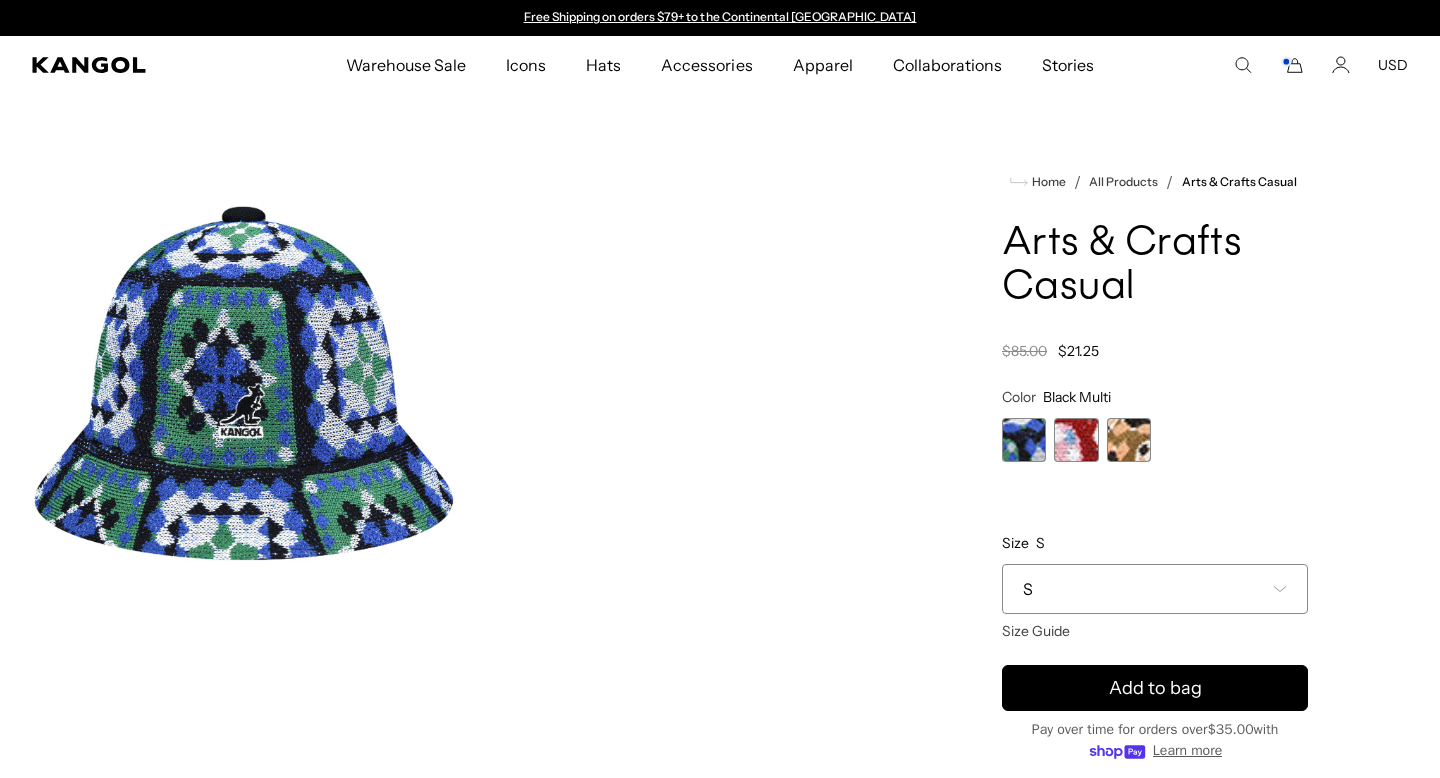 scroll, scrollTop: 0, scrollLeft: 0, axis: both 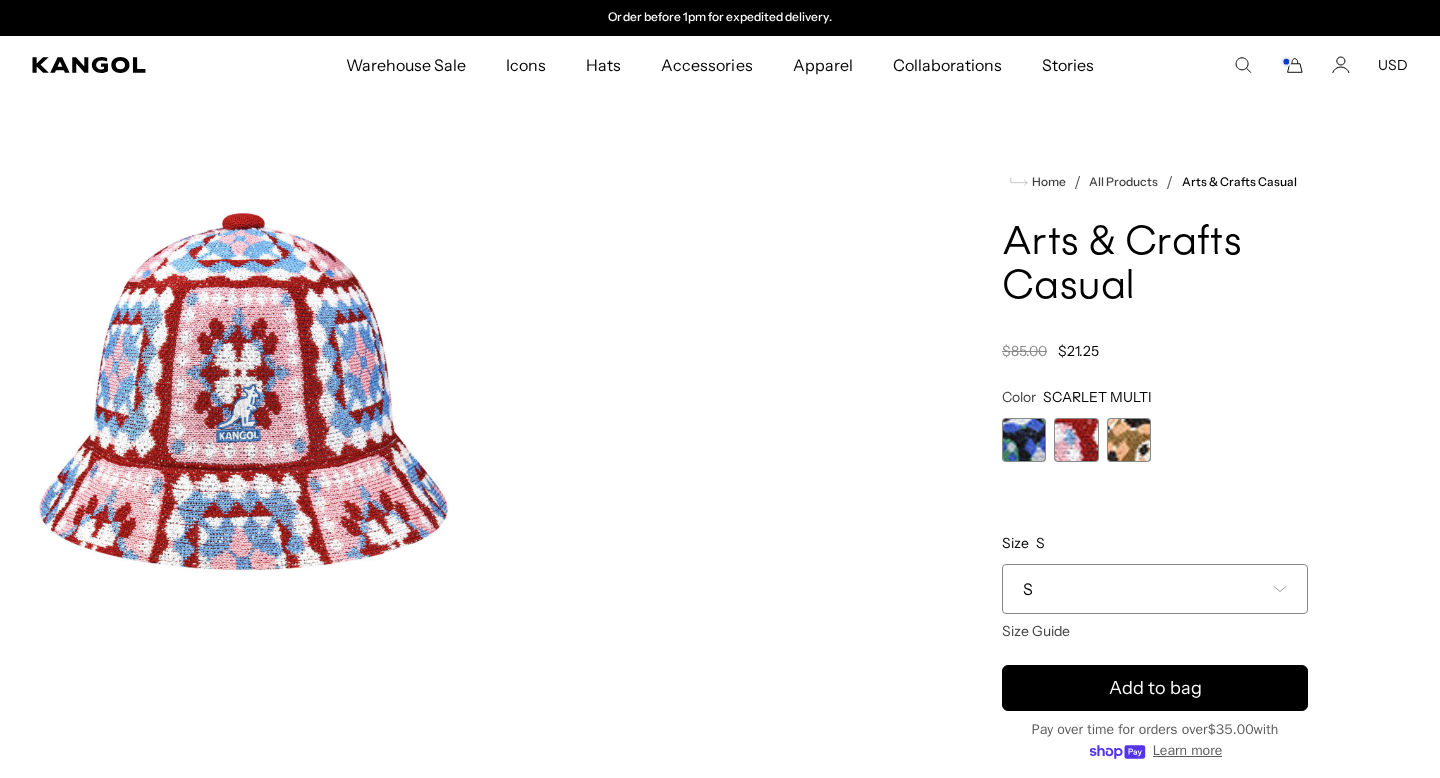 click at bounding box center (1129, 440) 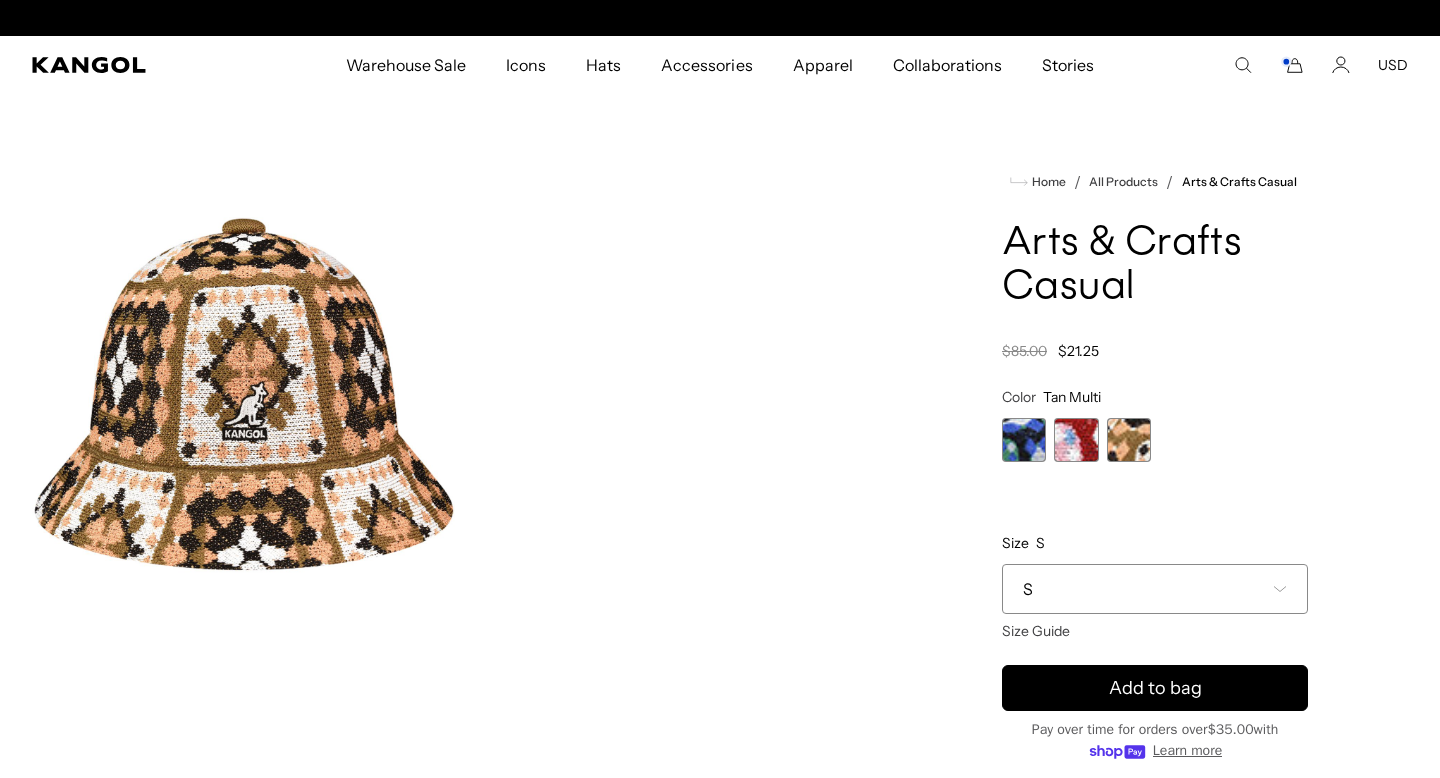 scroll, scrollTop: 0, scrollLeft: 0, axis: both 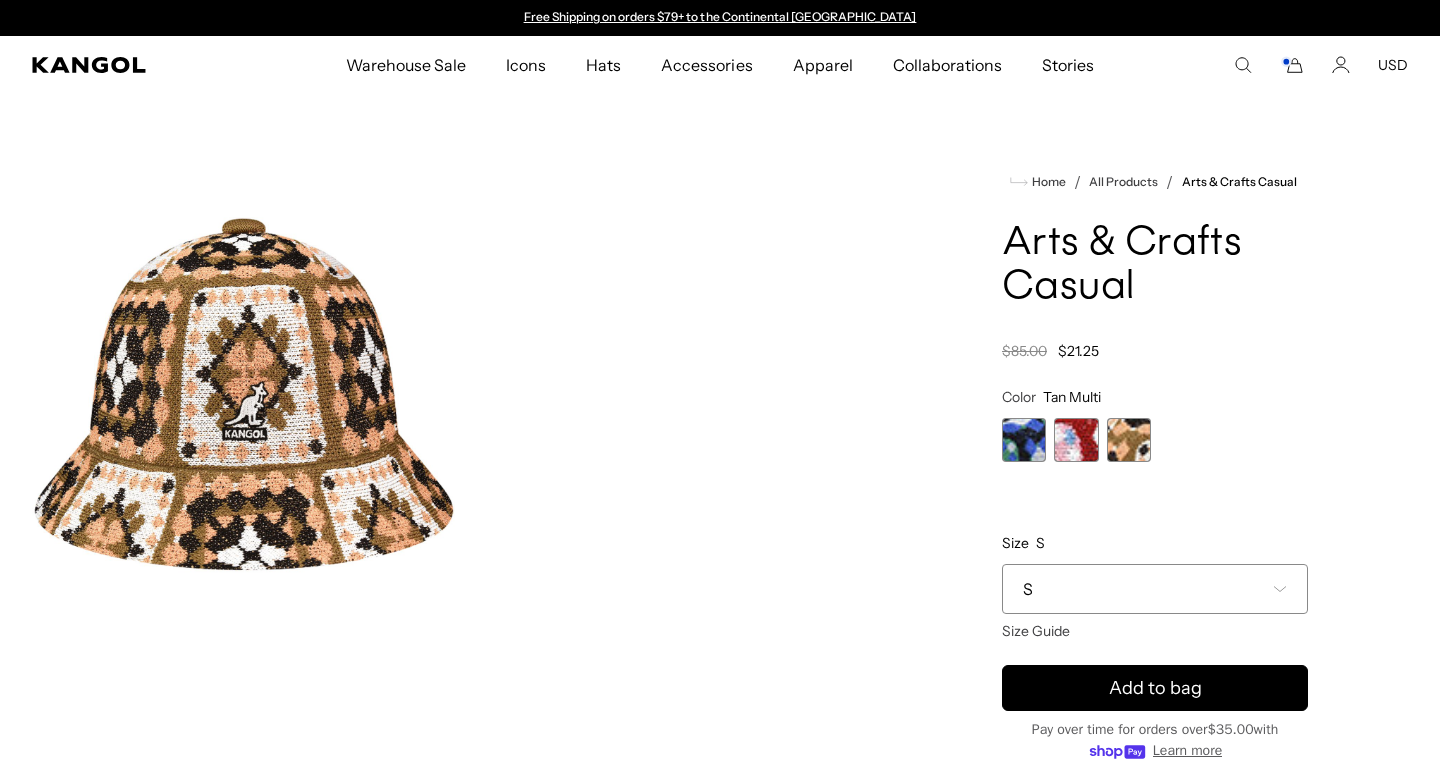 click at bounding box center [1076, 440] 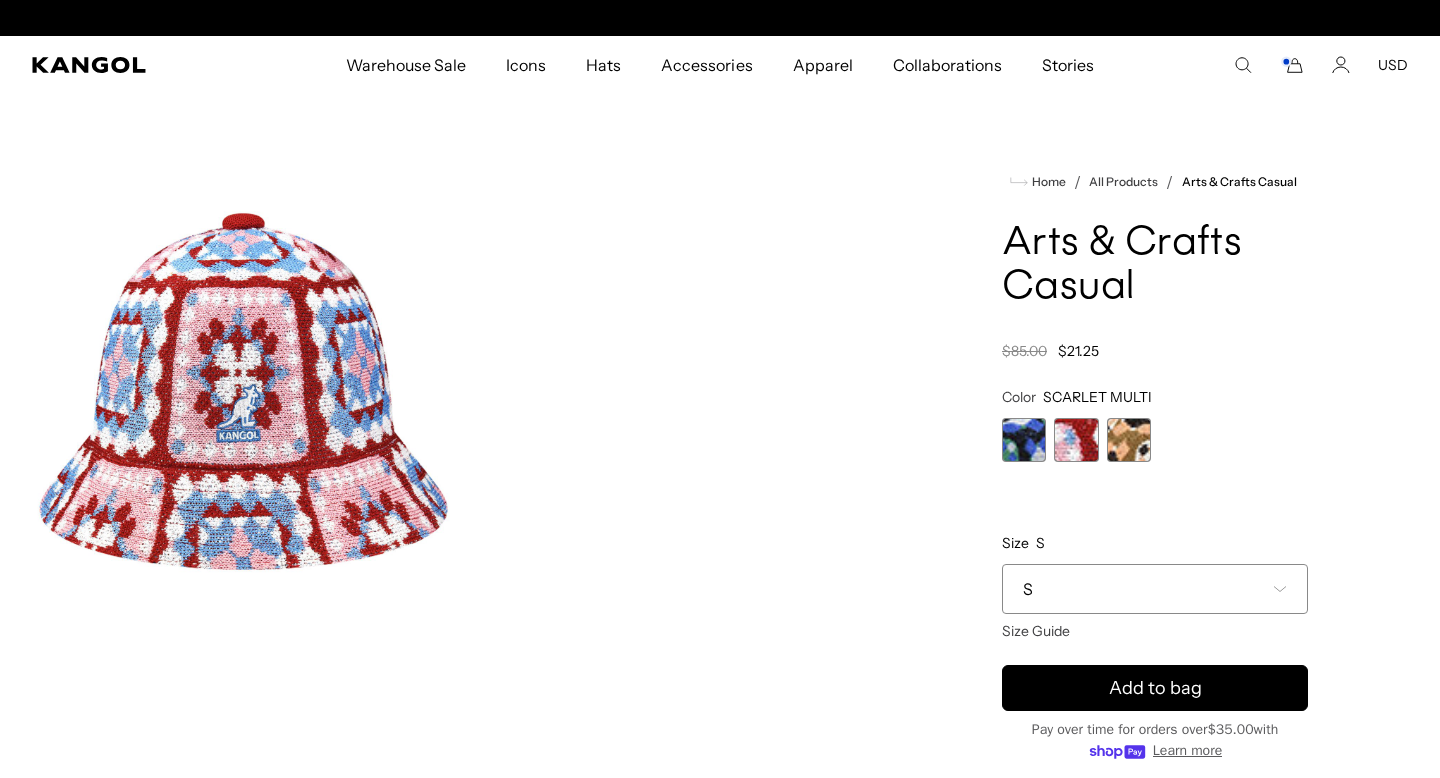 scroll, scrollTop: 0, scrollLeft: 412, axis: horizontal 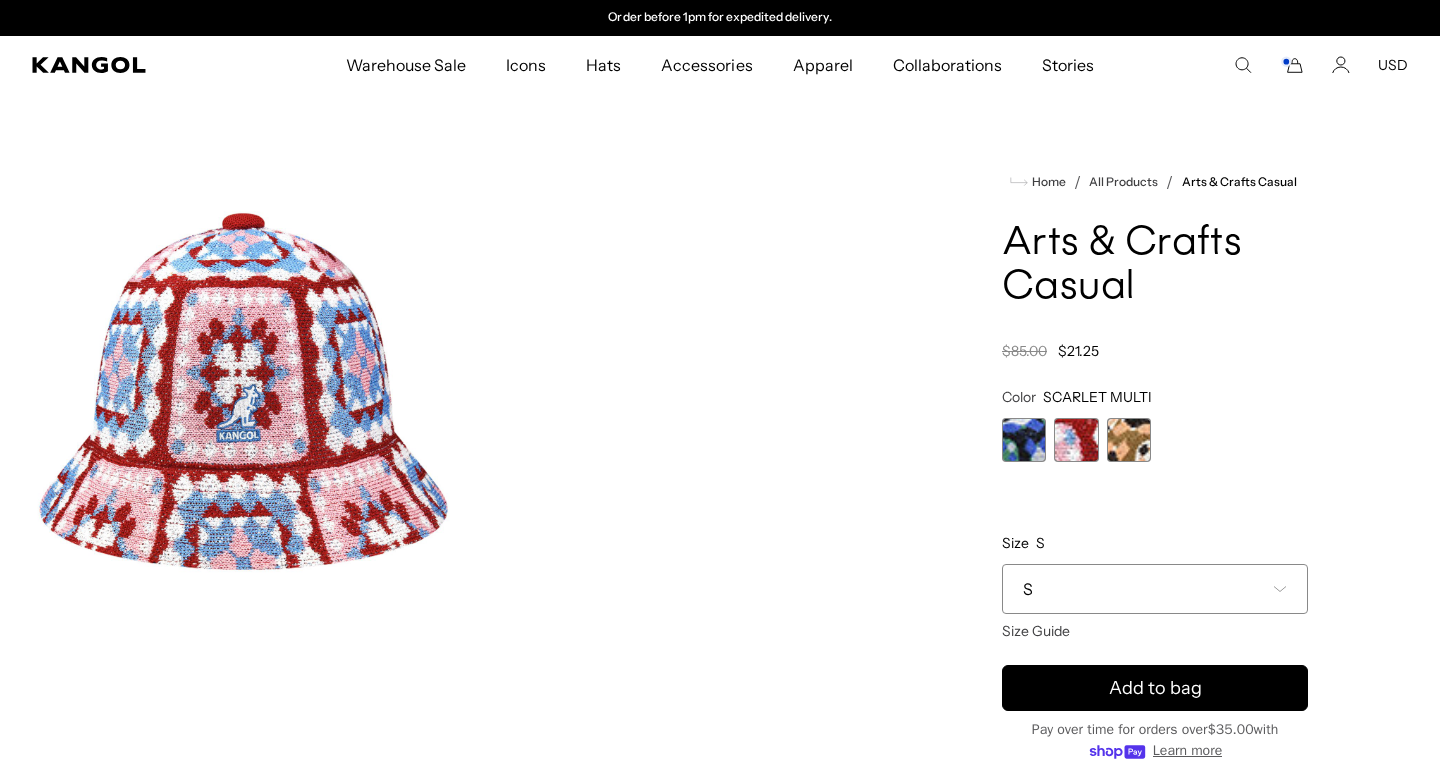 click at bounding box center (1024, 440) 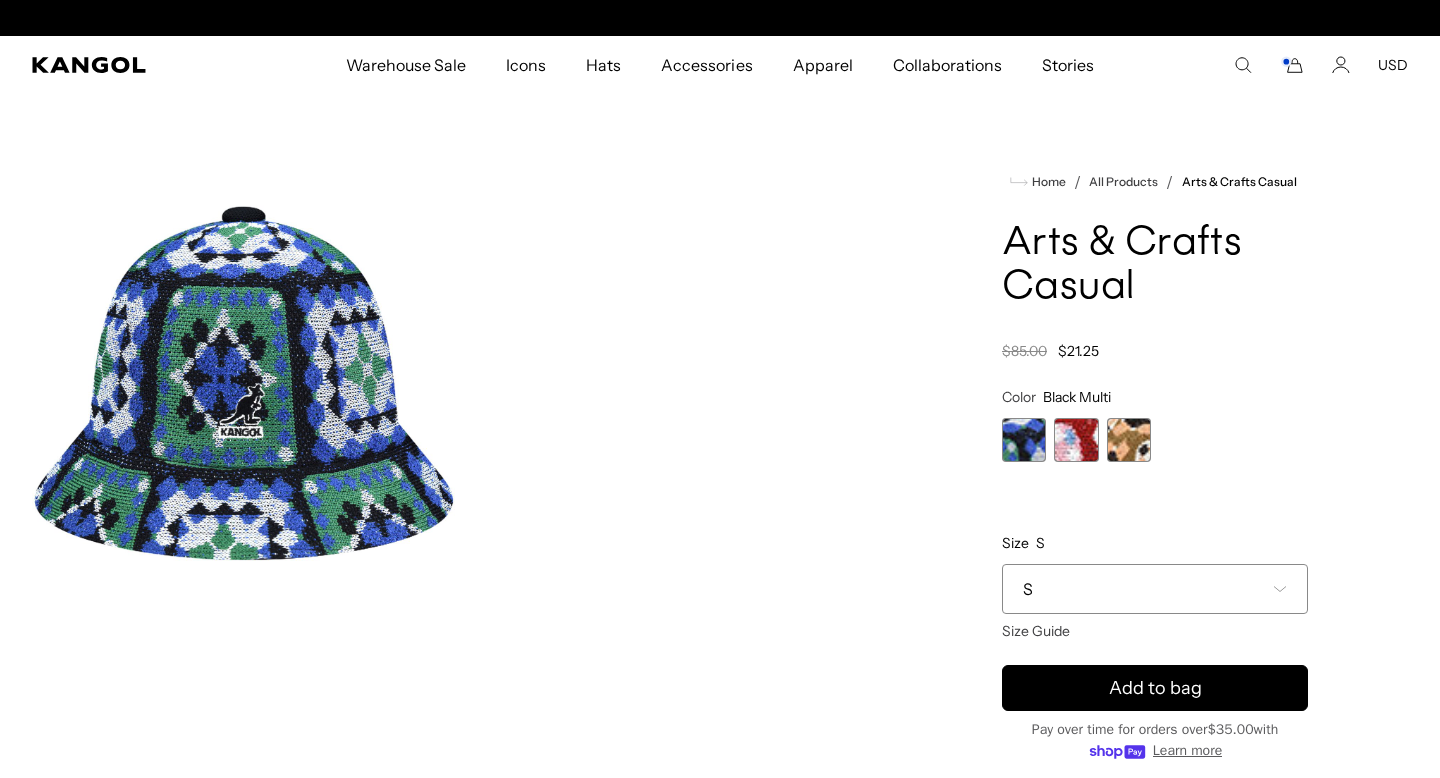 scroll, scrollTop: 0, scrollLeft: 412, axis: horizontal 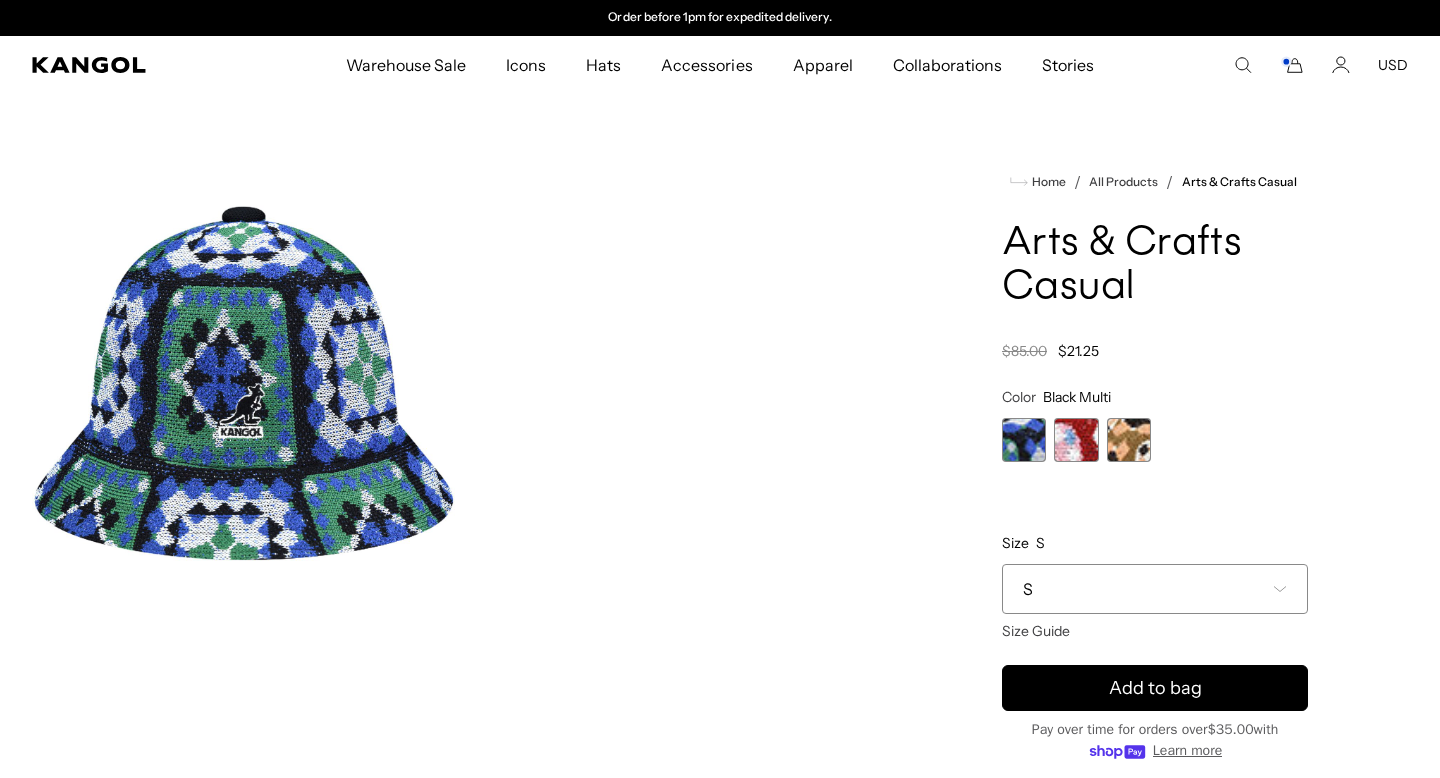 click on "S" at bounding box center (1155, 589) 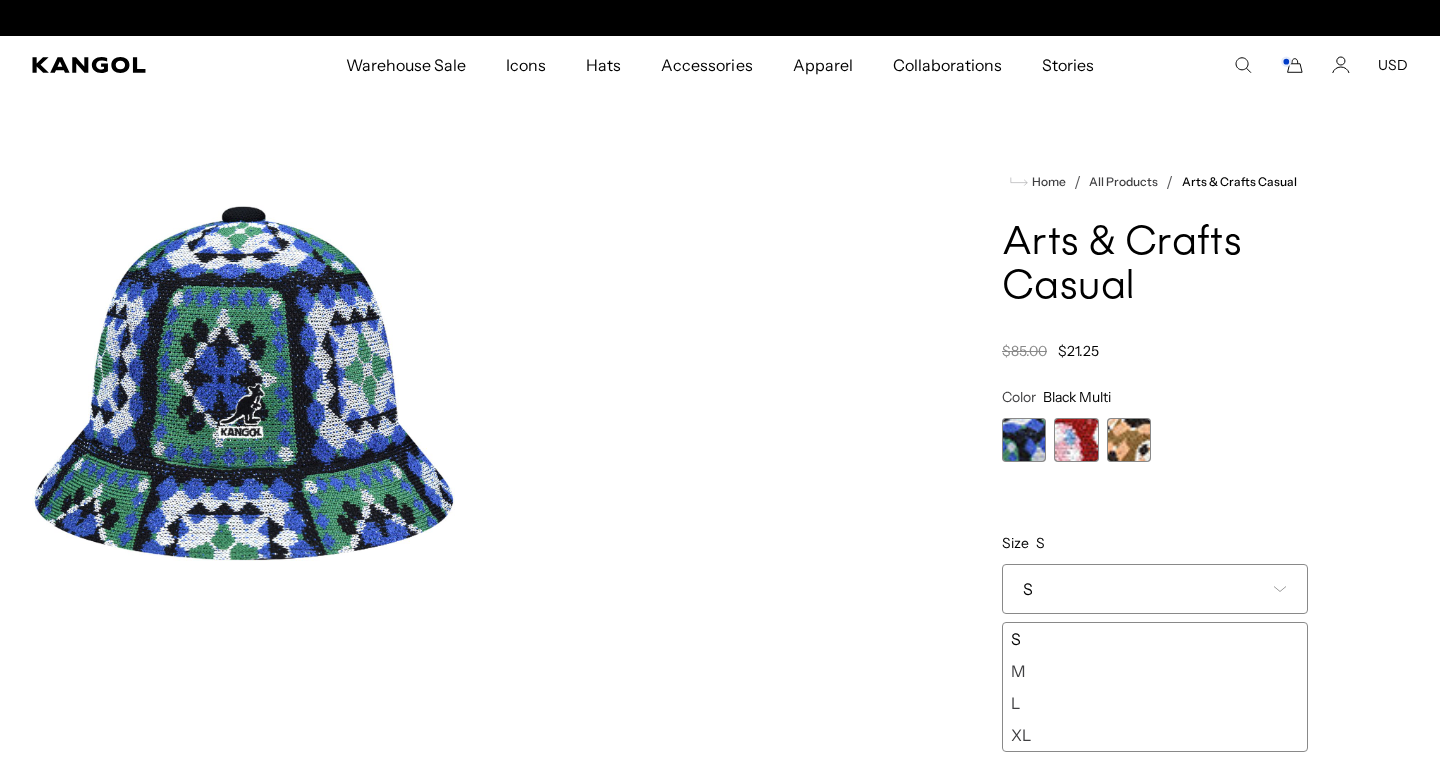 scroll, scrollTop: 0, scrollLeft: 0, axis: both 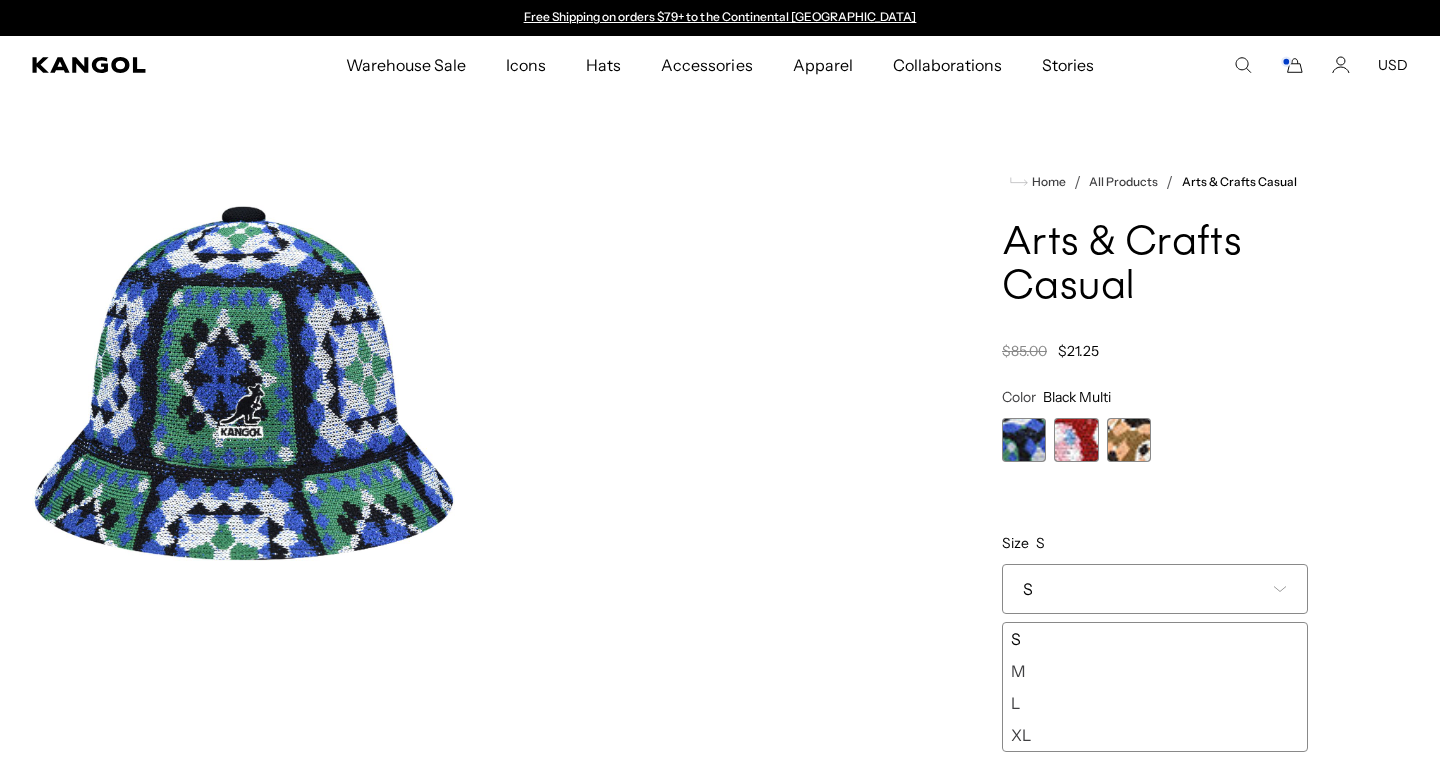 click at bounding box center (459, 394) 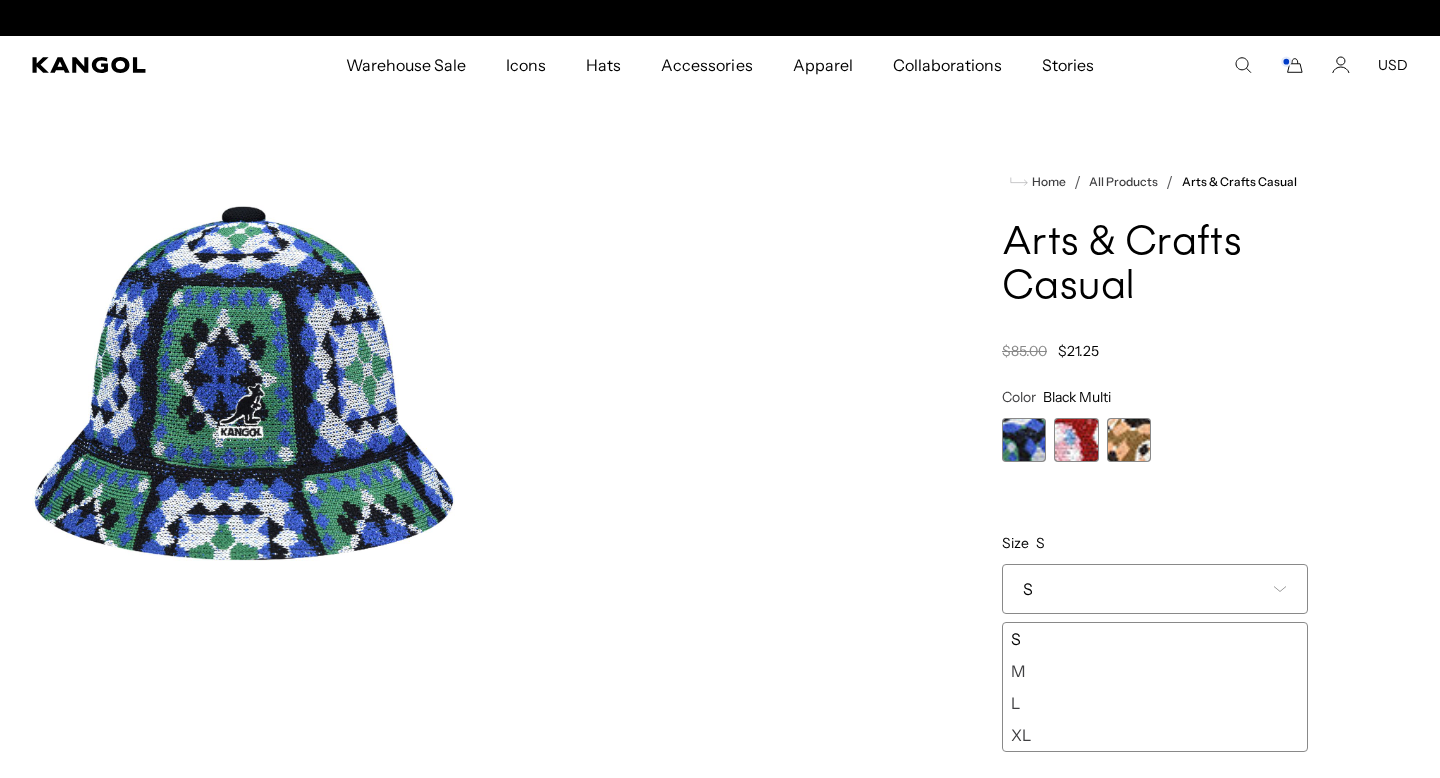 scroll, scrollTop: 0, scrollLeft: 412, axis: horizontal 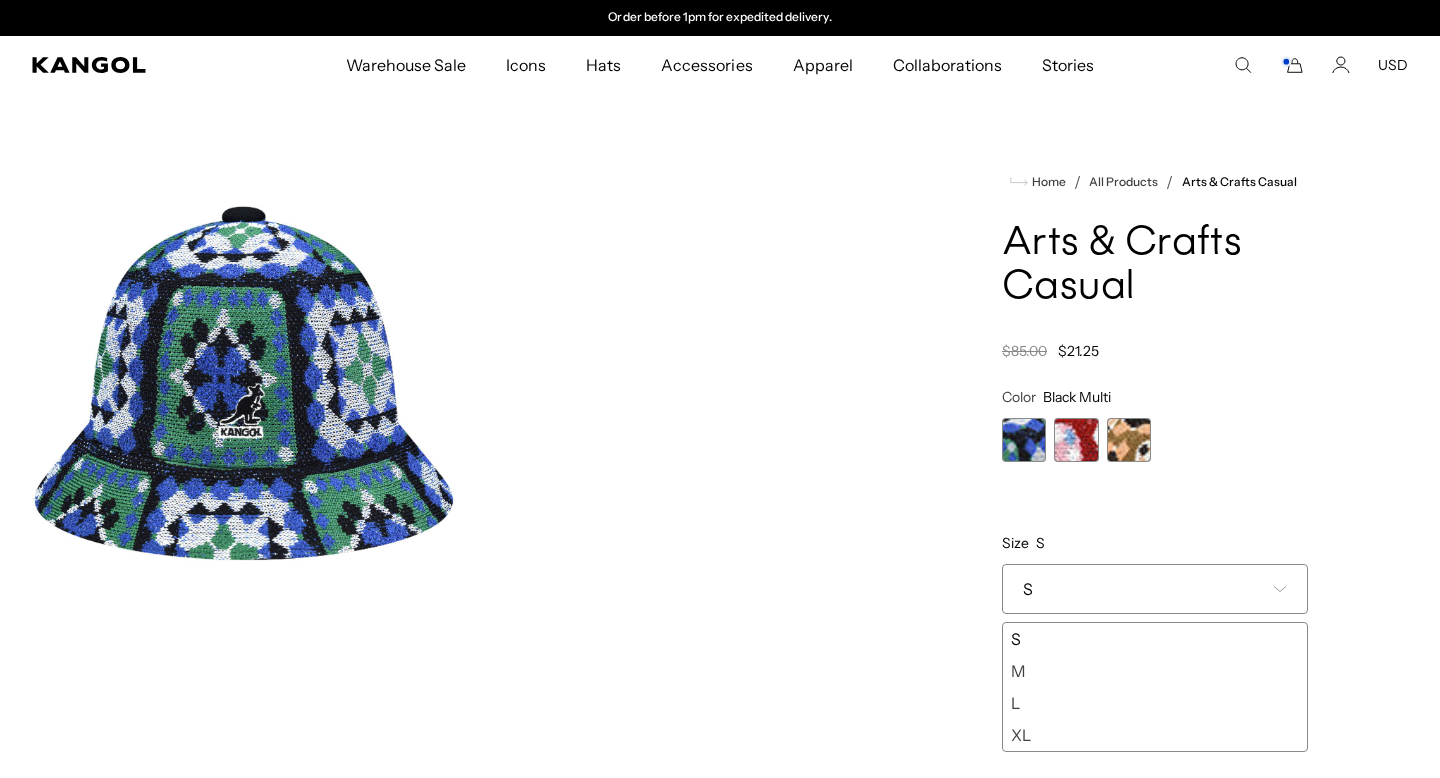 click on "S" at bounding box center (1155, 589) 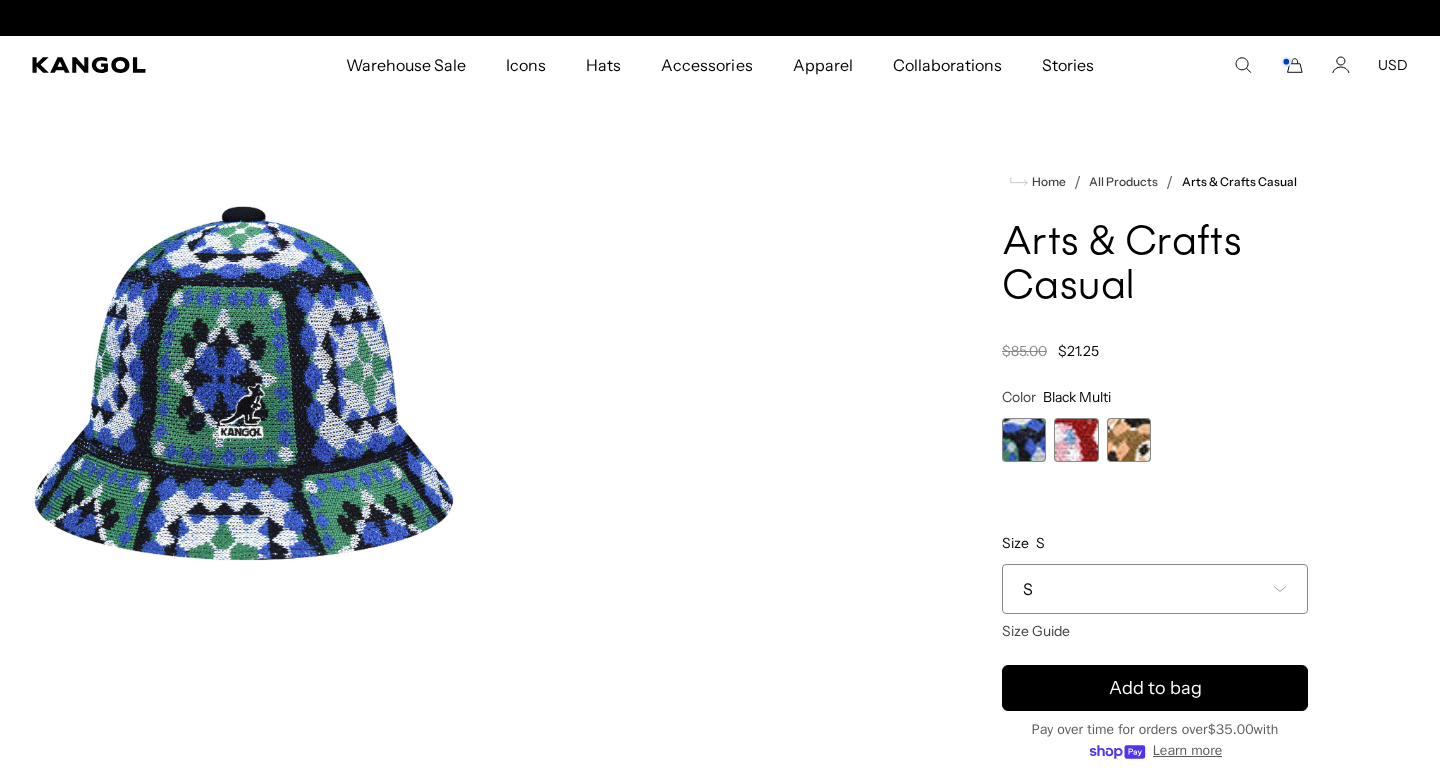 scroll, scrollTop: 0, scrollLeft: 412, axis: horizontal 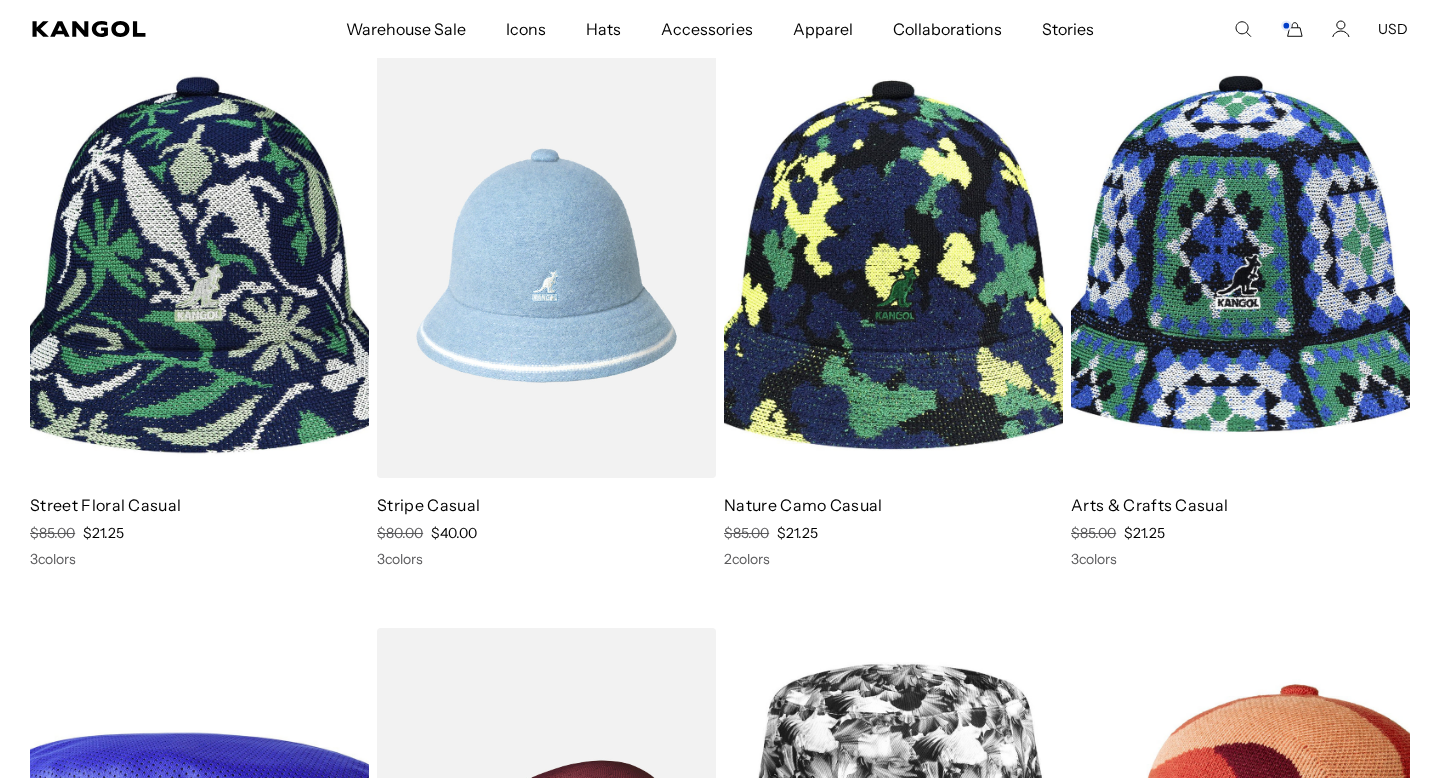 click at bounding box center (199, 265) 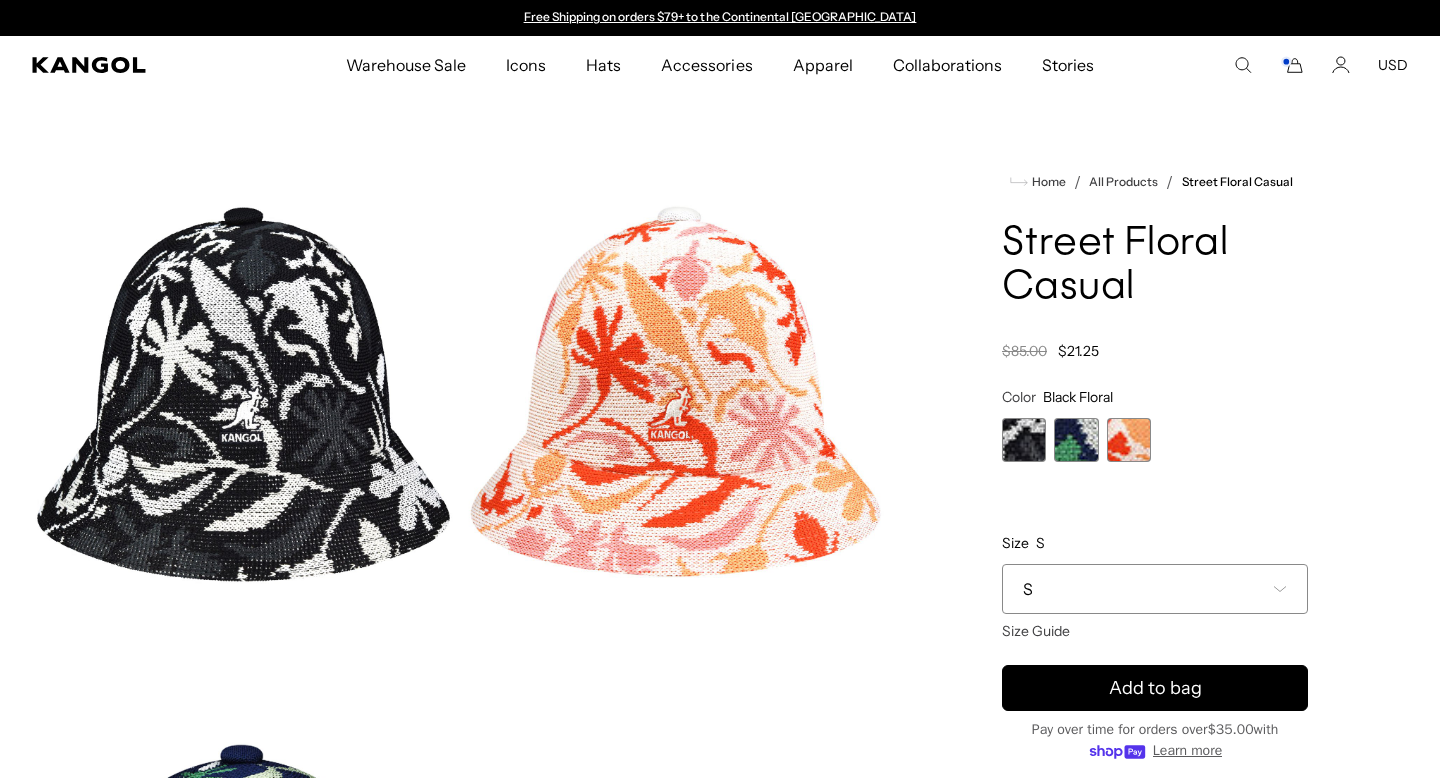 scroll, scrollTop: 0, scrollLeft: 0, axis: both 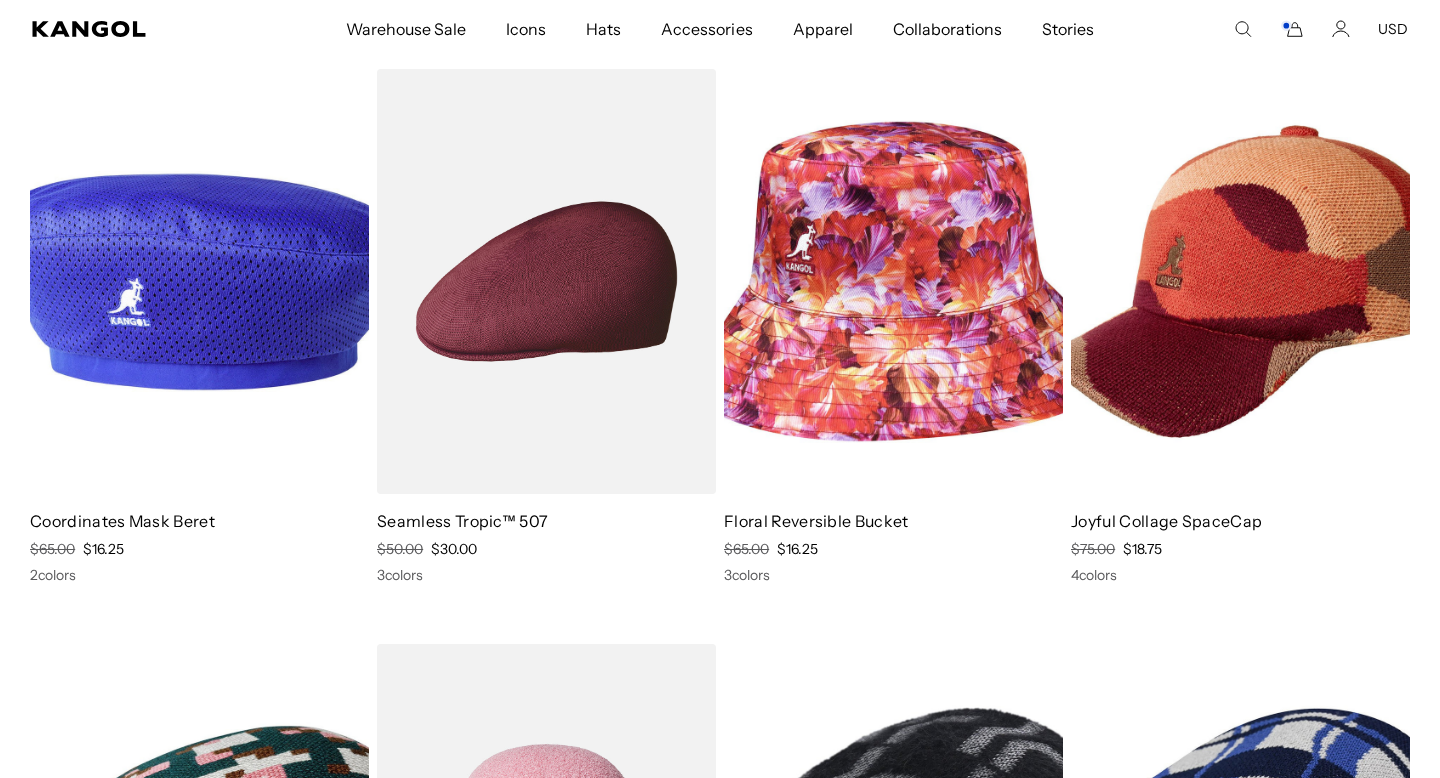click at bounding box center [893, 282] 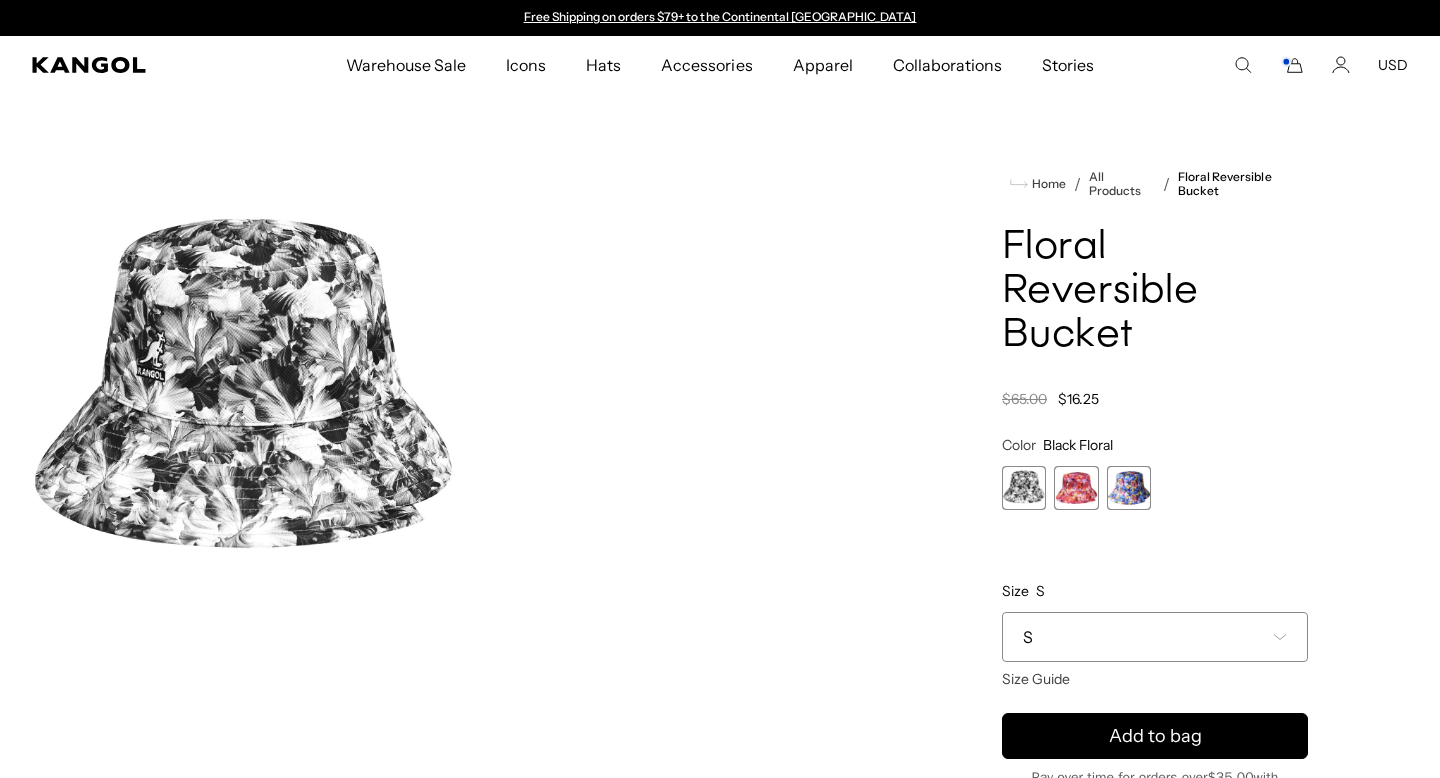 scroll, scrollTop: 0, scrollLeft: 0, axis: both 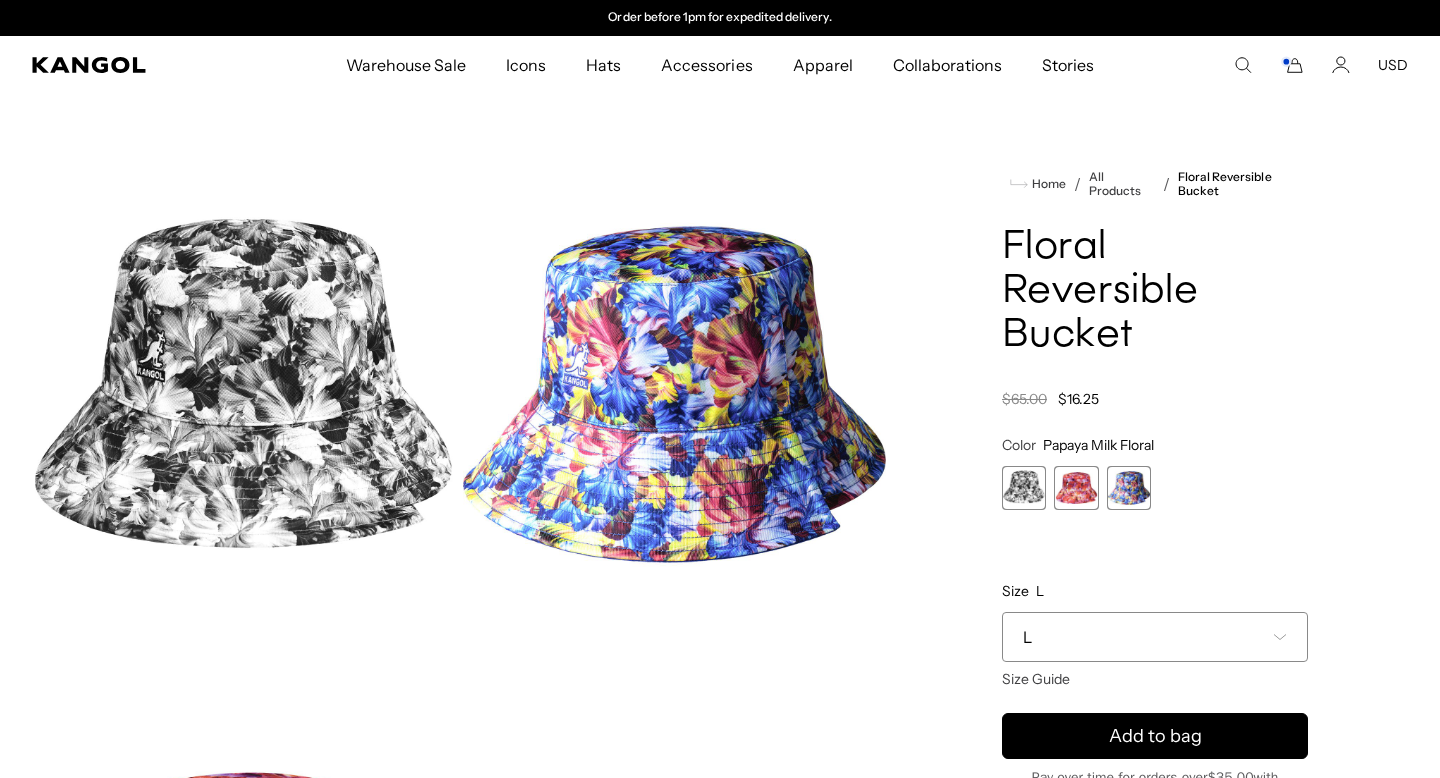 click at bounding box center (1129, 488) 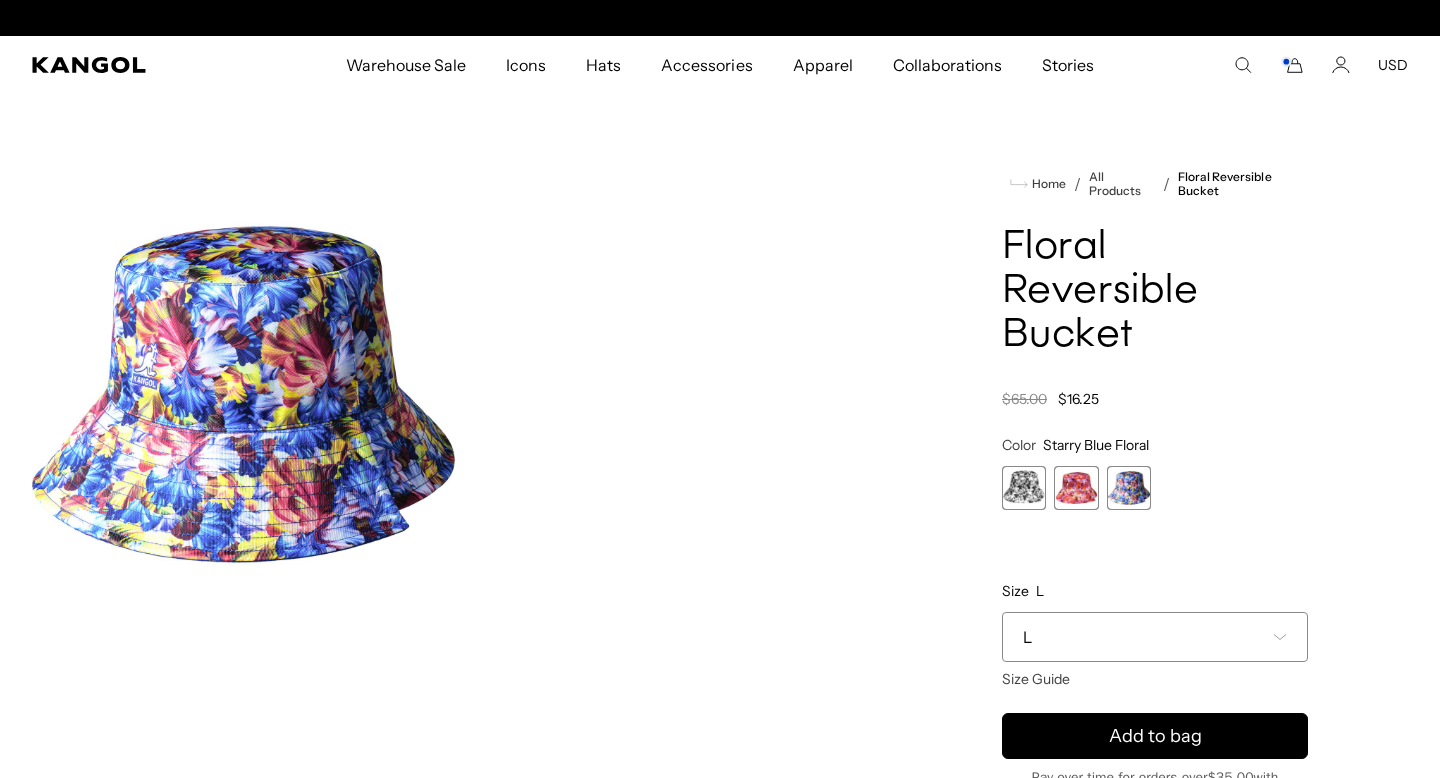 scroll, scrollTop: 0, scrollLeft: 0, axis: both 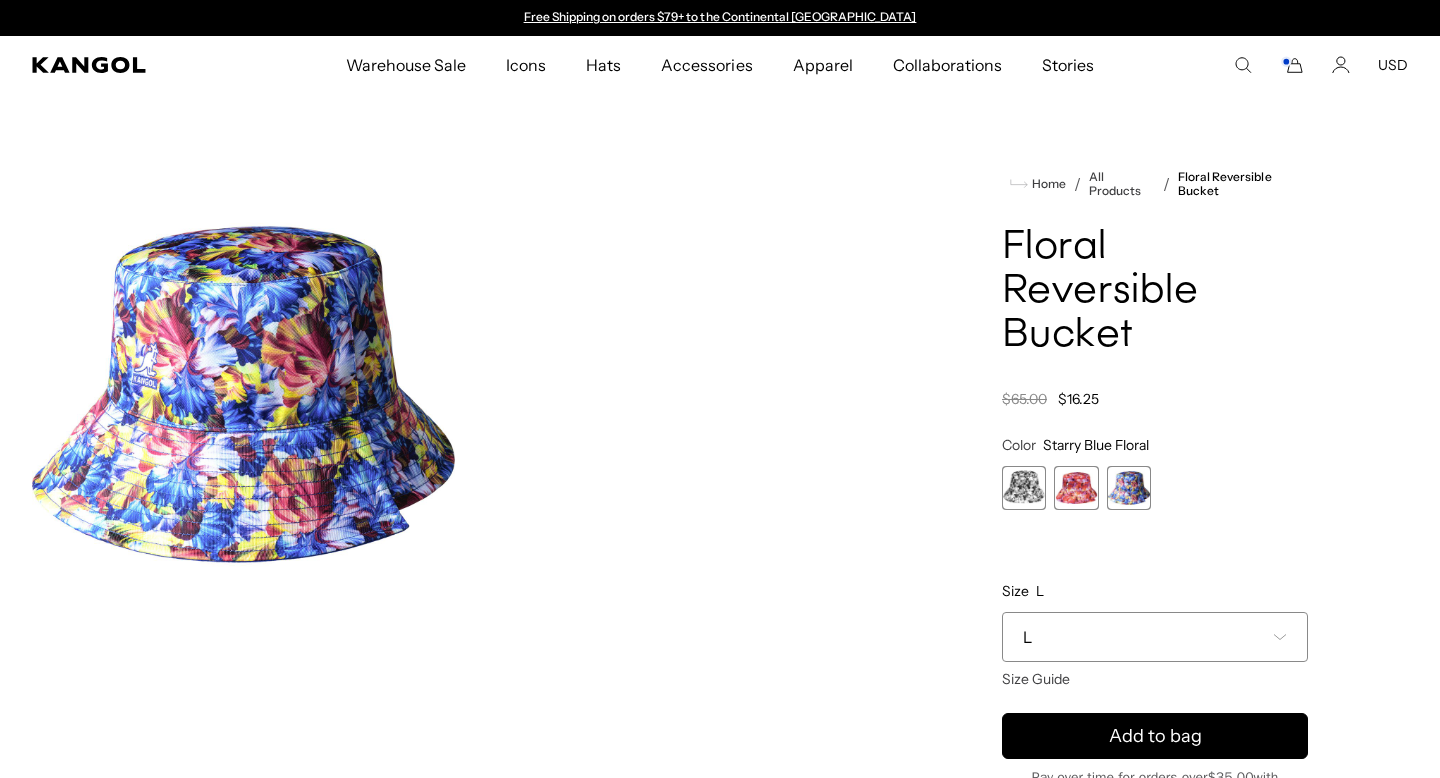 click at bounding box center (1024, 488) 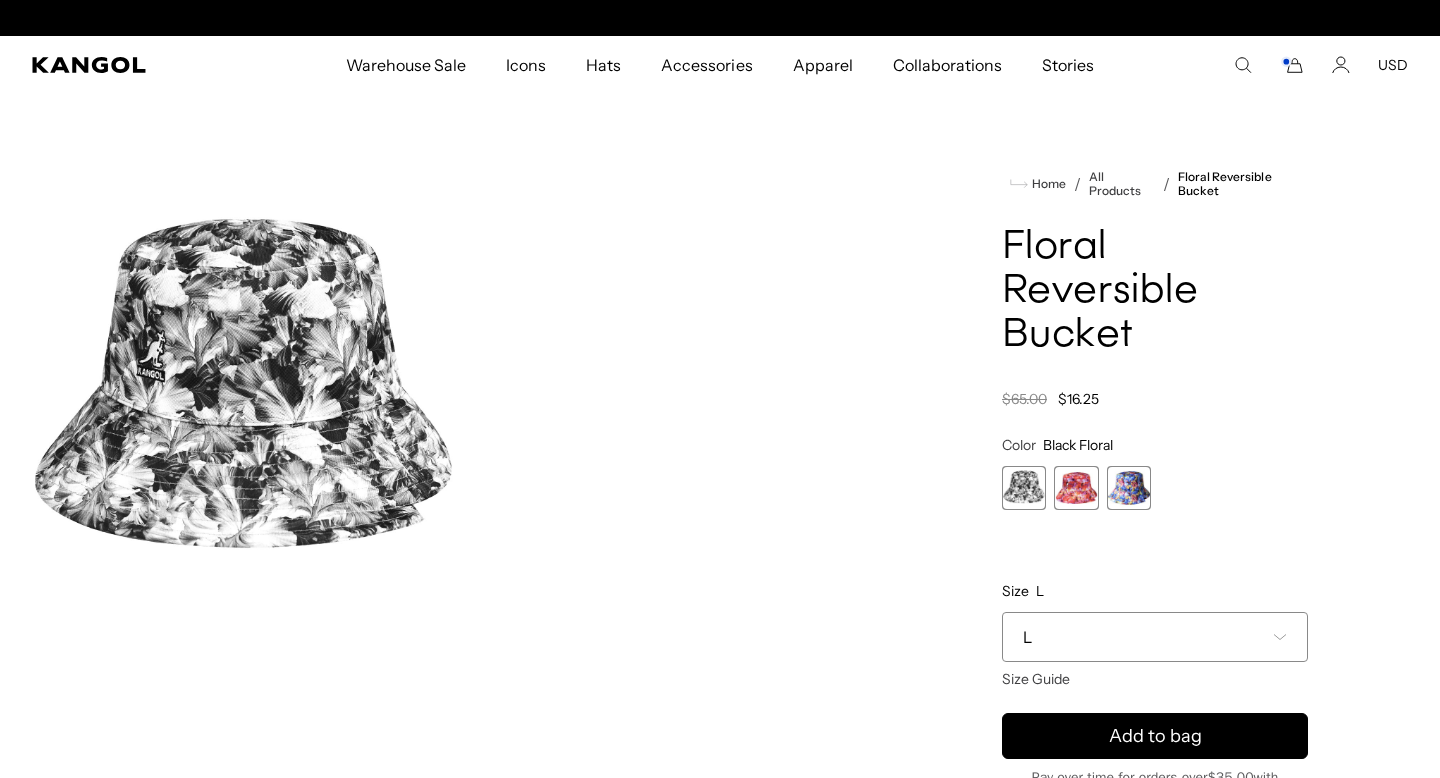 scroll, scrollTop: 0, scrollLeft: 412, axis: horizontal 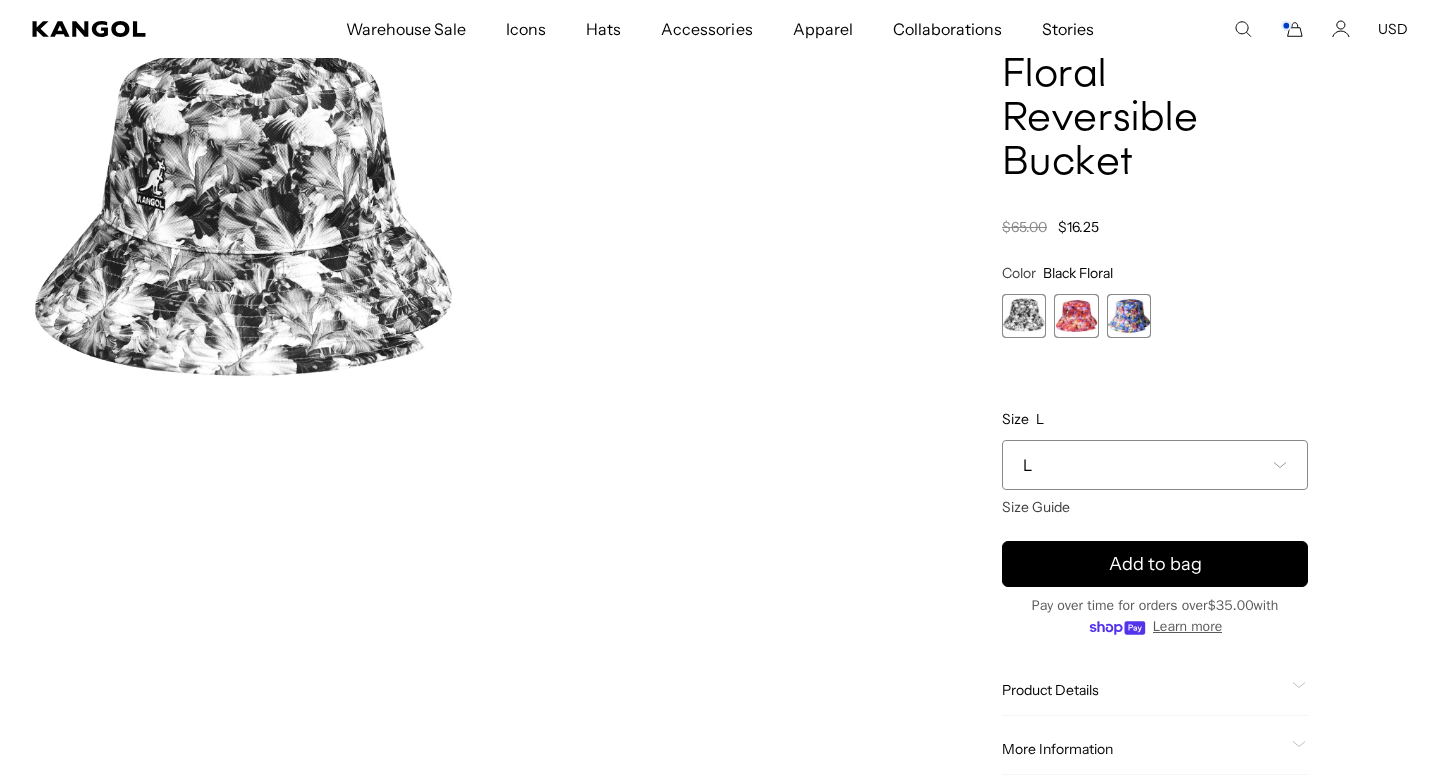 click on "L" at bounding box center [1155, 465] 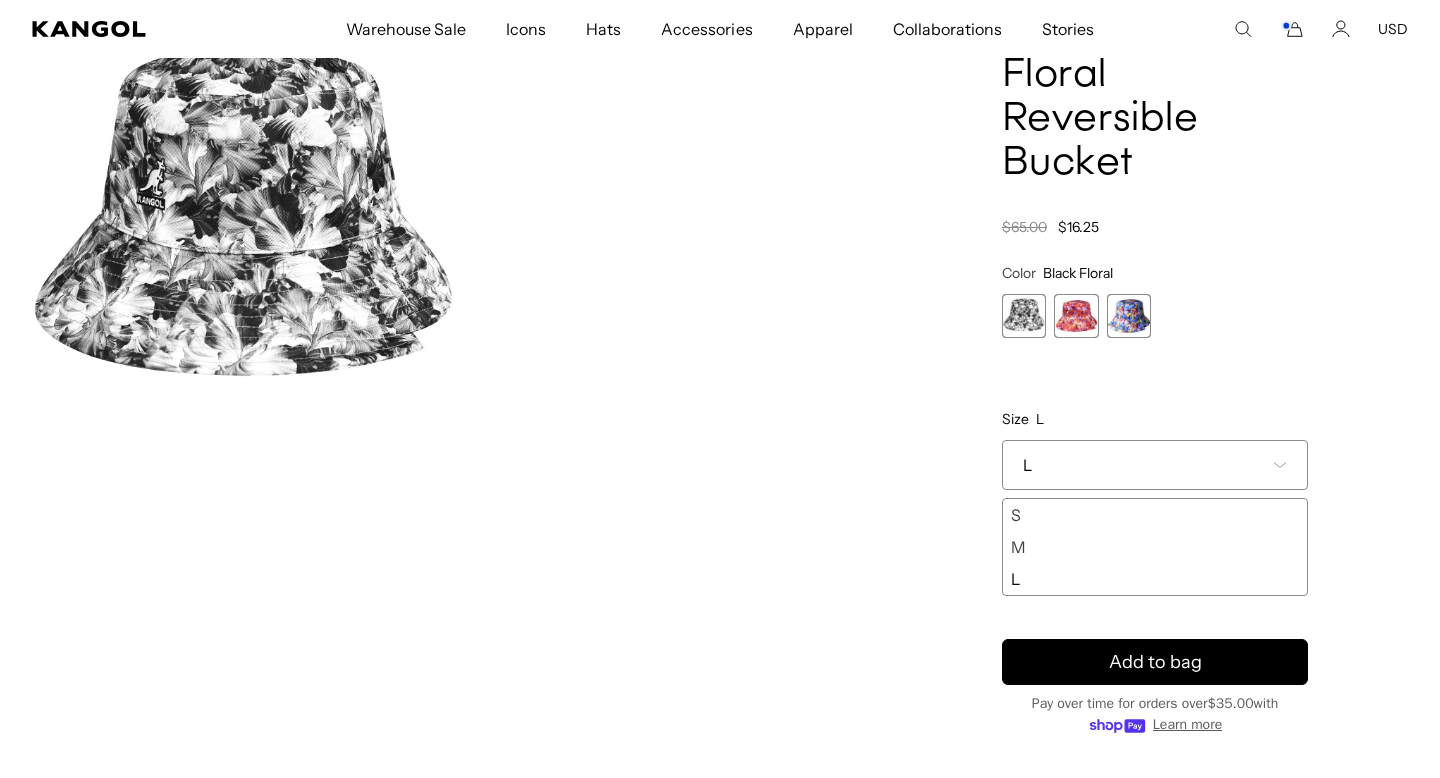 scroll, scrollTop: 0, scrollLeft: 412, axis: horizontal 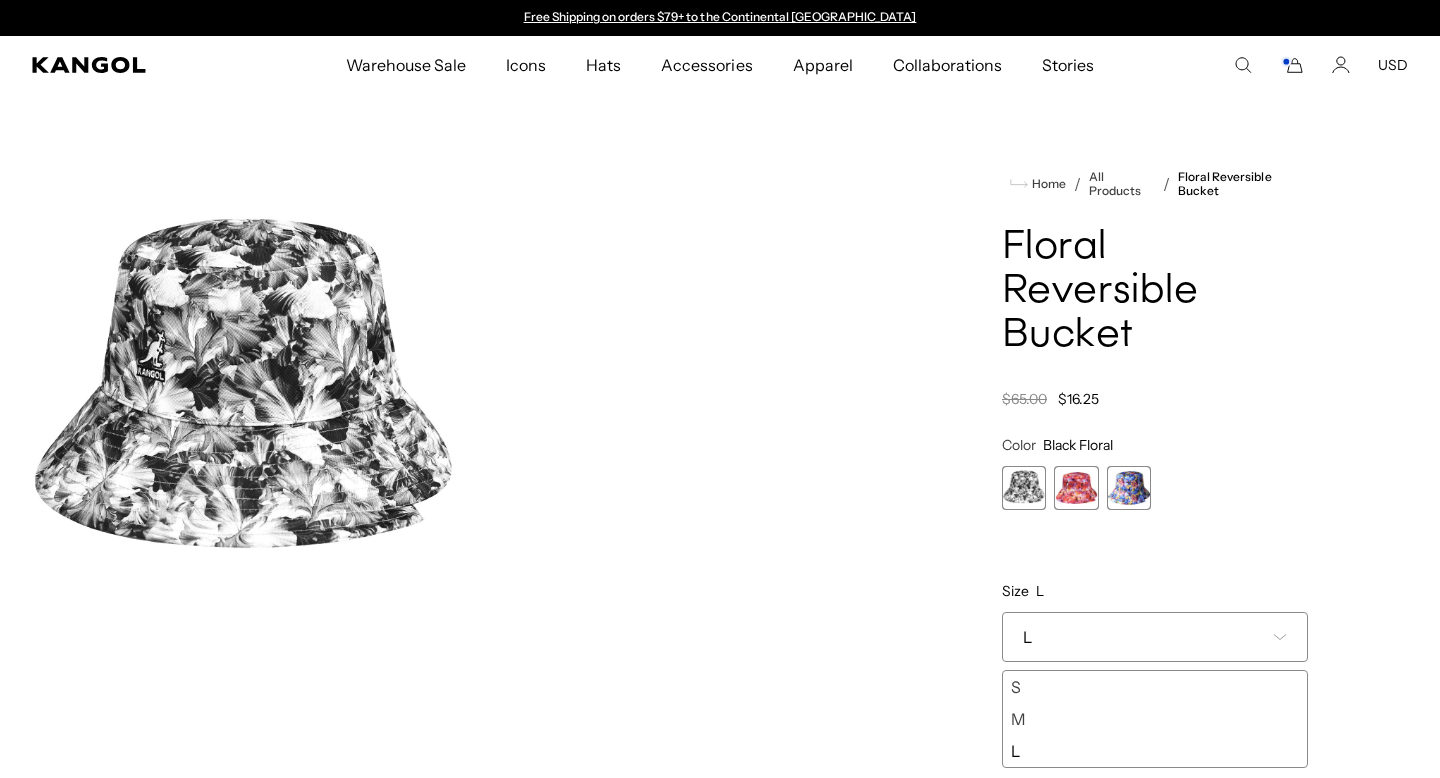 click at bounding box center [243, 394] 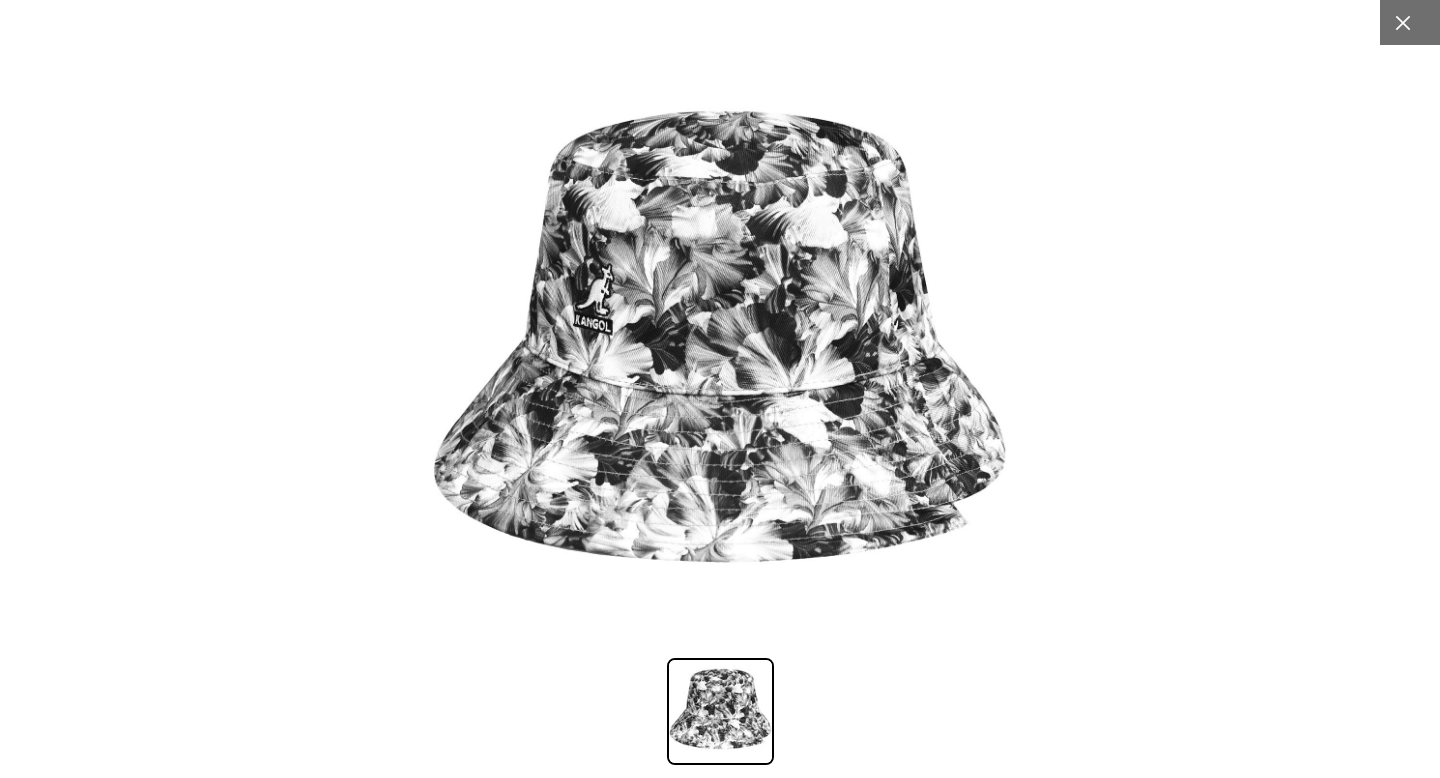 scroll, scrollTop: 0, scrollLeft: 412, axis: horizontal 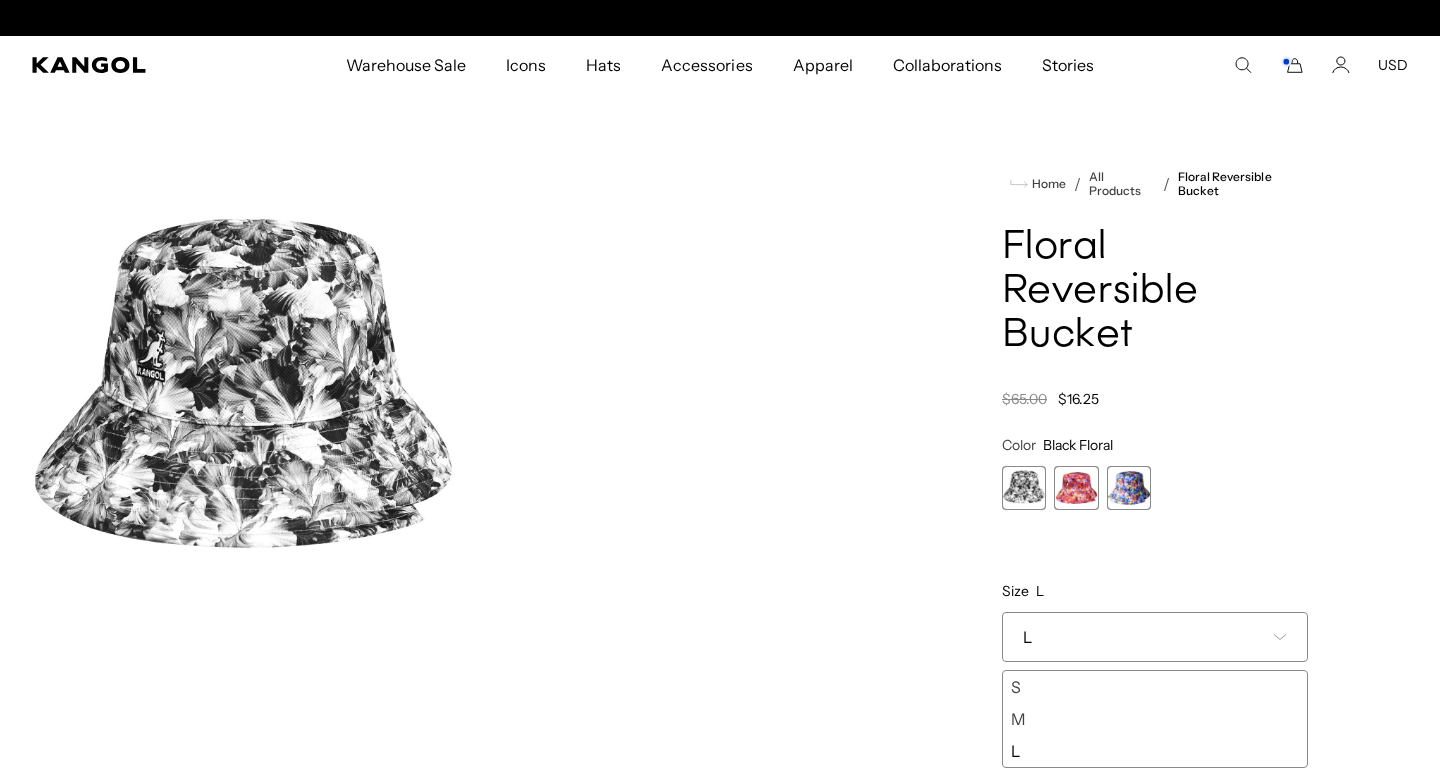 click at bounding box center (1076, 488) 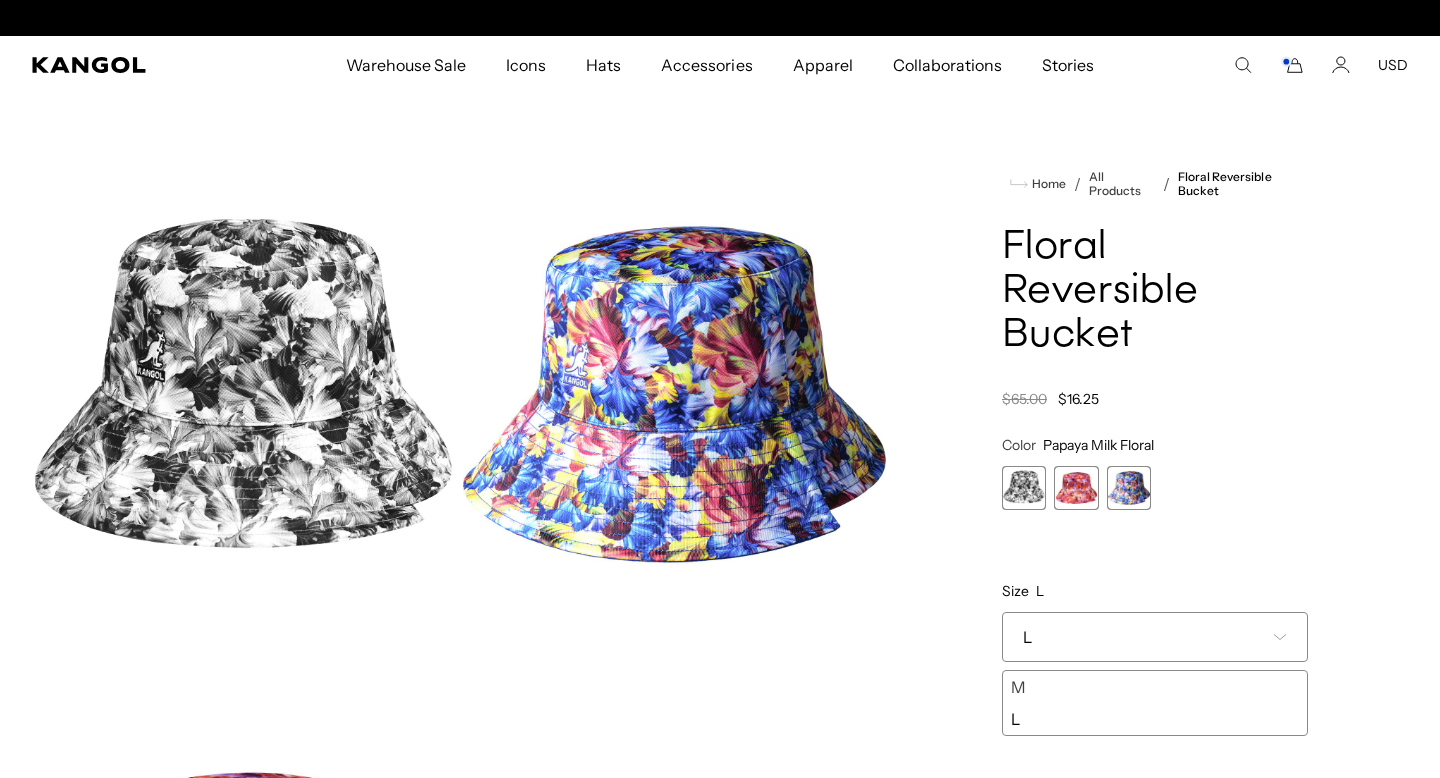 scroll, scrollTop: 0, scrollLeft: 412, axis: horizontal 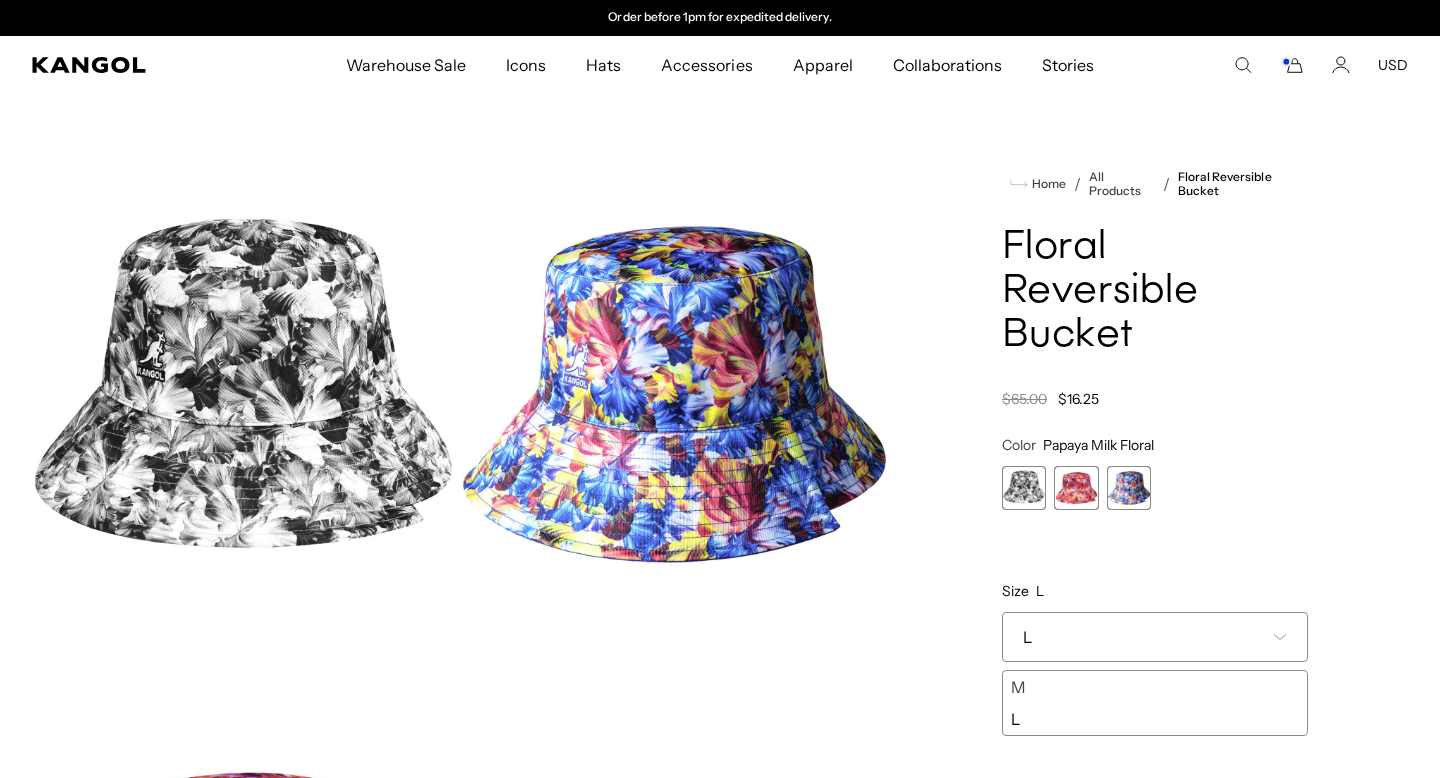 click at bounding box center [1129, 488] 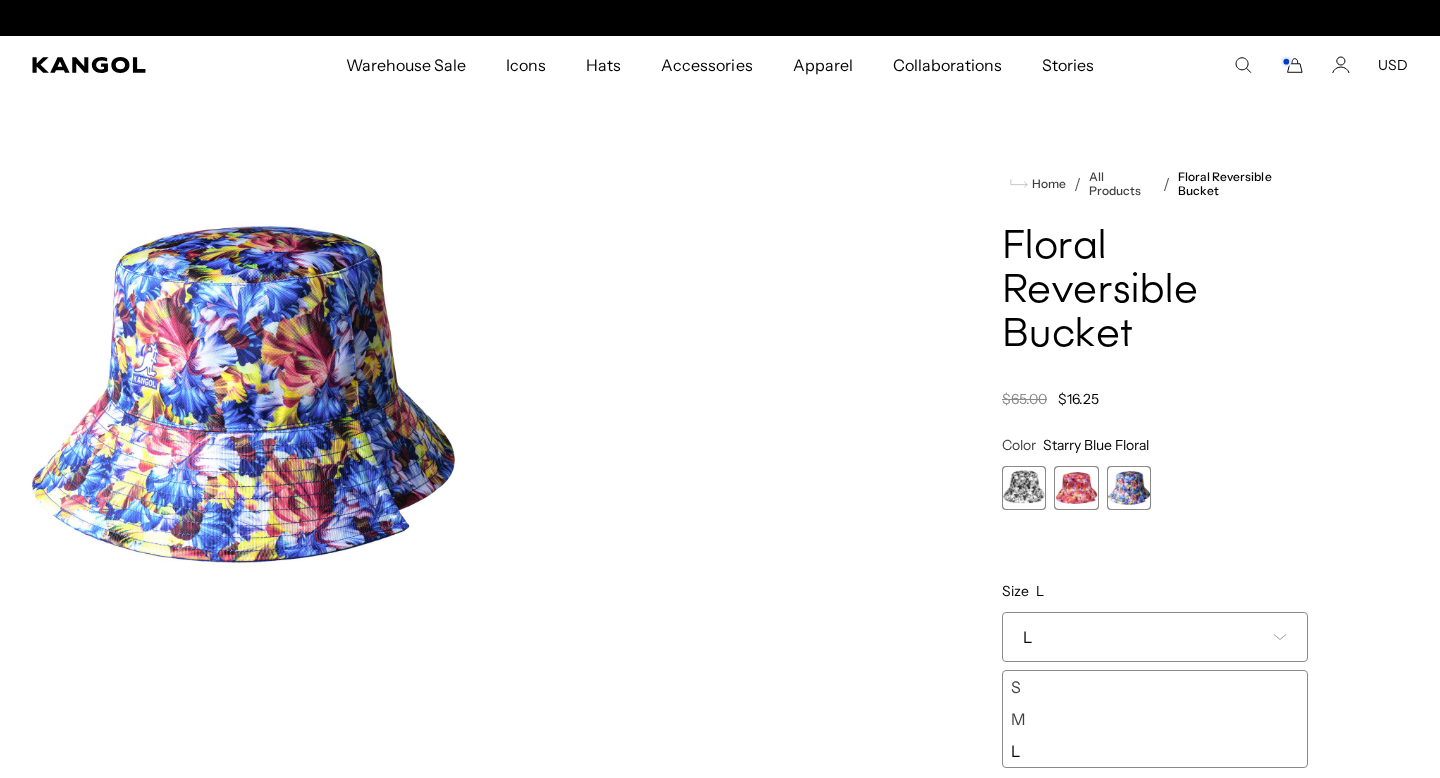 scroll, scrollTop: 0, scrollLeft: 0, axis: both 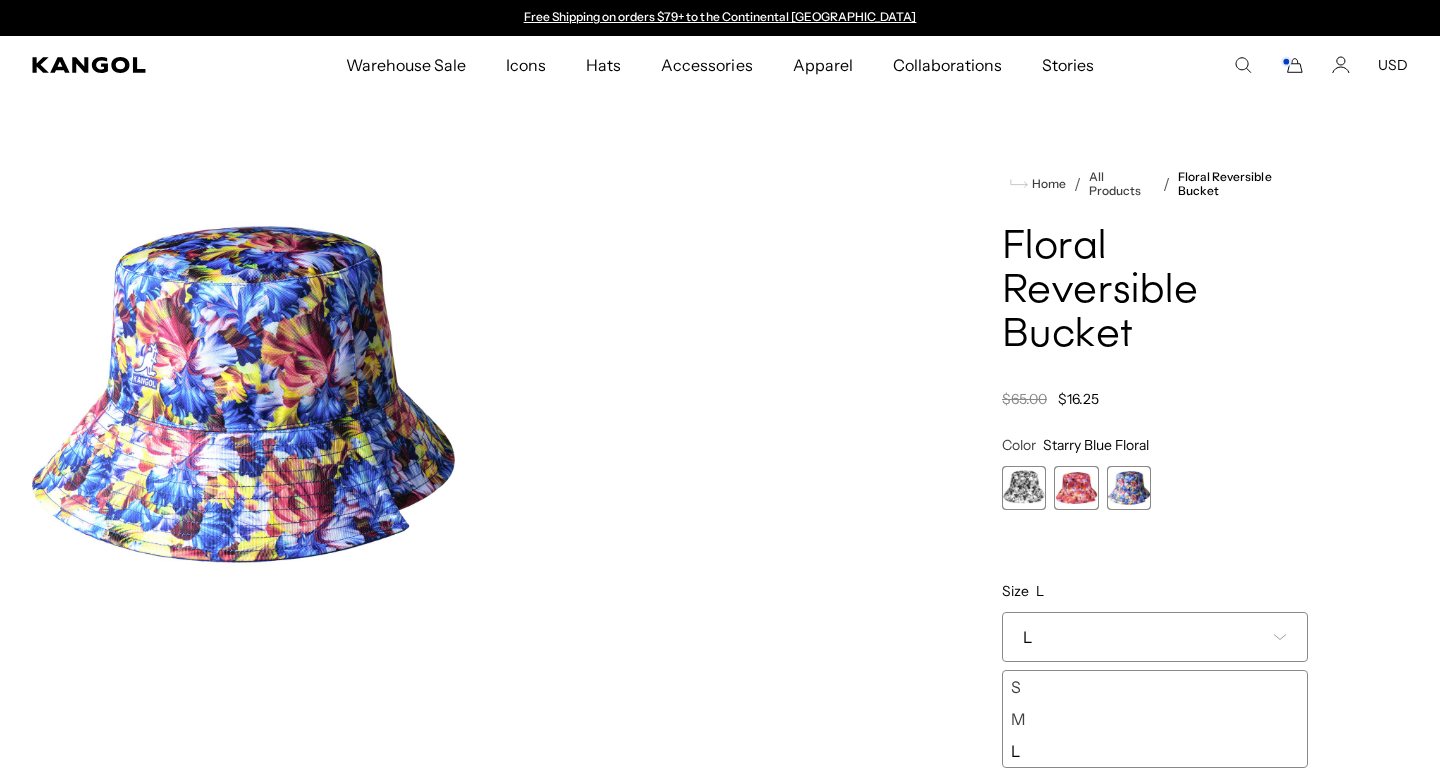 click at bounding box center [1129, 488] 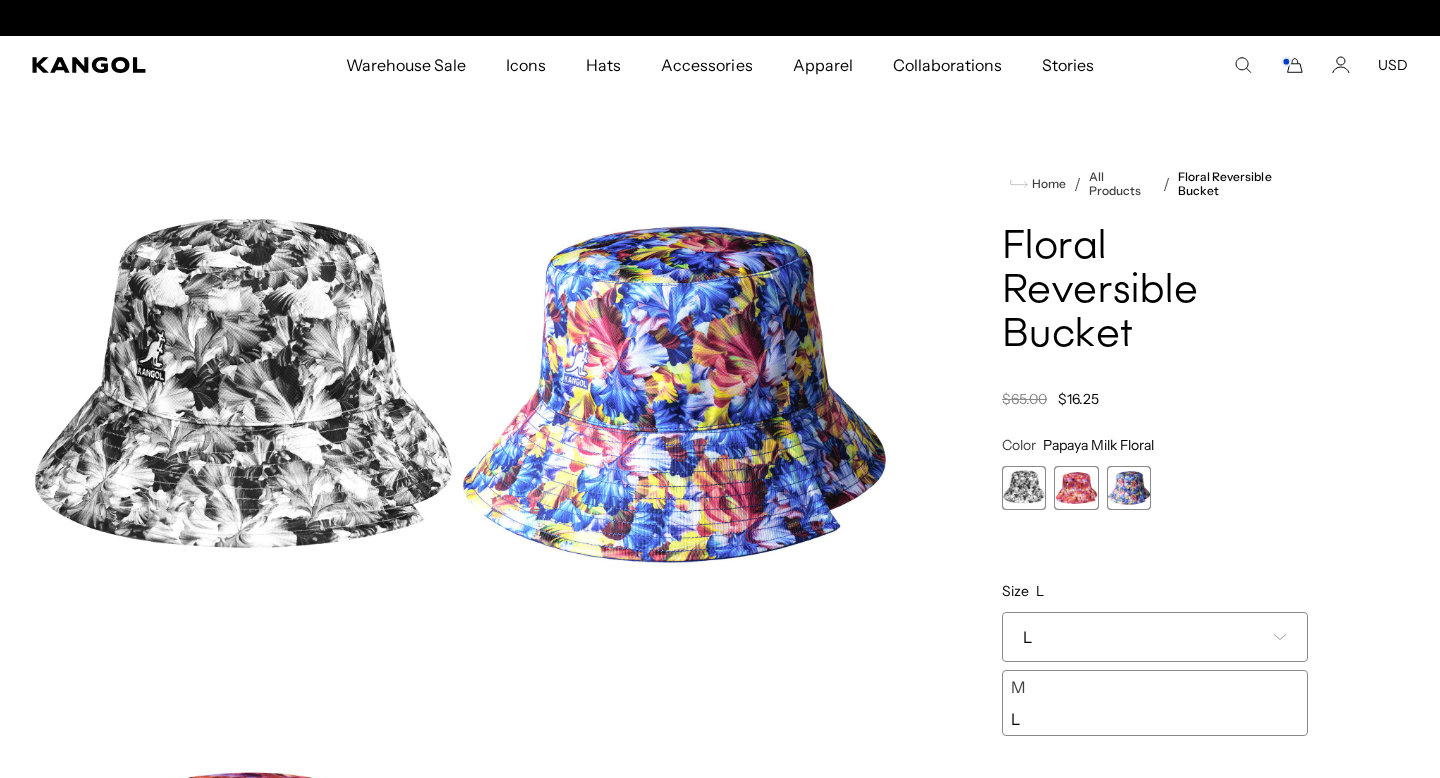 scroll, scrollTop: 0, scrollLeft: 412, axis: horizontal 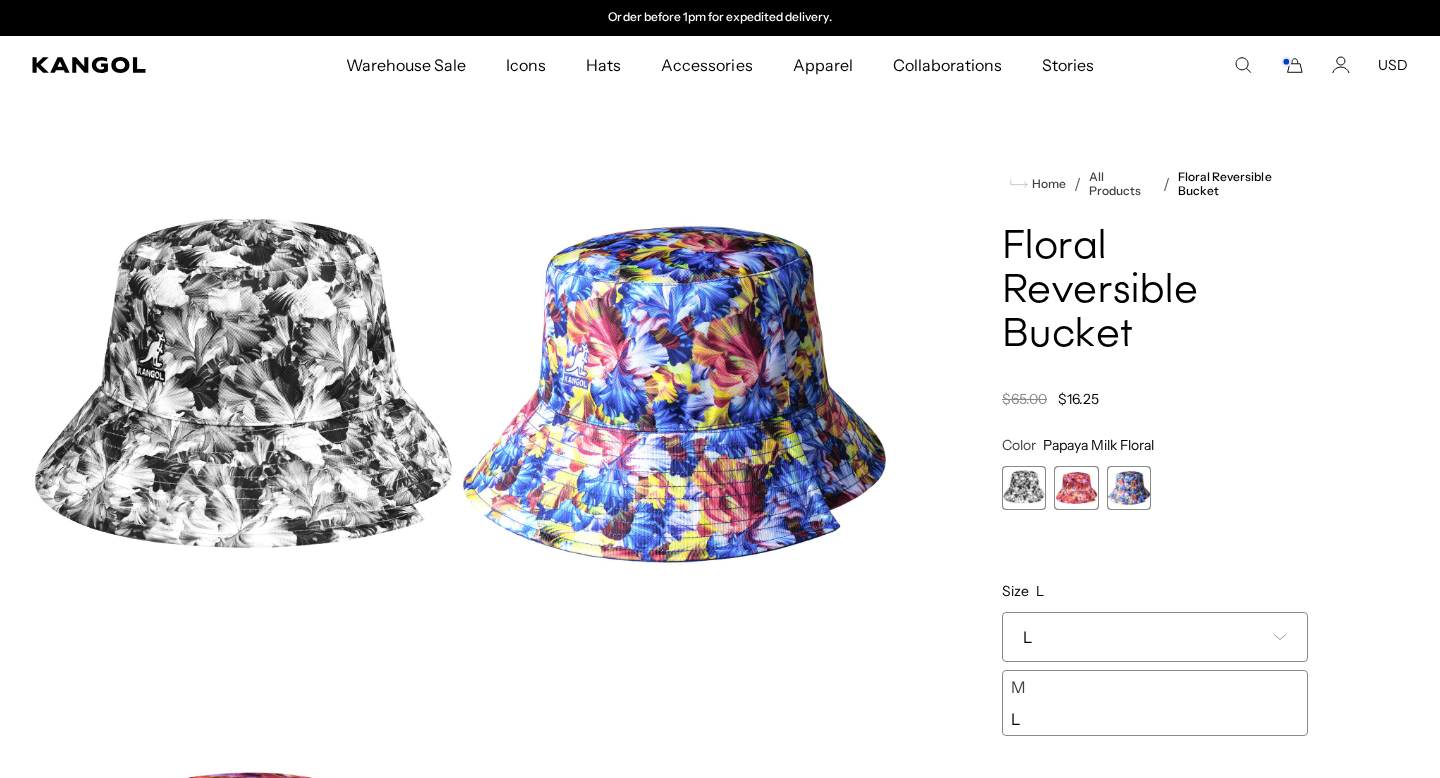 click at bounding box center (1024, 488) 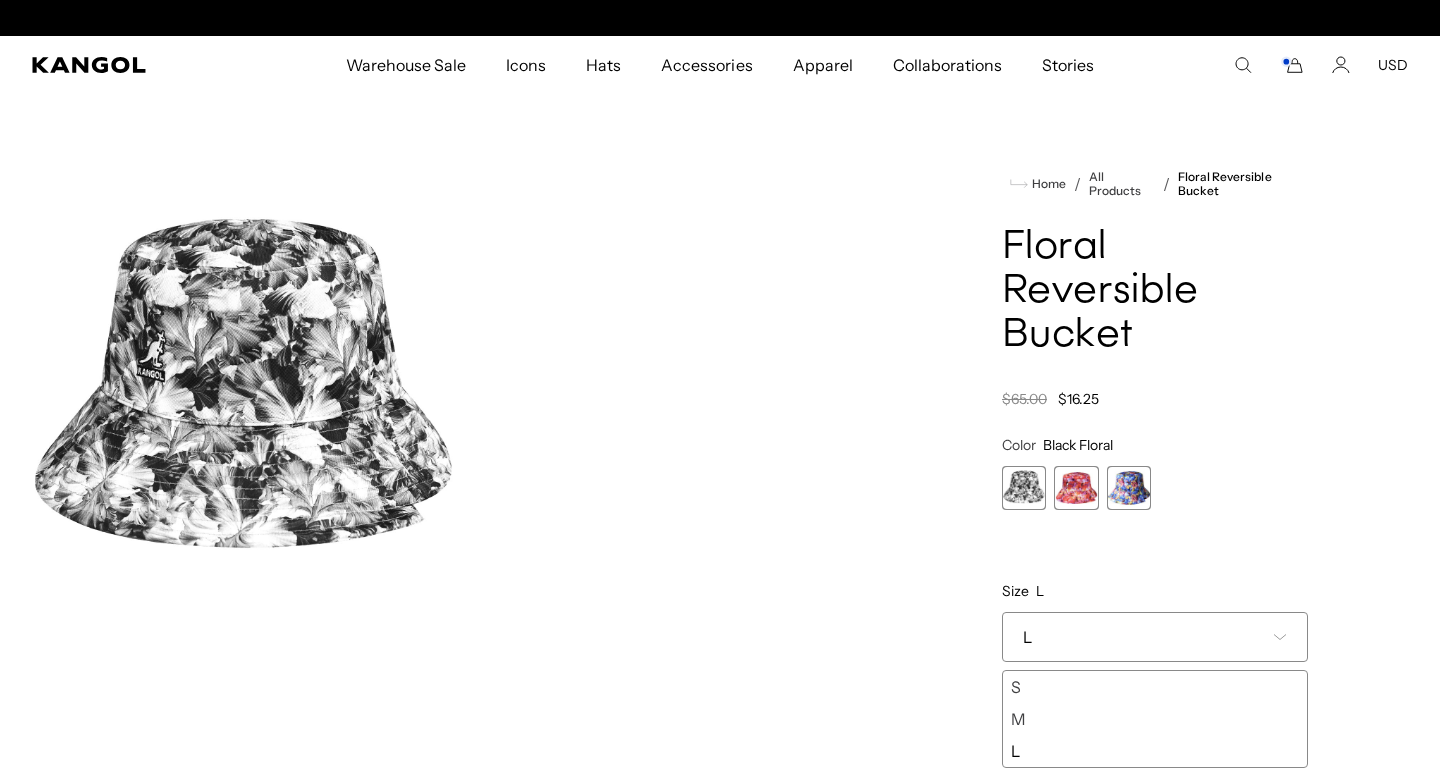 scroll, scrollTop: 0, scrollLeft: 0, axis: both 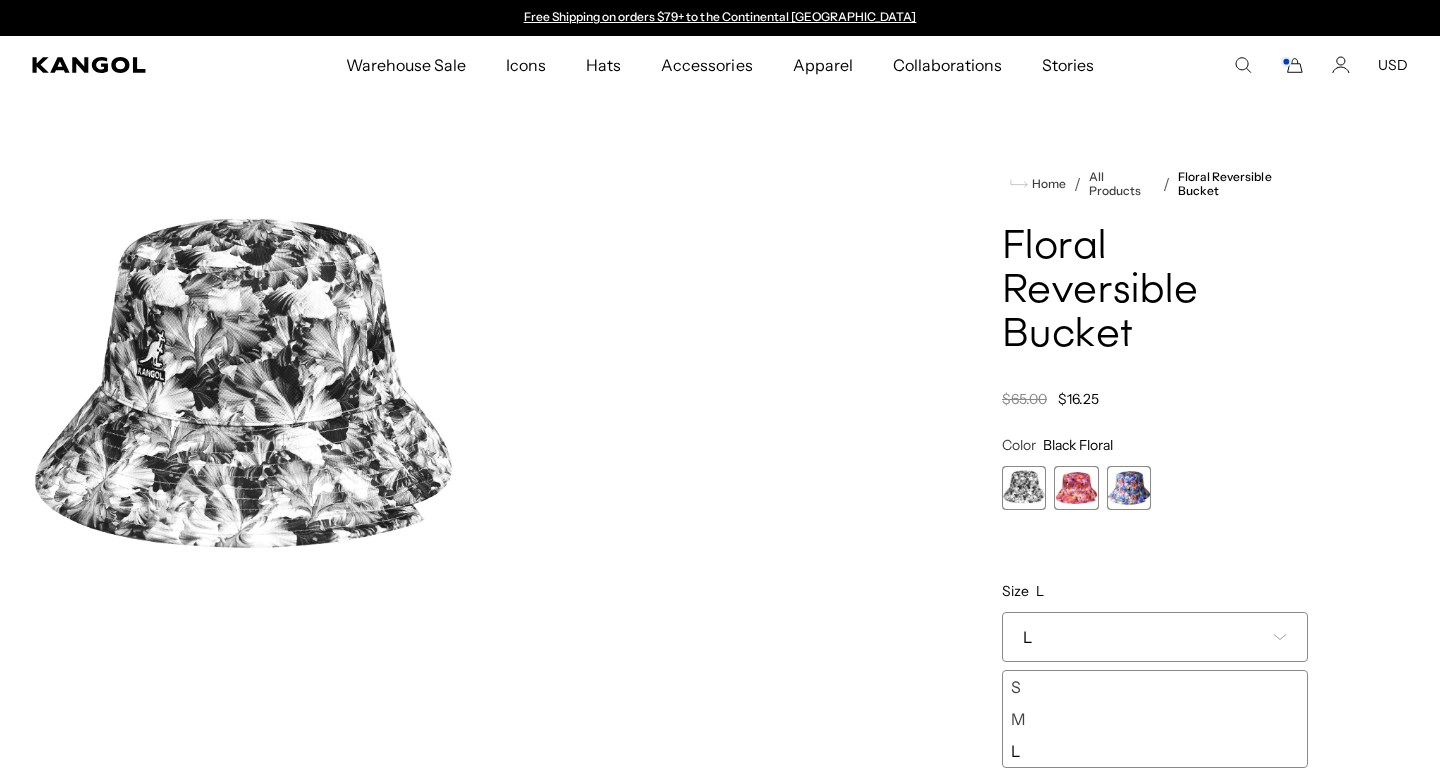 click on "M" at bounding box center (1155, 719) 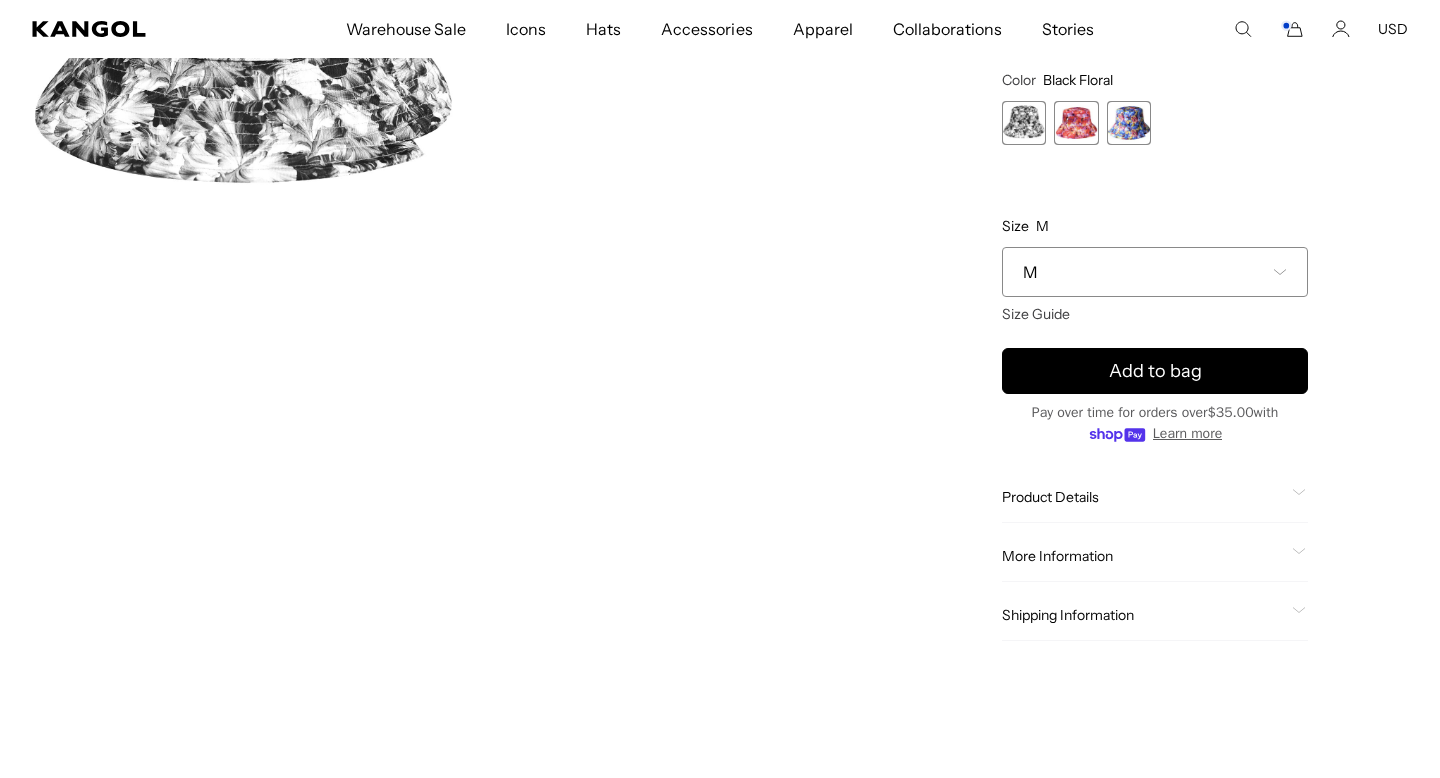 scroll, scrollTop: 371, scrollLeft: 0, axis: vertical 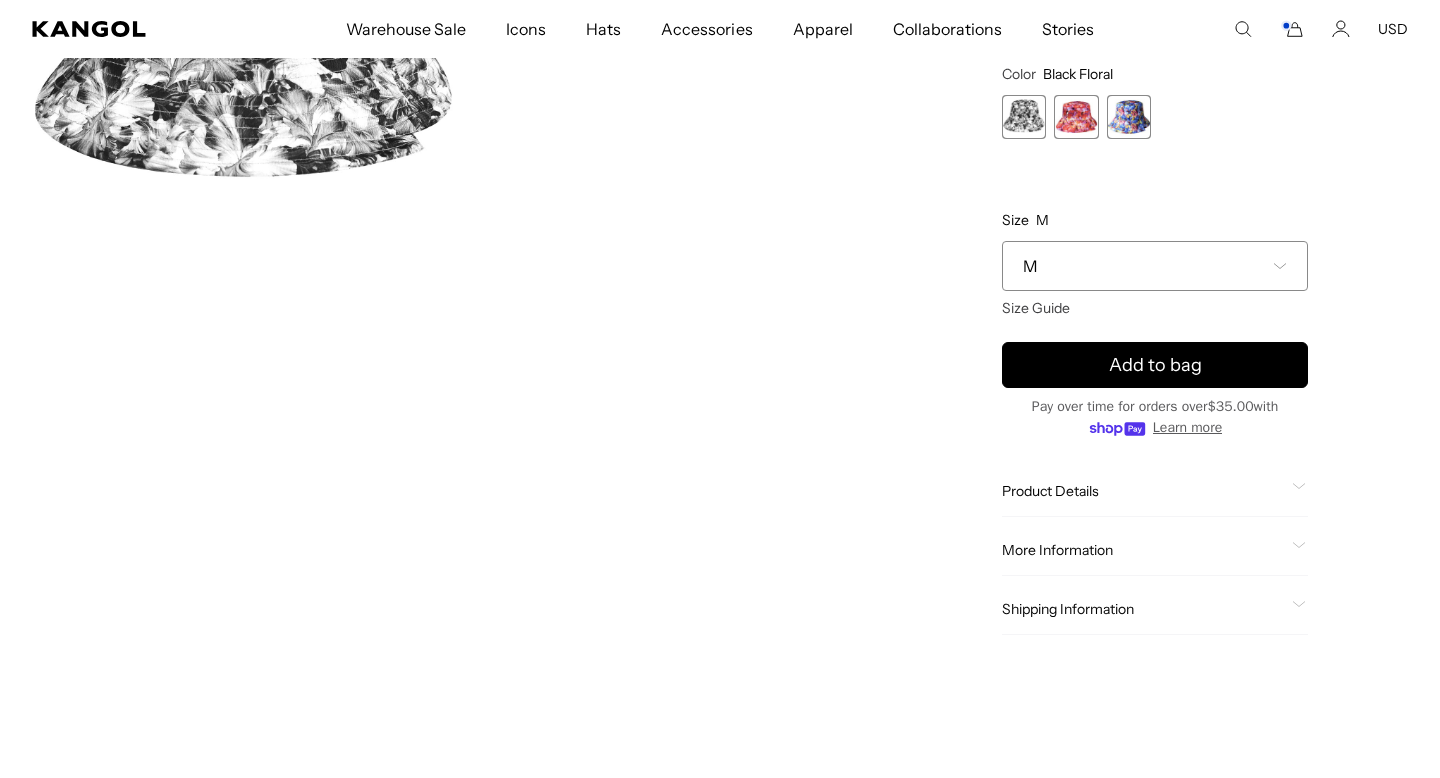 click on "More Information" 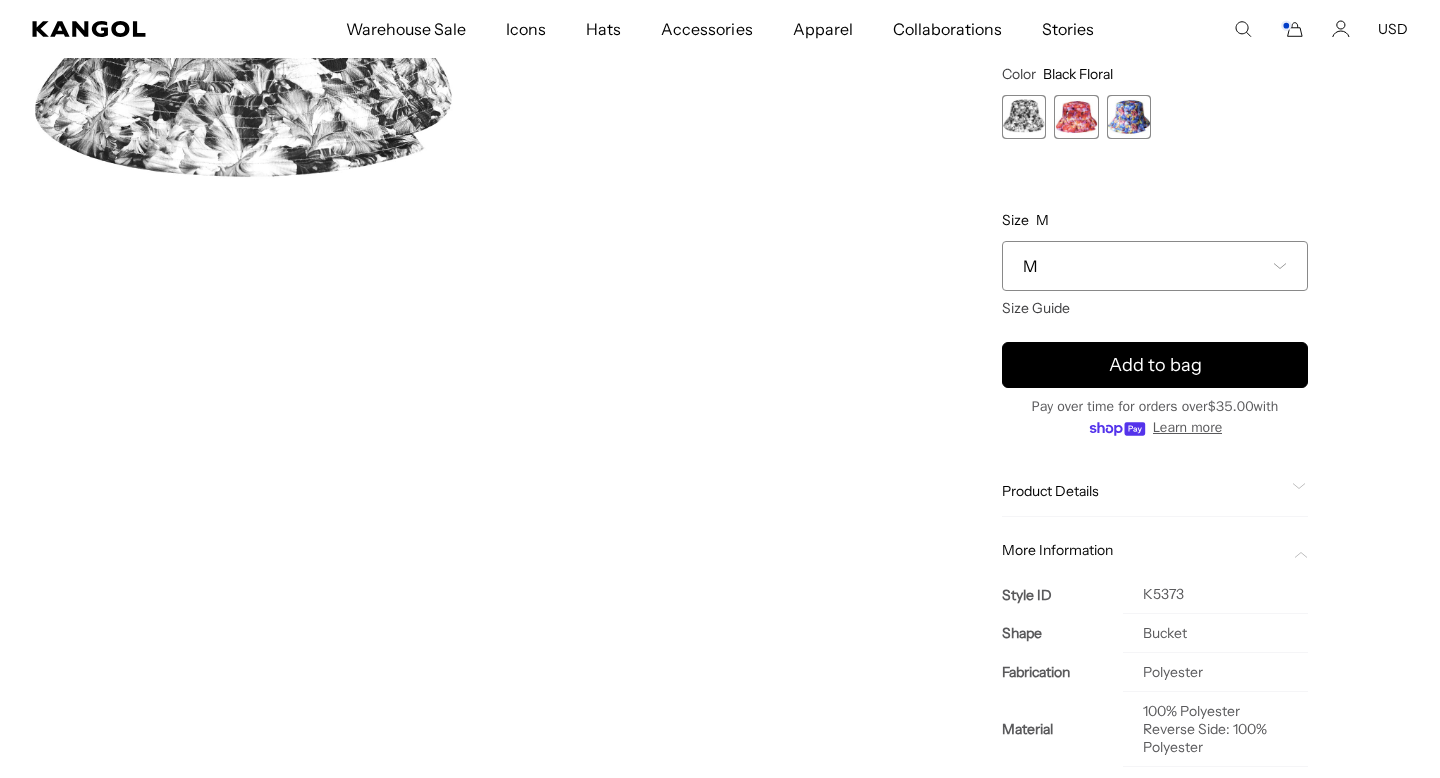 scroll, scrollTop: 0, scrollLeft: 0, axis: both 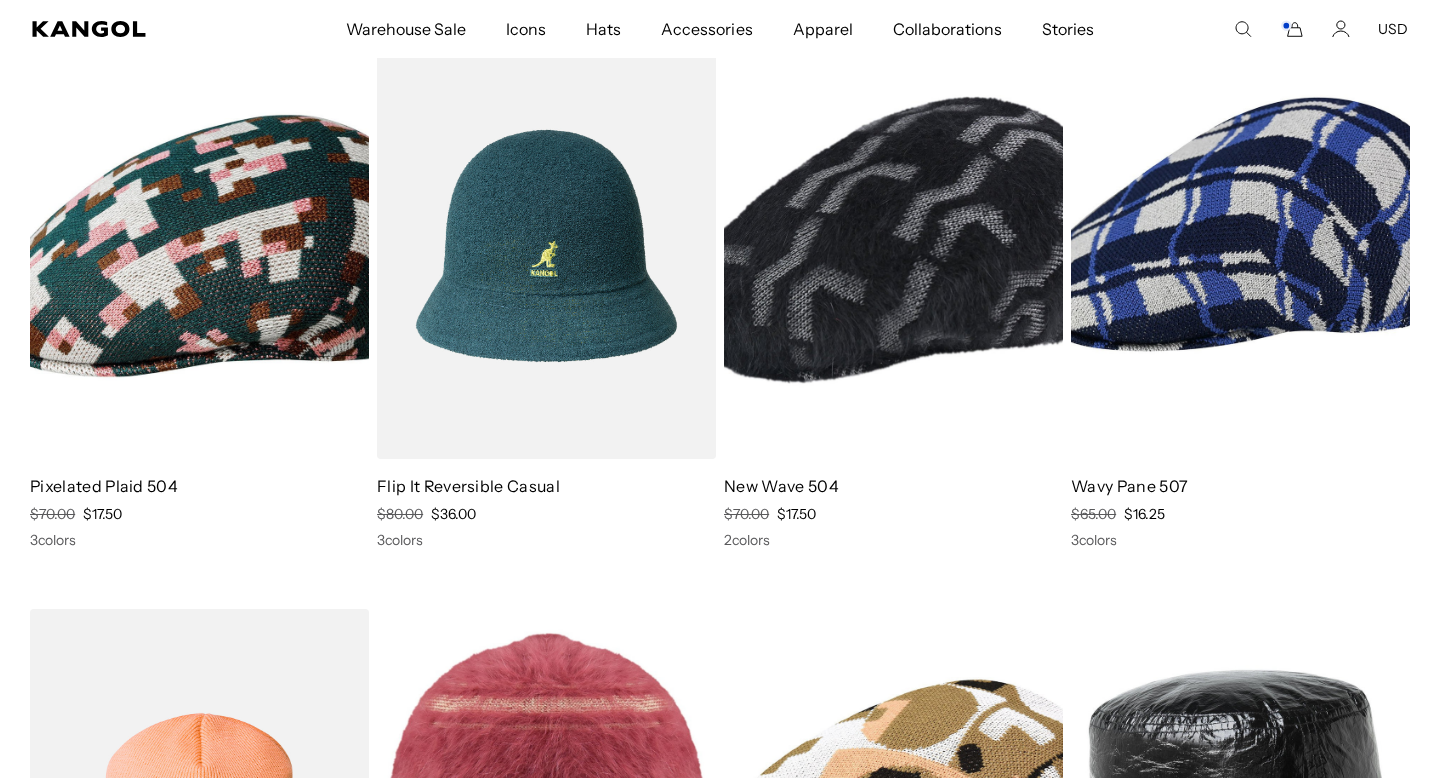click at bounding box center (546, 246) 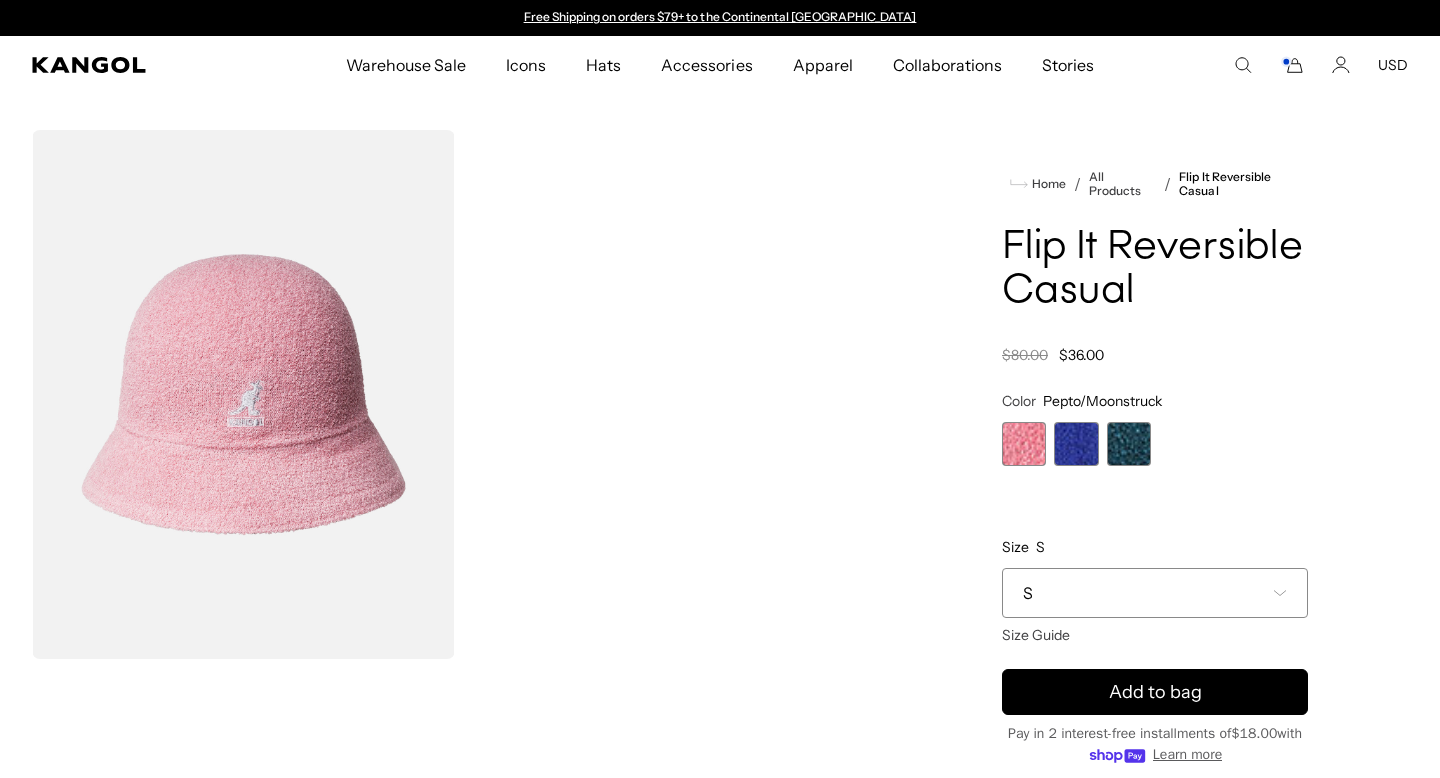 scroll, scrollTop: 0, scrollLeft: 0, axis: both 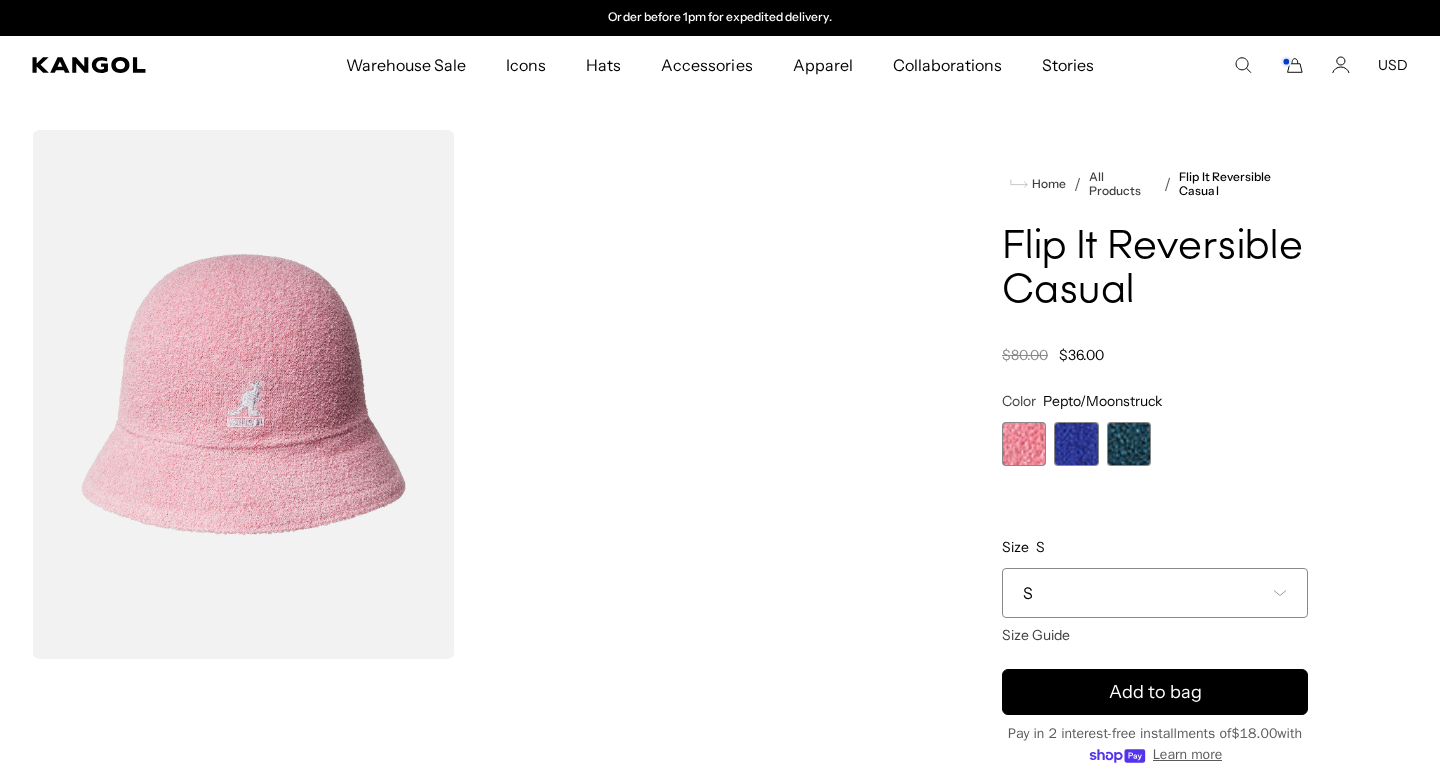 click at bounding box center [1024, 444] 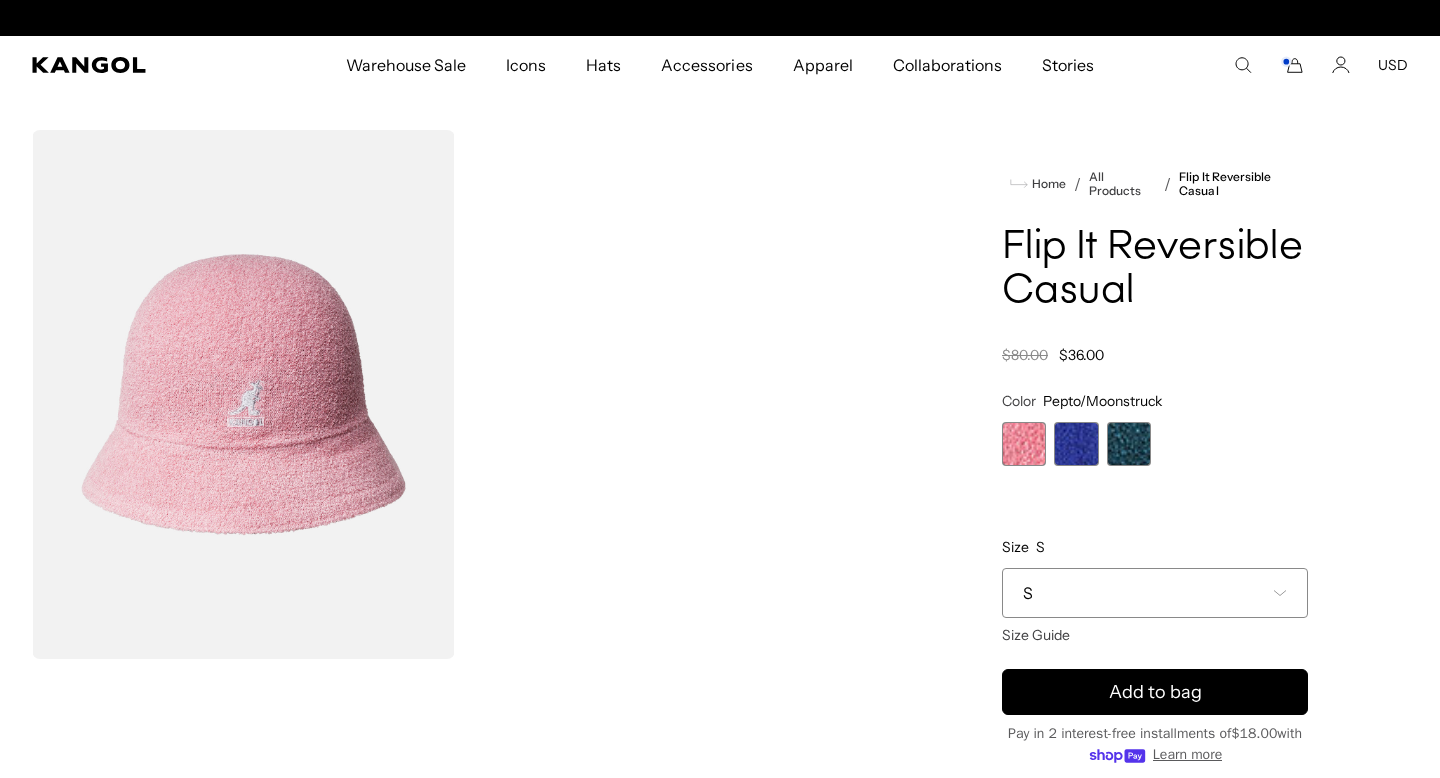 scroll, scrollTop: 0, scrollLeft: 0, axis: both 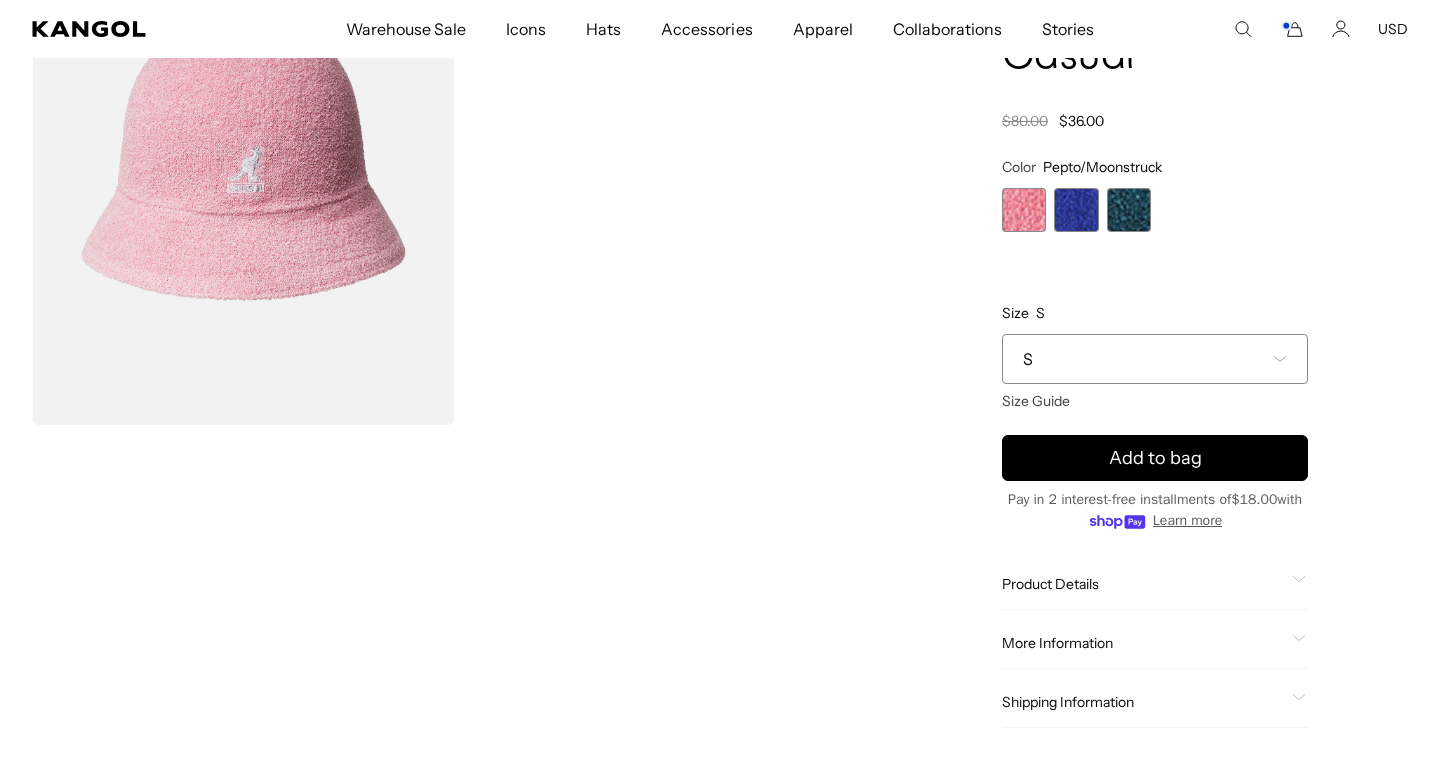 click on "S" at bounding box center [1155, 359] 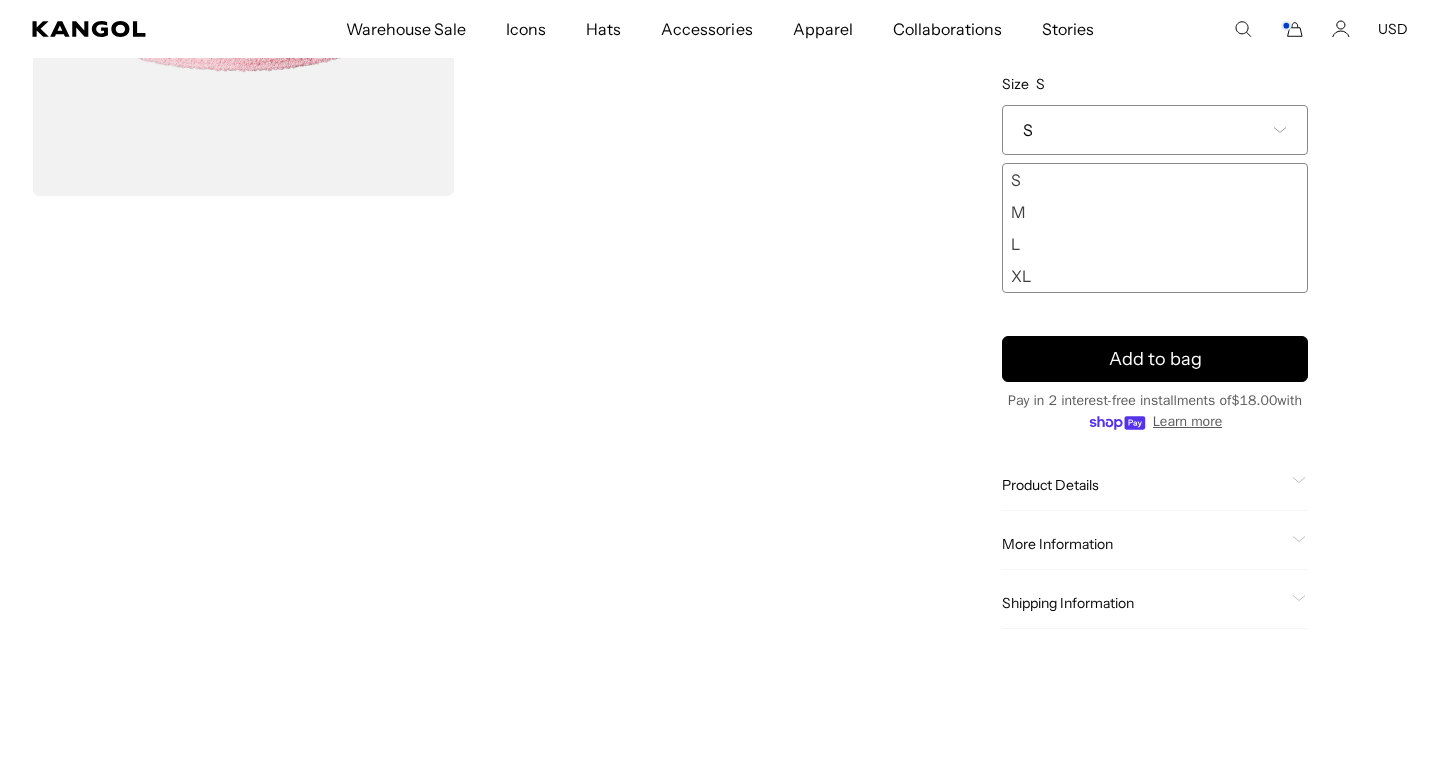 scroll, scrollTop: 505, scrollLeft: 0, axis: vertical 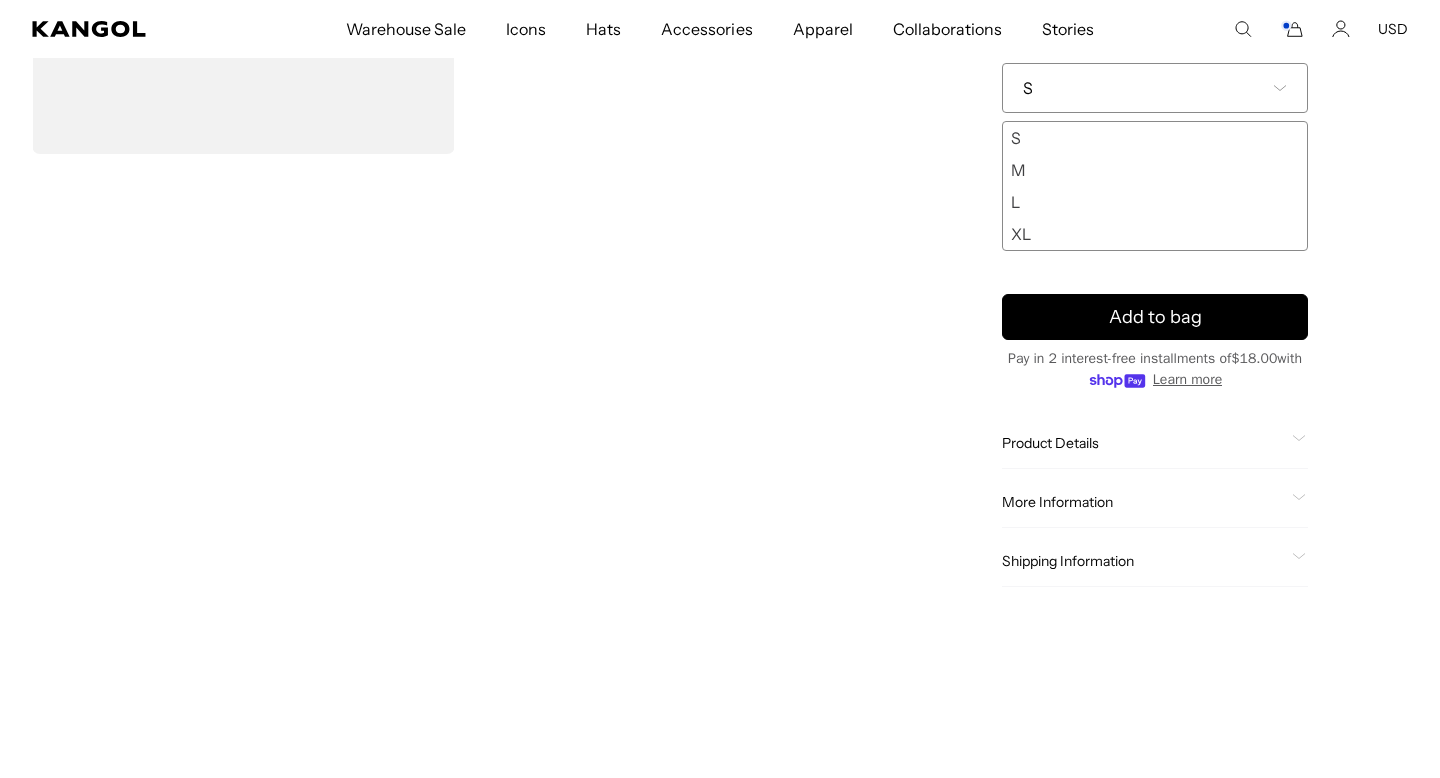click on "More Information" 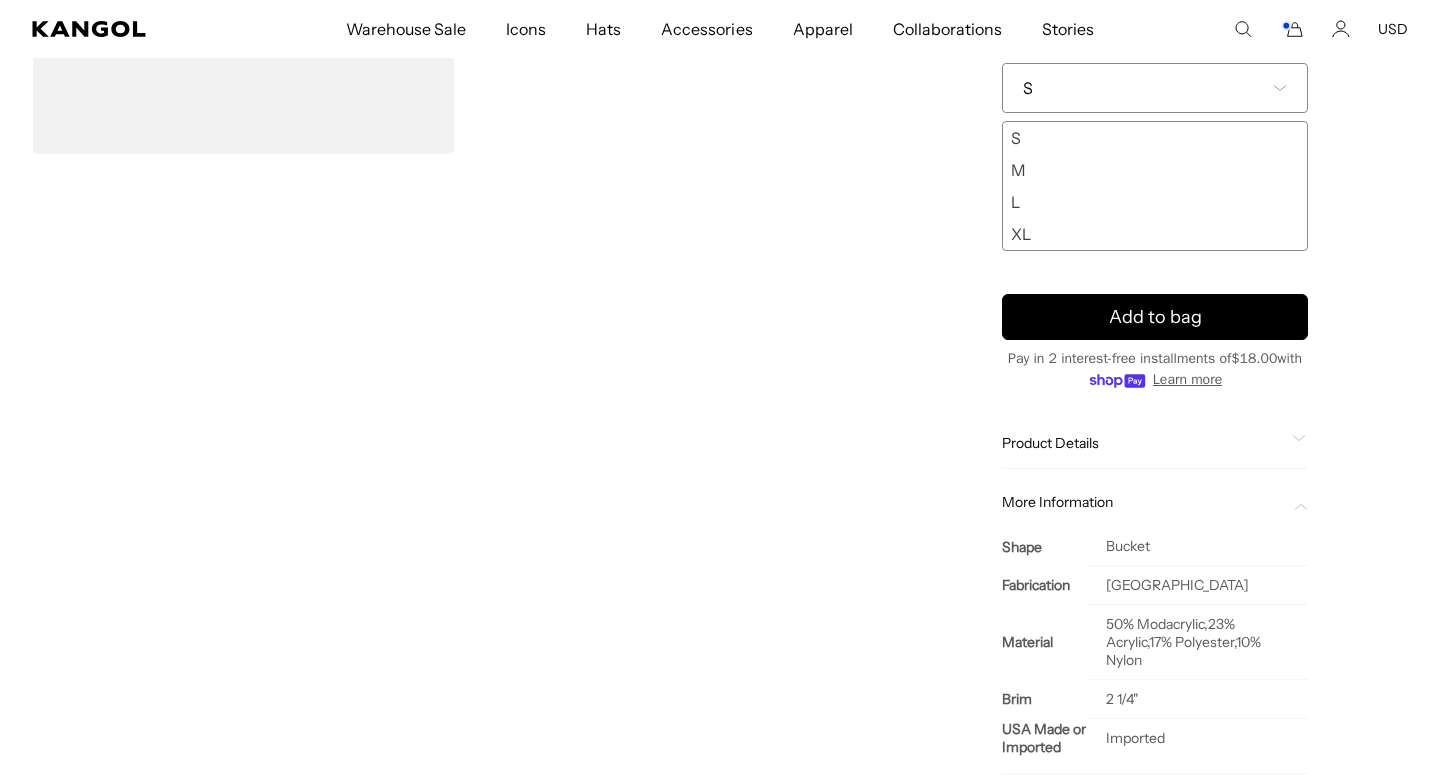 scroll, scrollTop: 0, scrollLeft: 412, axis: horizontal 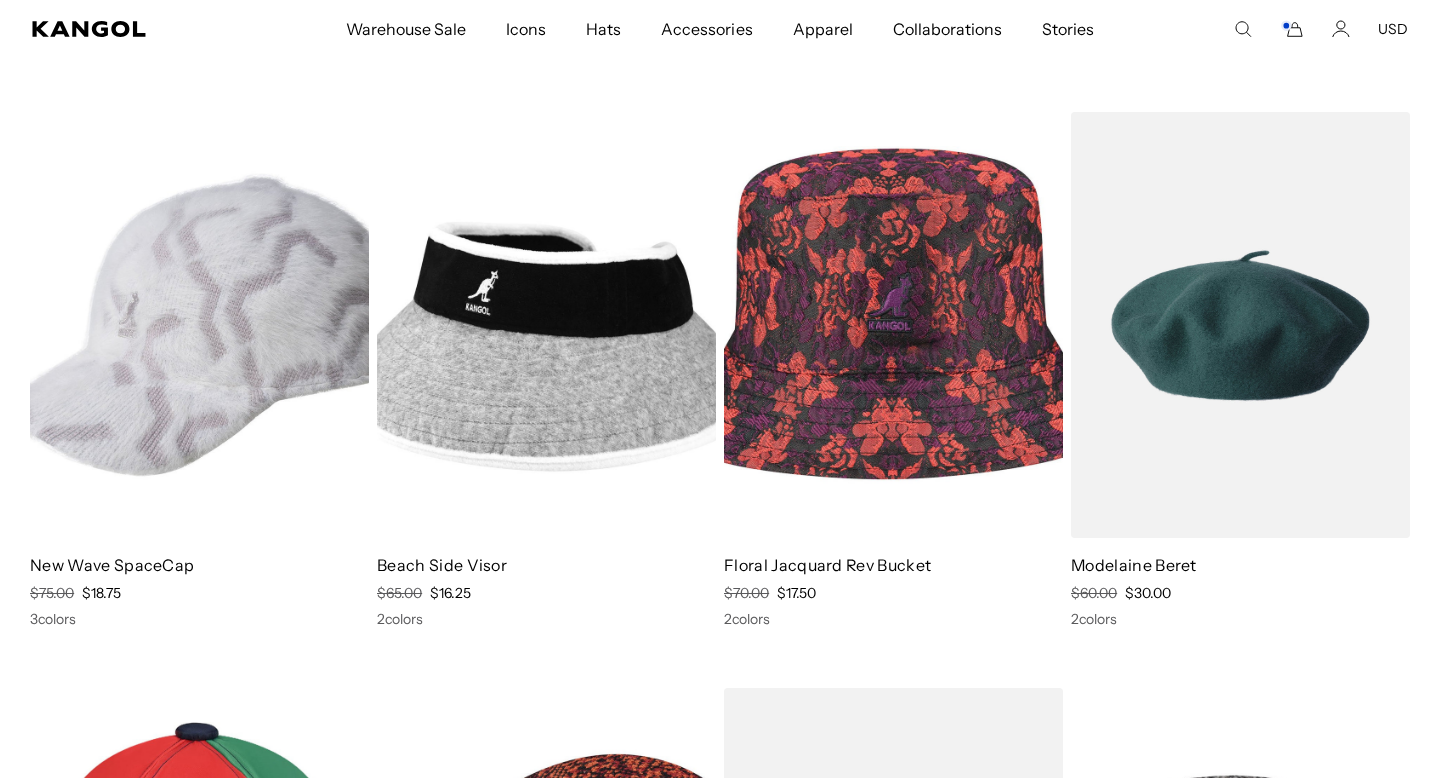 click at bounding box center [893, 325] 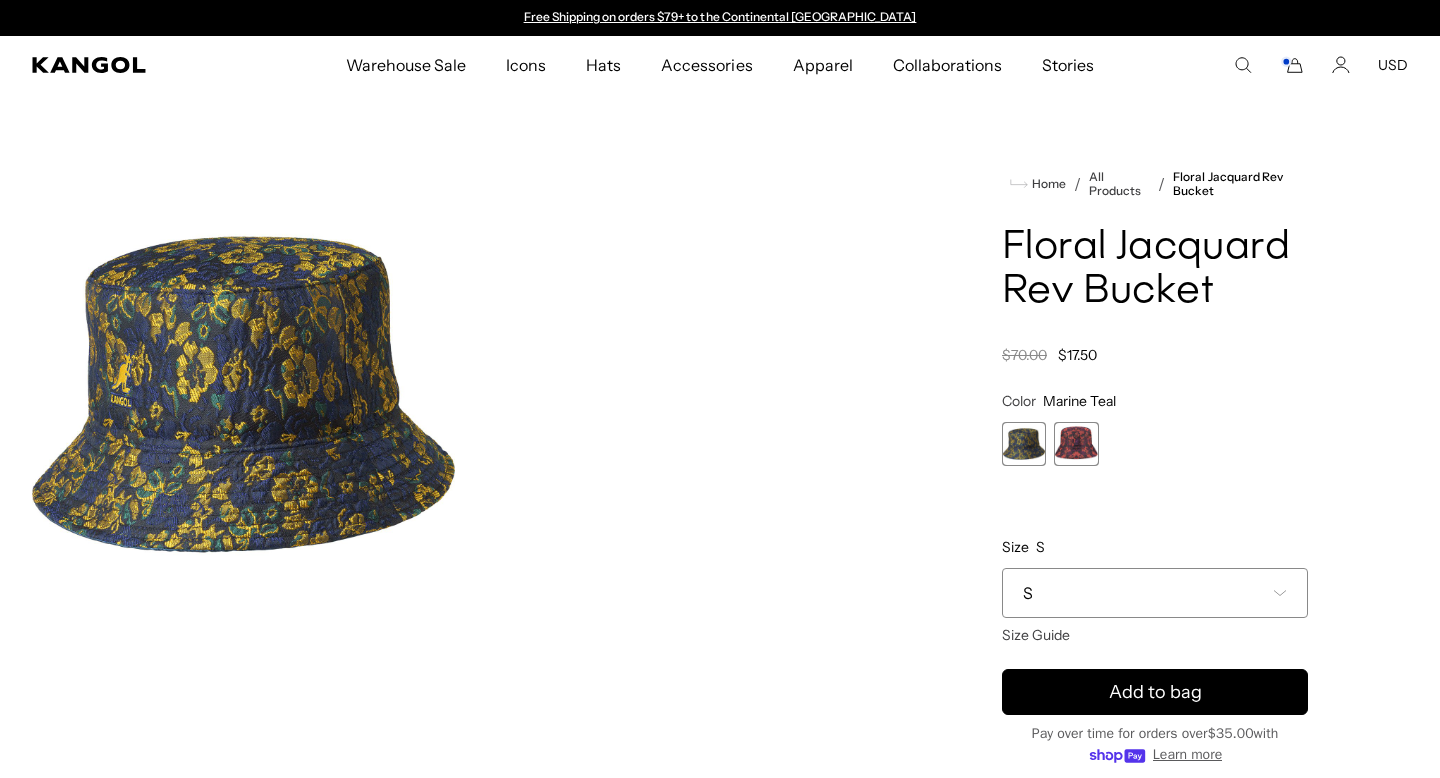 scroll, scrollTop: 0, scrollLeft: 0, axis: both 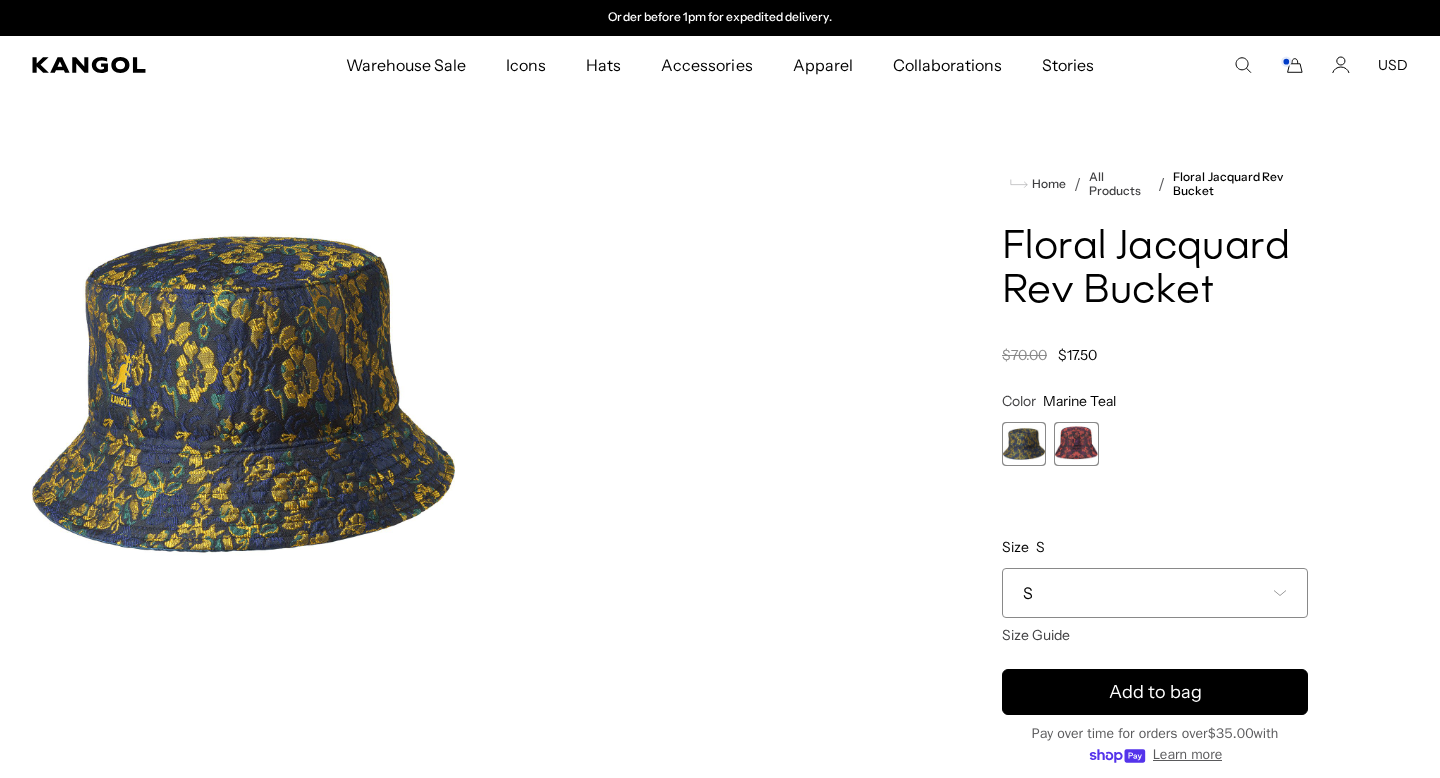 click at bounding box center (1076, 444) 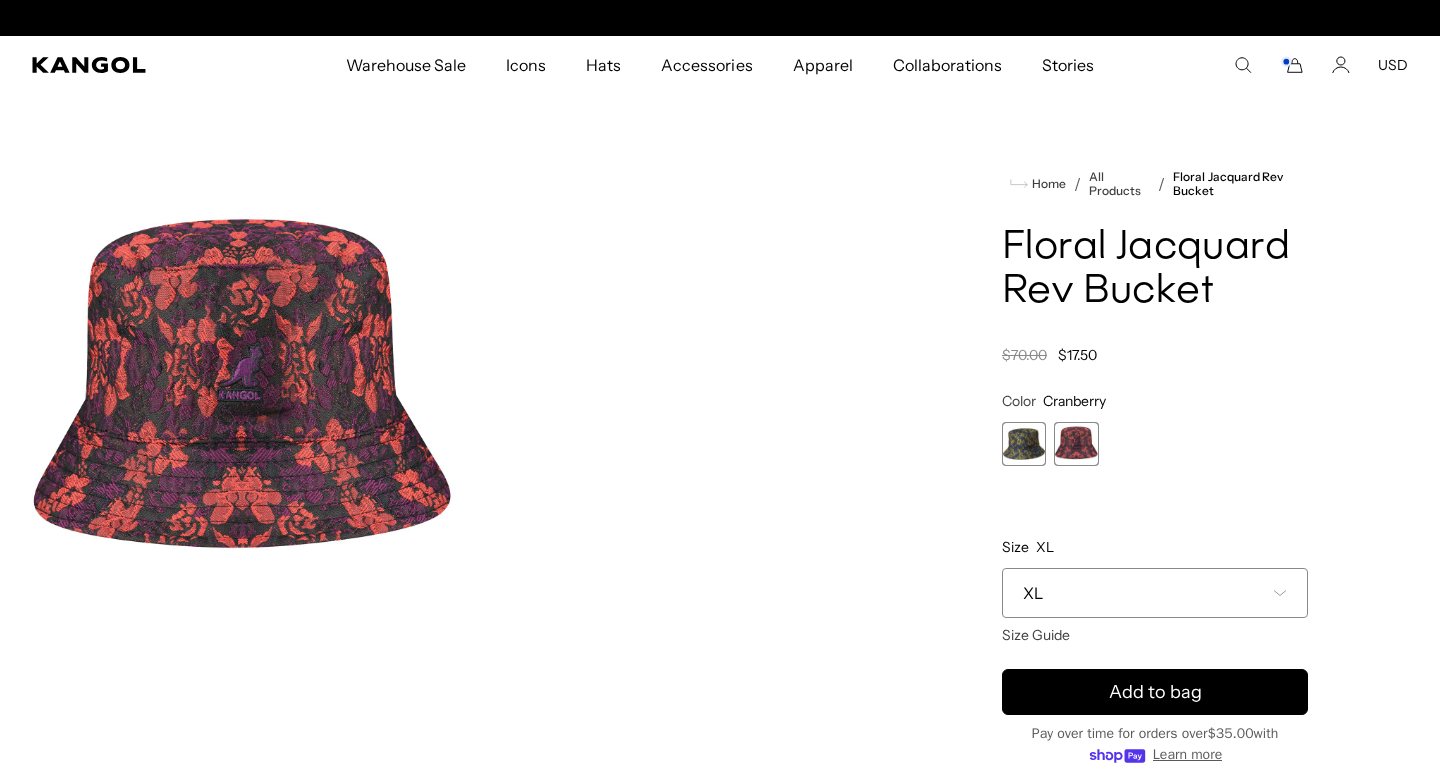 scroll, scrollTop: 0, scrollLeft: 0, axis: both 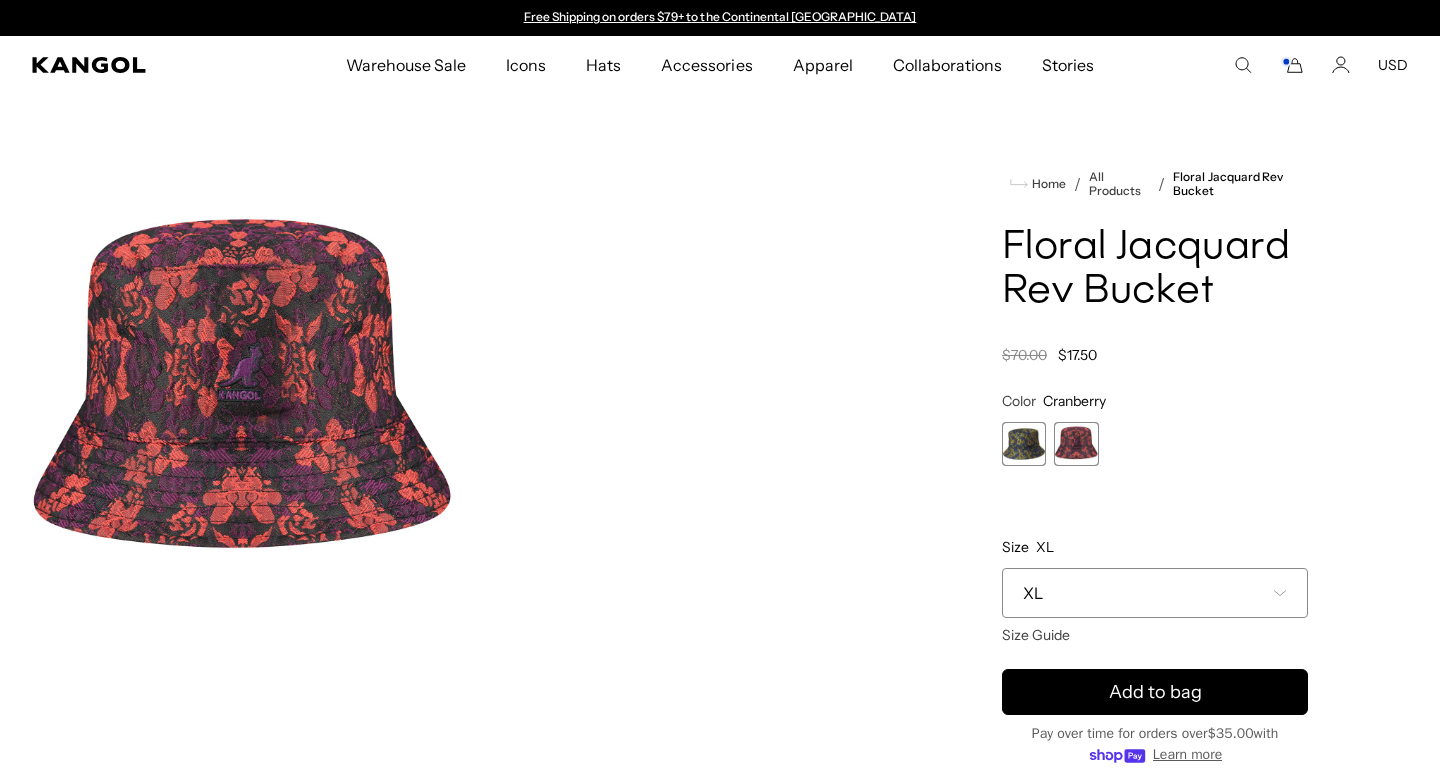 click on "XL" at bounding box center [1155, 593] 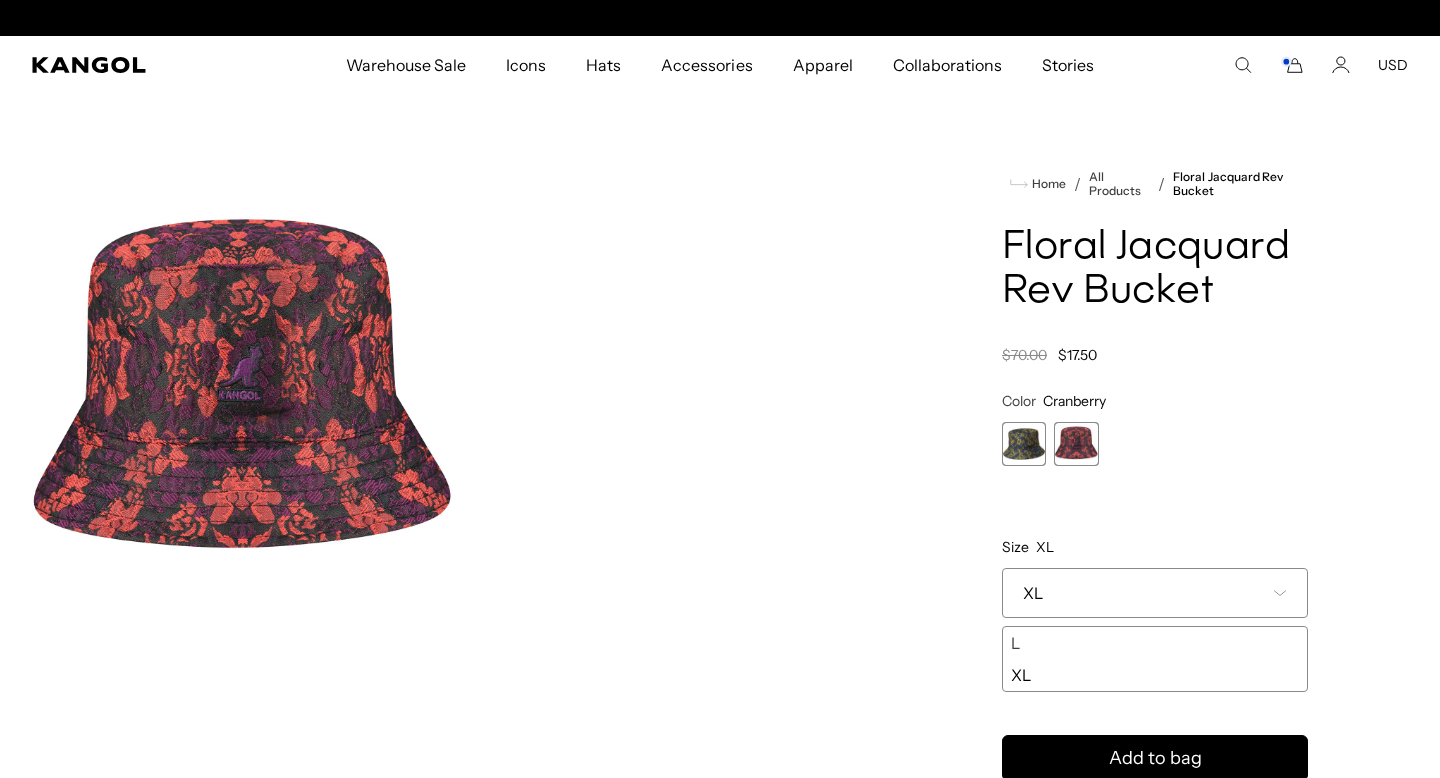 scroll, scrollTop: 0, scrollLeft: 412, axis: horizontal 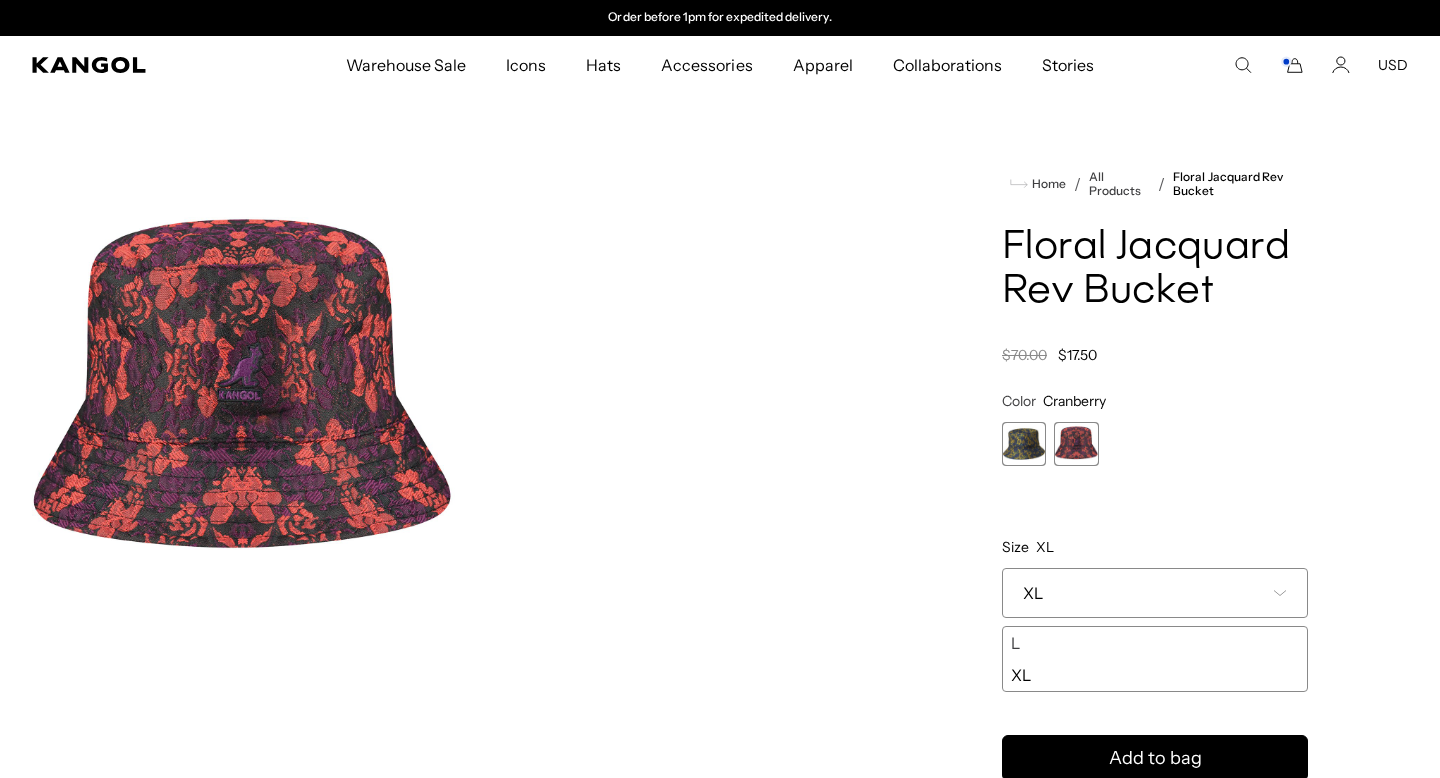 click on "L" at bounding box center (1155, 643) 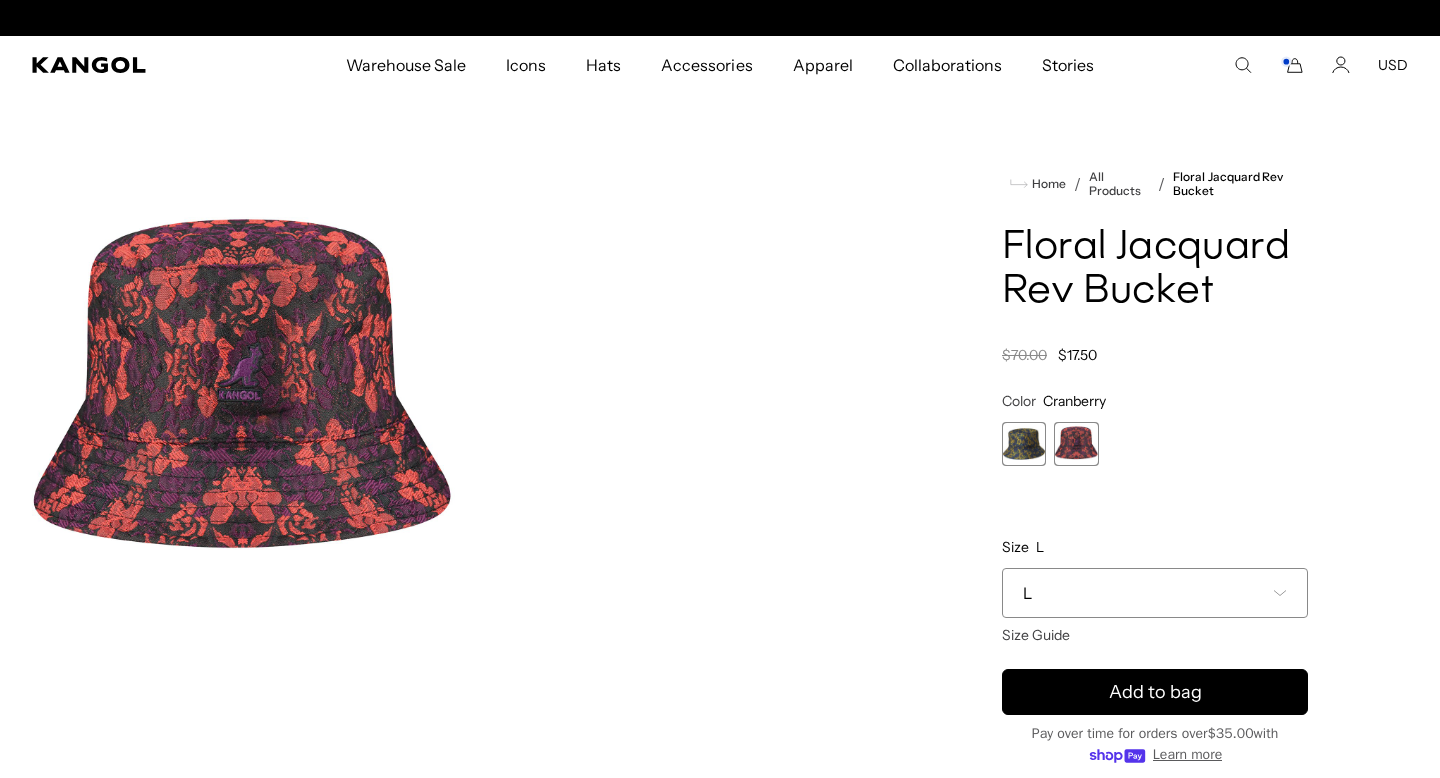 scroll, scrollTop: 0, scrollLeft: 0, axis: both 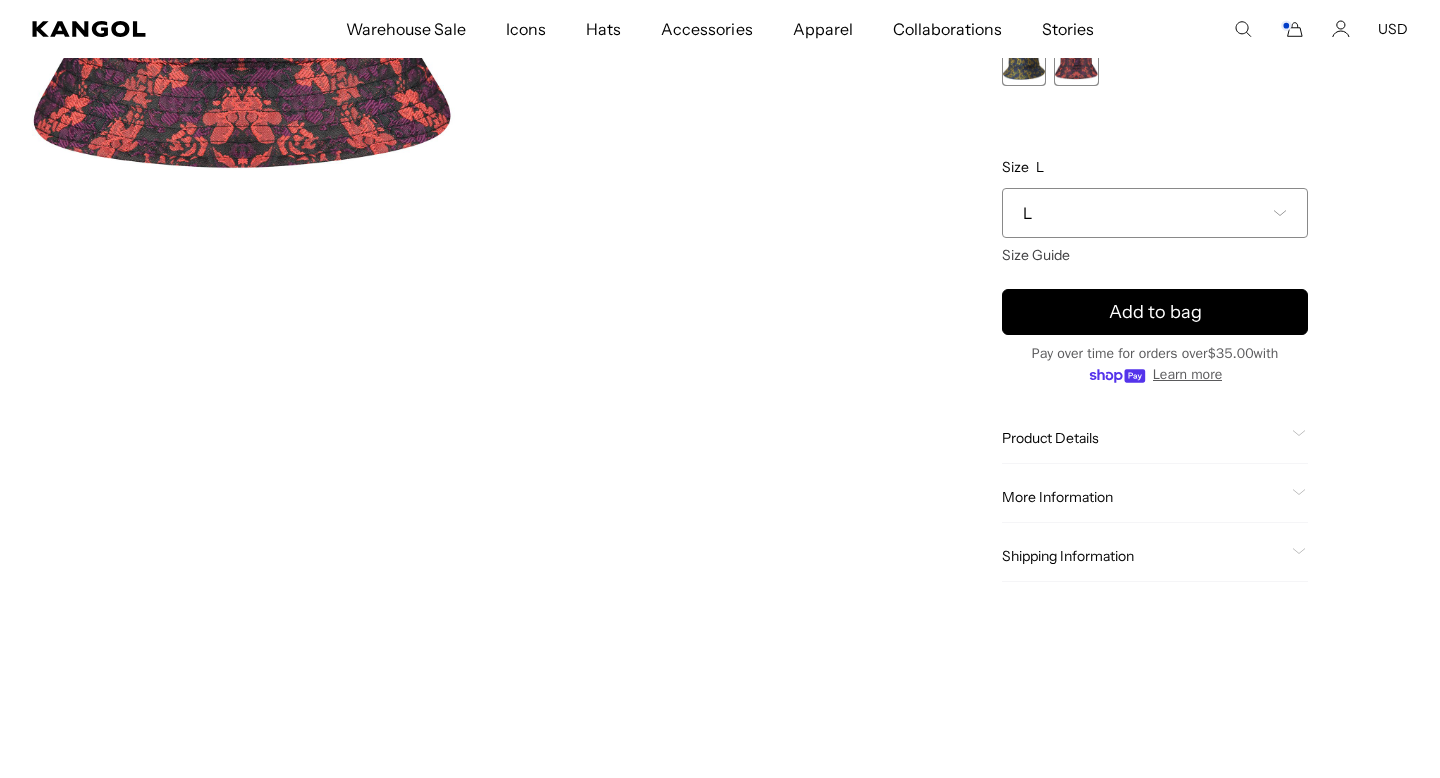 click on "More Information" 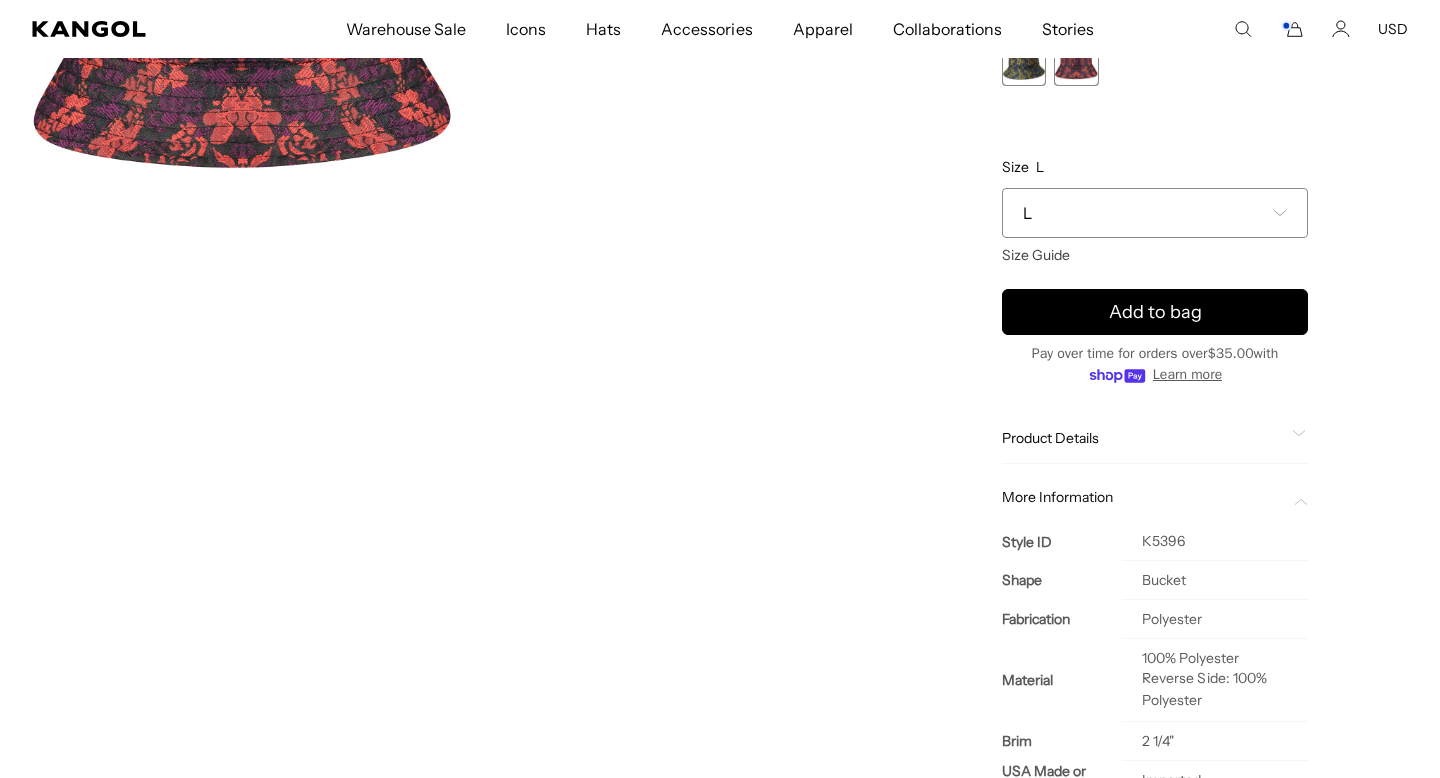 scroll, scrollTop: 0, scrollLeft: 0, axis: both 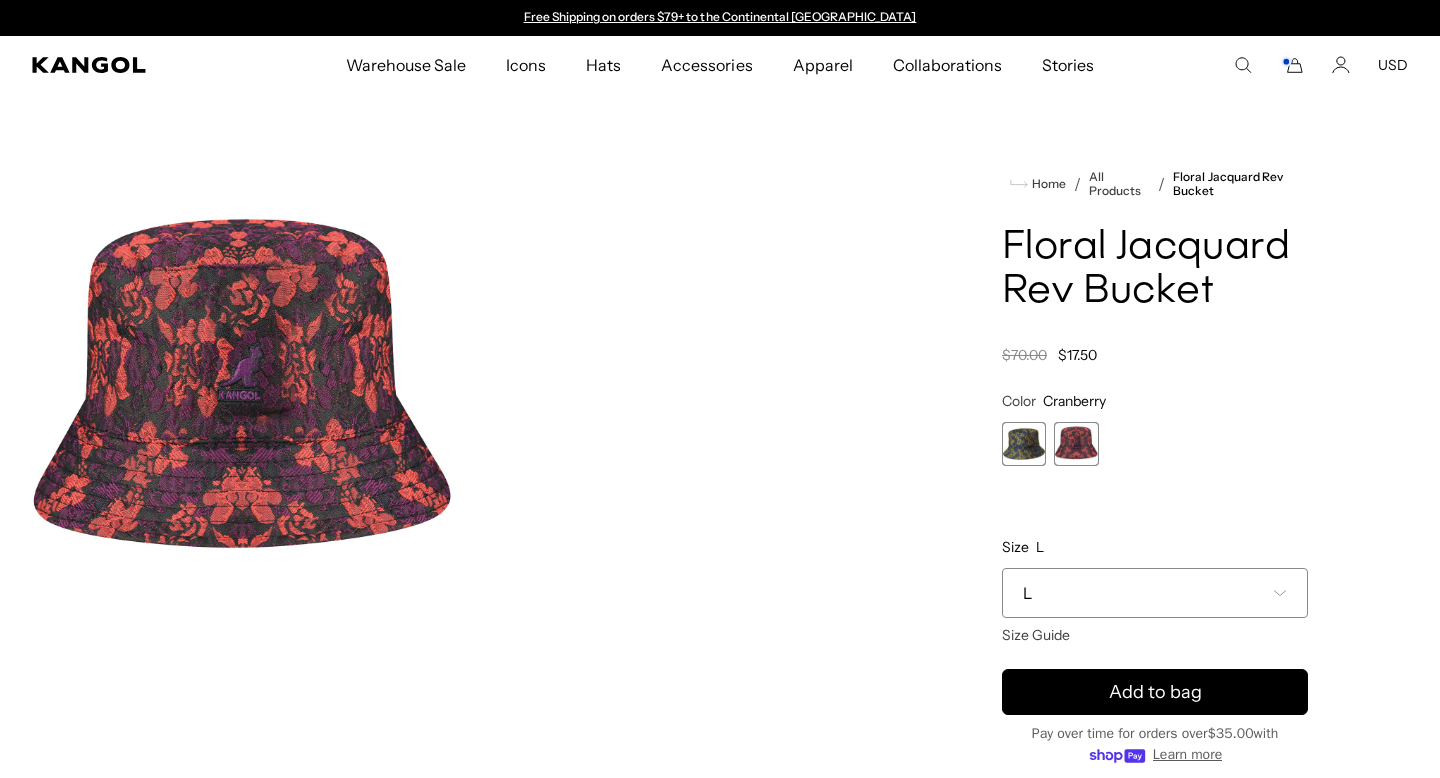 click at bounding box center [1024, 444] 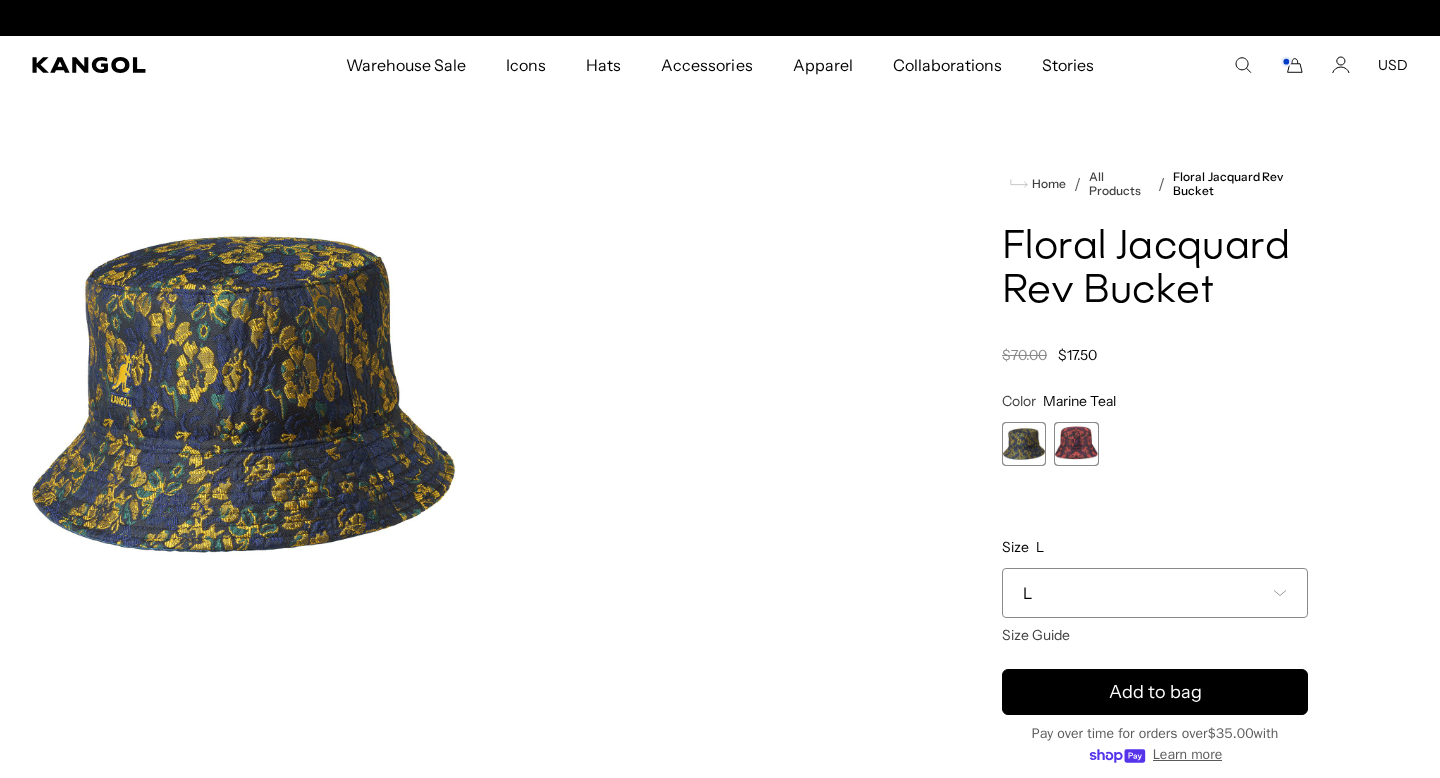 scroll, scrollTop: 0, scrollLeft: 0, axis: both 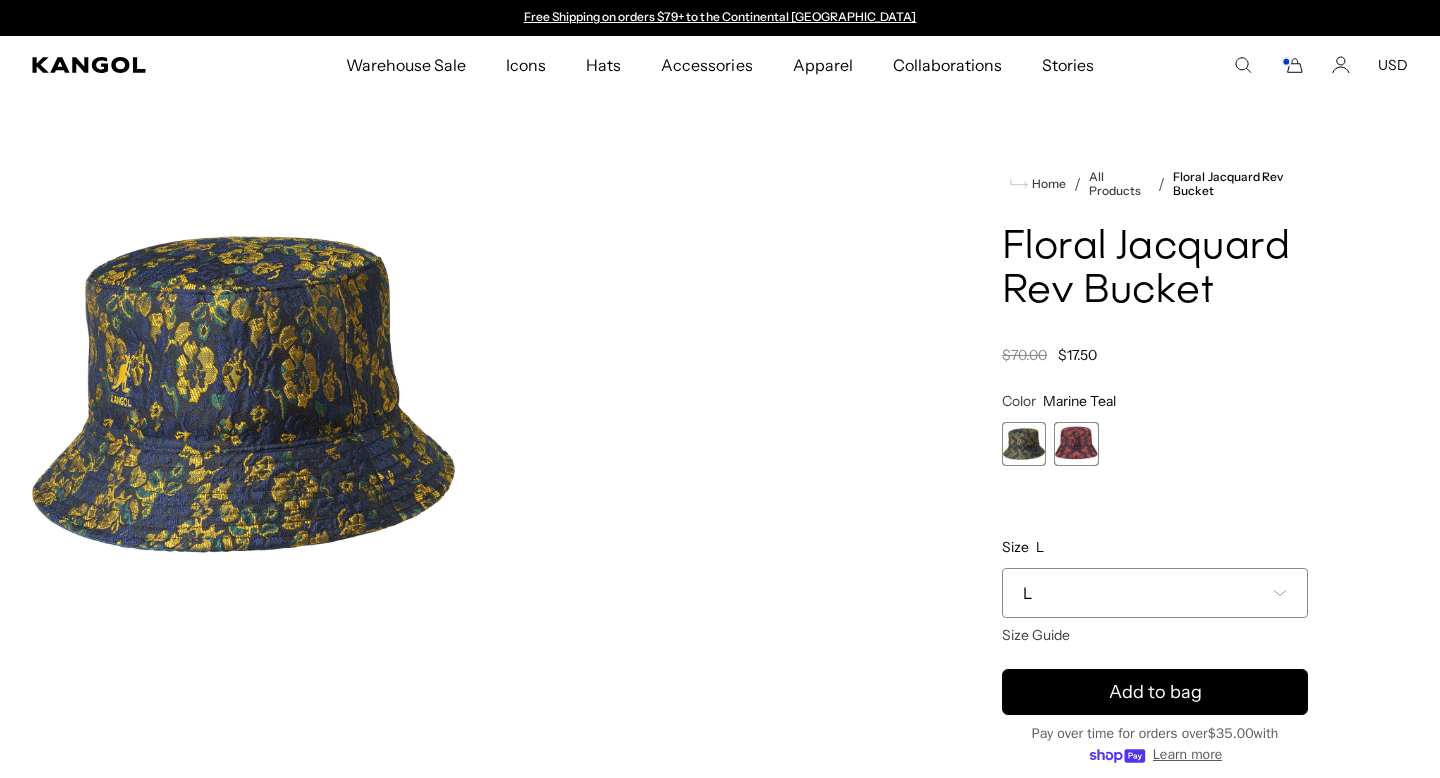 click at bounding box center (1076, 444) 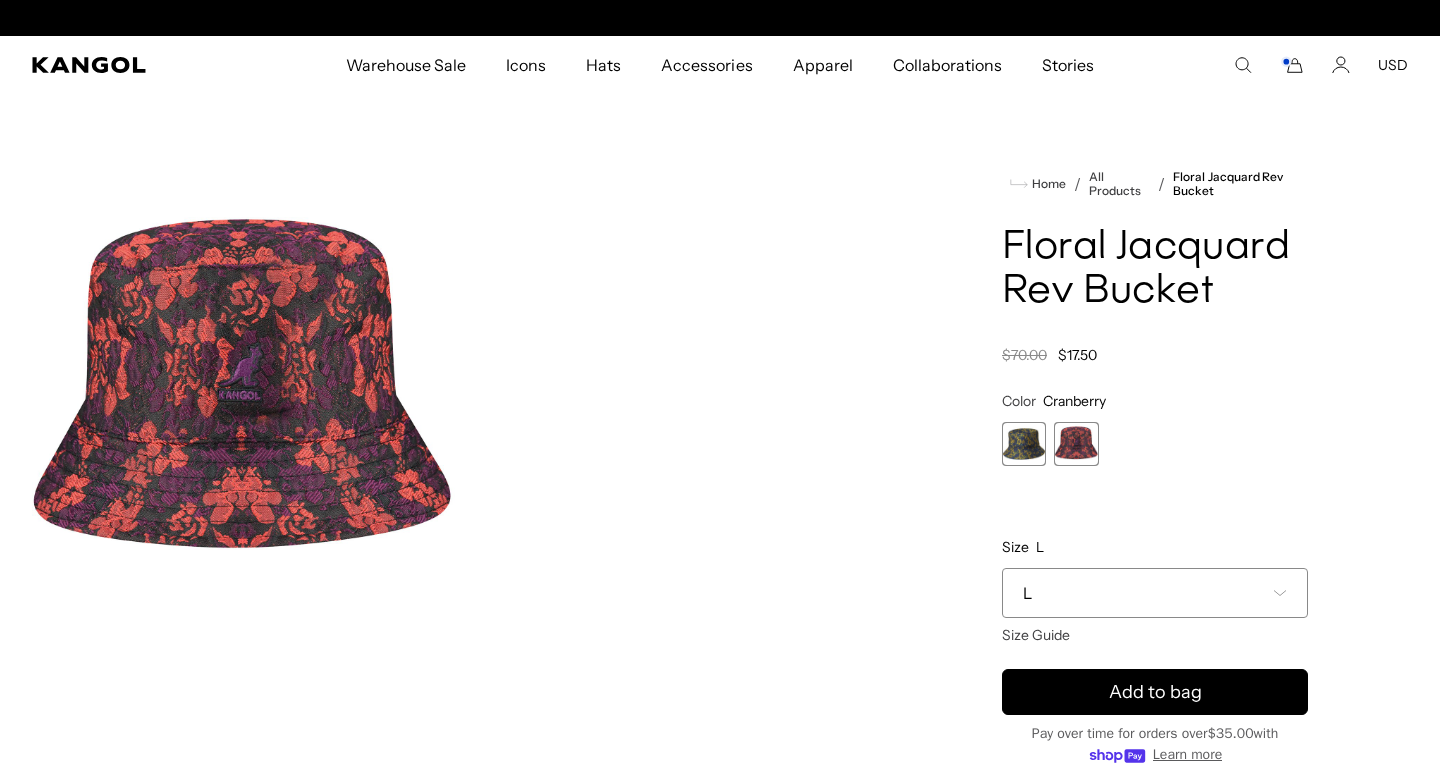 scroll, scrollTop: 0, scrollLeft: 412, axis: horizontal 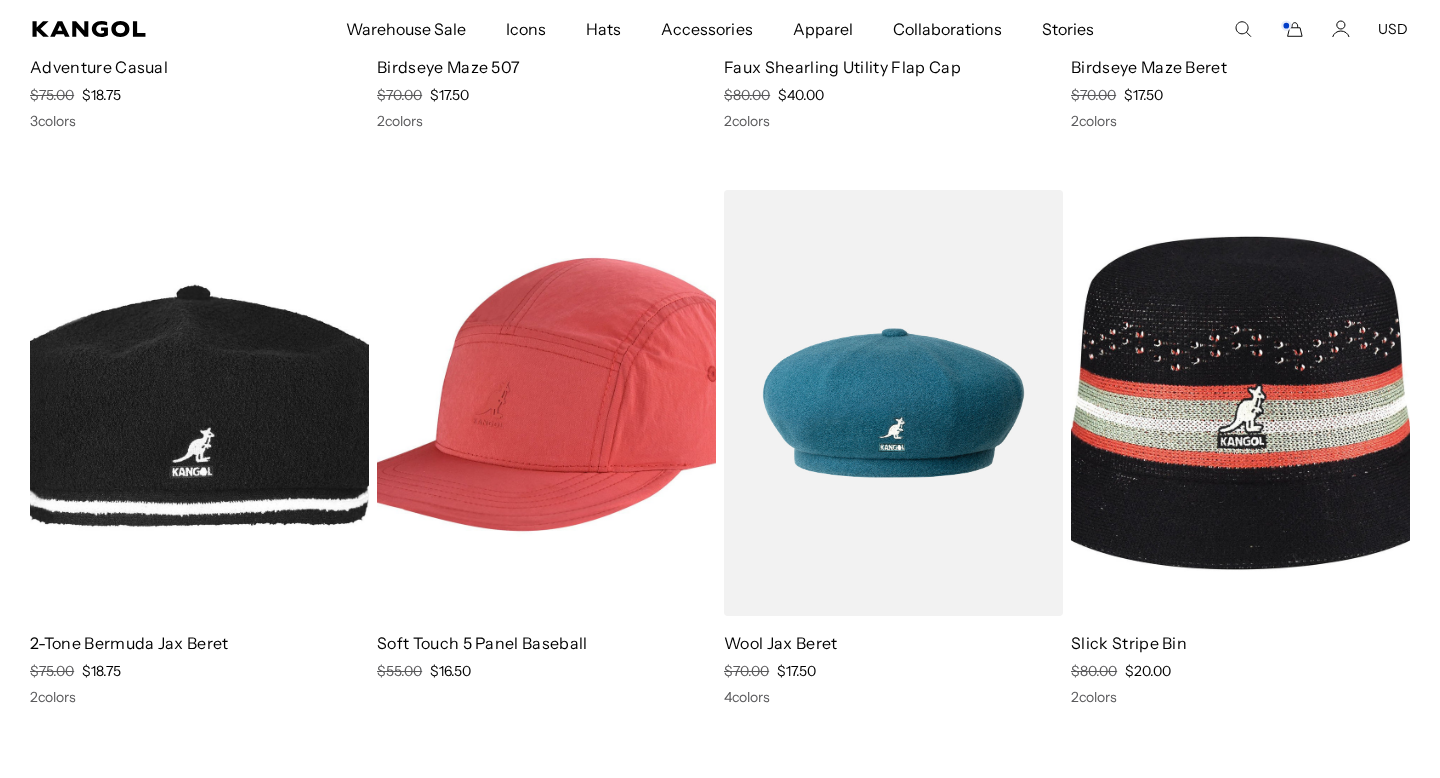 click at bounding box center [1240, 403] 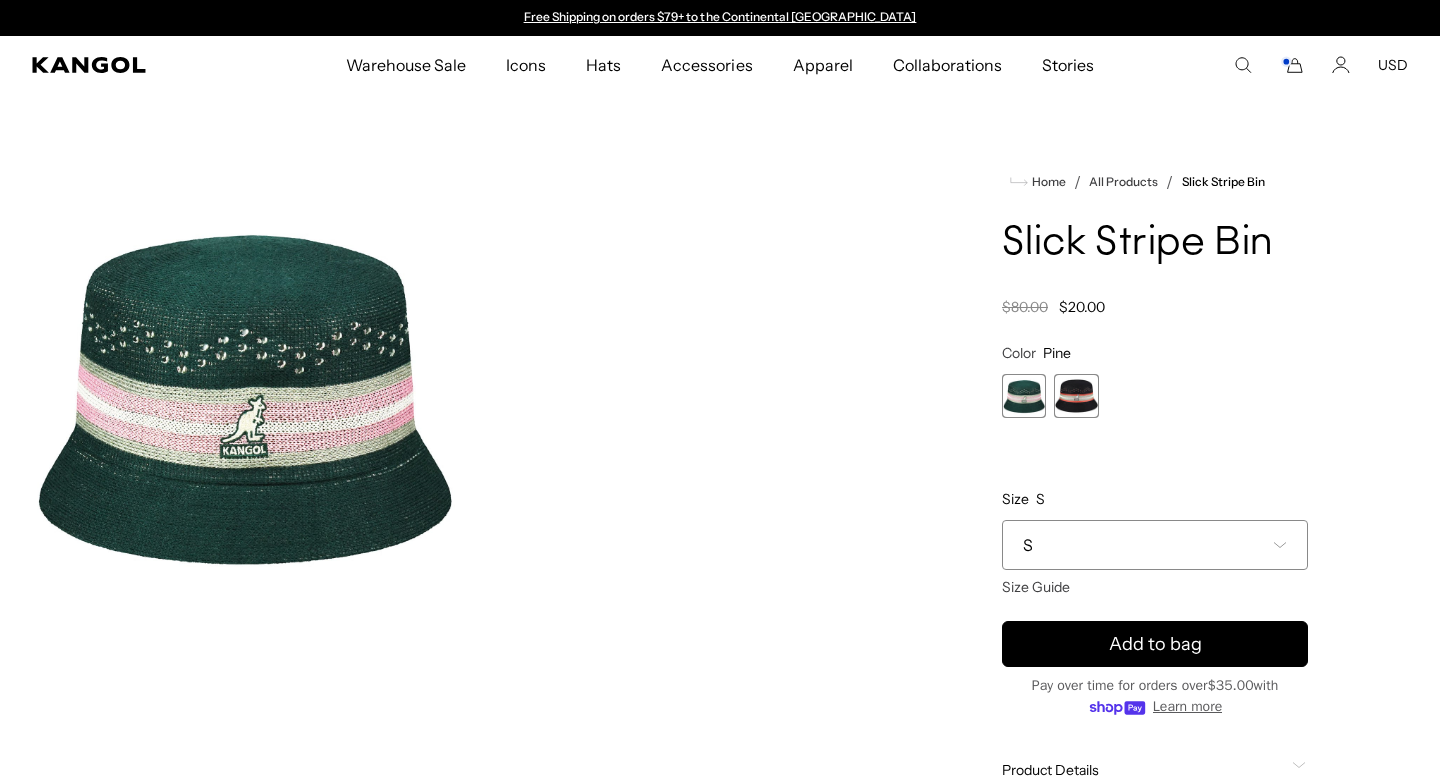 scroll, scrollTop: 0, scrollLeft: 0, axis: both 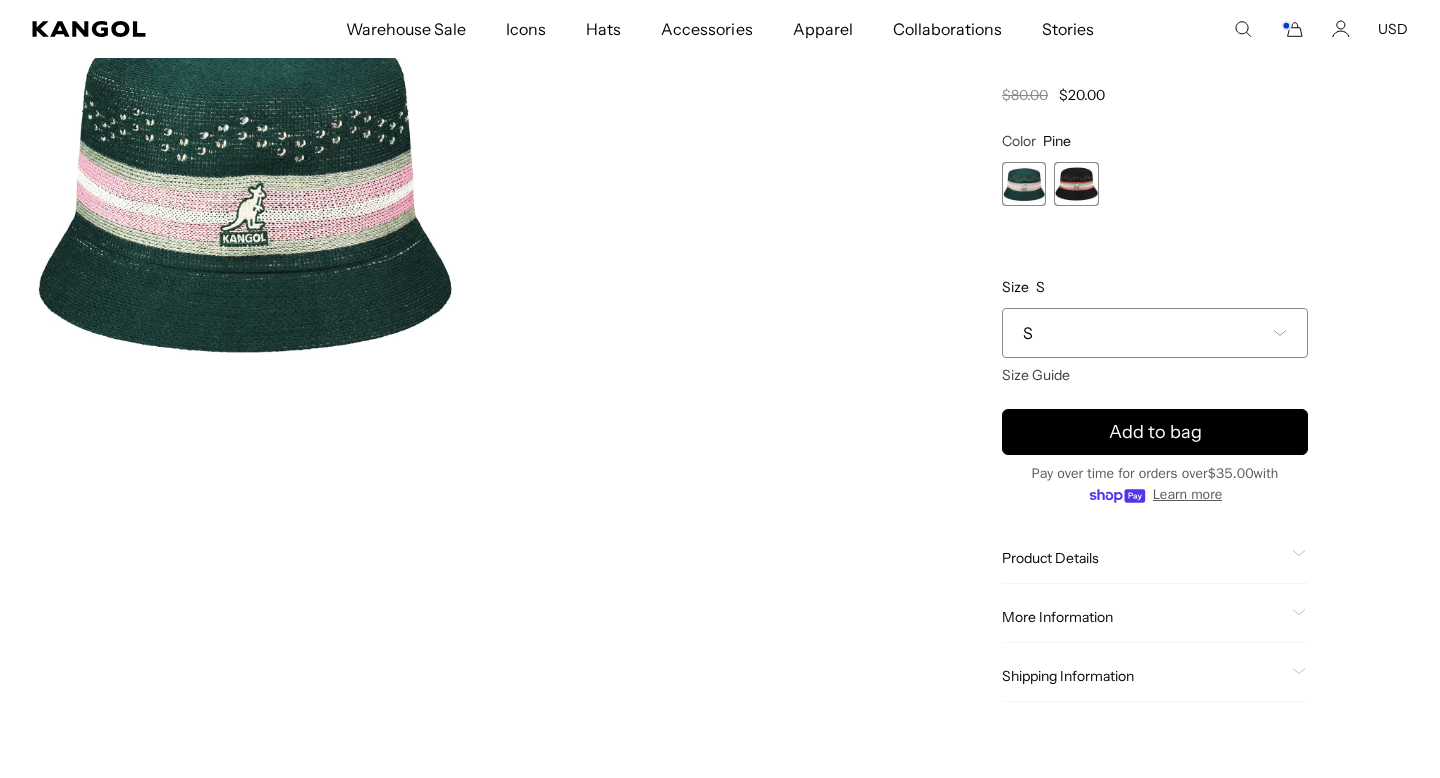 click on "More Information
Style ID
K3585
Shape
Bucket
Fabrication
Blend
Material
40% Modacrylic/35% Acrylic/19% Polyester/6% Wool
Brim
1 1/2"
USA Made or Imported
Imported" 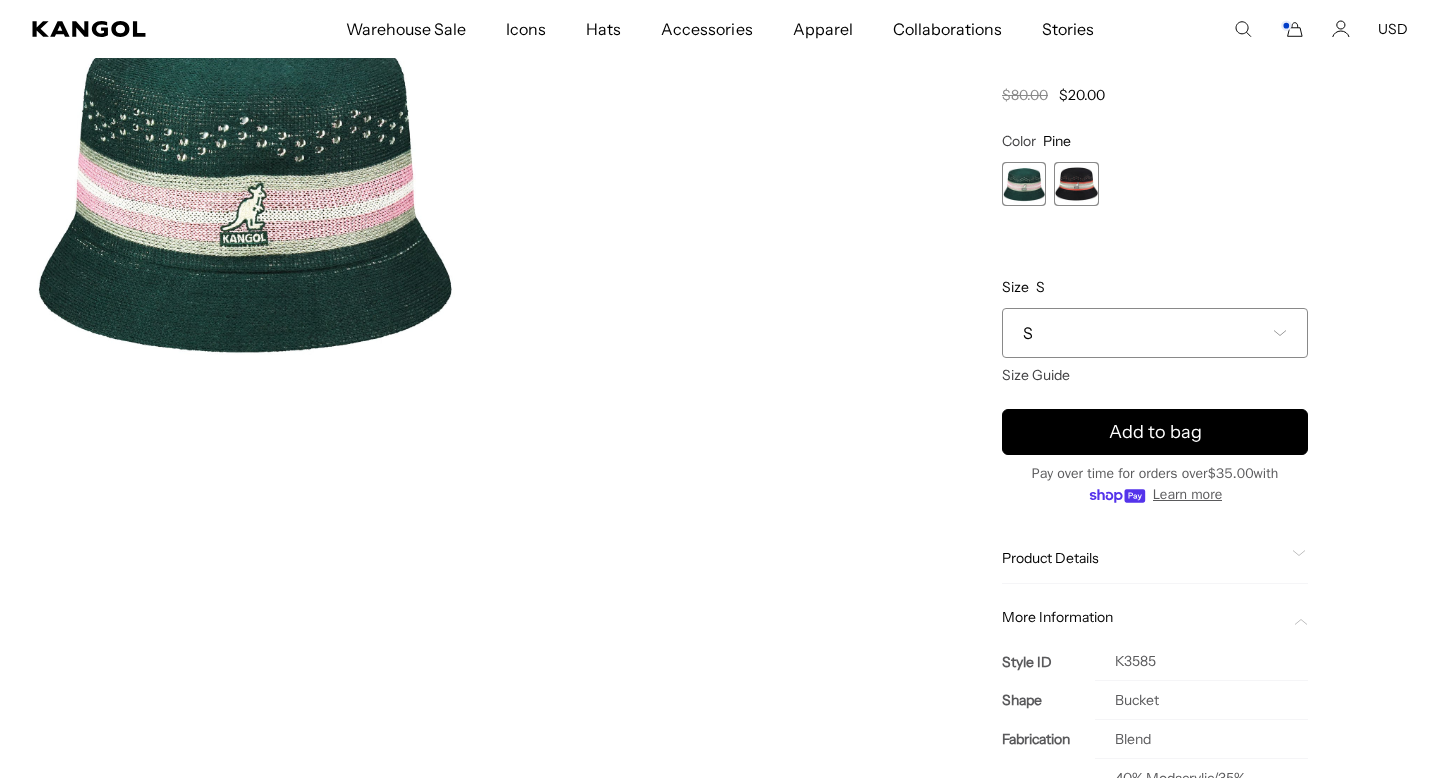 scroll, scrollTop: 0, scrollLeft: 0, axis: both 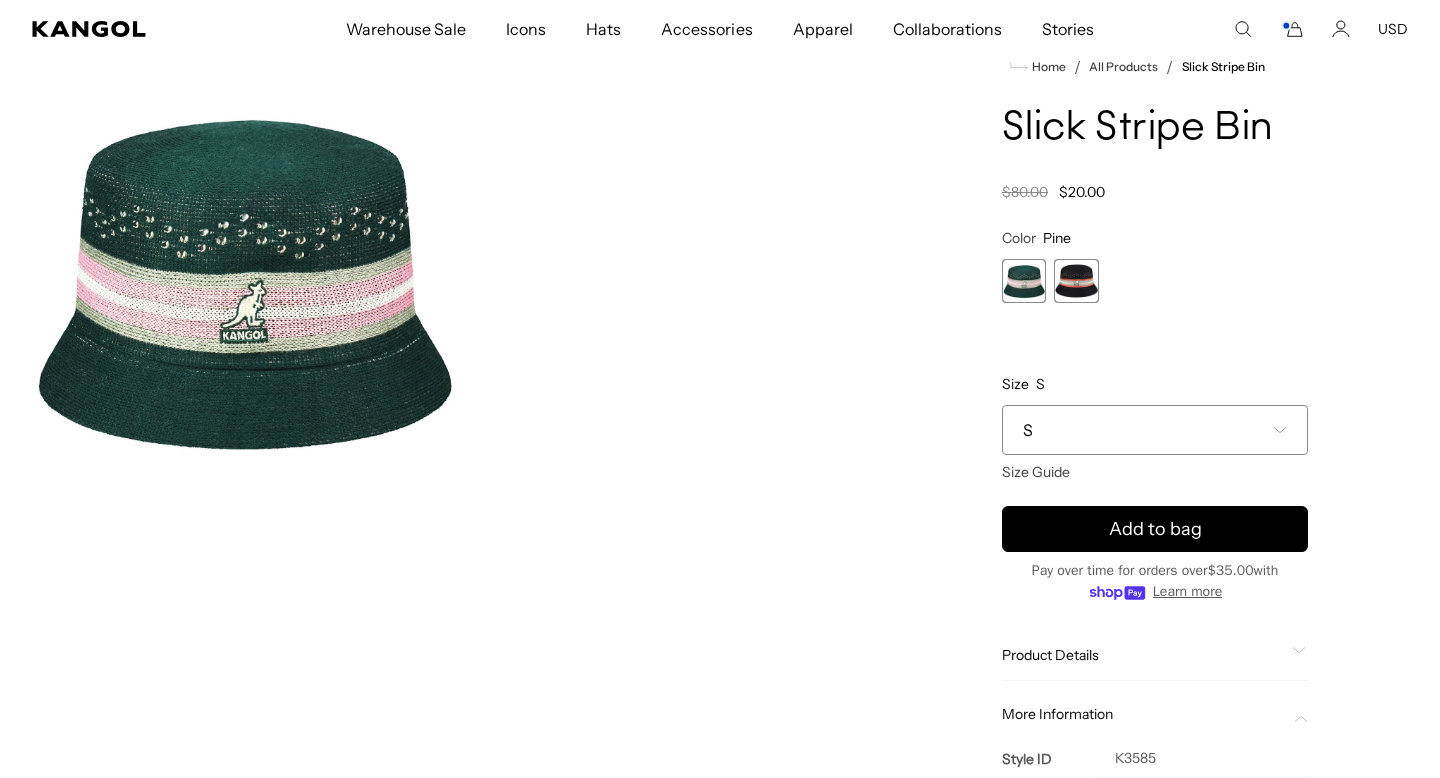 click at bounding box center [243, 279] 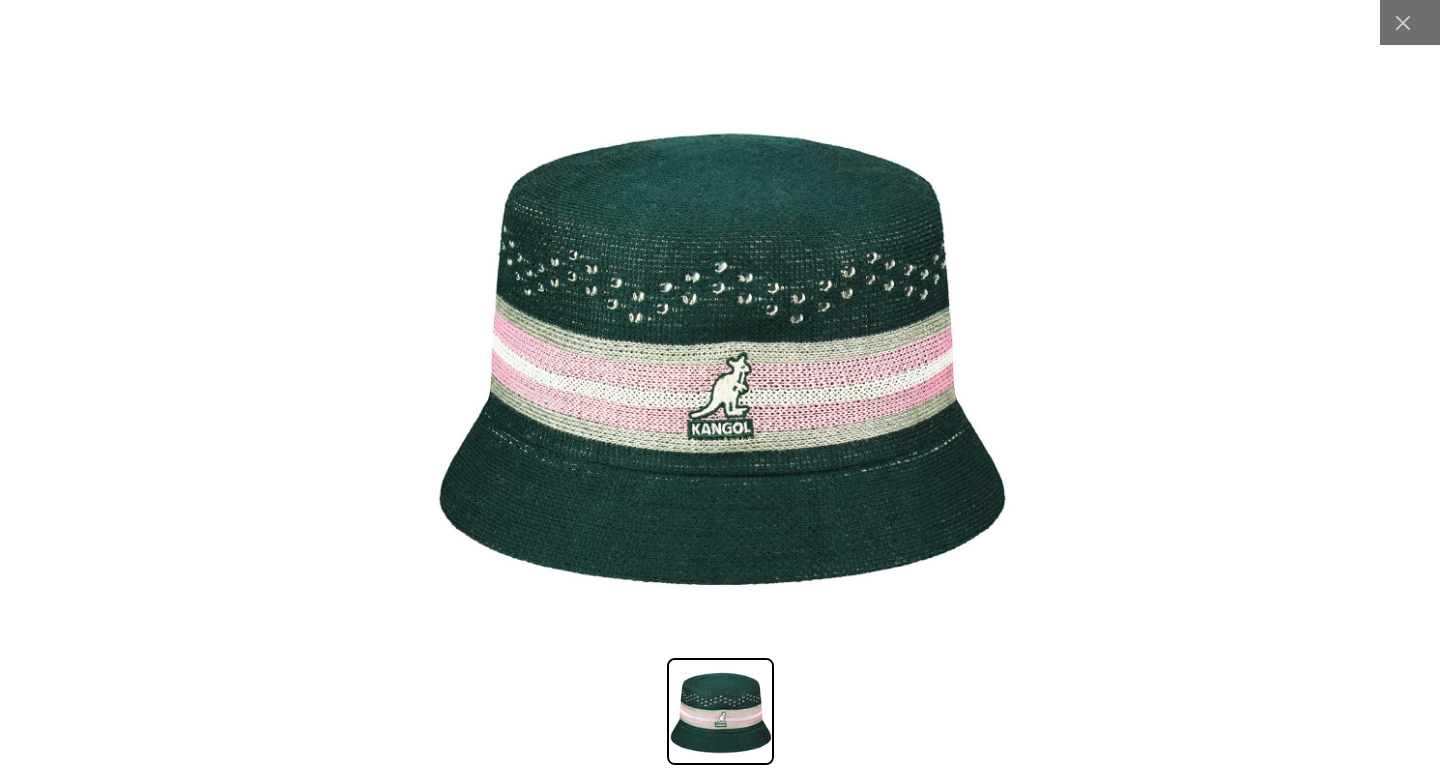 scroll, scrollTop: 0, scrollLeft: 412, axis: horizontal 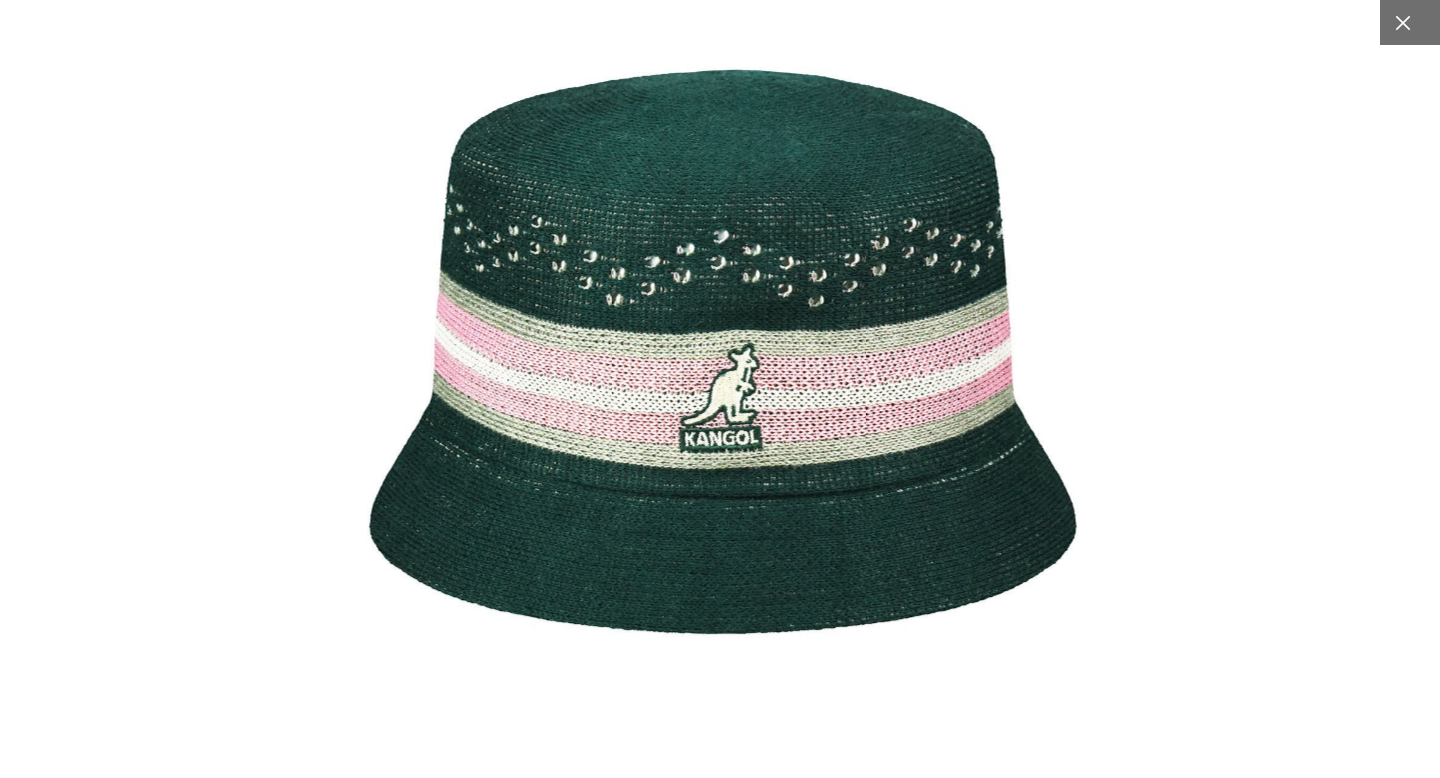 click 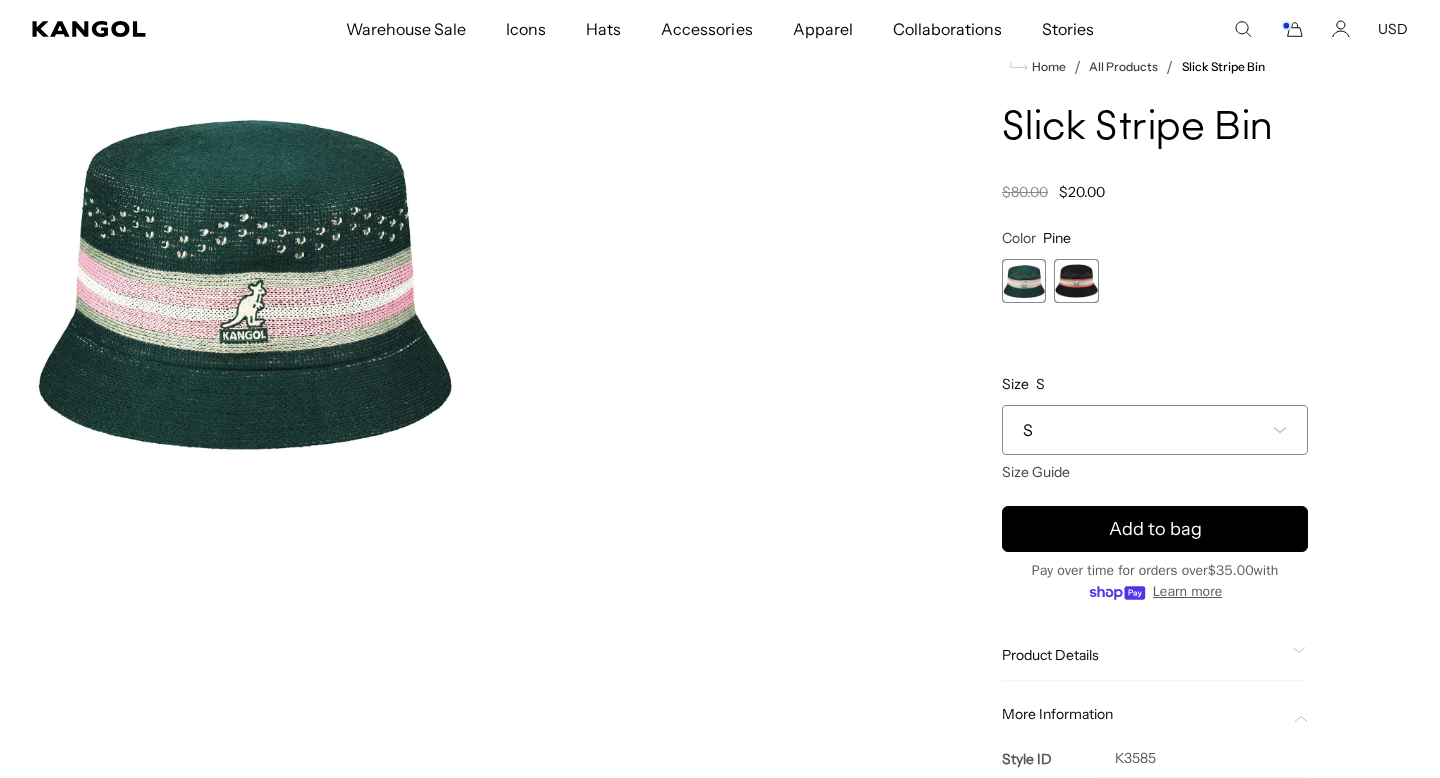 scroll, scrollTop: 0, scrollLeft: 412, axis: horizontal 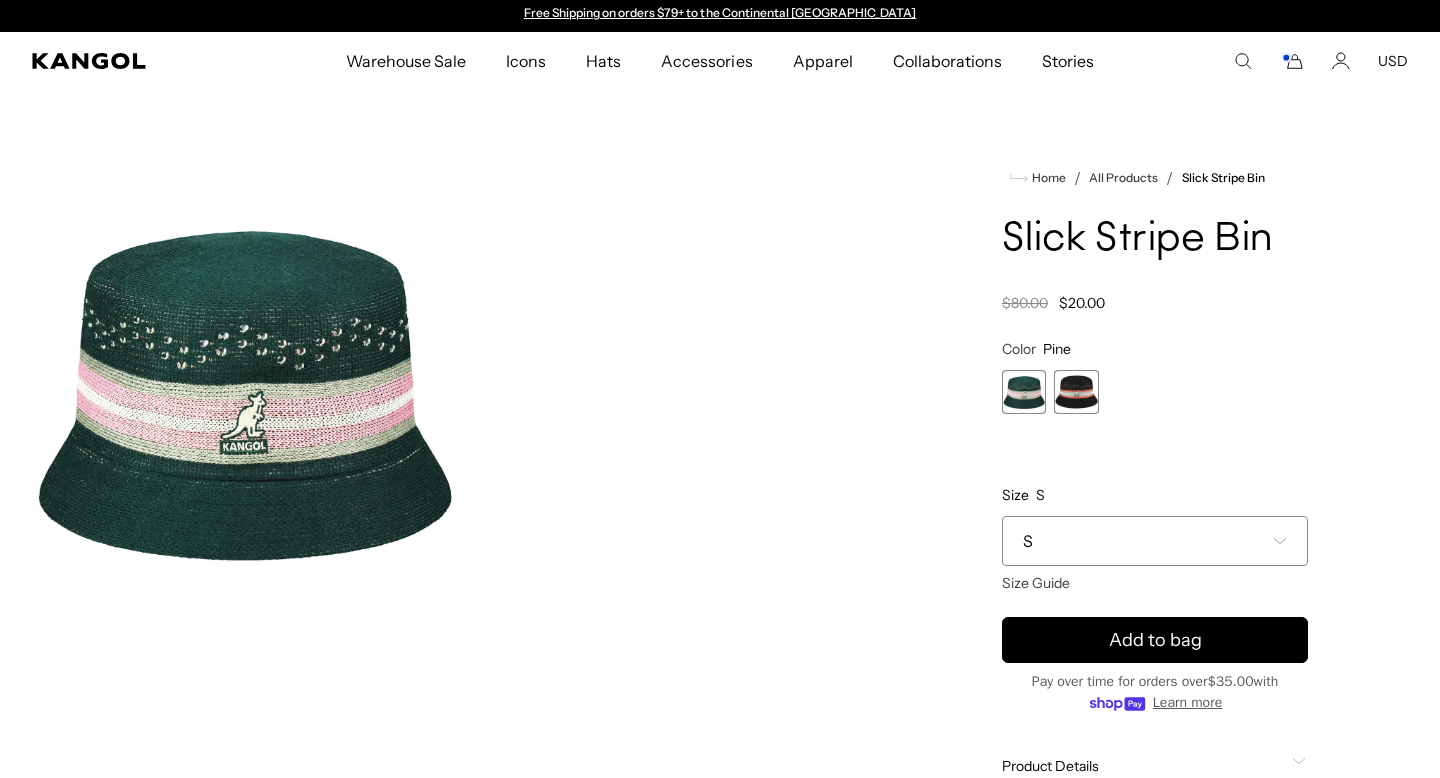 click on "S" at bounding box center [1155, 541] 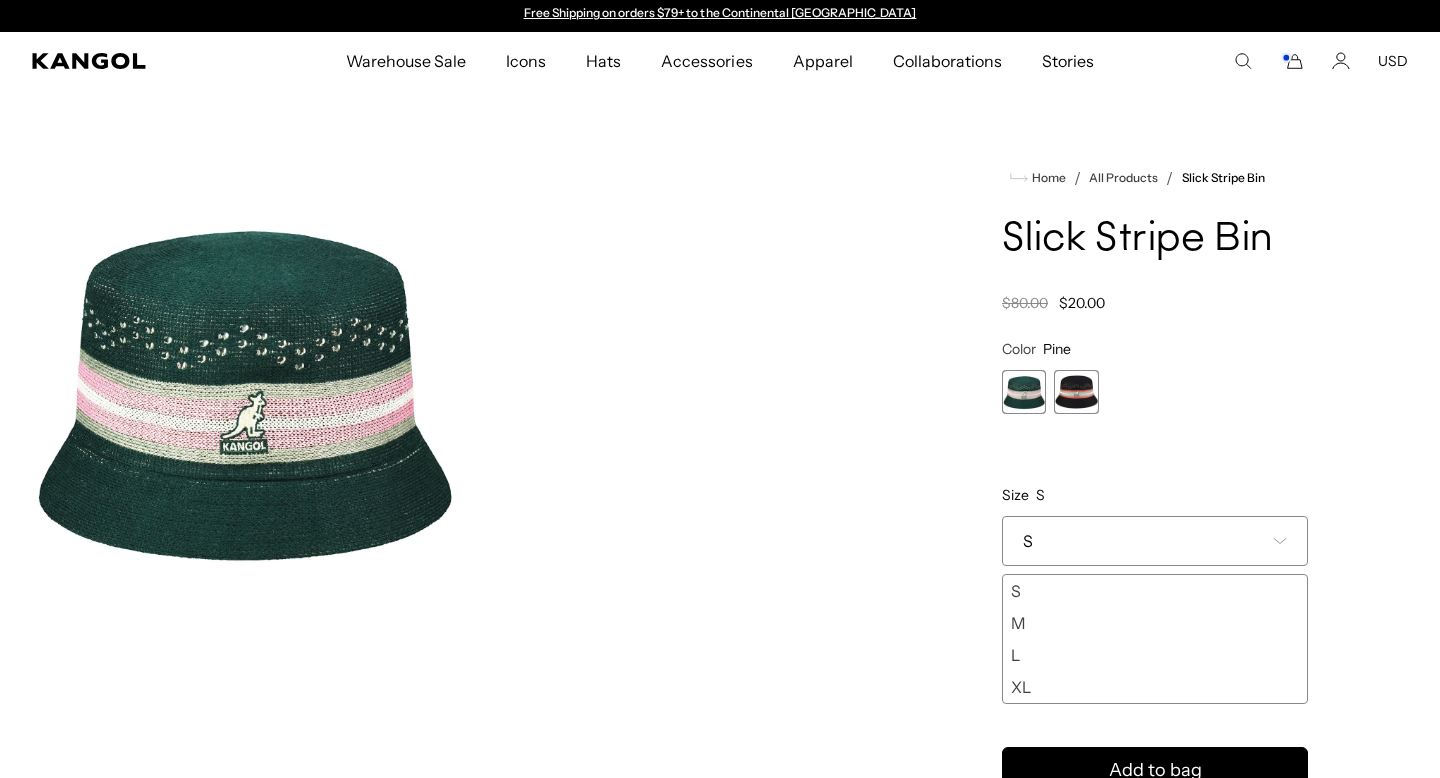 click on "M" at bounding box center [1155, 623] 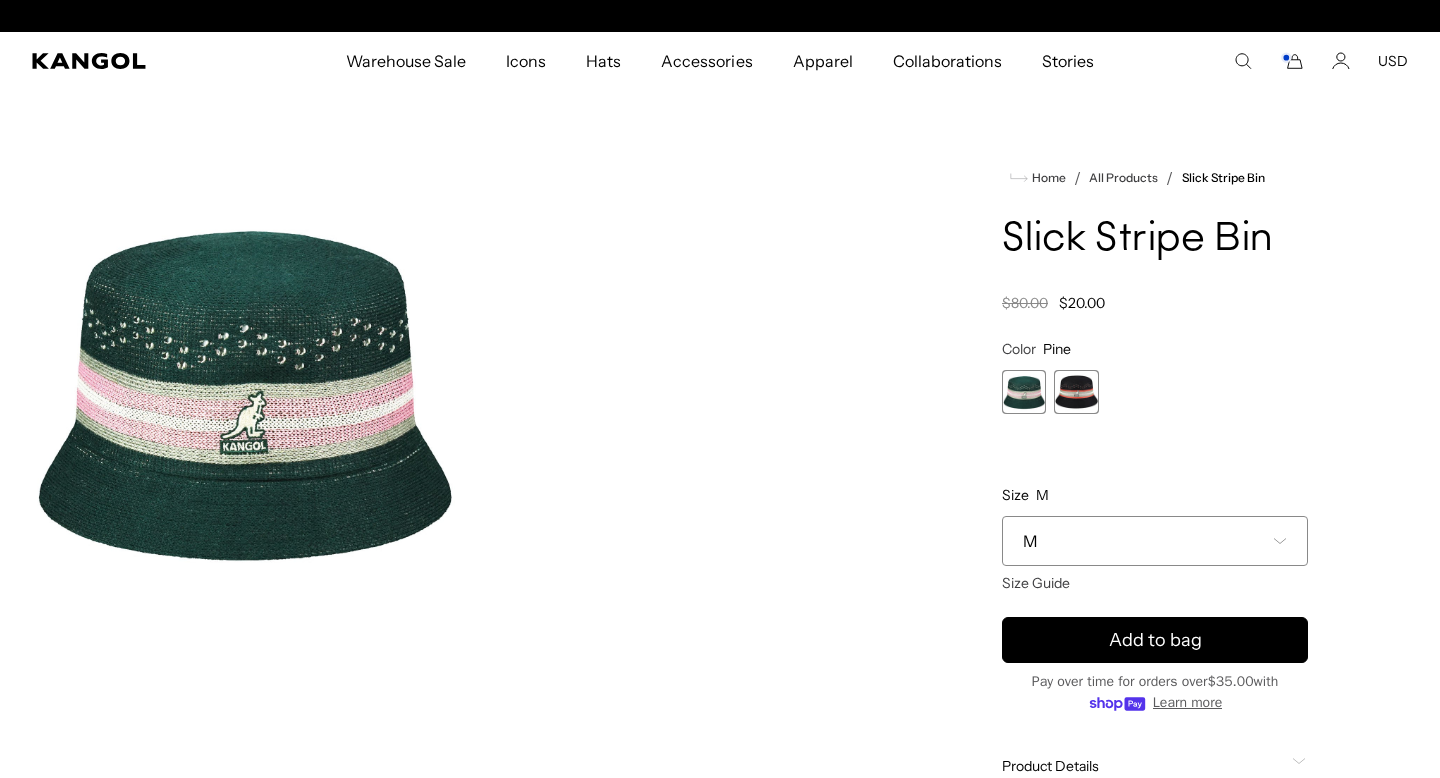 scroll, scrollTop: 0, scrollLeft: 0, axis: both 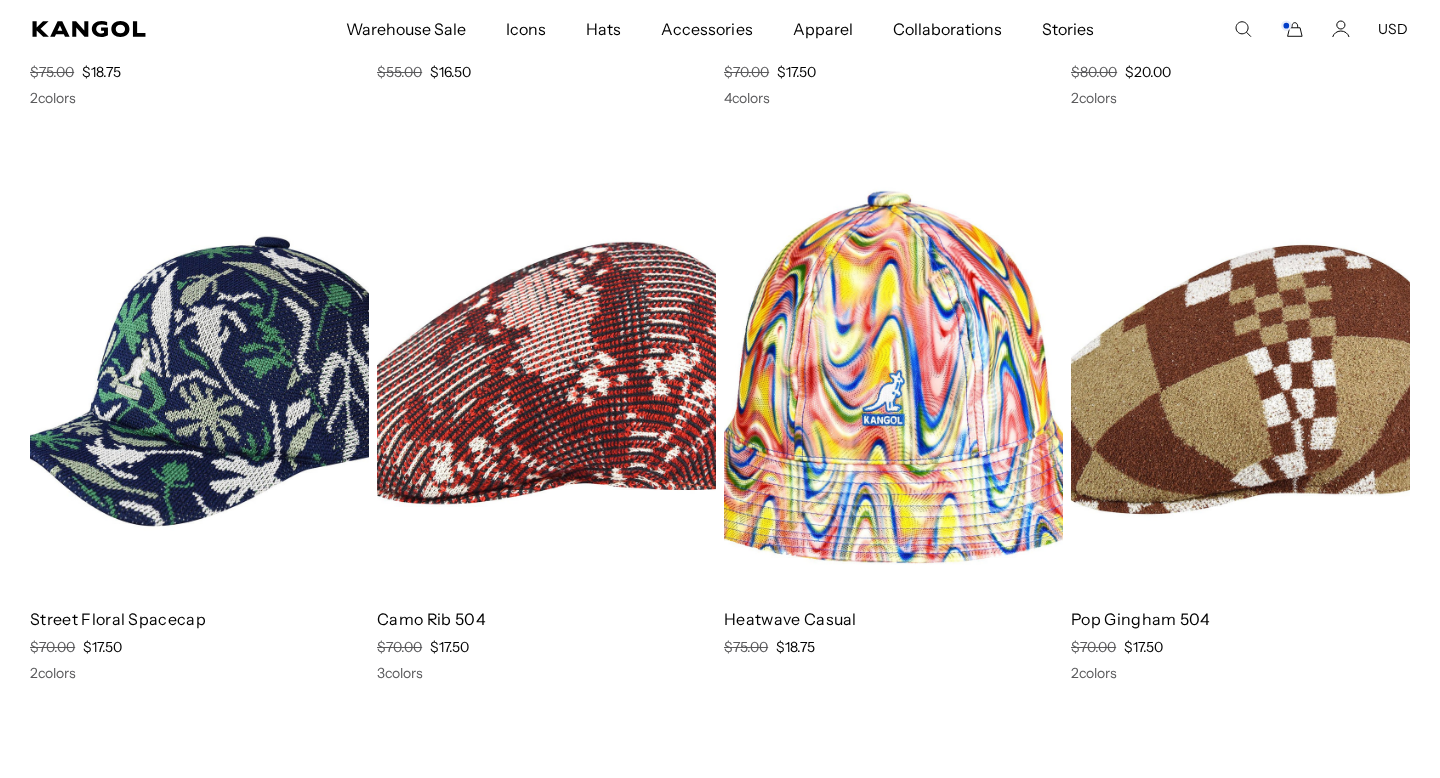 click at bounding box center [893, 380] 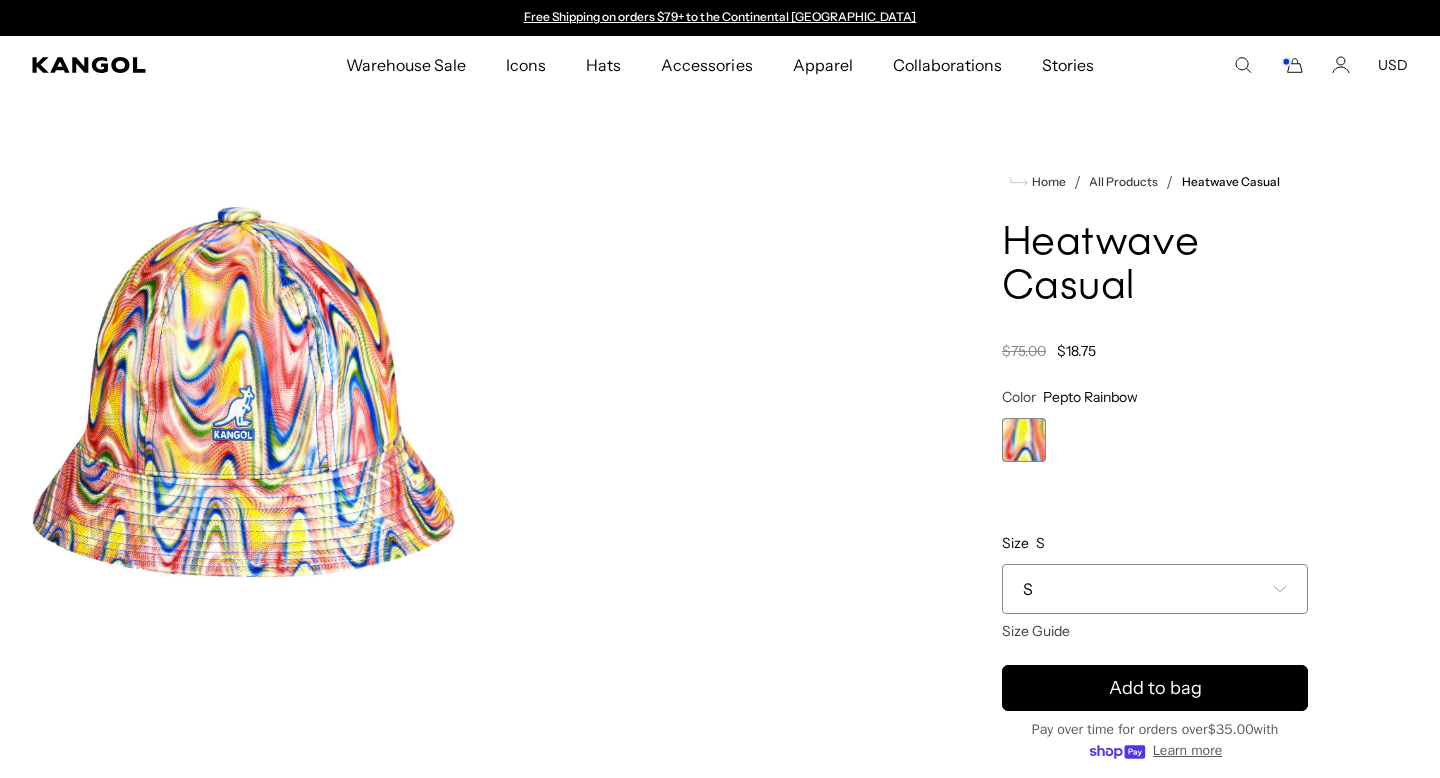scroll, scrollTop: 0, scrollLeft: 0, axis: both 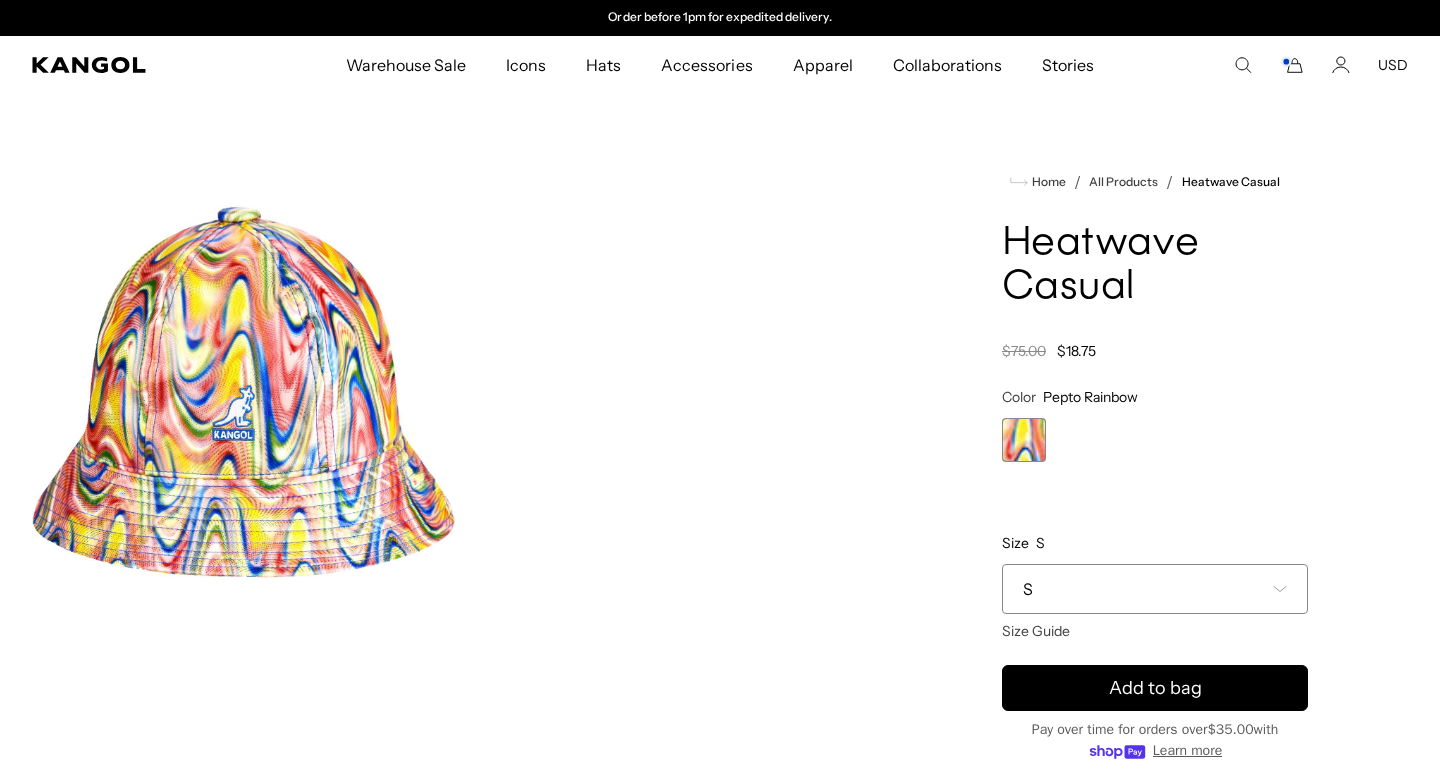 click on "S" at bounding box center (1155, 589) 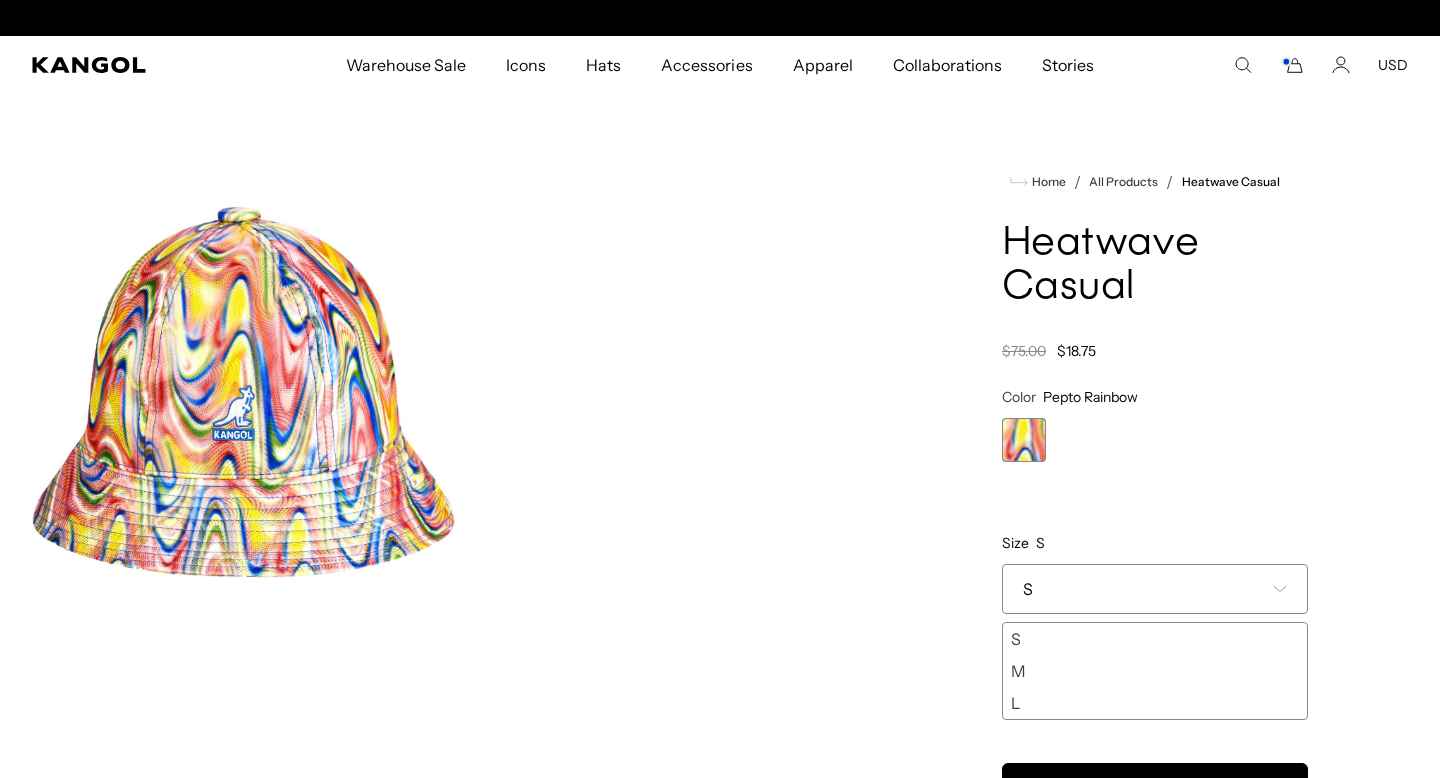 scroll, scrollTop: 0, scrollLeft: 0, axis: both 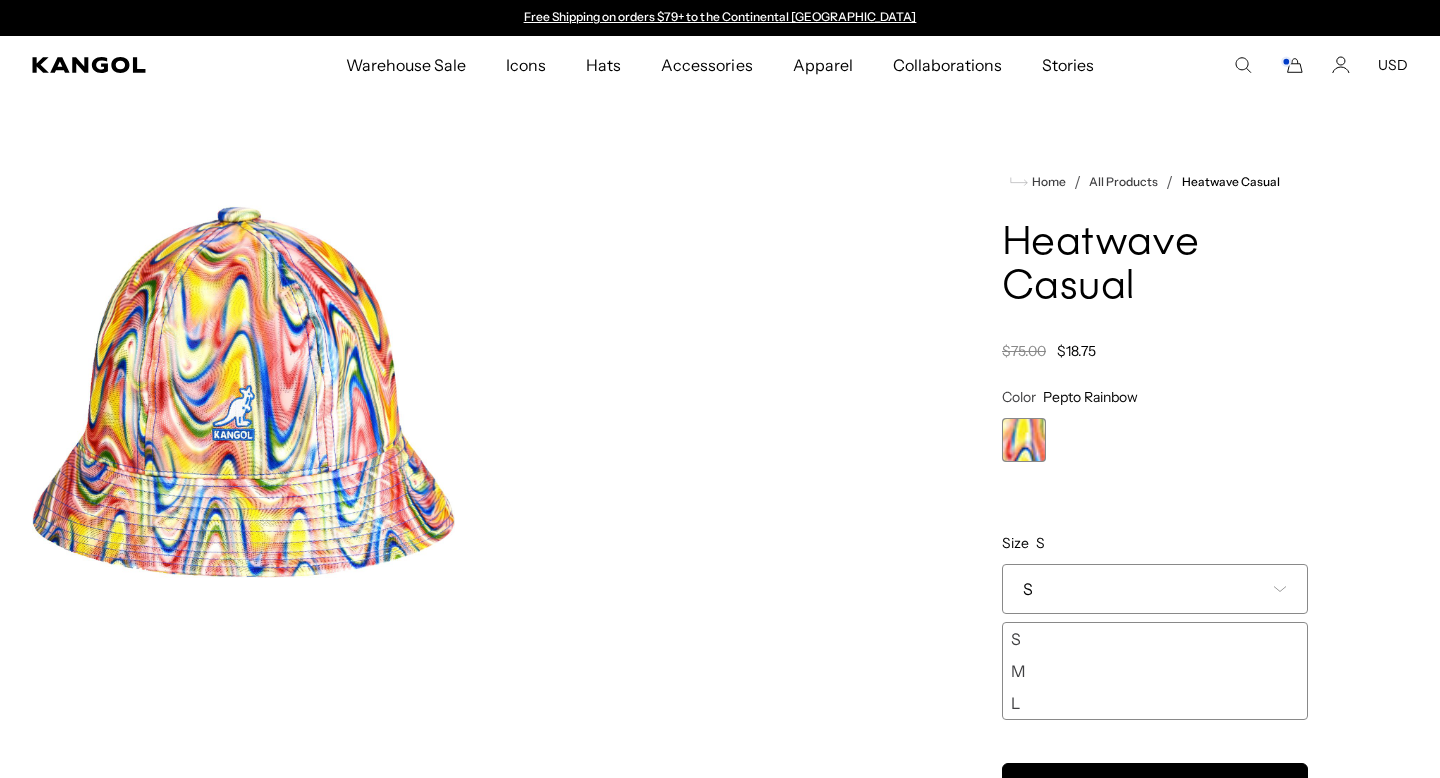 click on "M" at bounding box center (1155, 671) 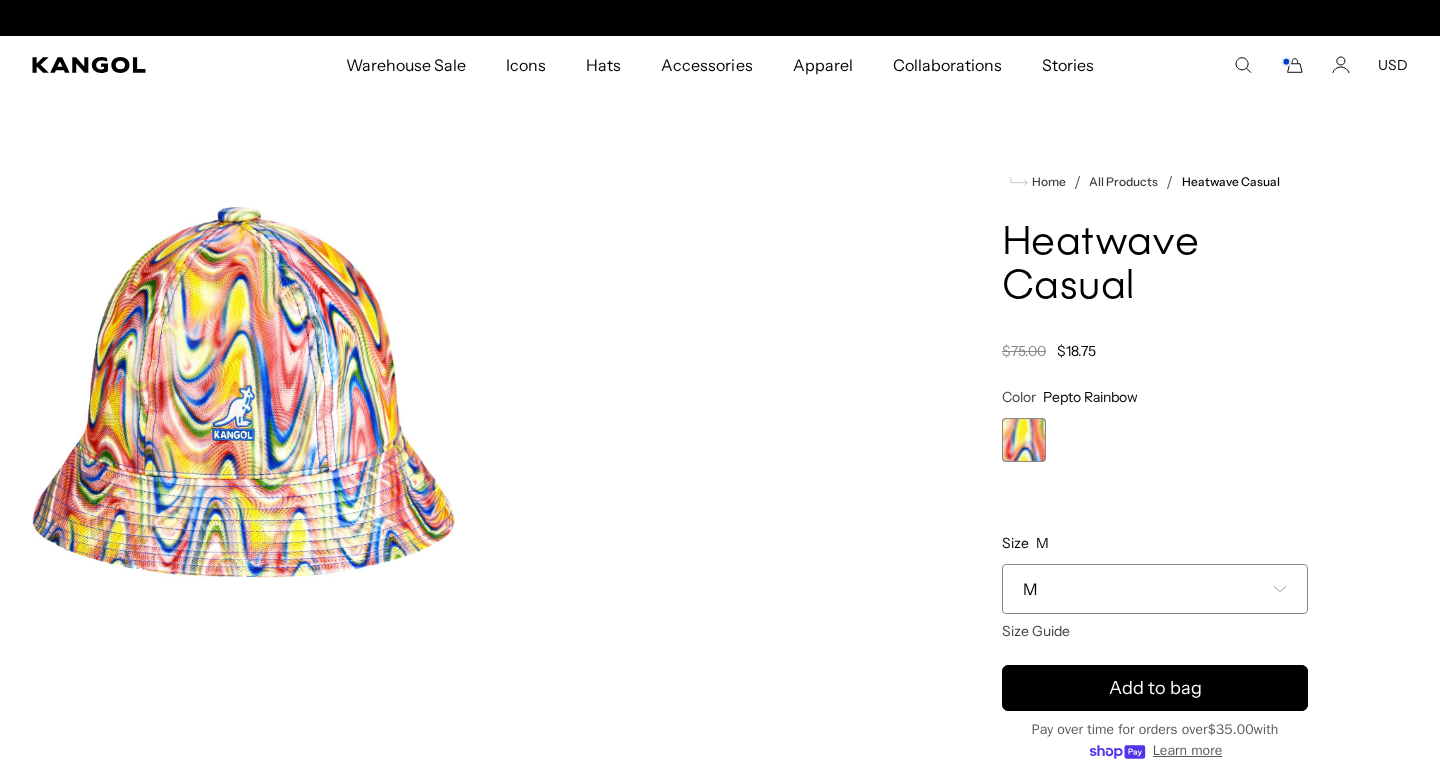scroll, scrollTop: 0, scrollLeft: 412, axis: horizontal 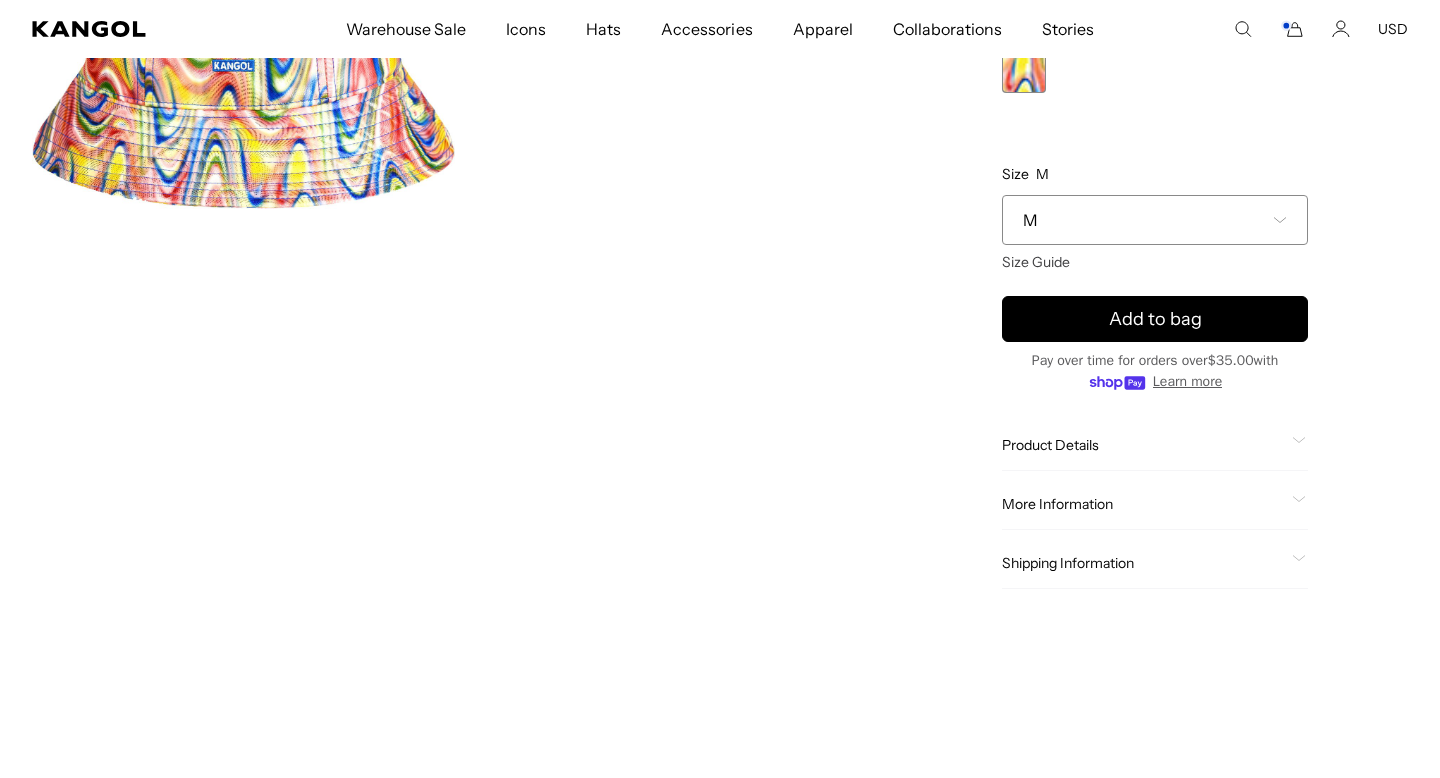 click on "More Information" 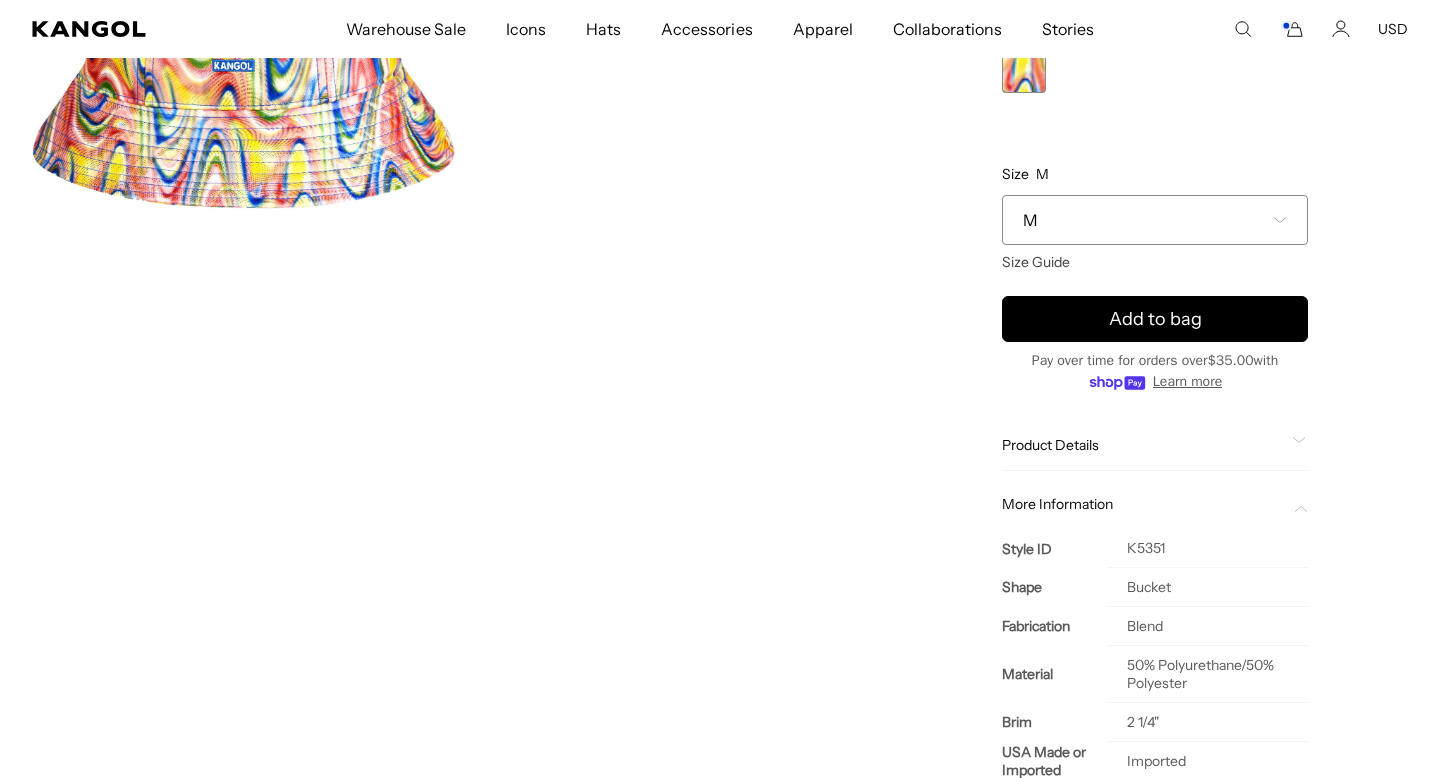scroll, scrollTop: 0, scrollLeft: 0, axis: both 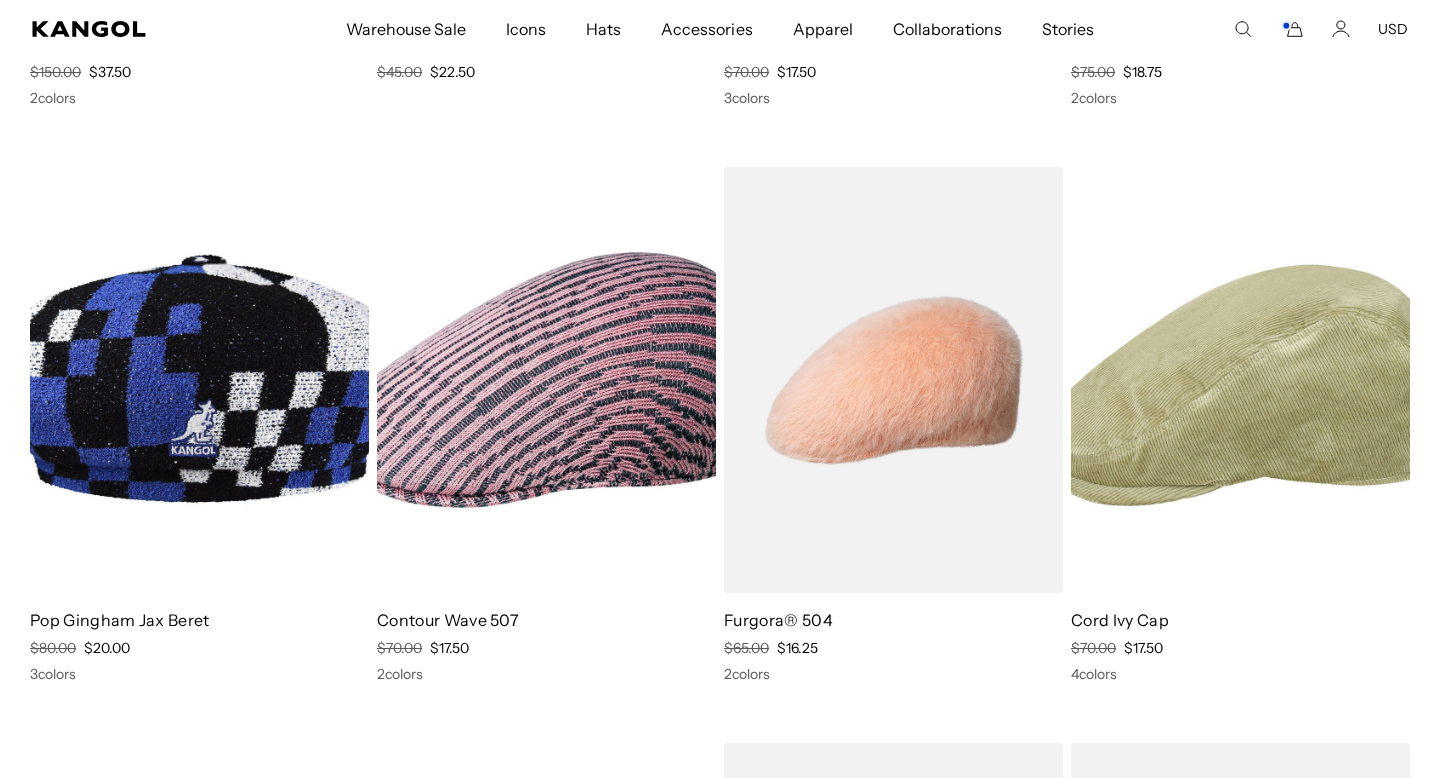 click at bounding box center (199, 380) 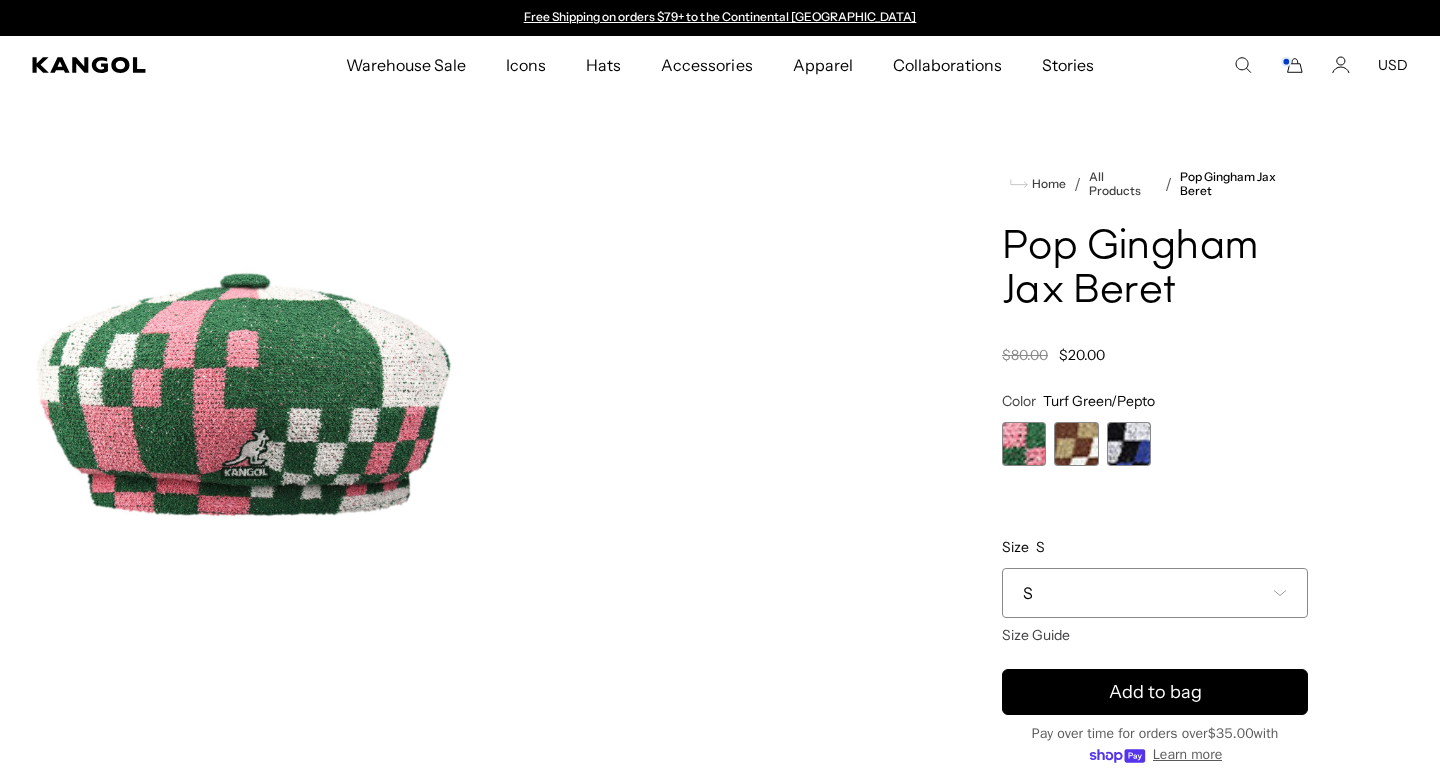 scroll, scrollTop: 0, scrollLeft: 0, axis: both 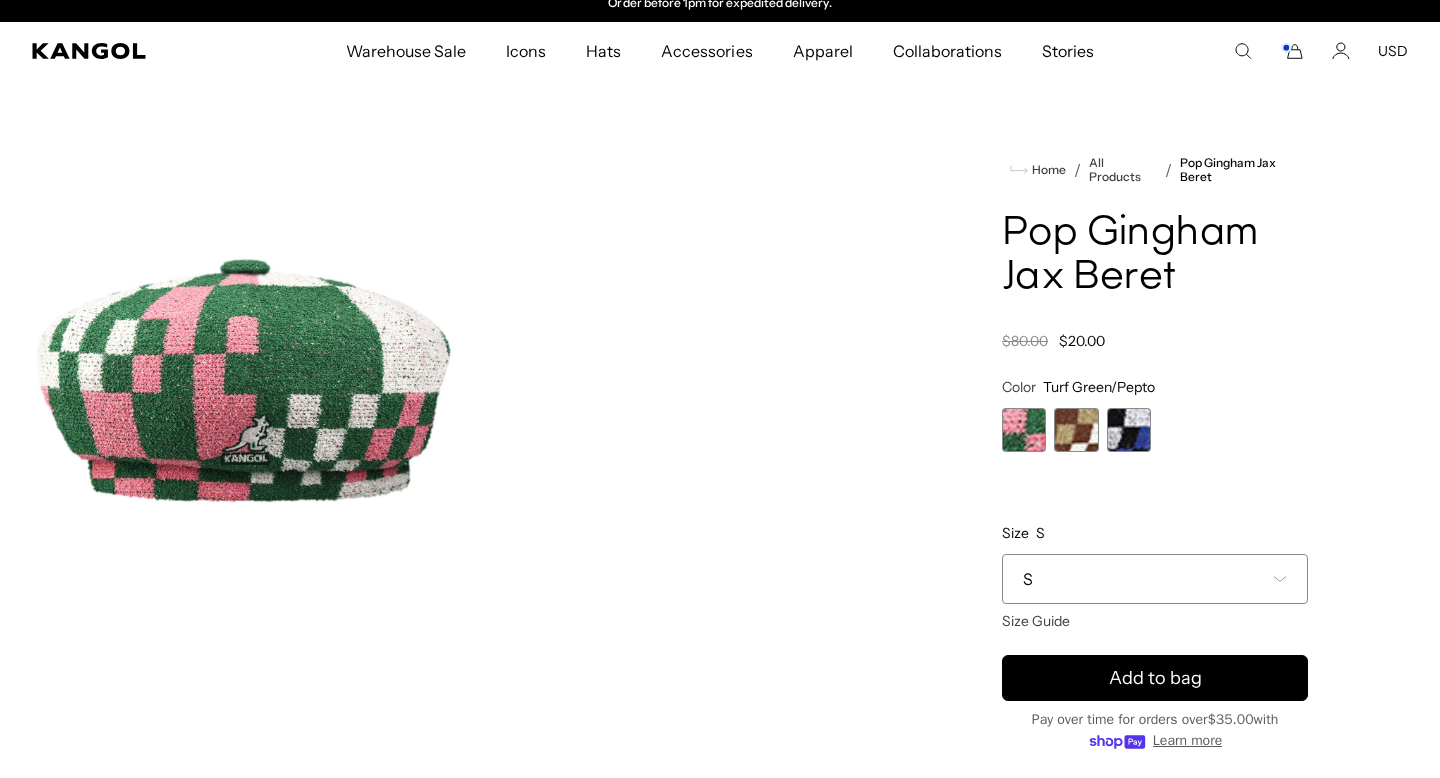 click on "S" at bounding box center (1155, 579) 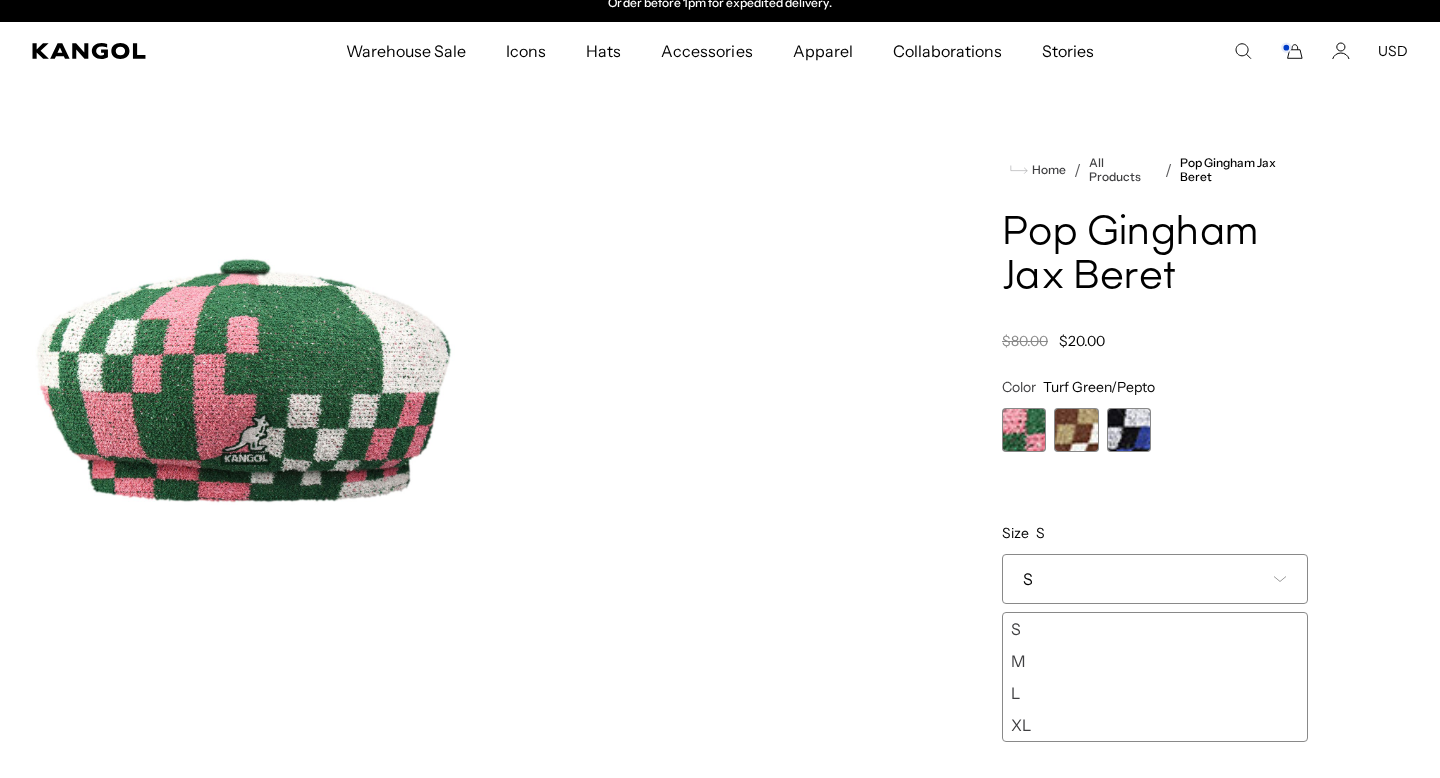 click on "M" at bounding box center (1155, 661) 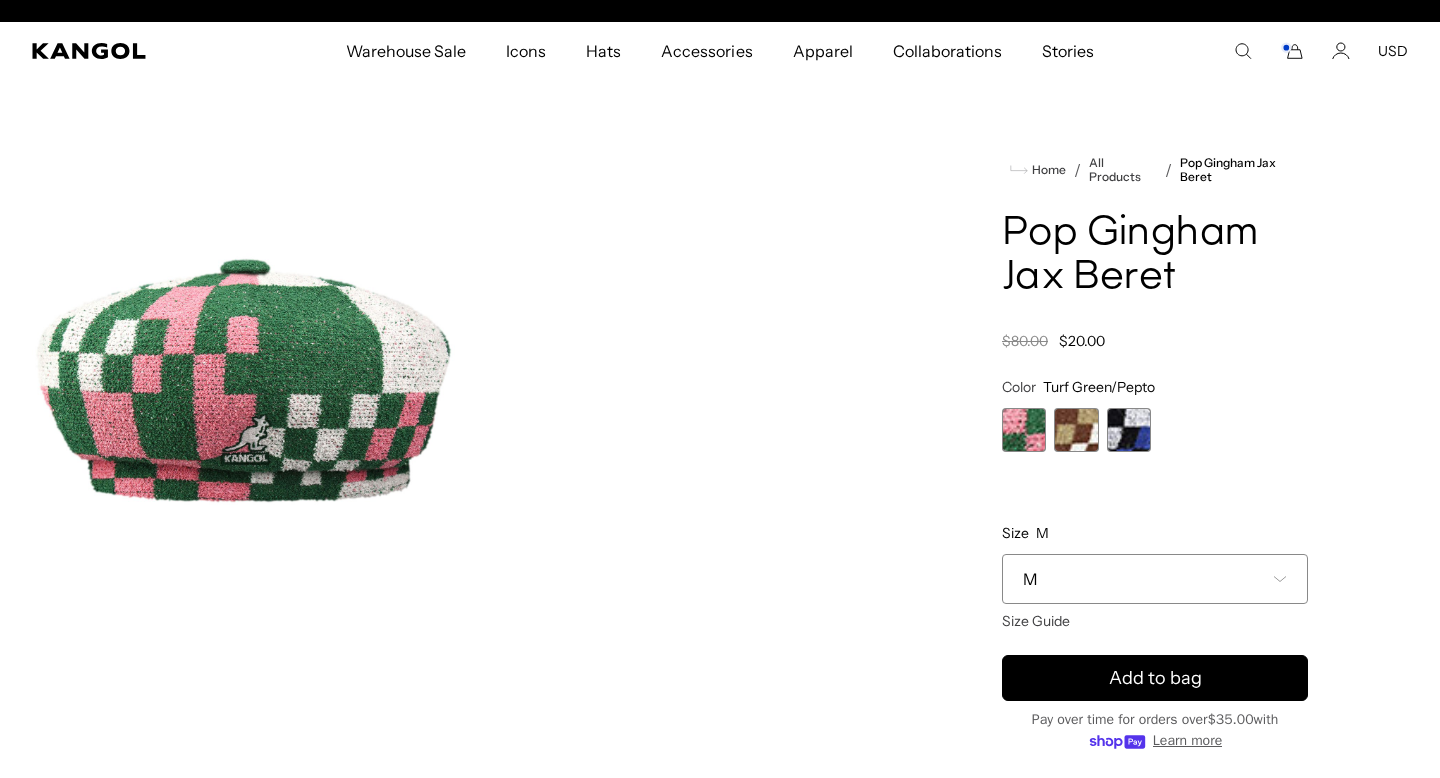 scroll, scrollTop: 0, scrollLeft: 0, axis: both 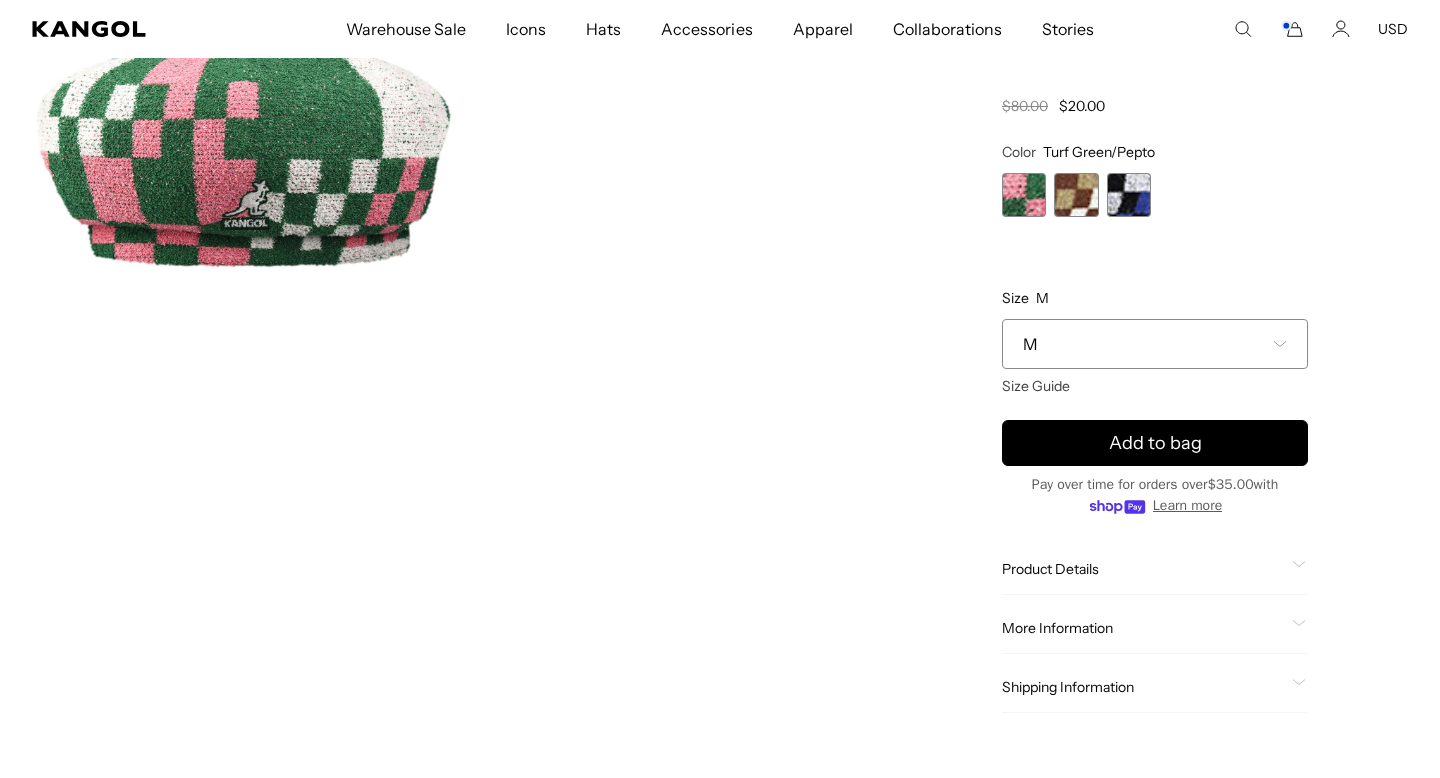click on "More Information" 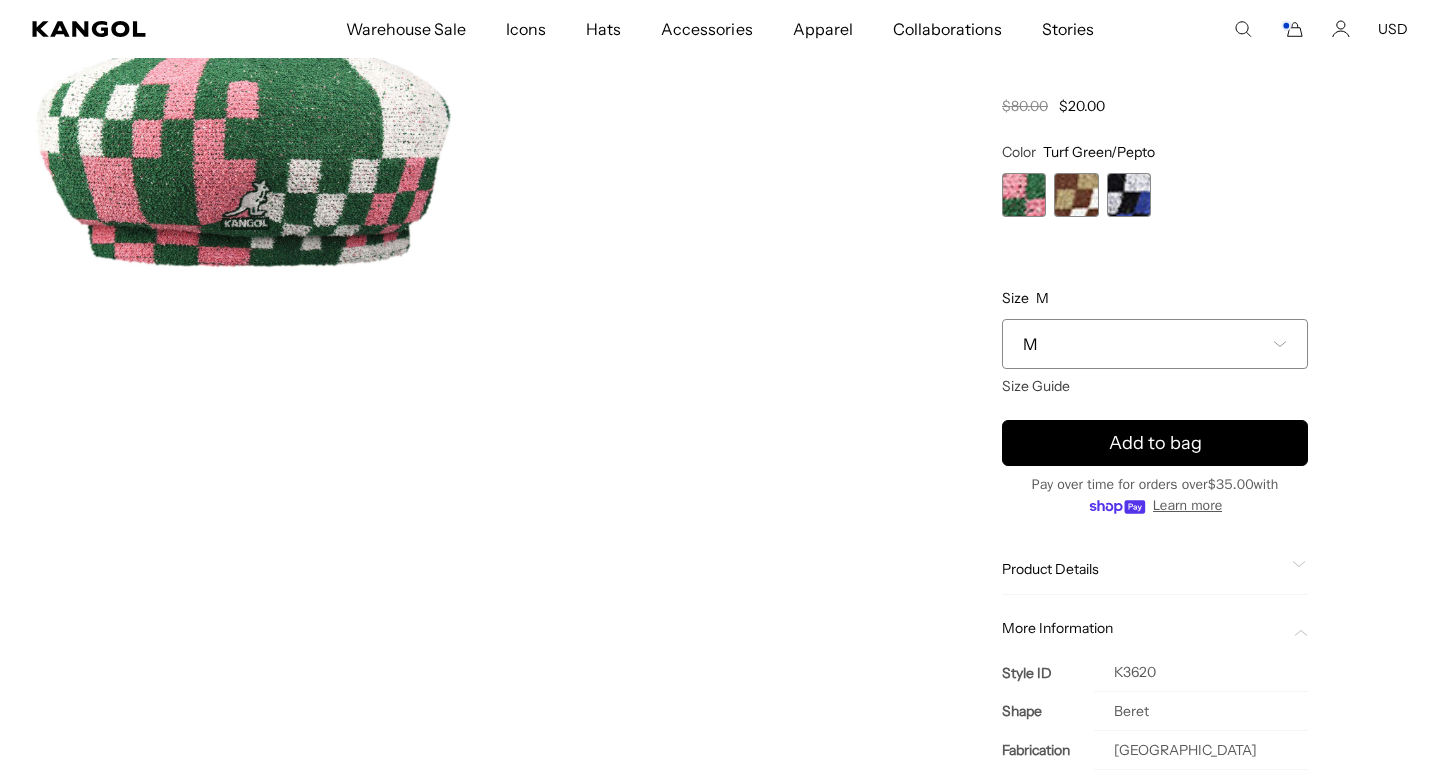 scroll, scrollTop: 0, scrollLeft: 412, axis: horizontal 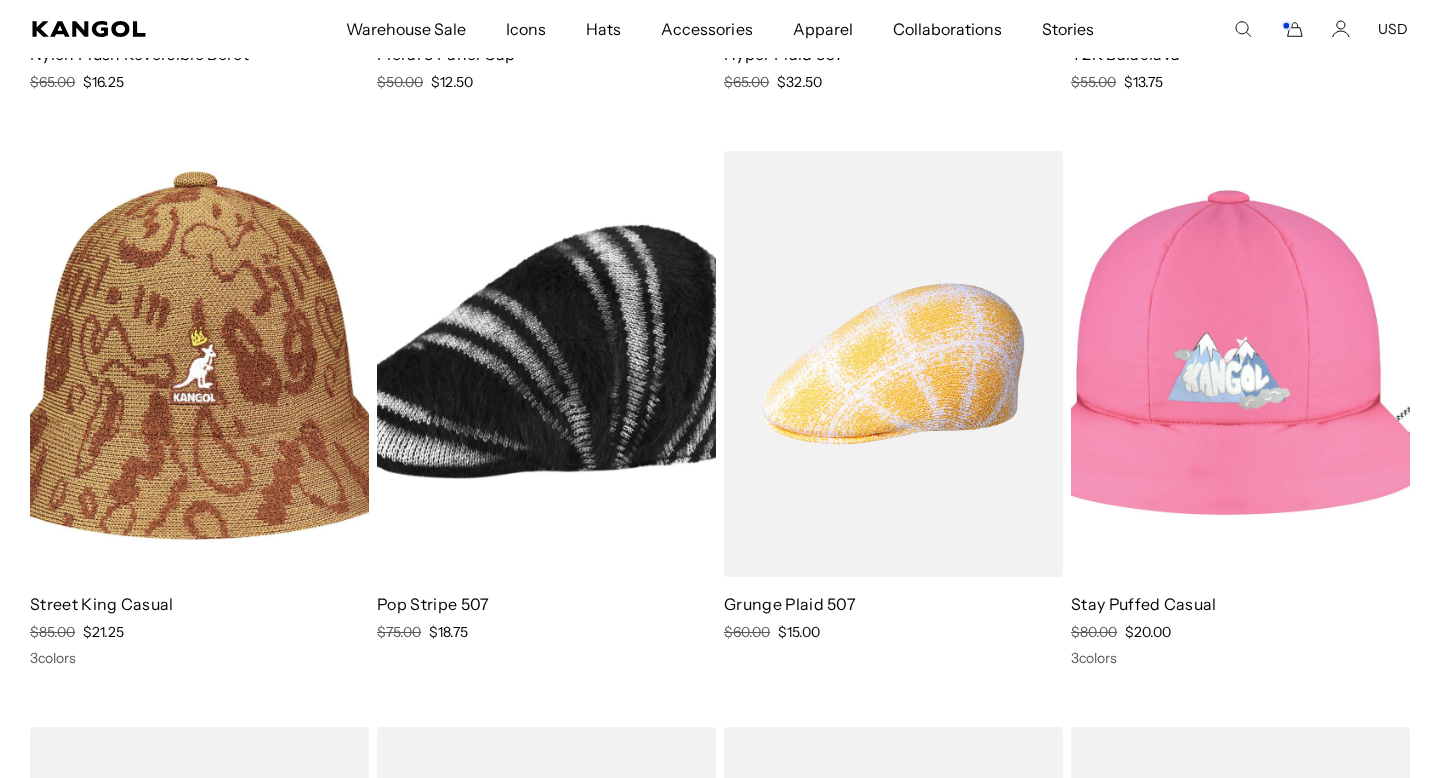 click at bounding box center [199, 364] 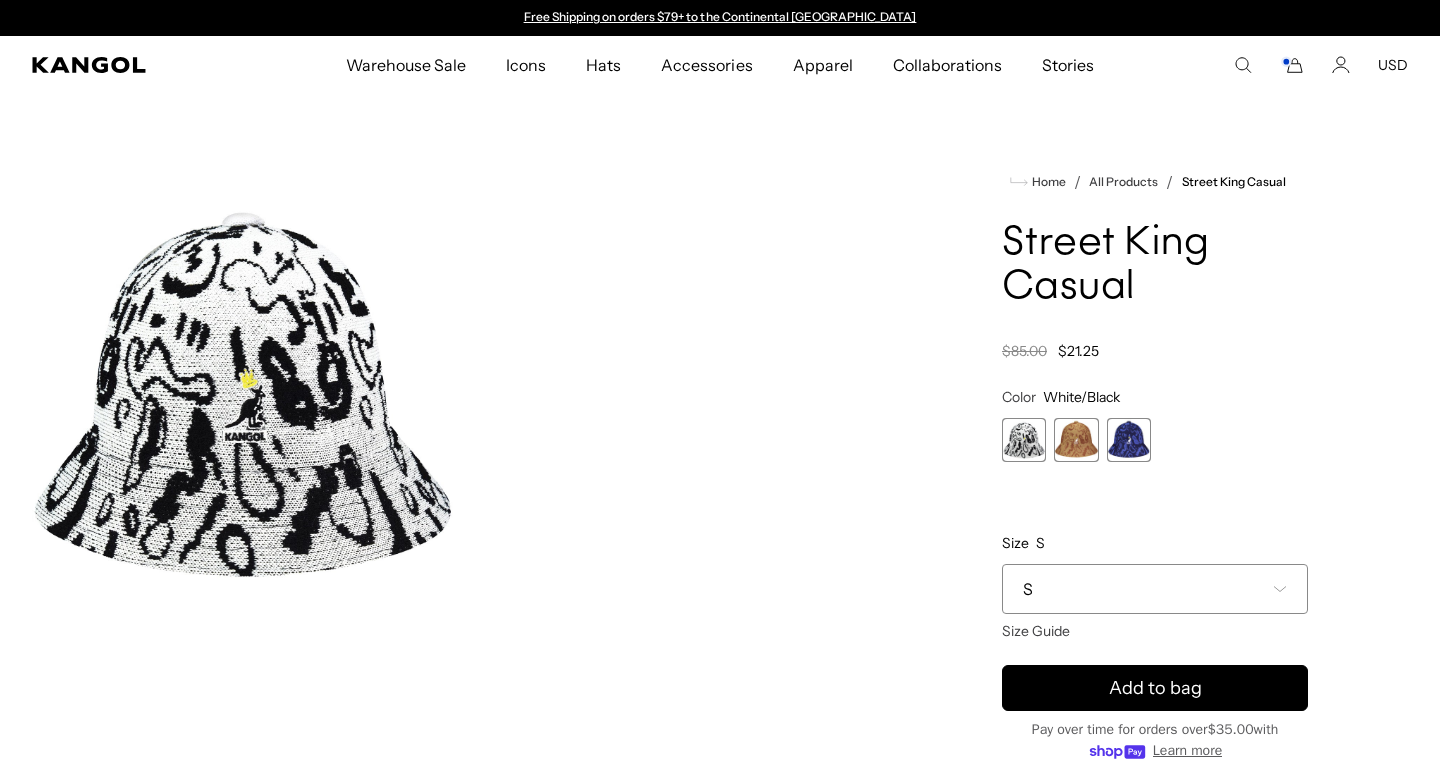 scroll, scrollTop: 0, scrollLeft: 0, axis: both 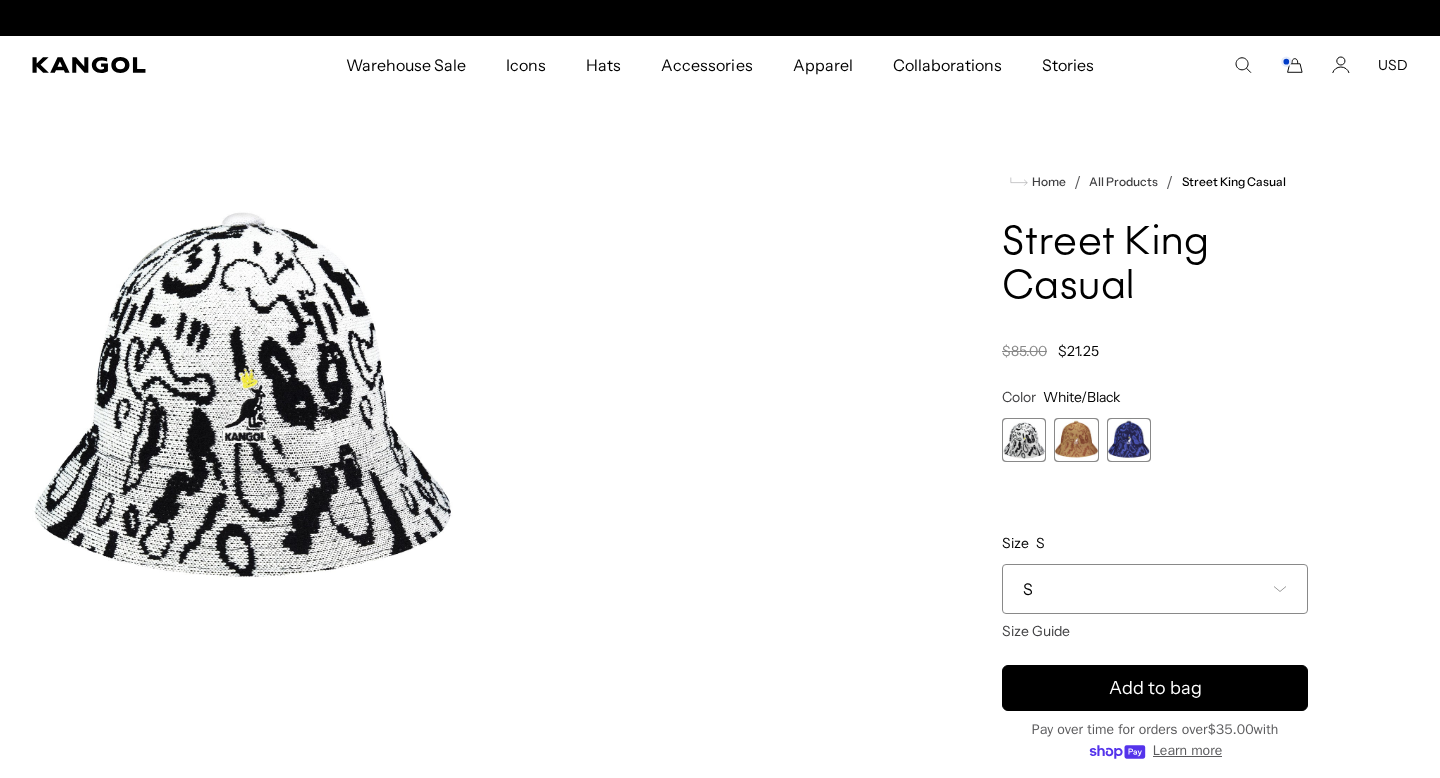 click at bounding box center [1076, 440] 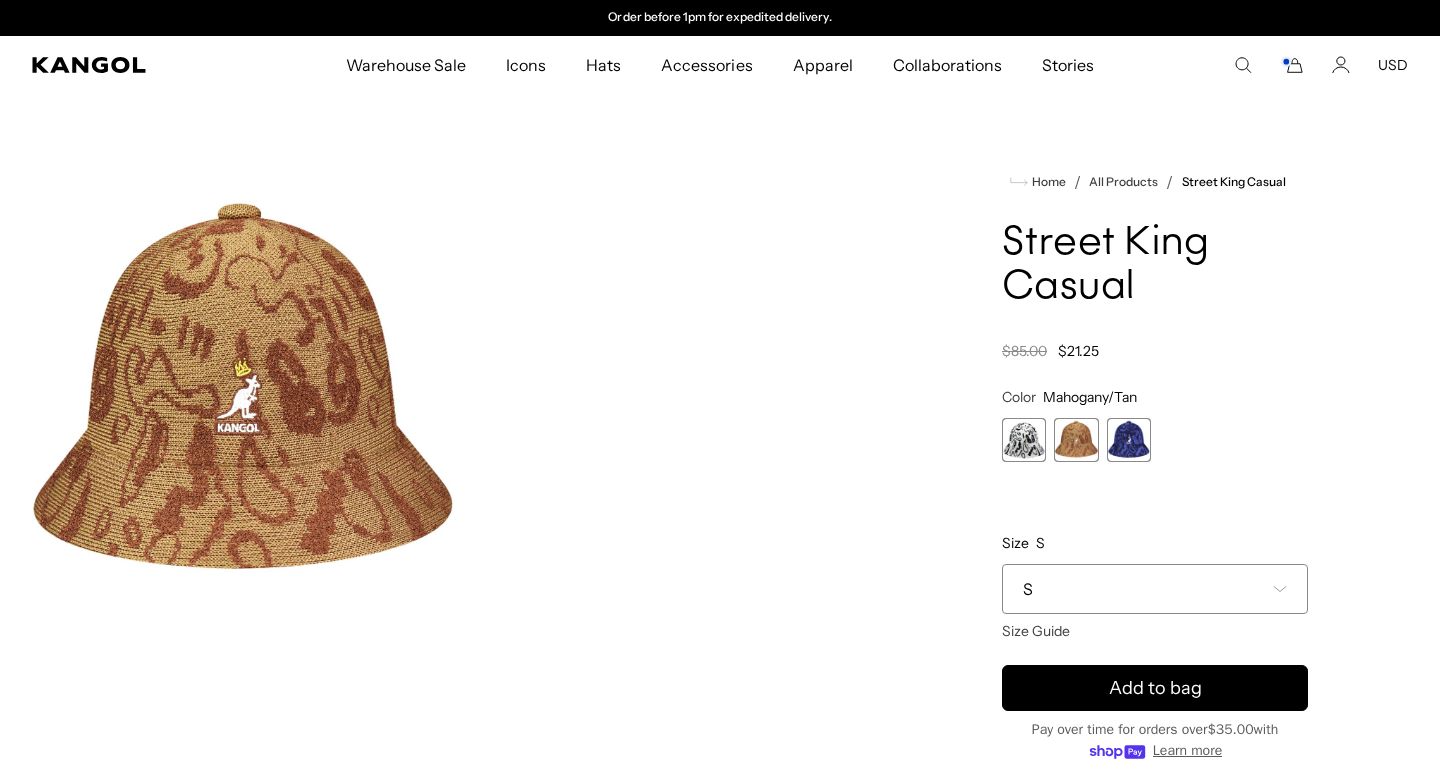 click at bounding box center [1129, 440] 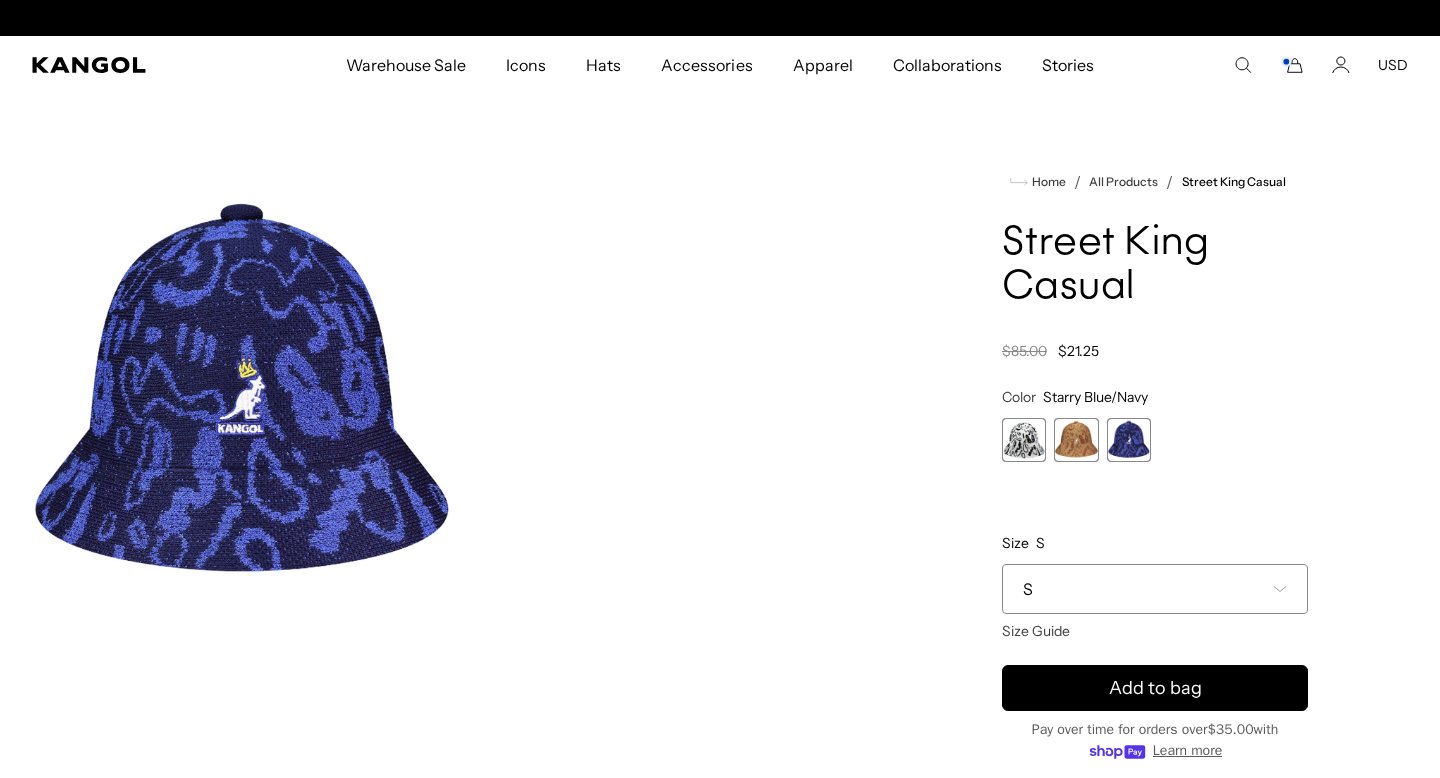 scroll, scrollTop: 0, scrollLeft: 412, axis: horizontal 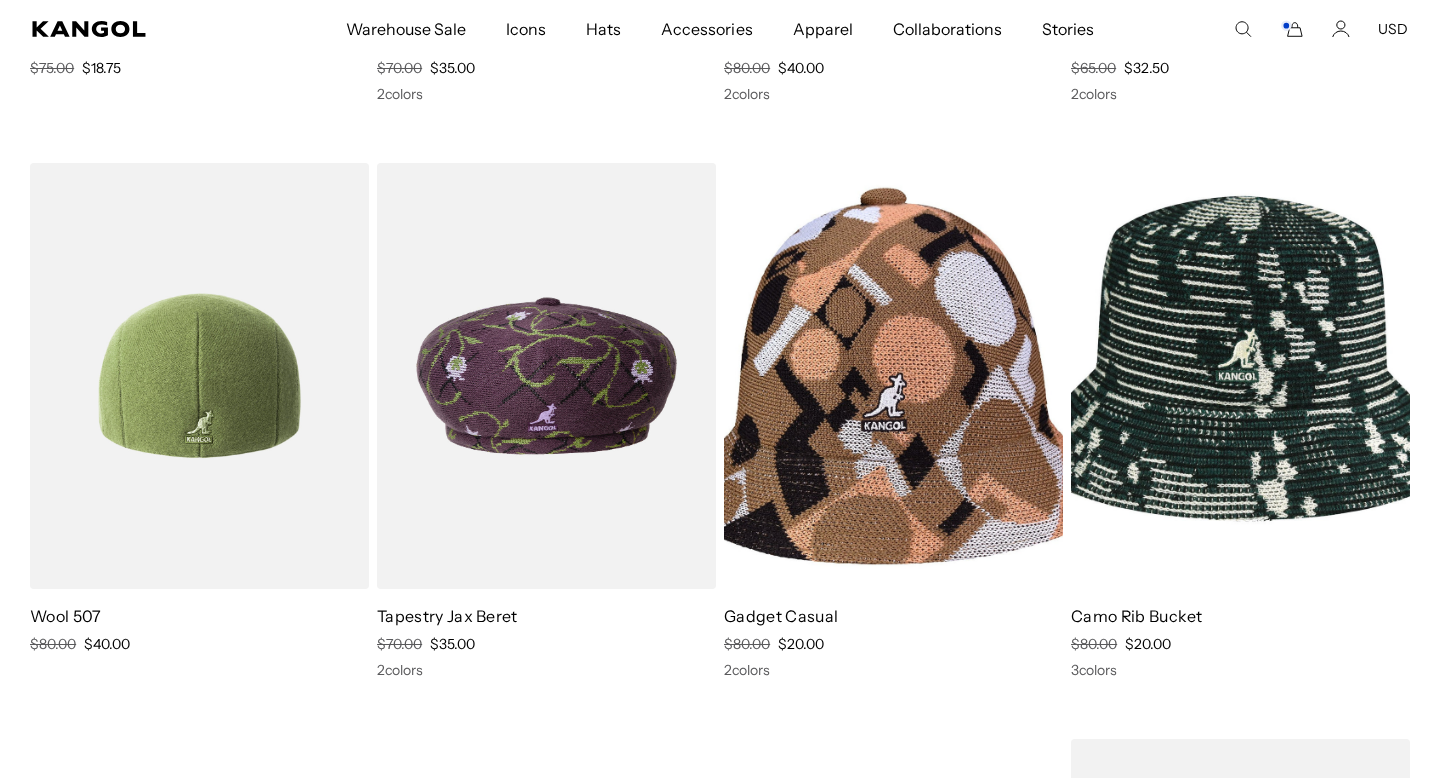 click at bounding box center [199, 376] 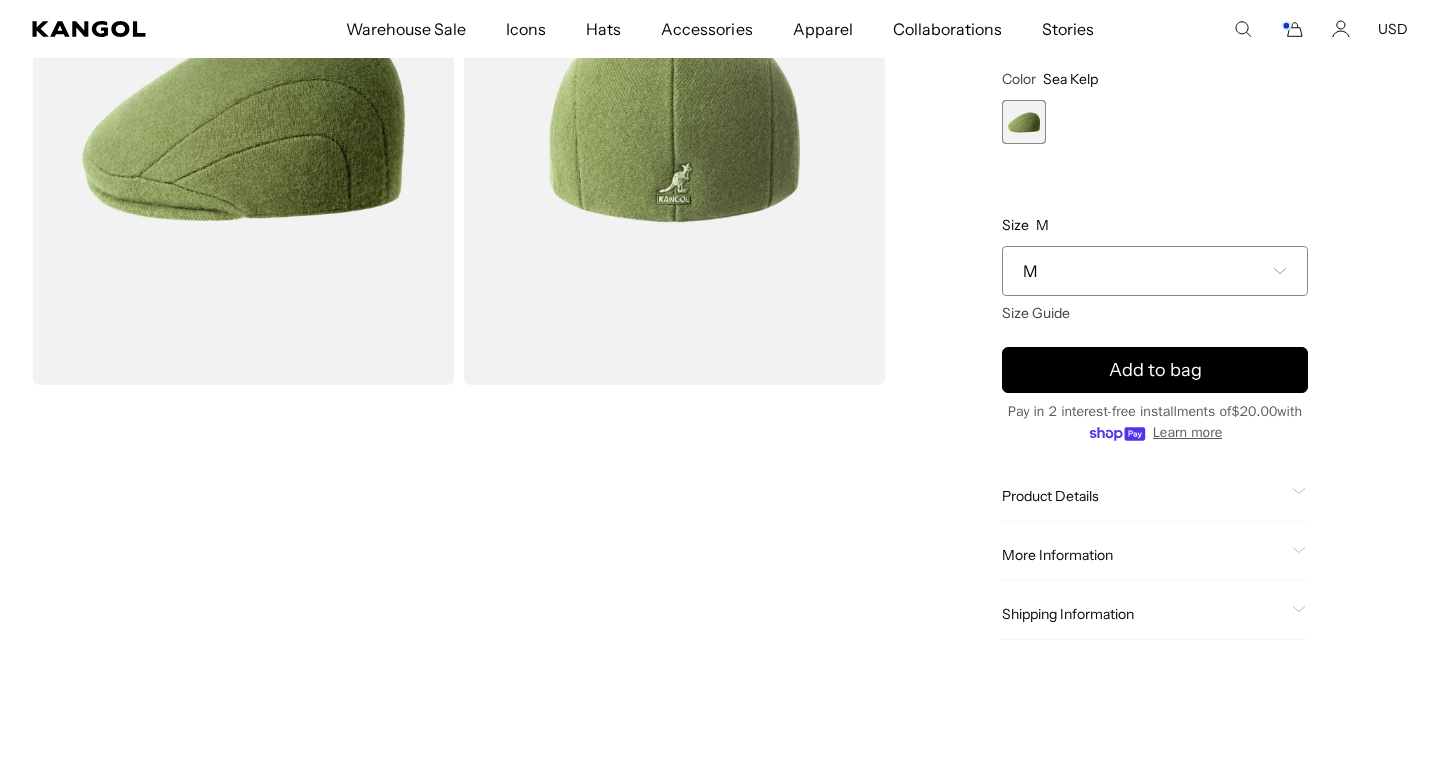 scroll, scrollTop: 290, scrollLeft: 0, axis: vertical 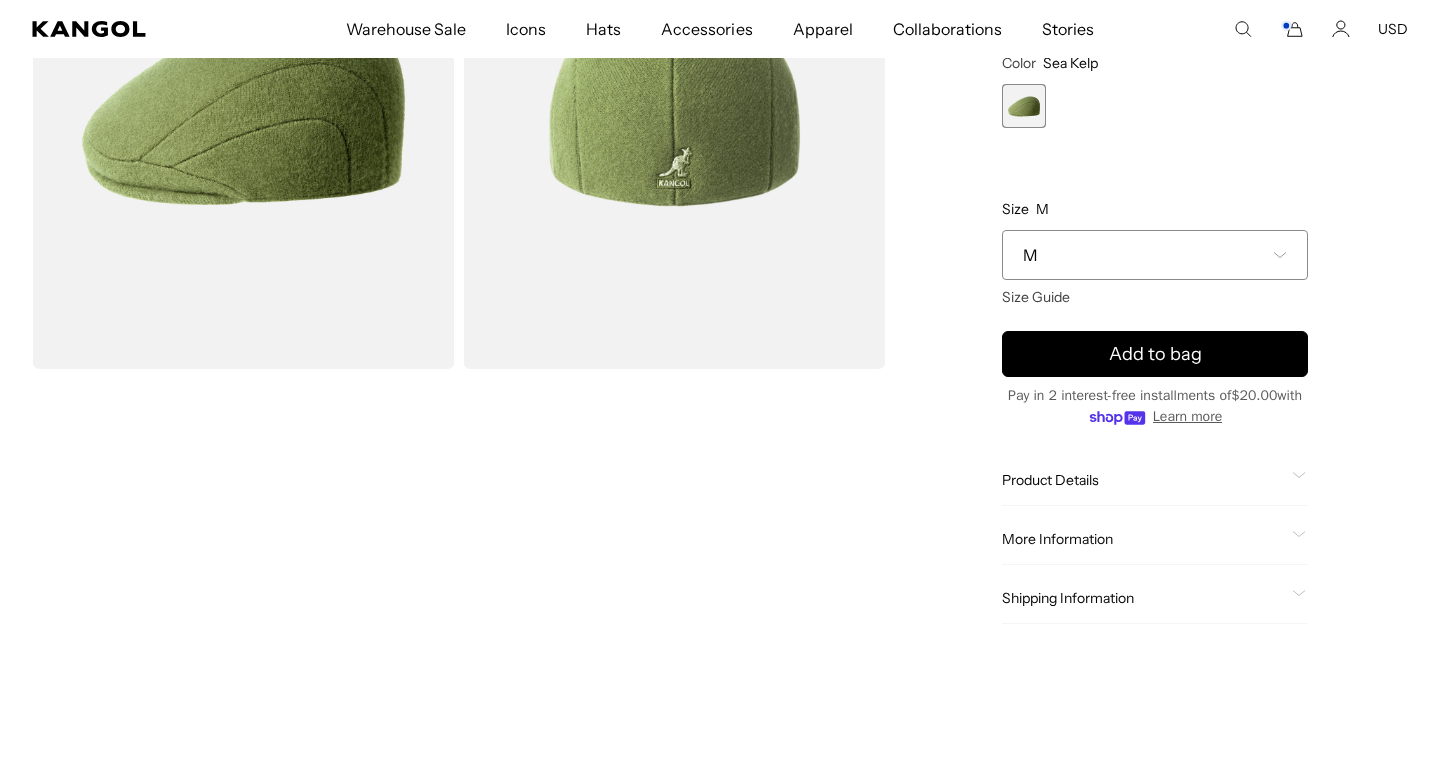 click on "More Information" 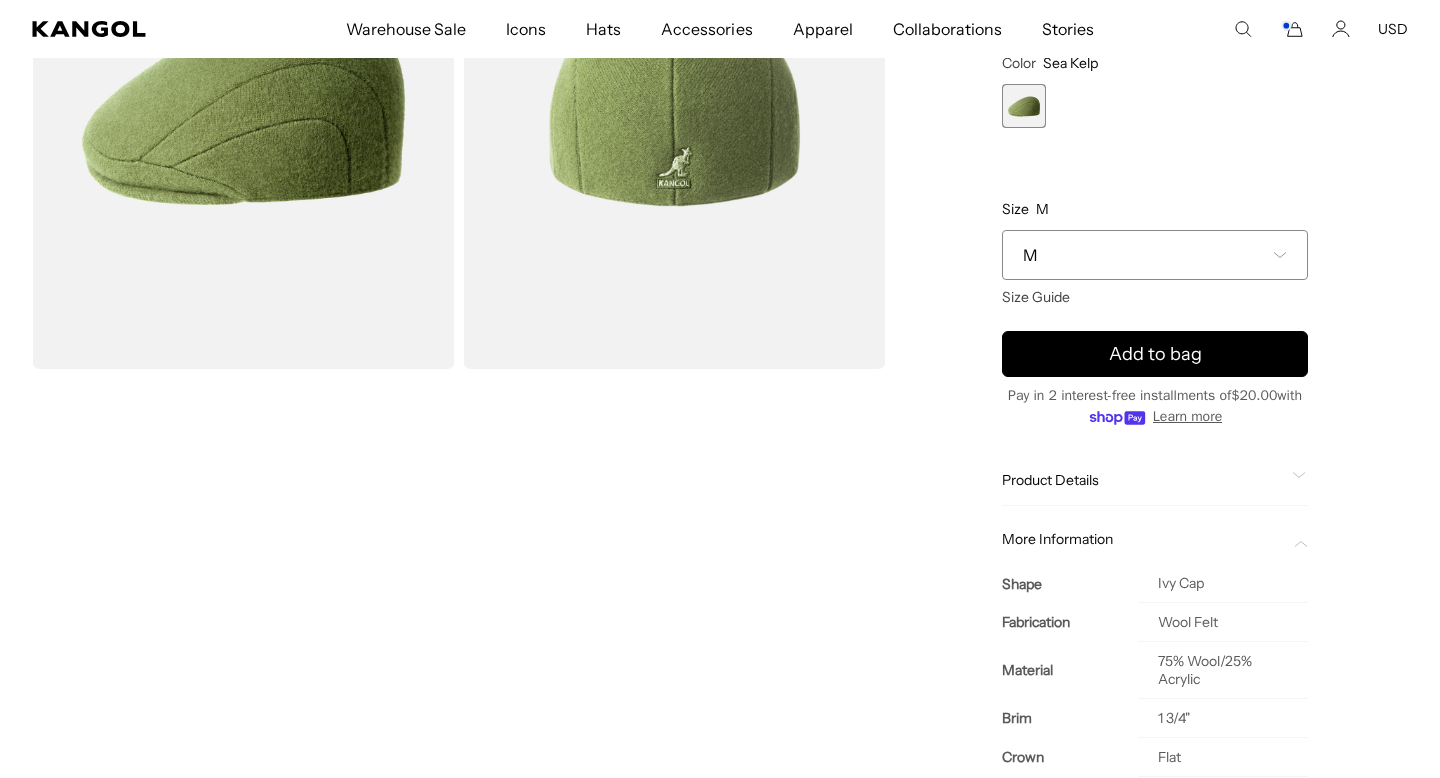 scroll, scrollTop: 0, scrollLeft: 0, axis: both 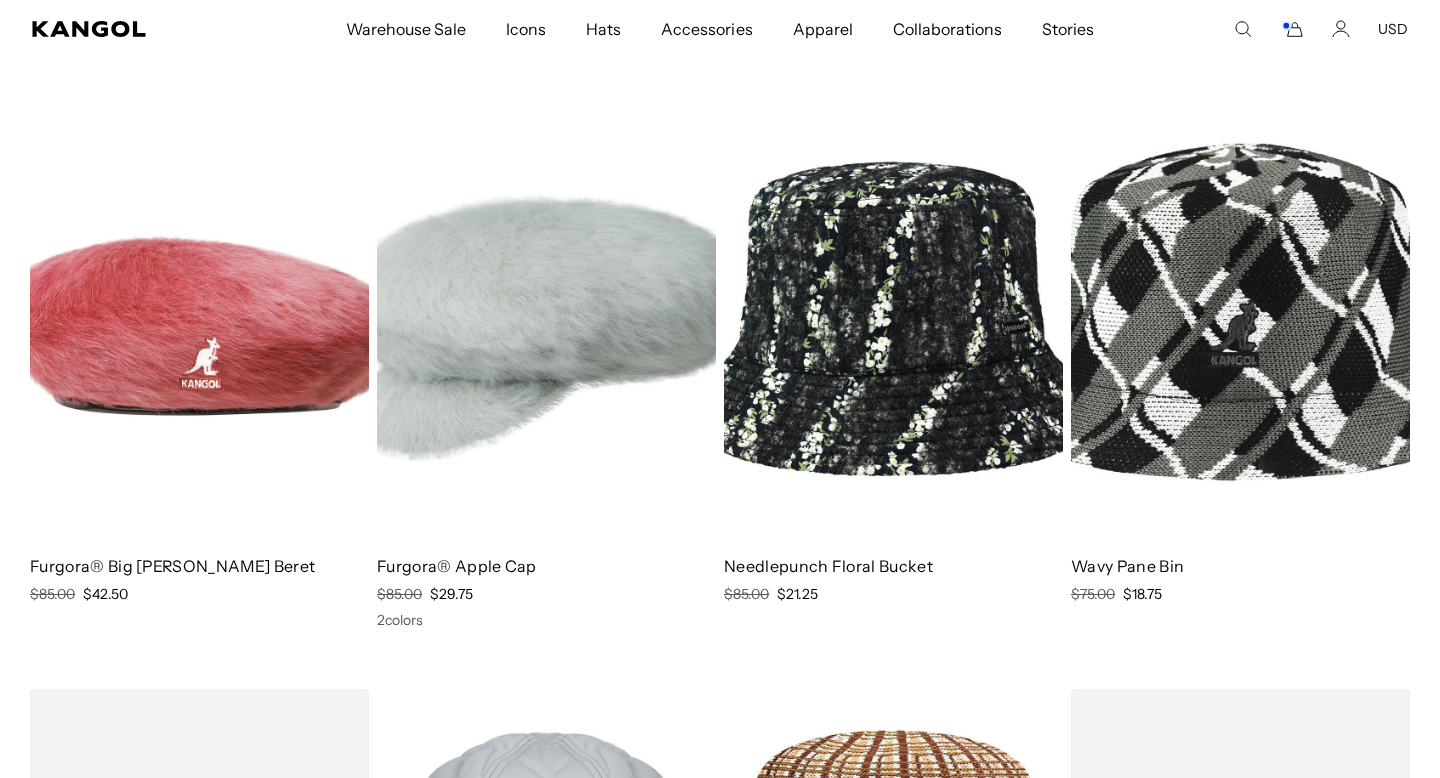 click at bounding box center (893, 327) 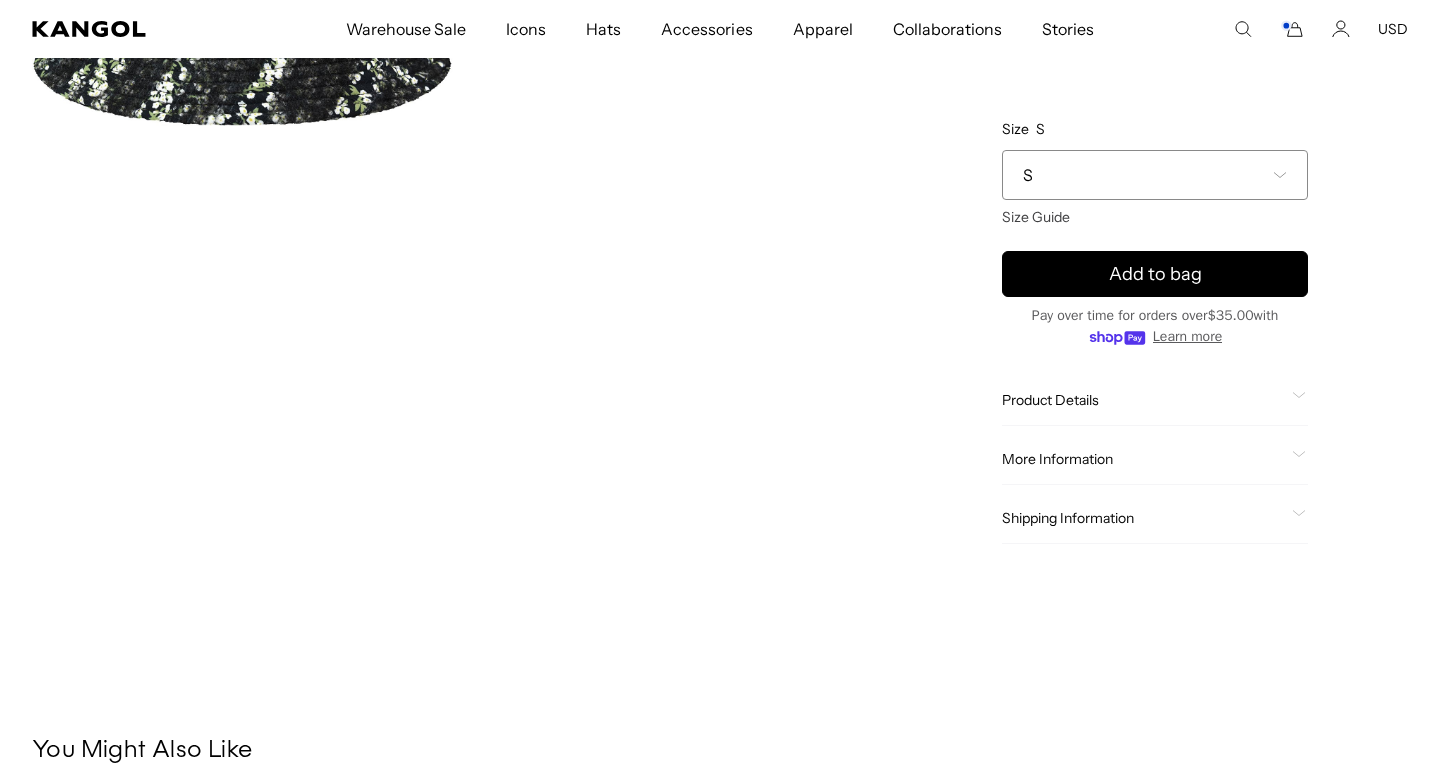 scroll, scrollTop: 421, scrollLeft: 0, axis: vertical 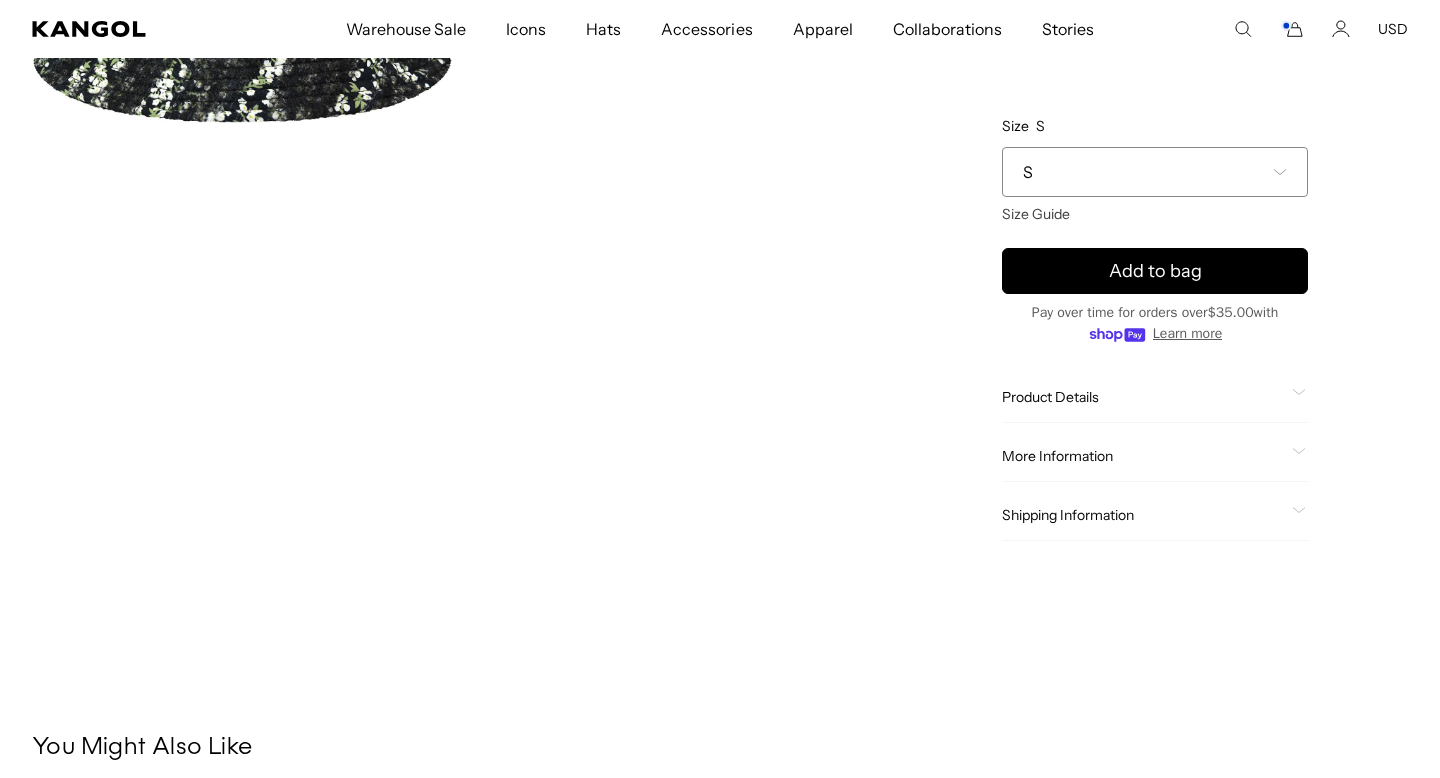 click on "More Information" 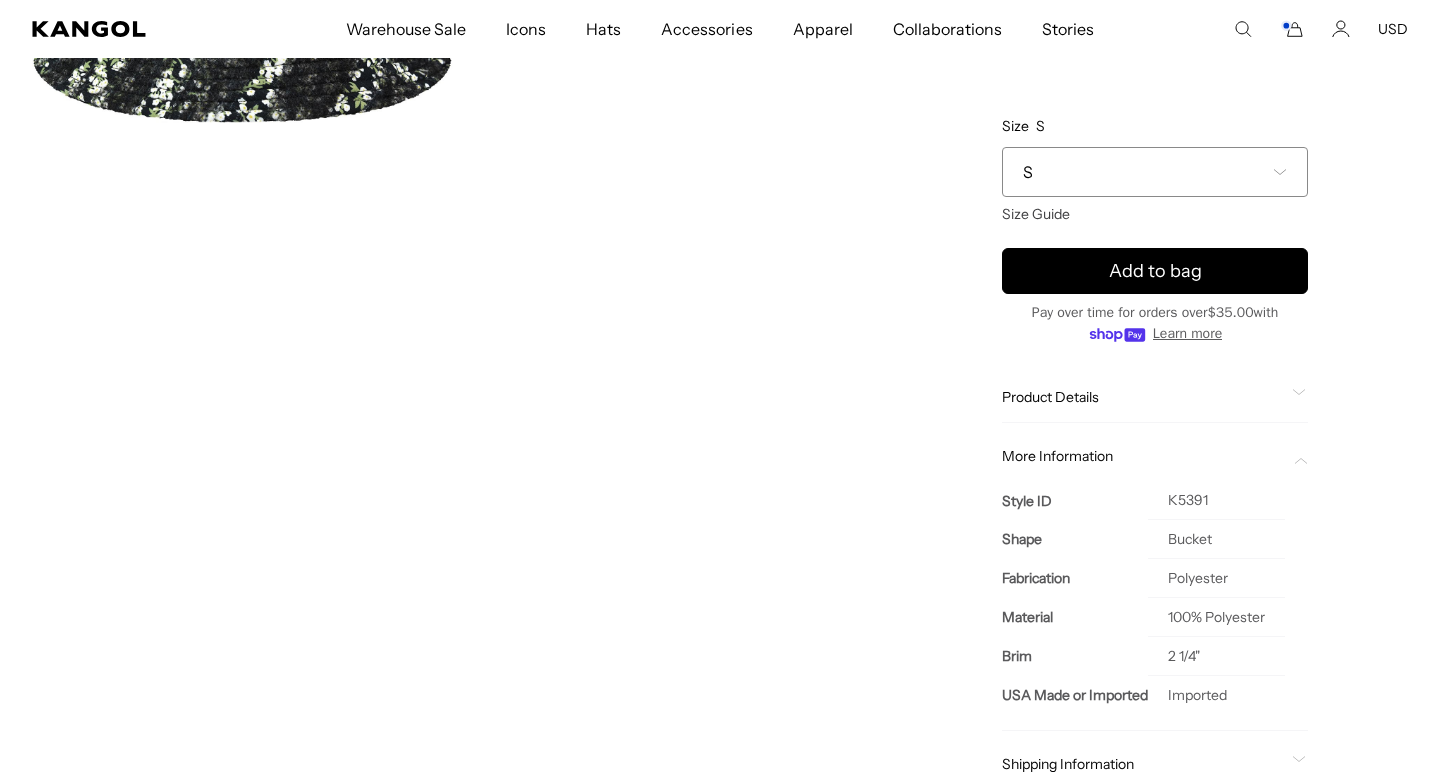scroll, scrollTop: 0, scrollLeft: 412, axis: horizontal 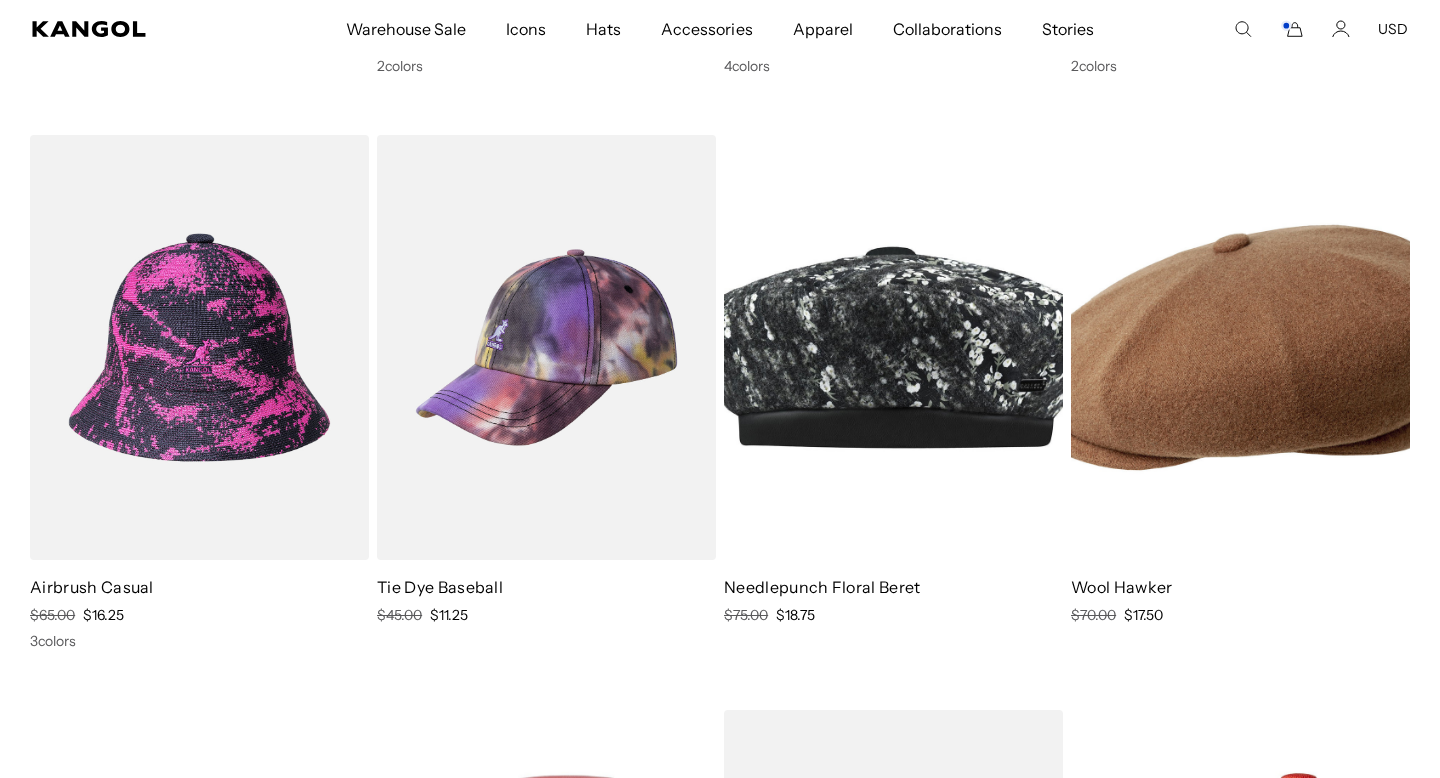 click at bounding box center [199, 348] 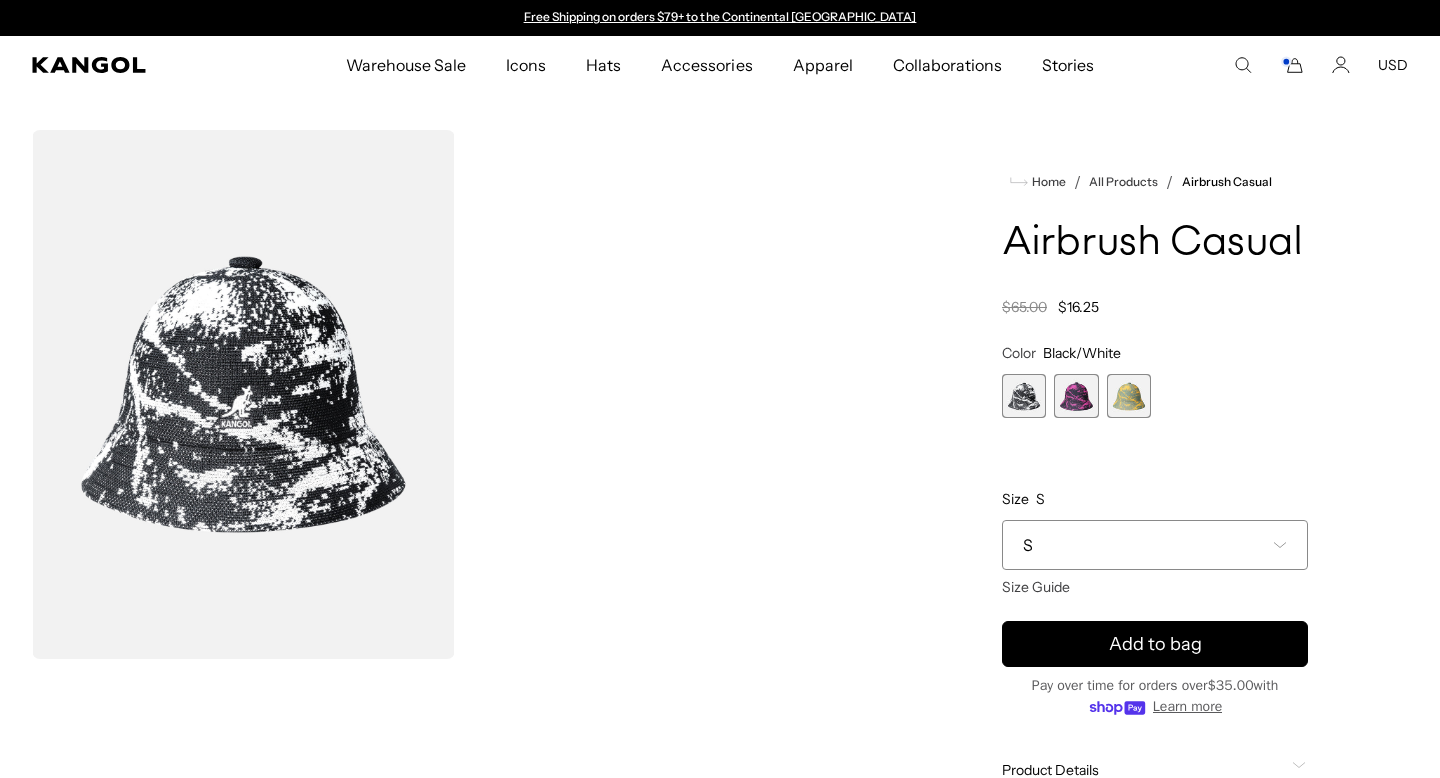 scroll, scrollTop: 0, scrollLeft: 0, axis: both 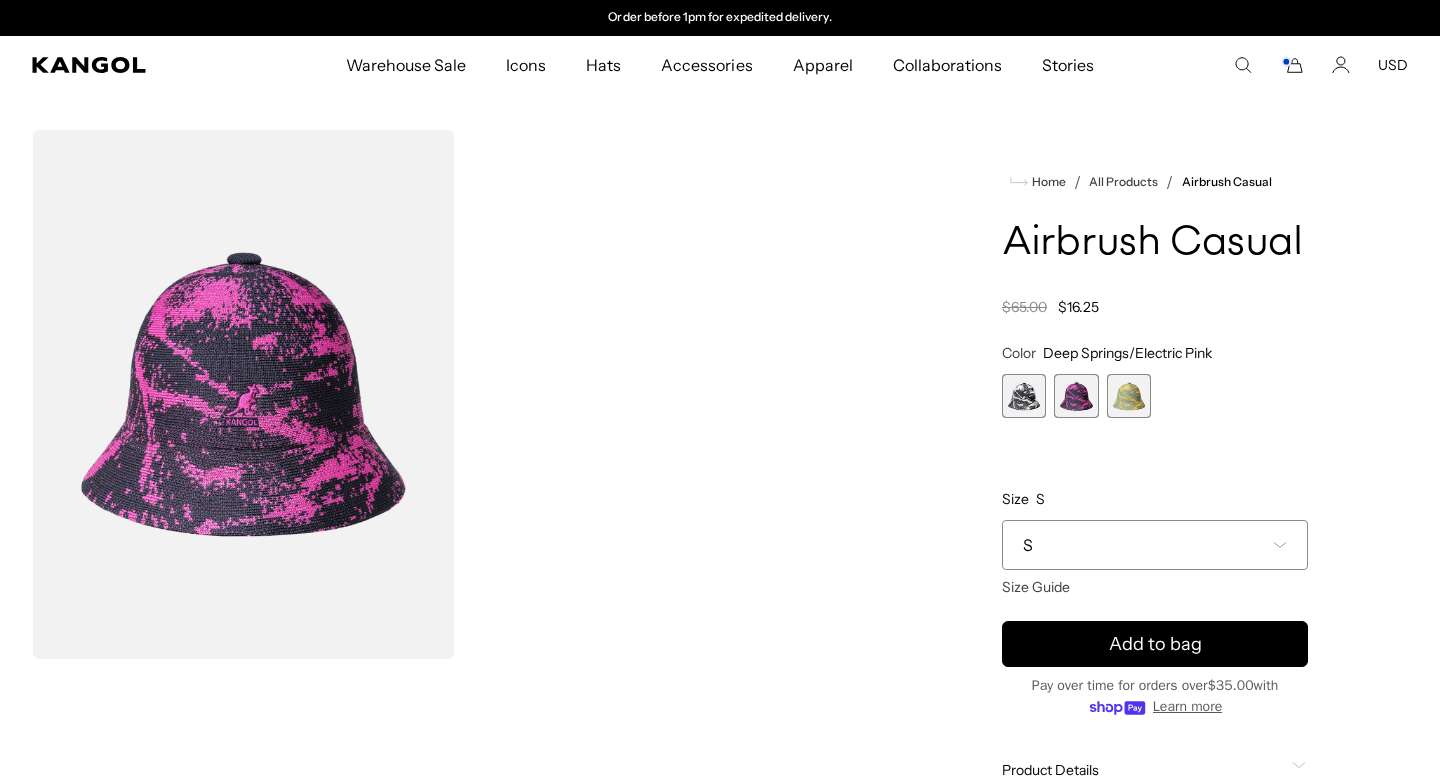 click at bounding box center (1129, 396) 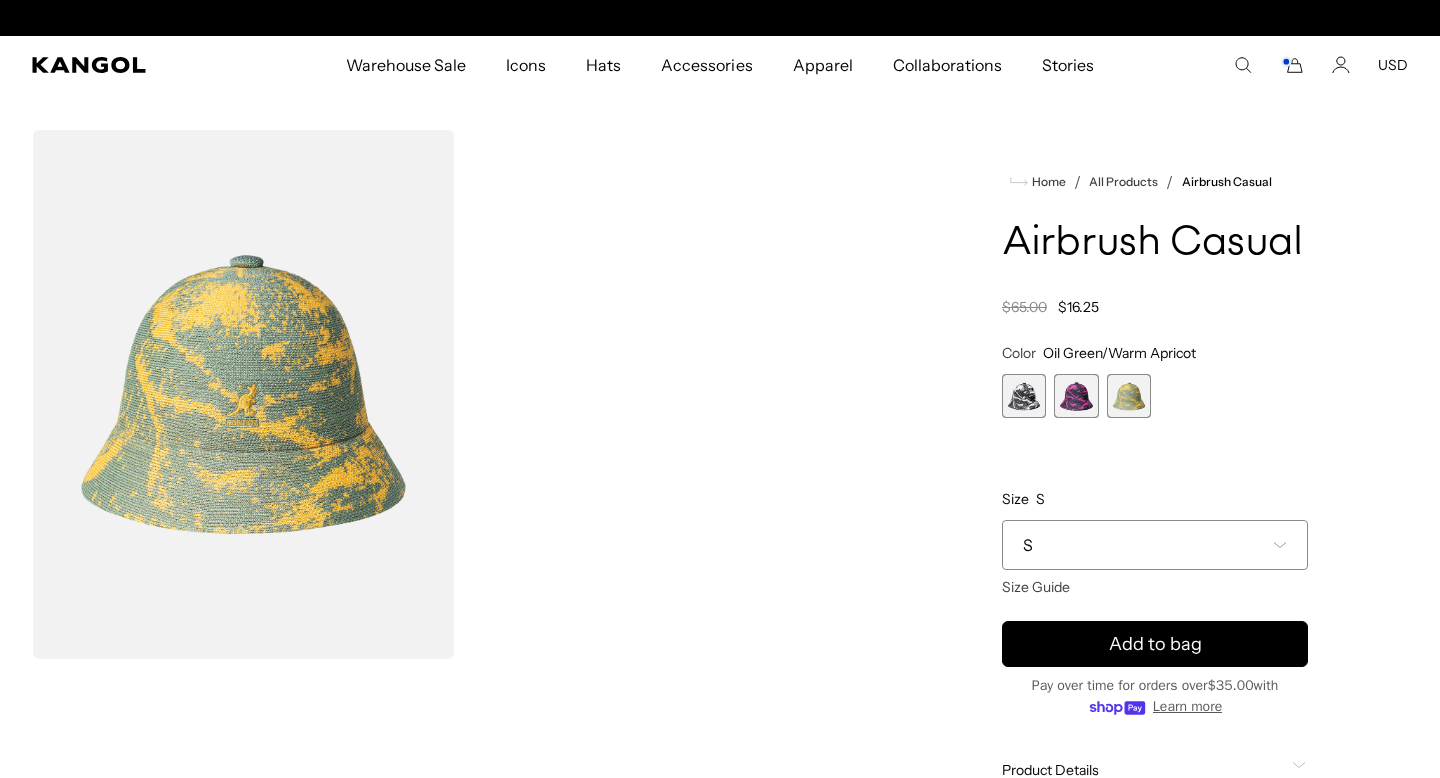 scroll, scrollTop: 0, scrollLeft: 412, axis: horizontal 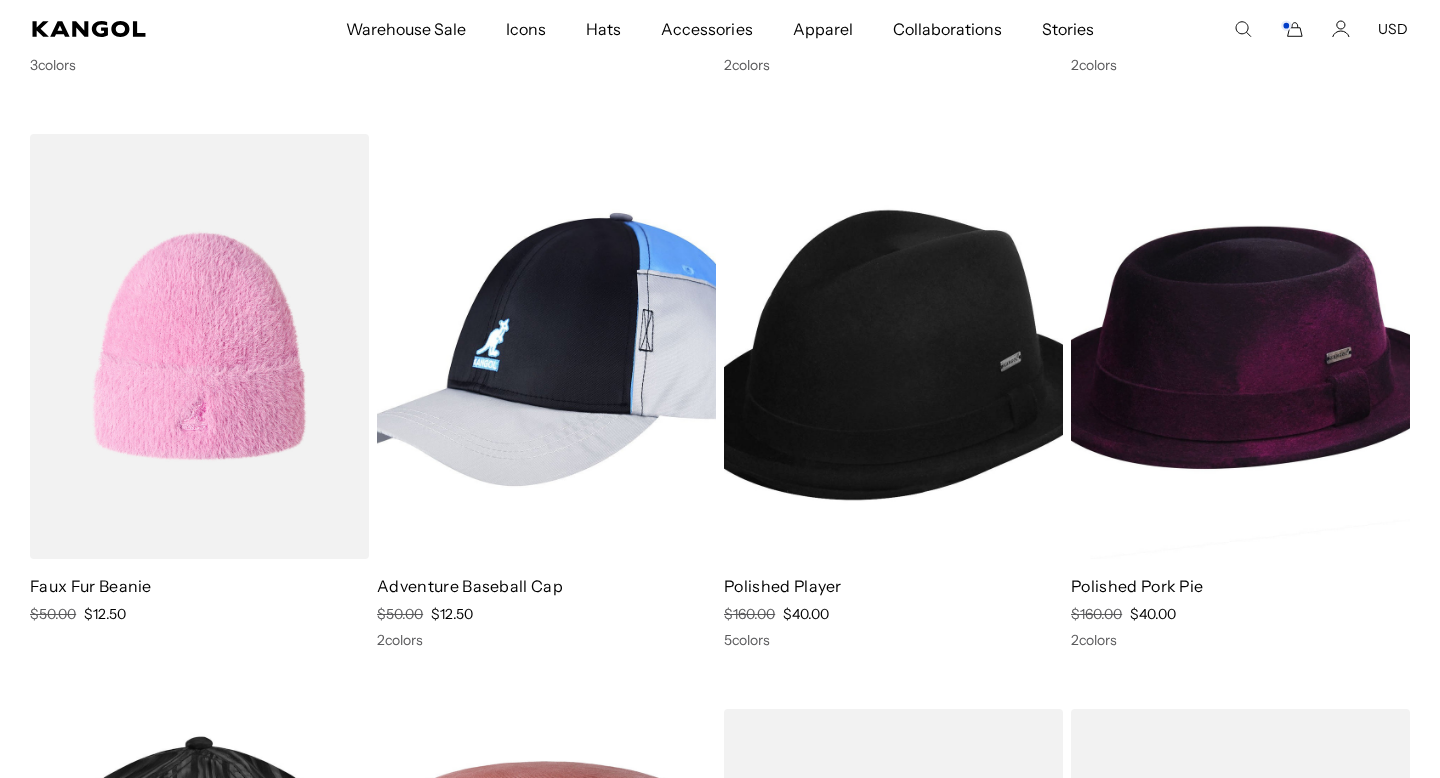 click at bounding box center [1240, 347] 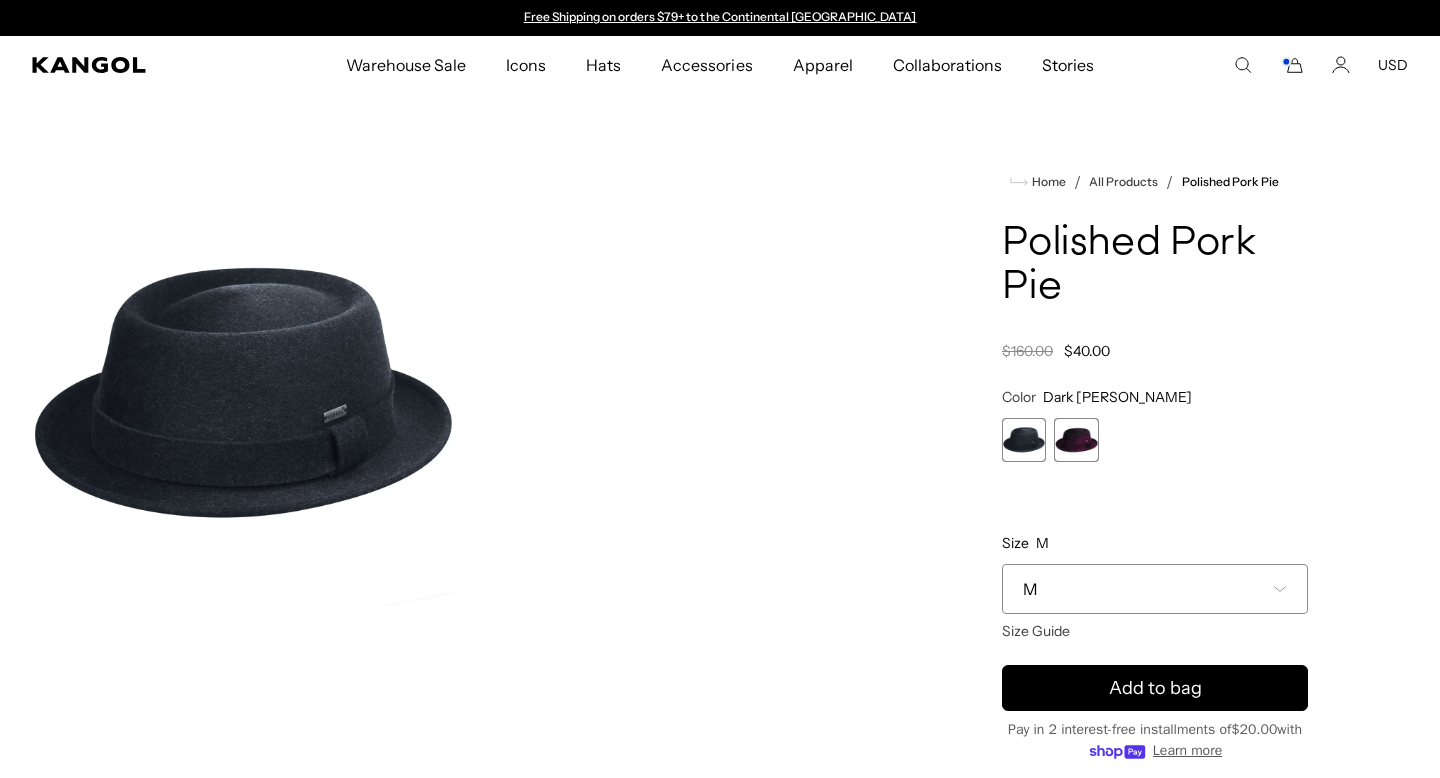 scroll, scrollTop: 0, scrollLeft: 0, axis: both 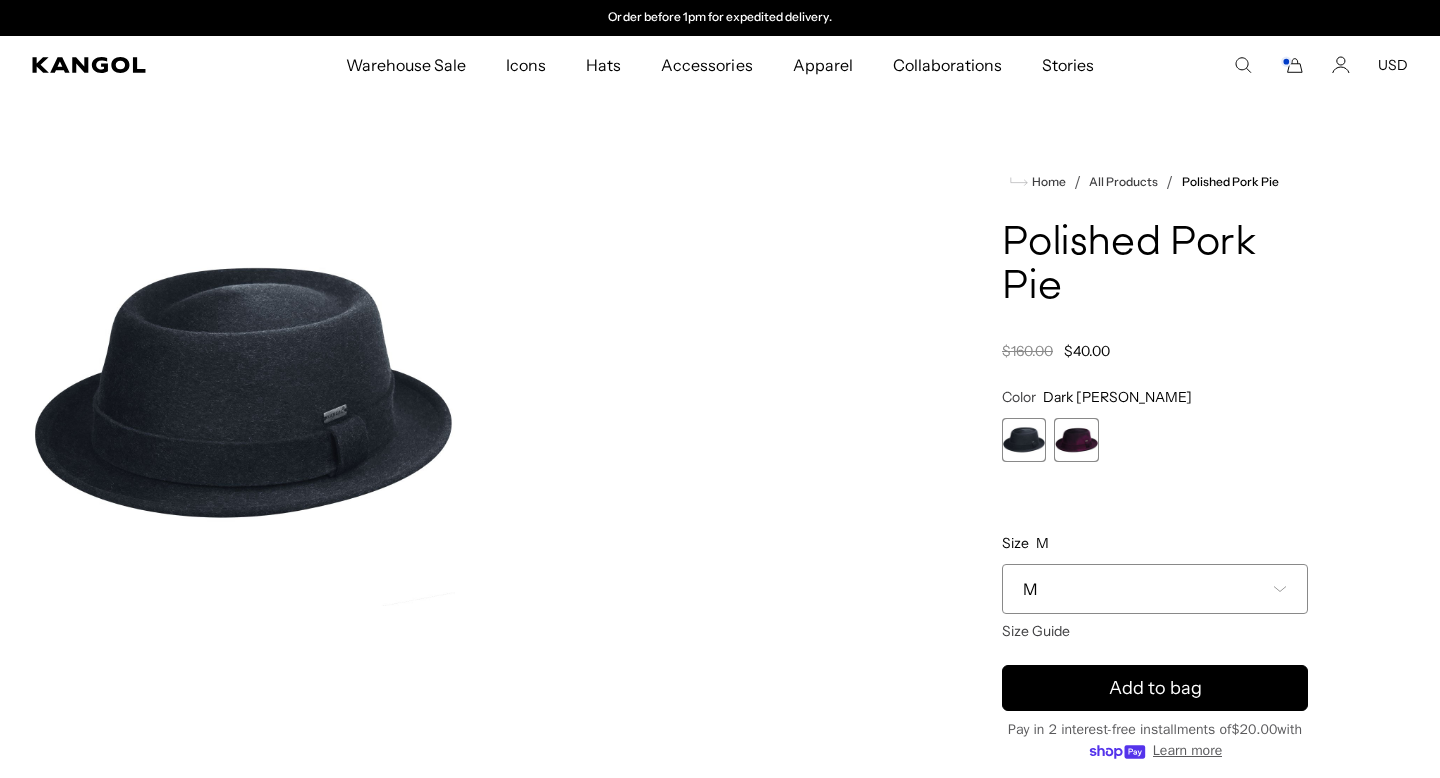 click at bounding box center [1076, 440] 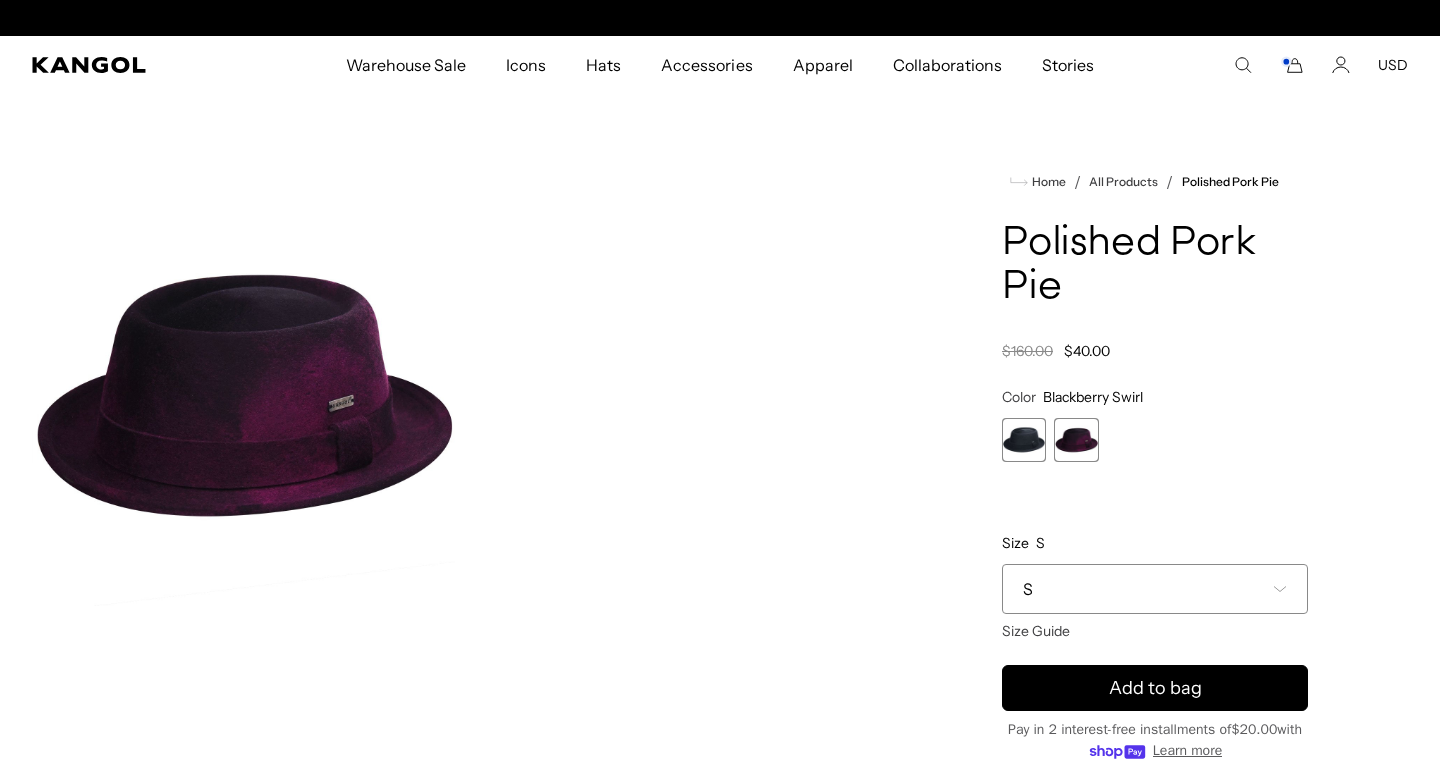 scroll, scrollTop: 0, scrollLeft: 412, axis: horizontal 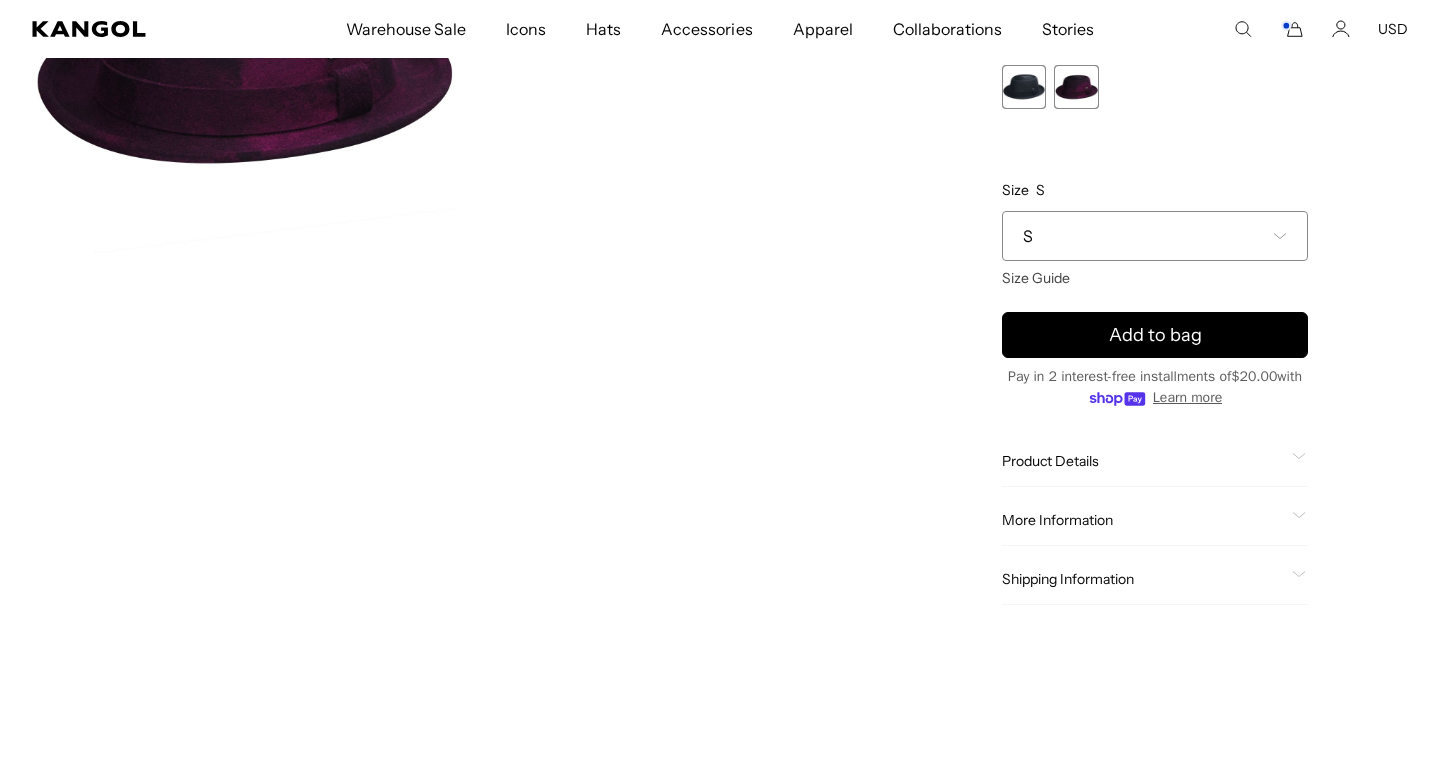 click on "More Information" 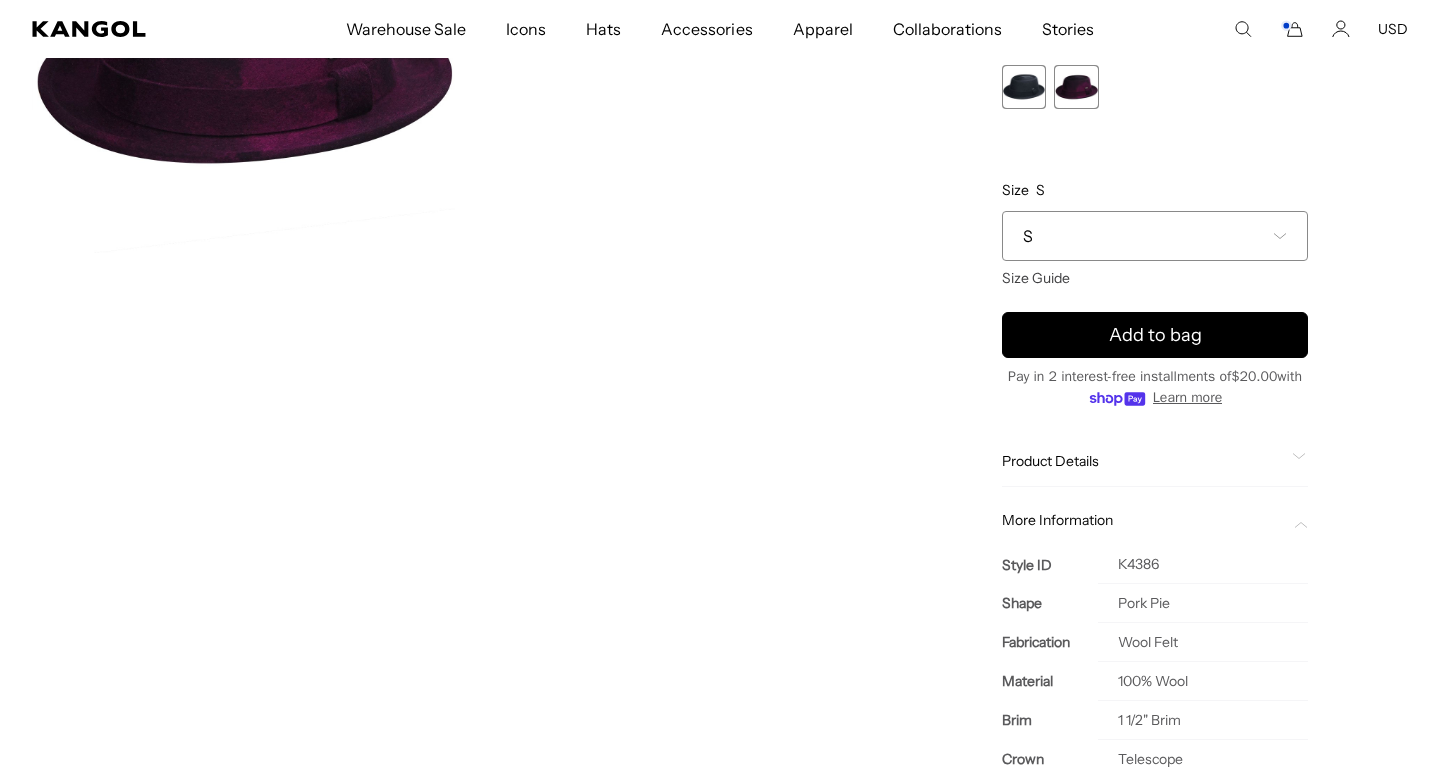 scroll, scrollTop: 0, scrollLeft: 412, axis: horizontal 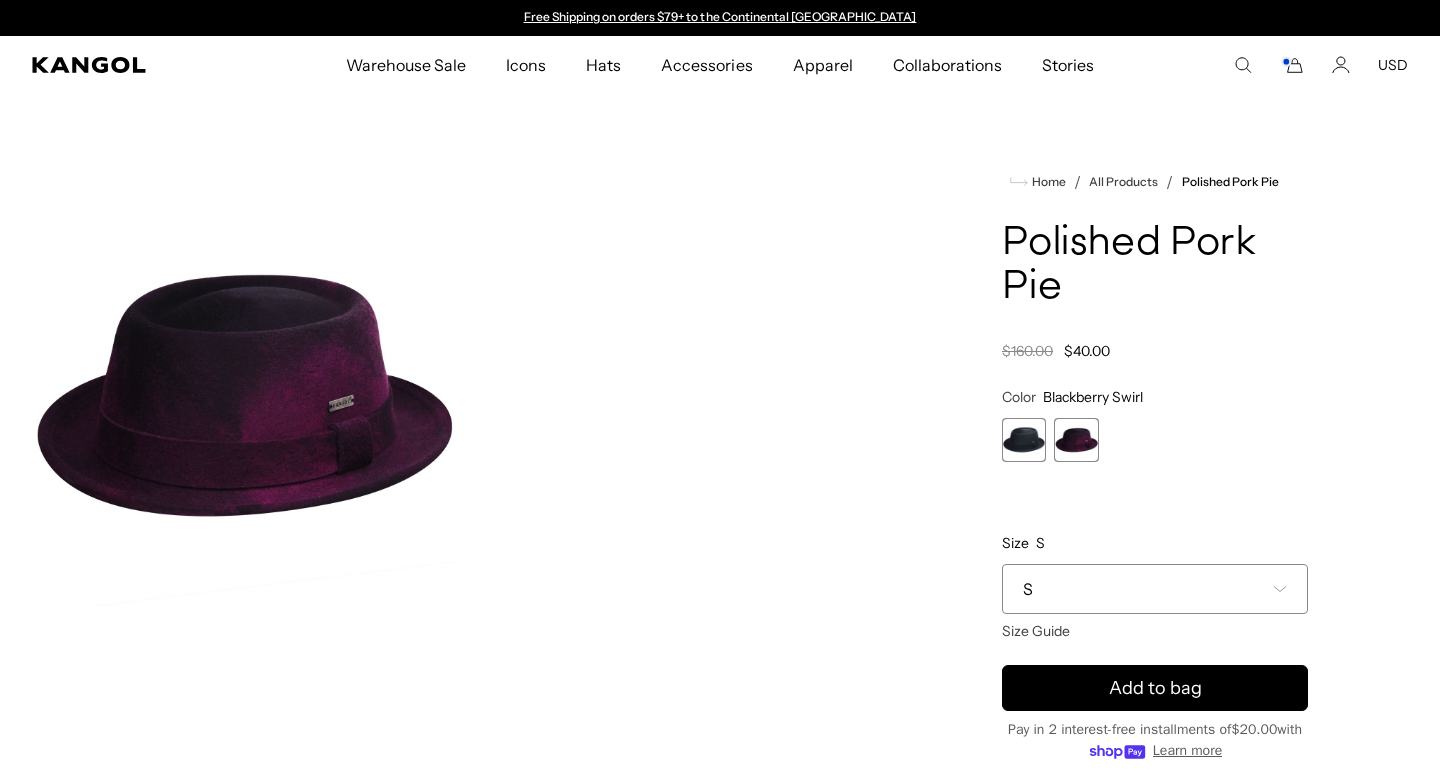 click on "S" at bounding box center (1155, 589) 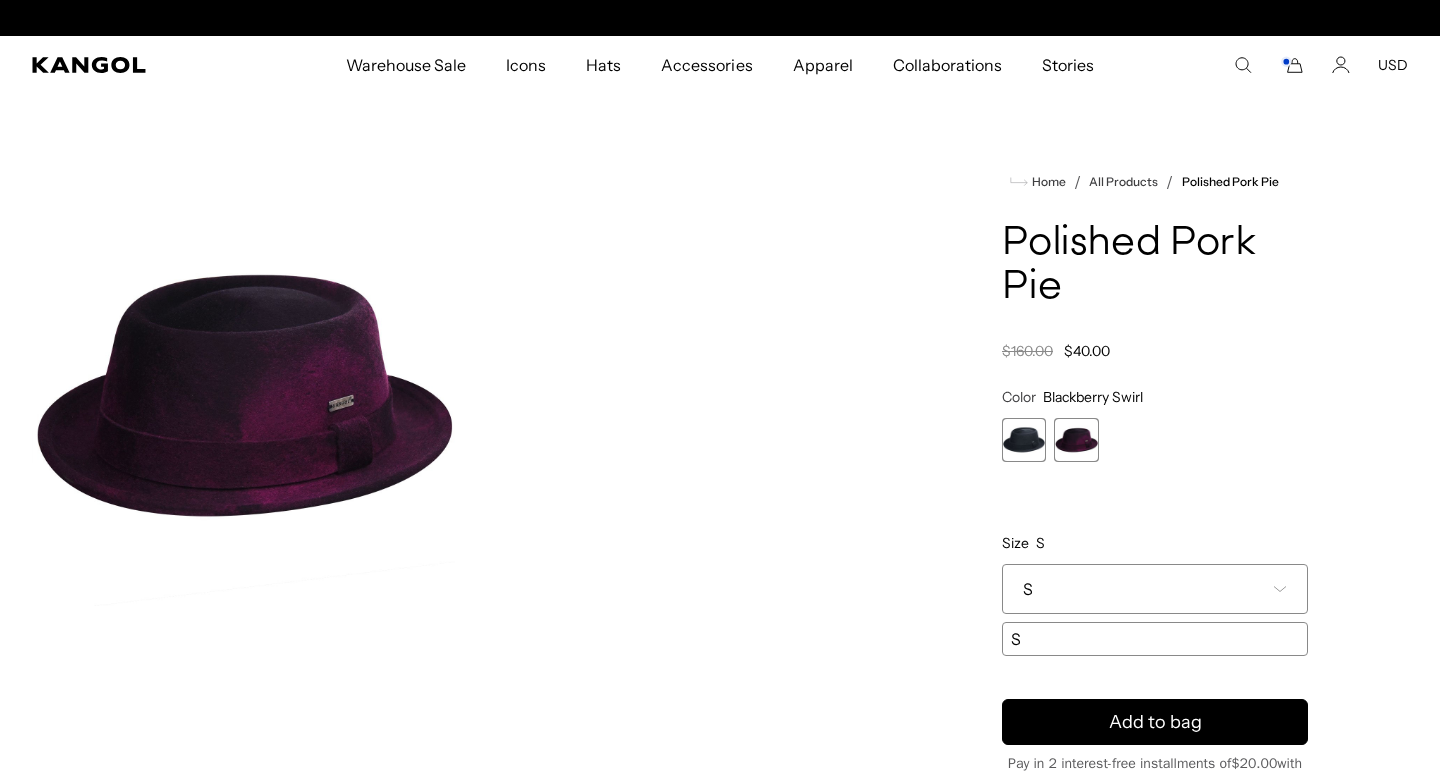 scroll, scrollTop: 0, scrollLeft: 0, axis: both 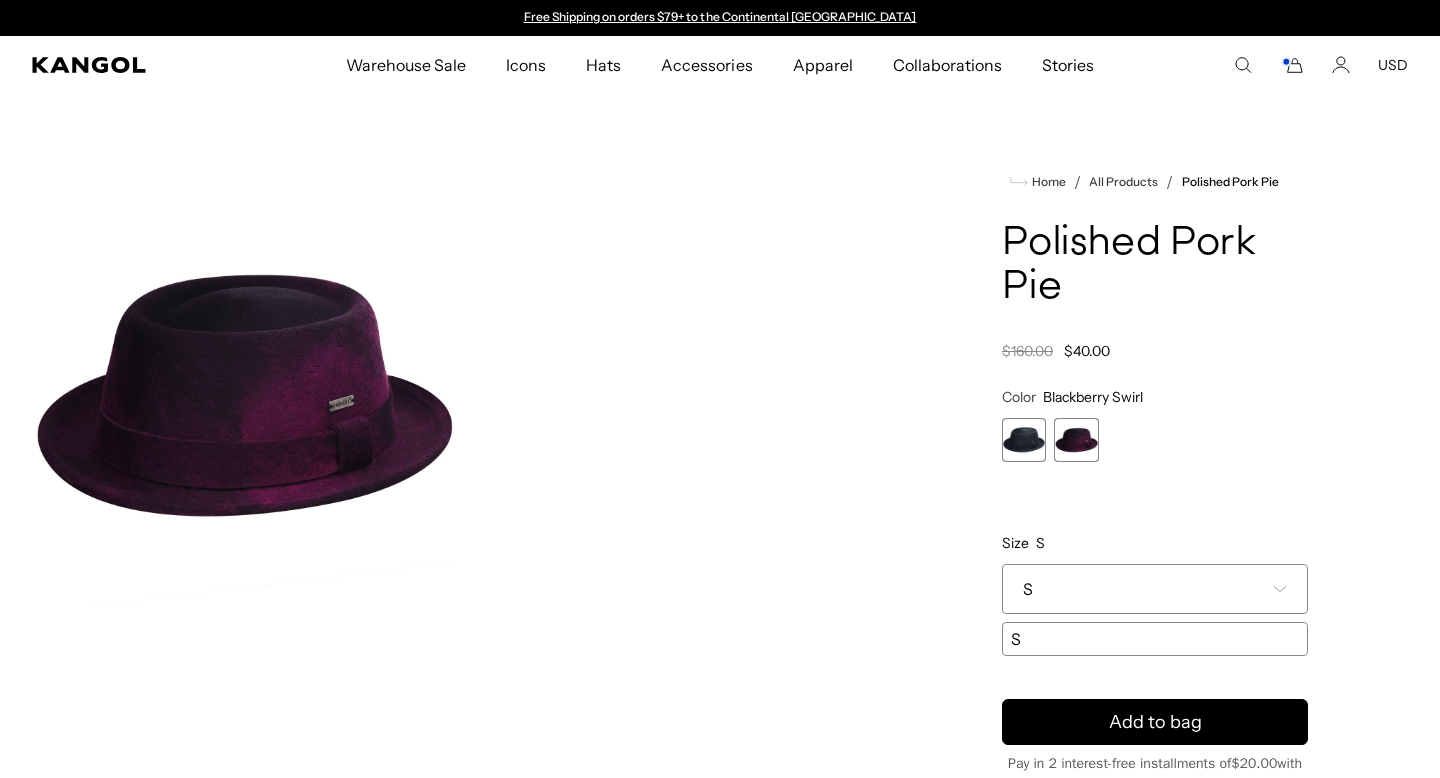 click at bounding box center (1024, 440) 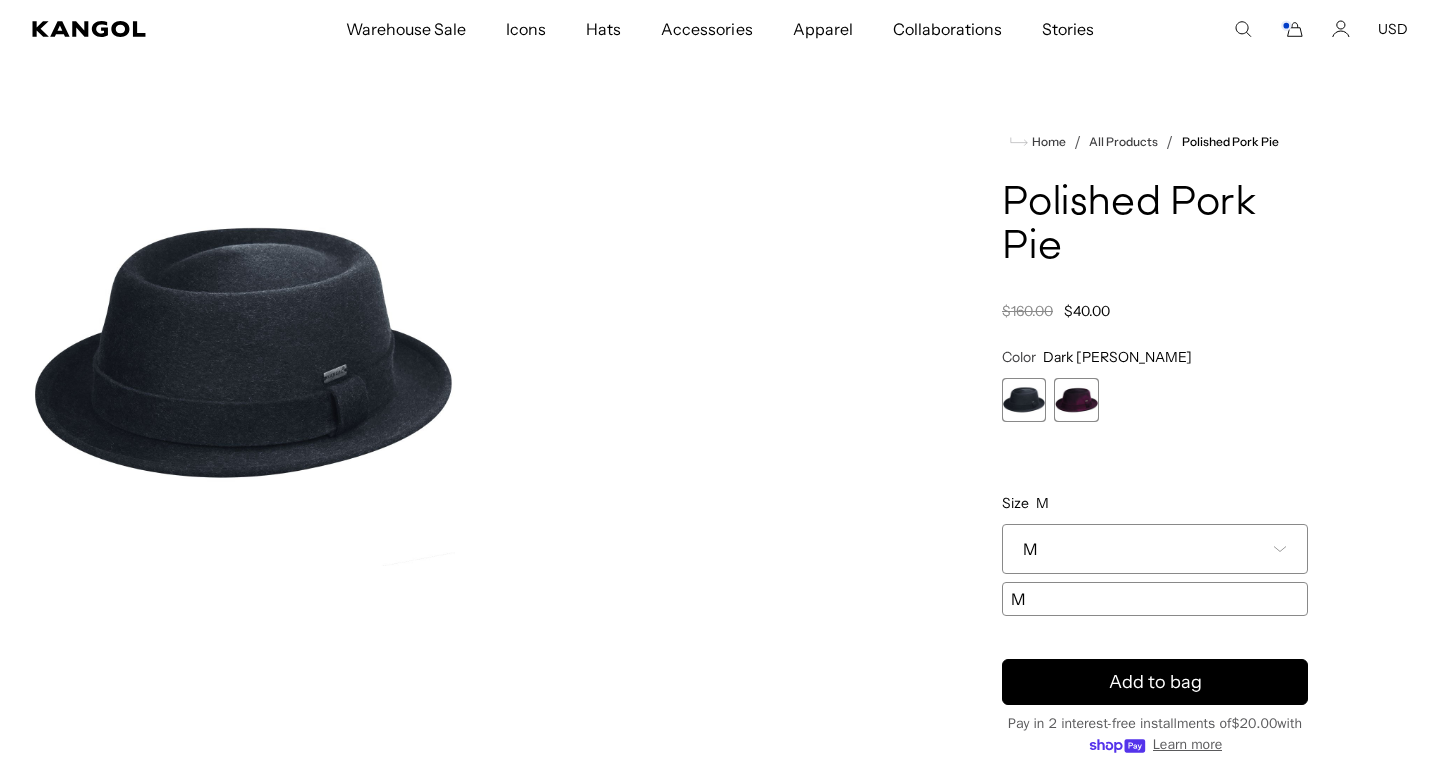 scroll, scrollTop: 112, scrollLeft: 0, axis: vertical 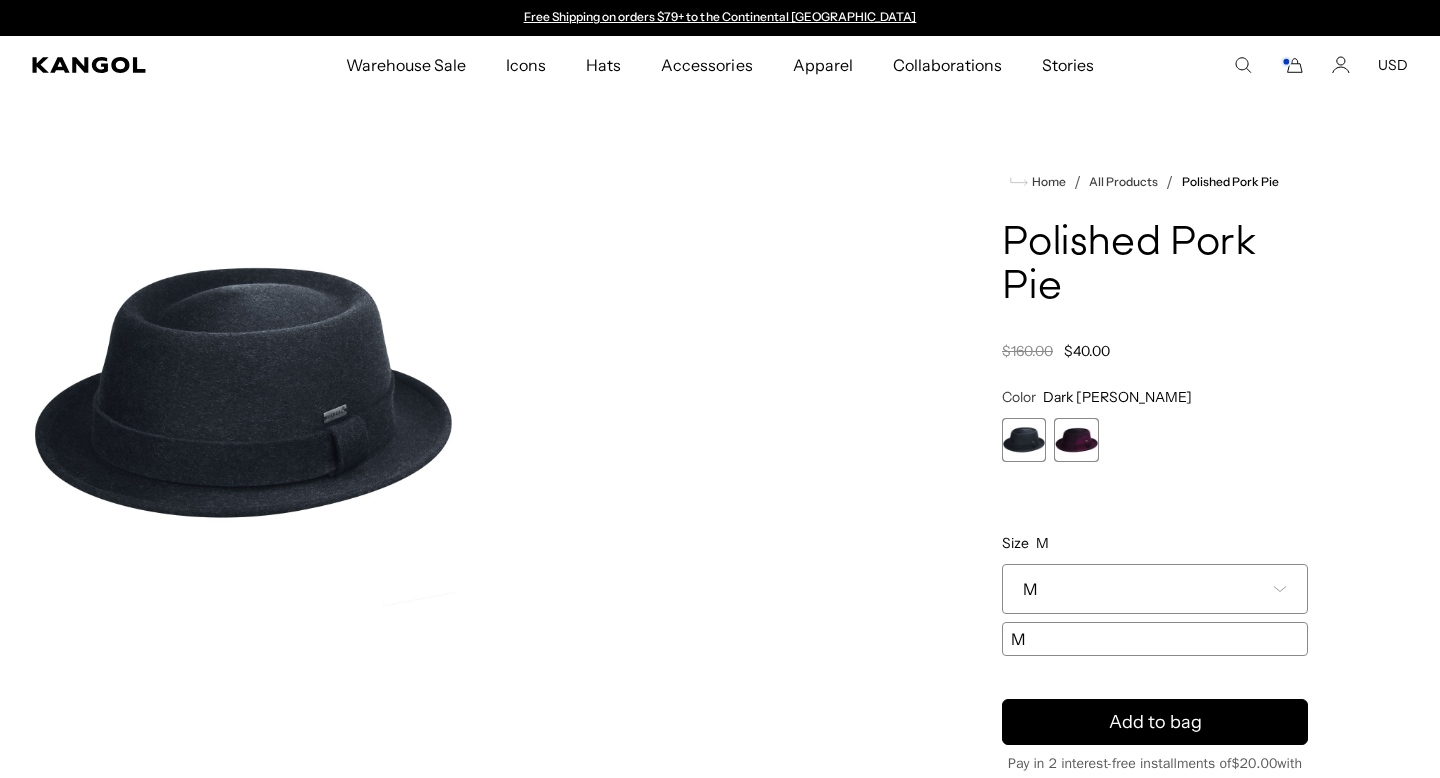 click at bounding box center (1076, 440) 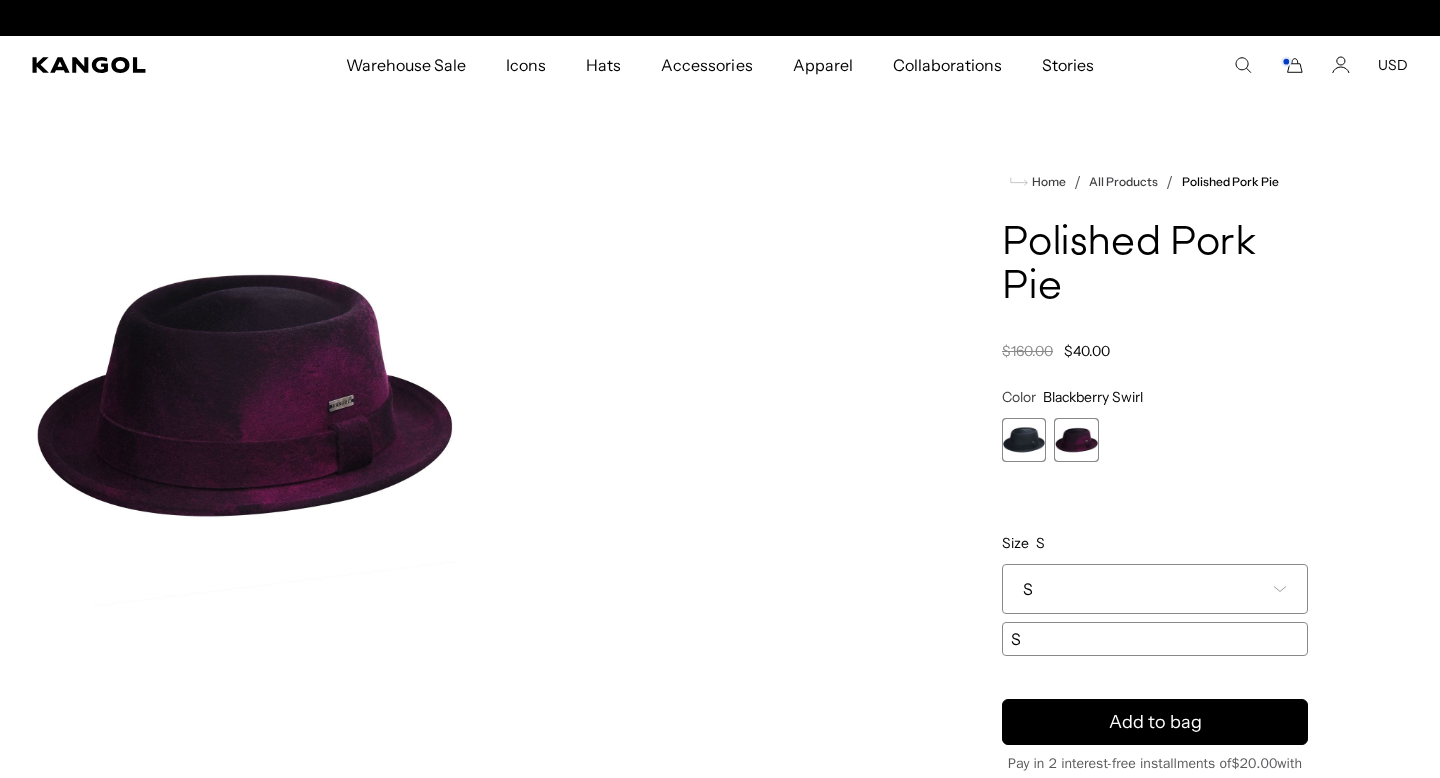 scroll, scrollTop: 0, scrollLeft: 0, axis: both 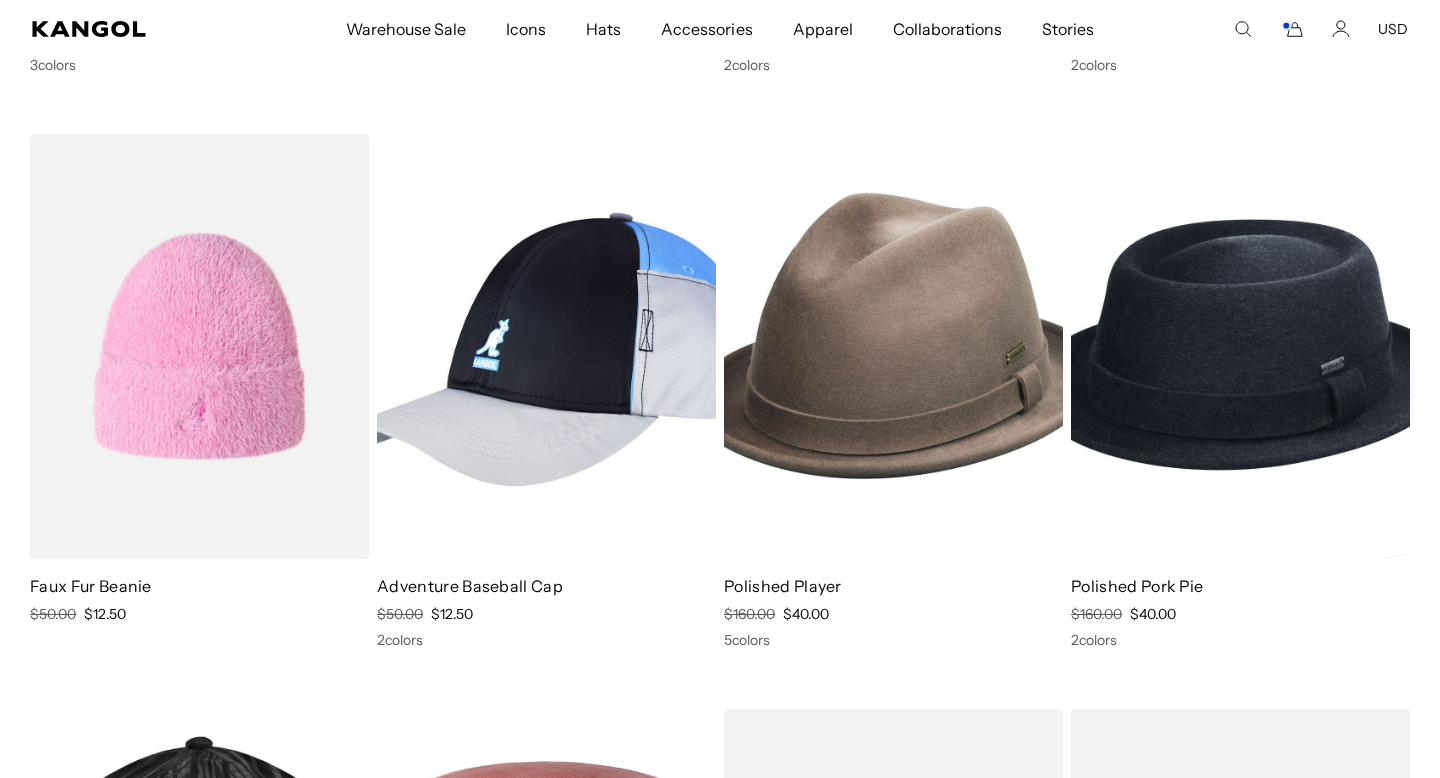 click at bounding box center (893, 347) 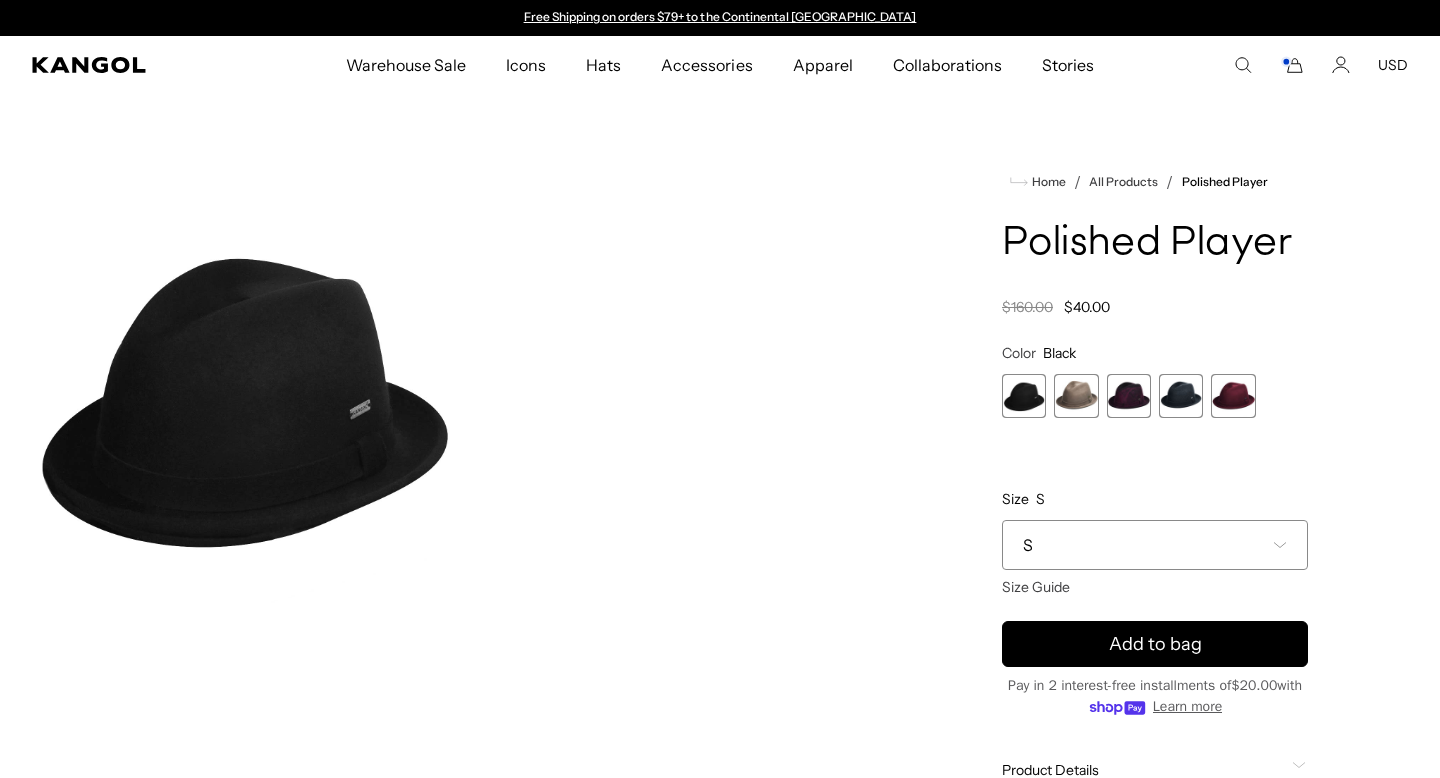 scroll, scrollTop: 0, scrollLeft: 0, axis: both 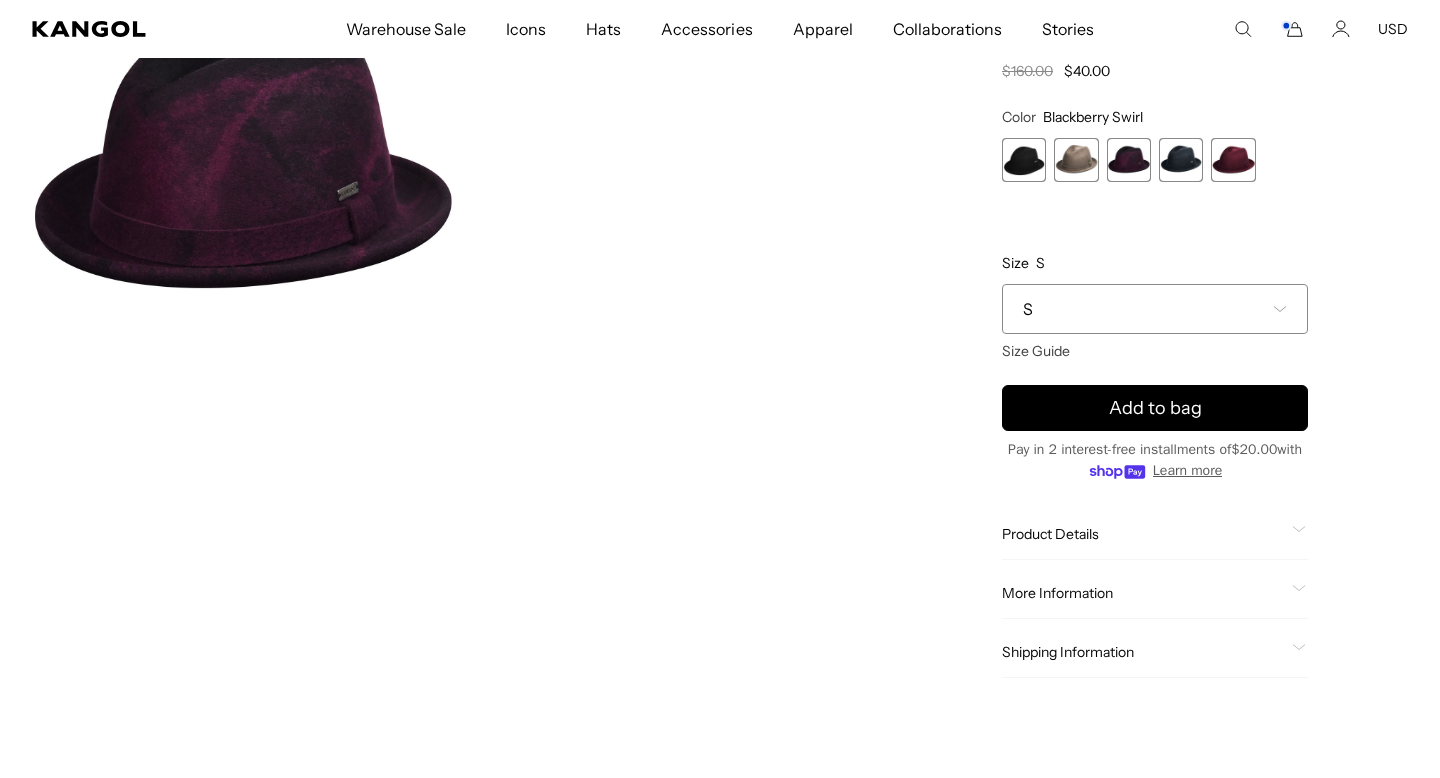 click on "More Information" 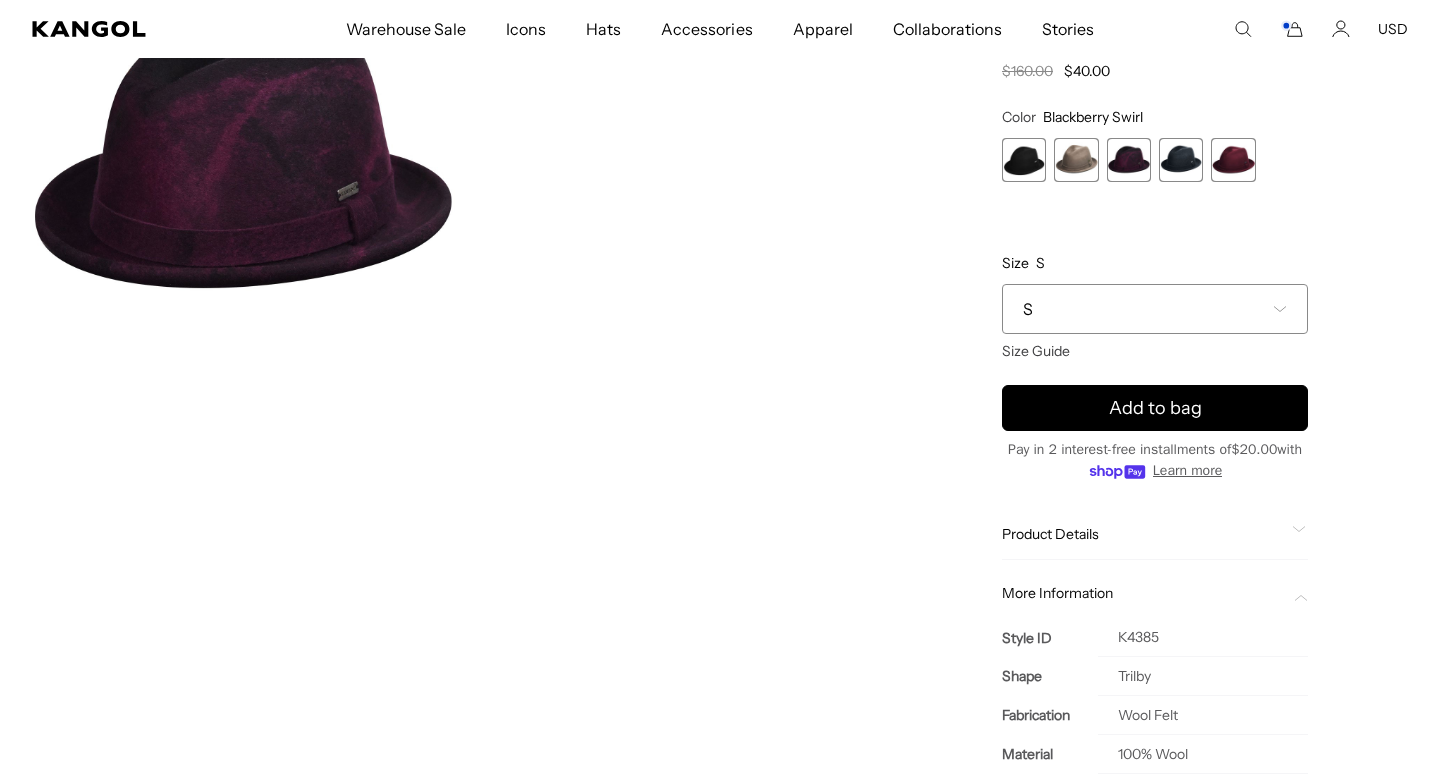scroll, scrollTop: 0, scrollLeft: 412, axis: horizontal 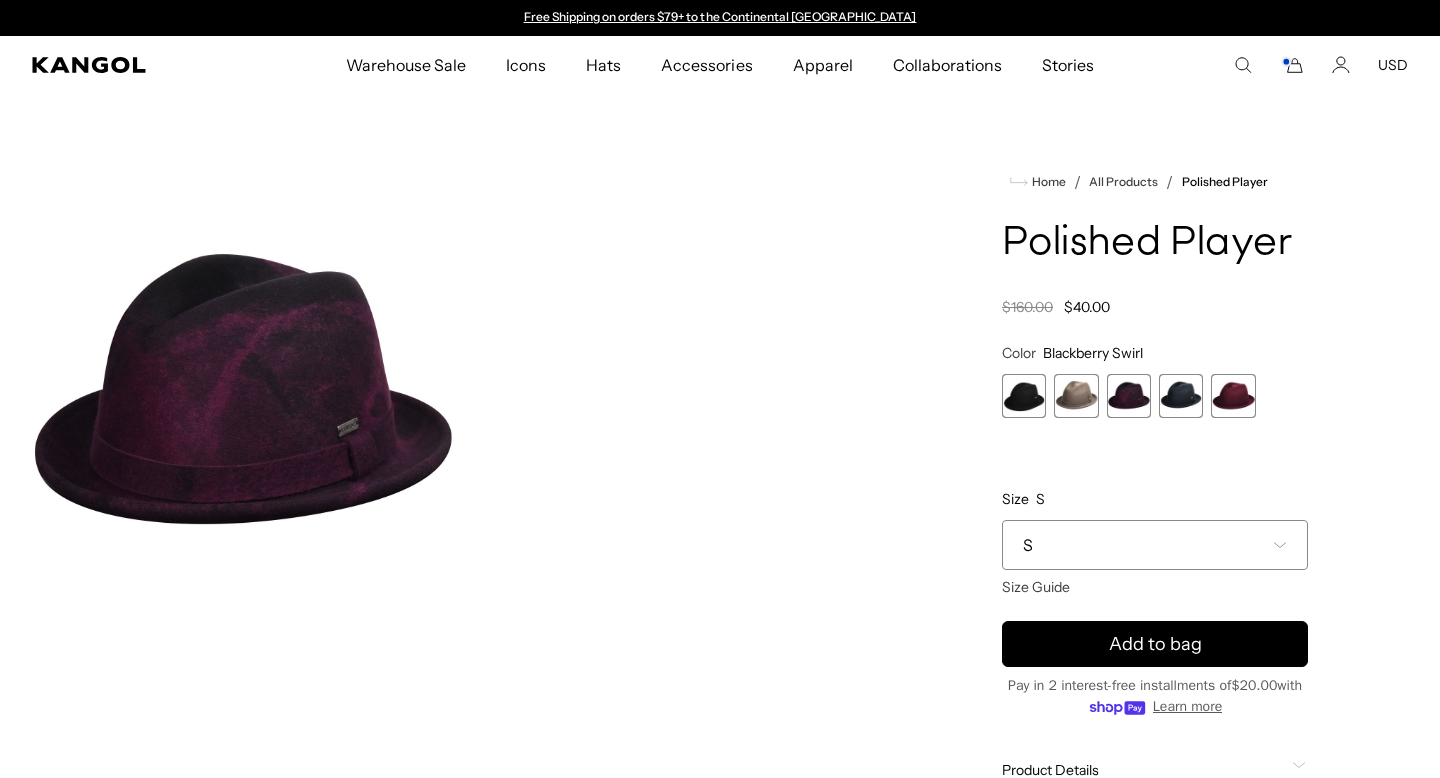 click at bounding box center [1233, 396] 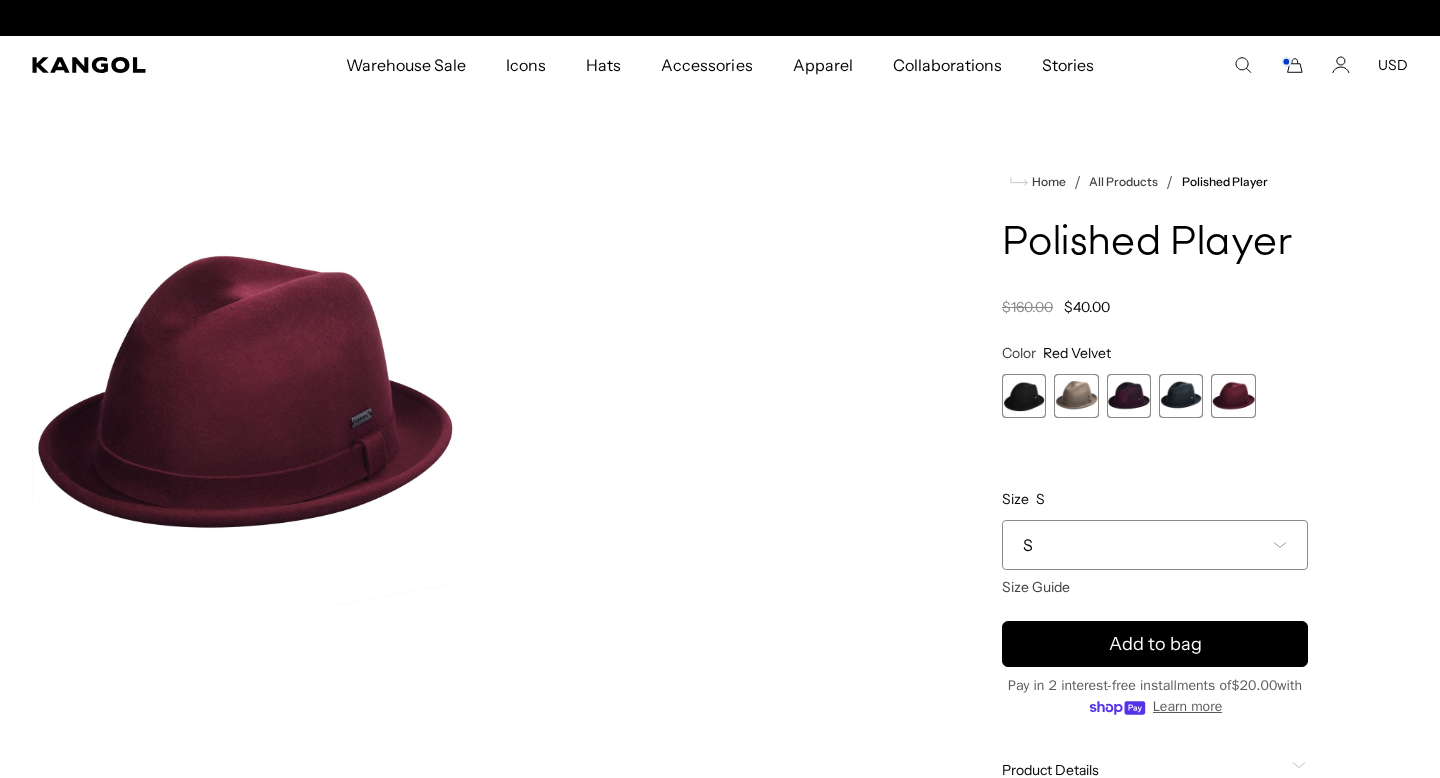 scroll, scrollTop: 0, scrollLeft: 412, axis: horizontal 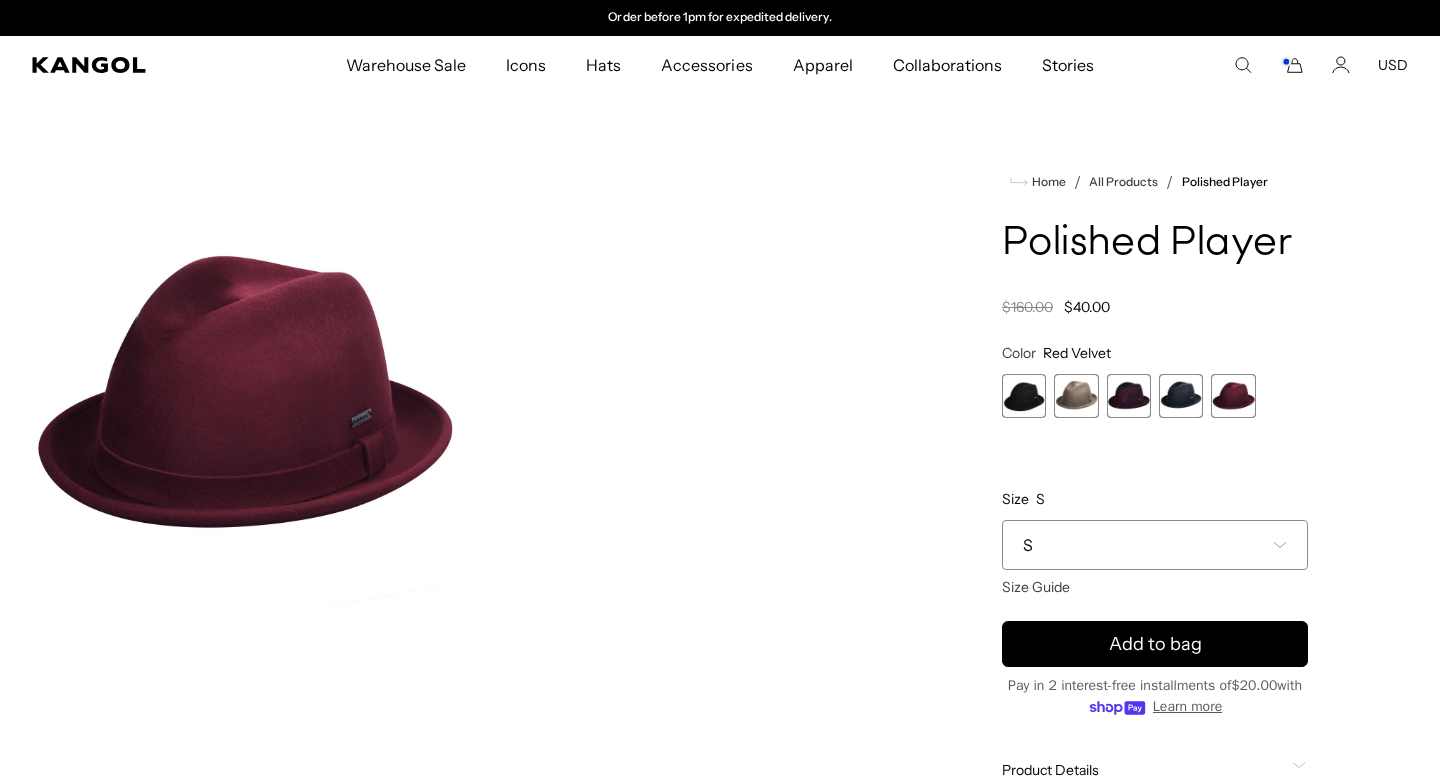 click at bounding box center (1181, 396) 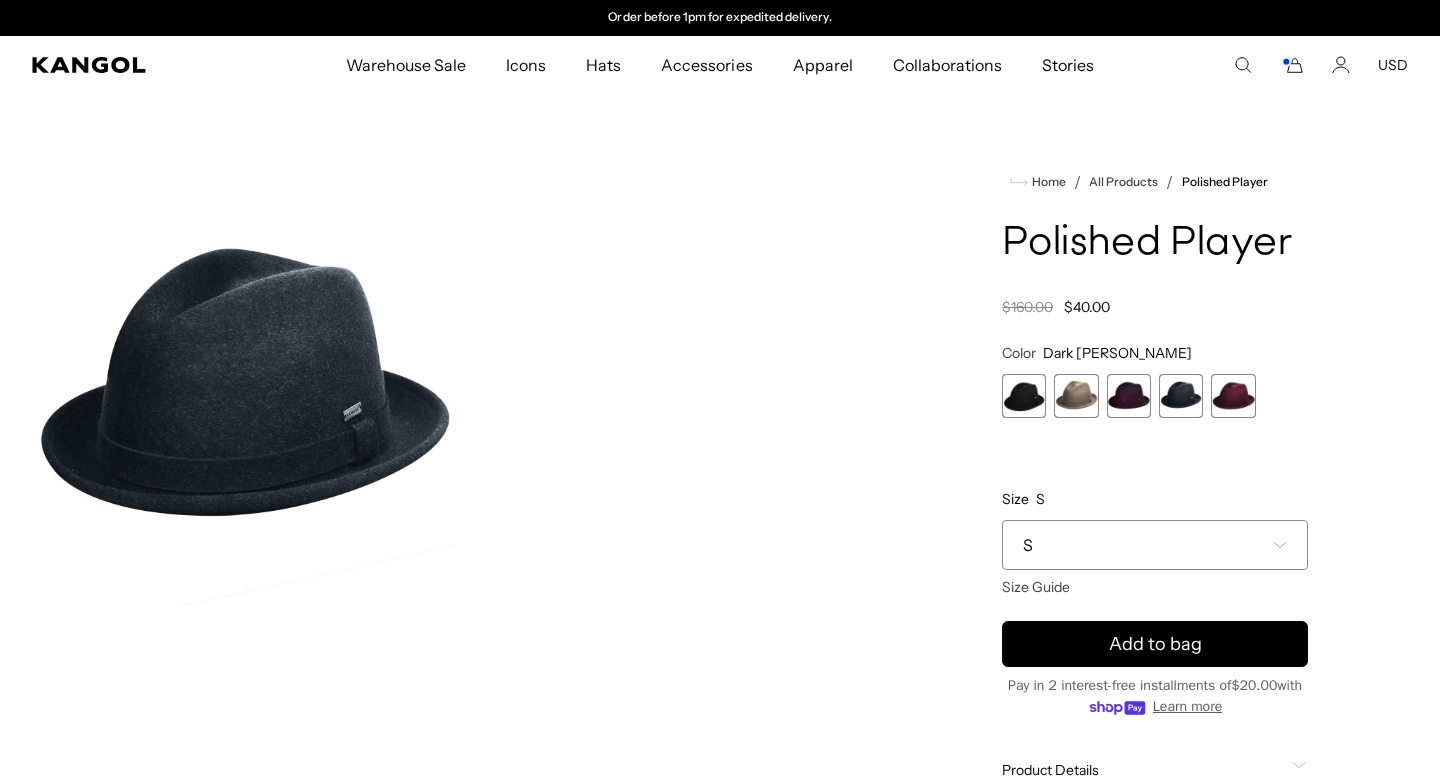 click at bounding box center [1129, 396] 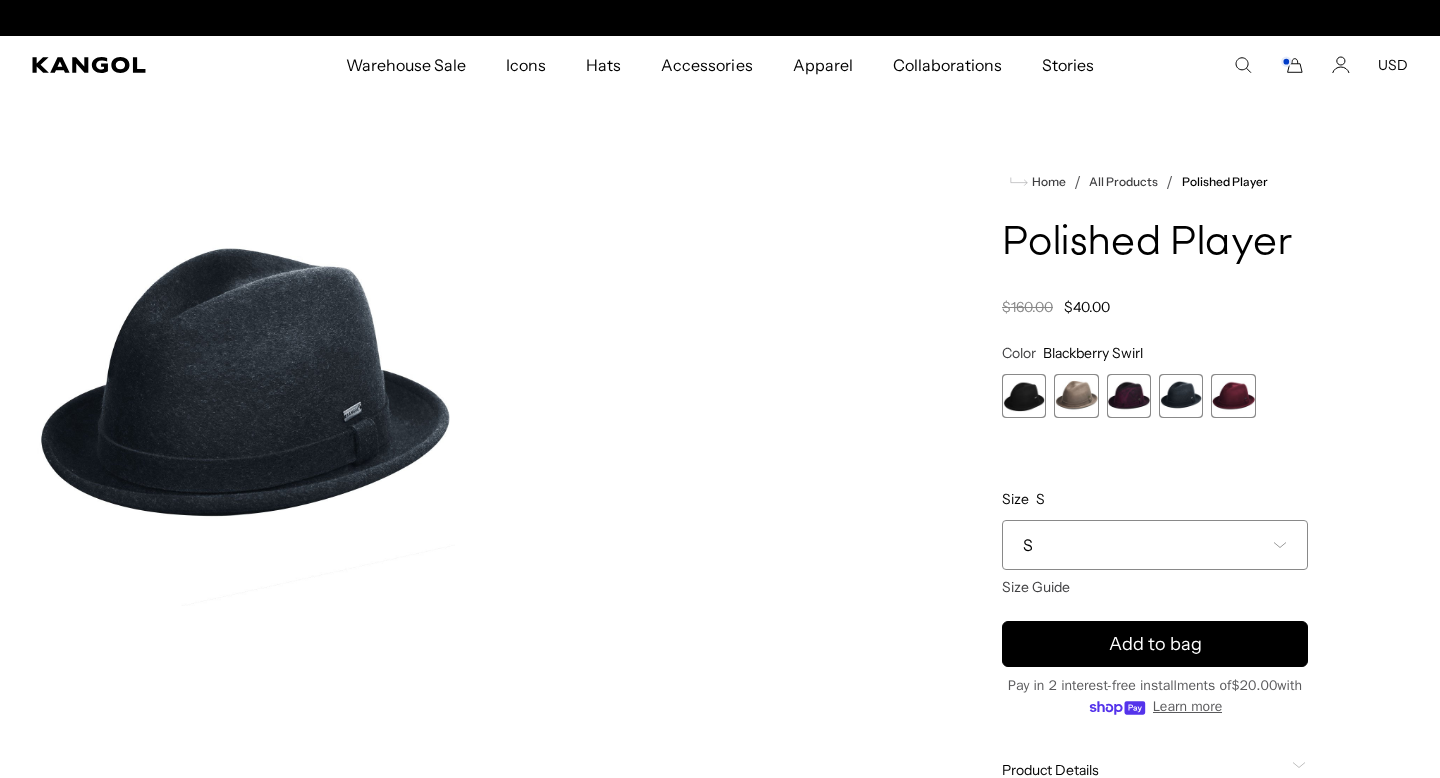 scroll, scrollTop: 0, scrollLeft: 0, axis: both 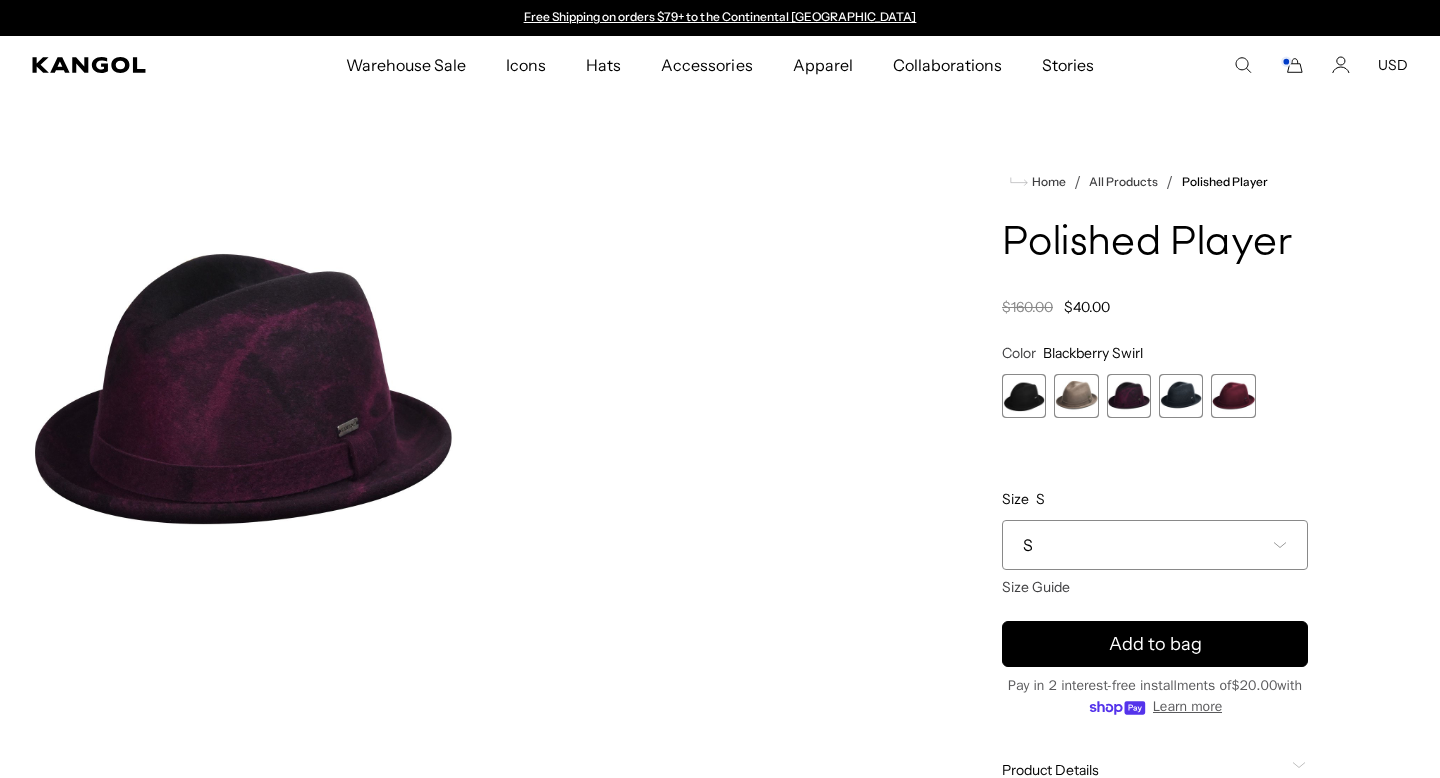 click at bounding box center (1076, 396) 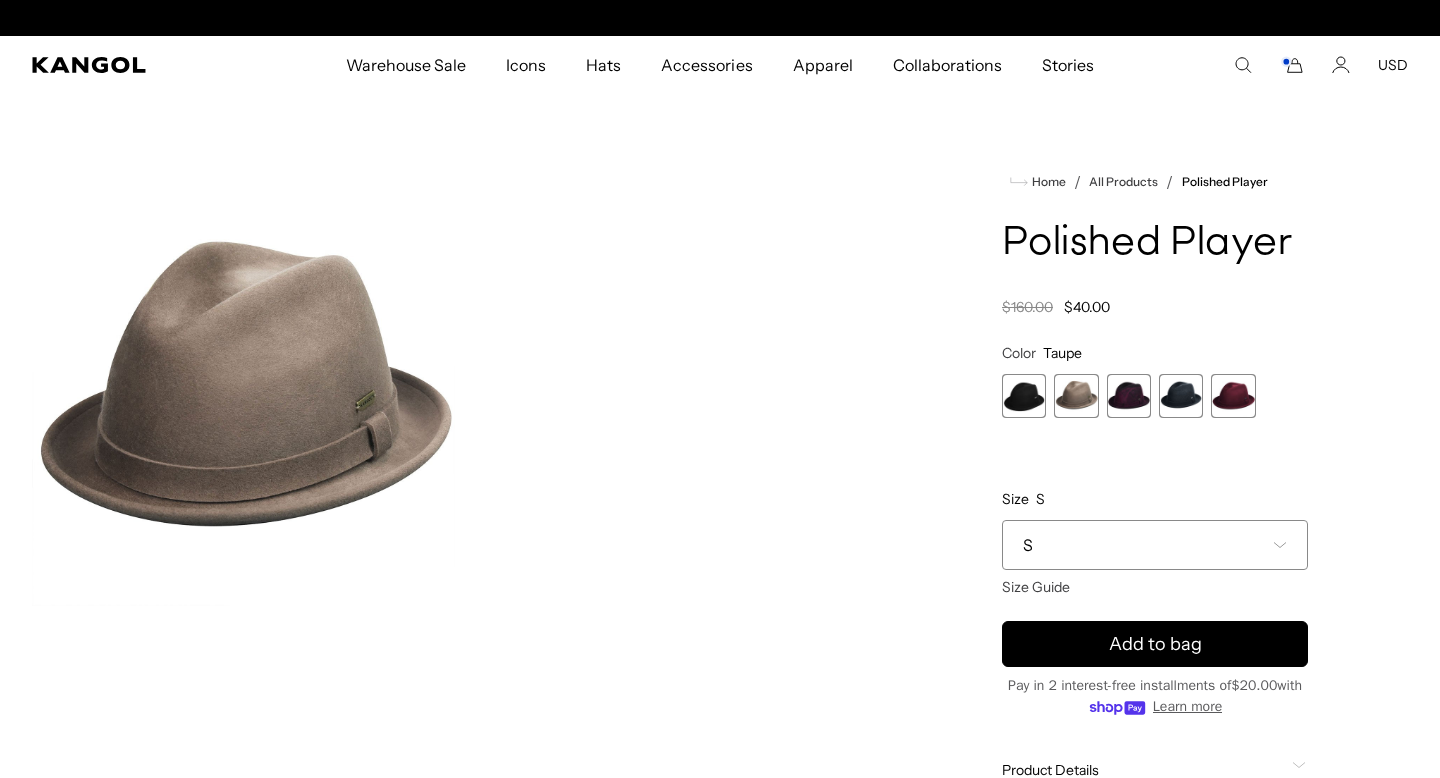scroll, scrollTop: 0, scrollLeft: 412, axis: horizontal 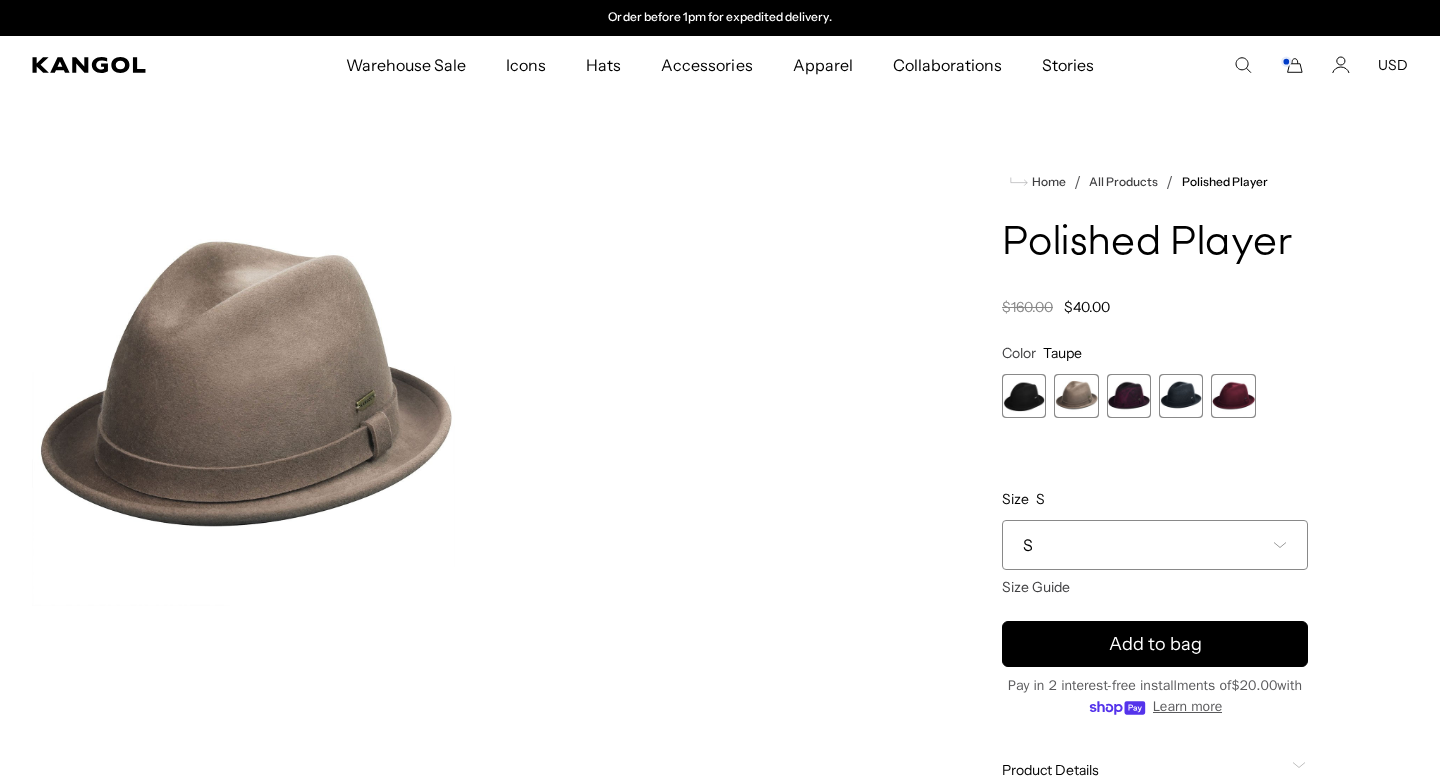 click at bounding box center (1024, 396) 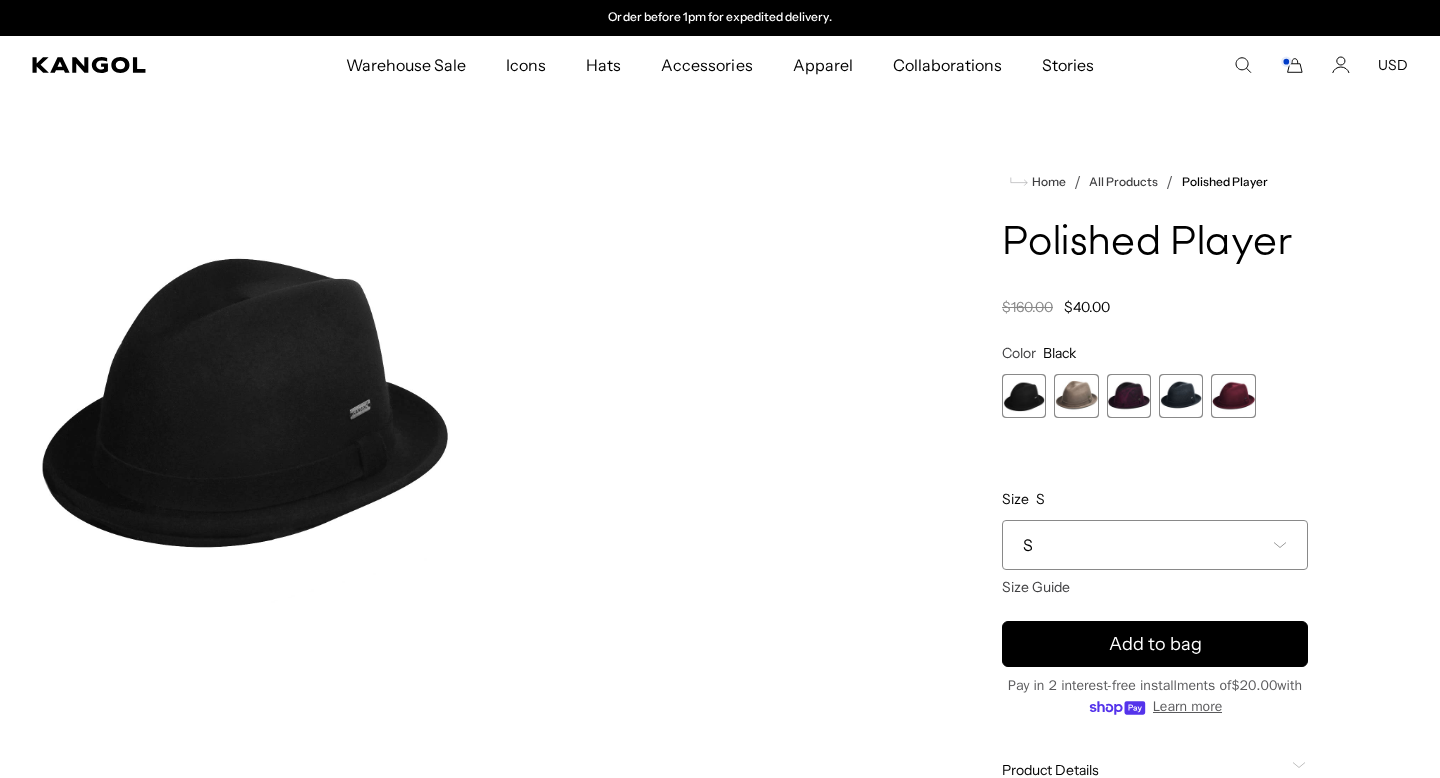 click at bounding box center (1129, 396) 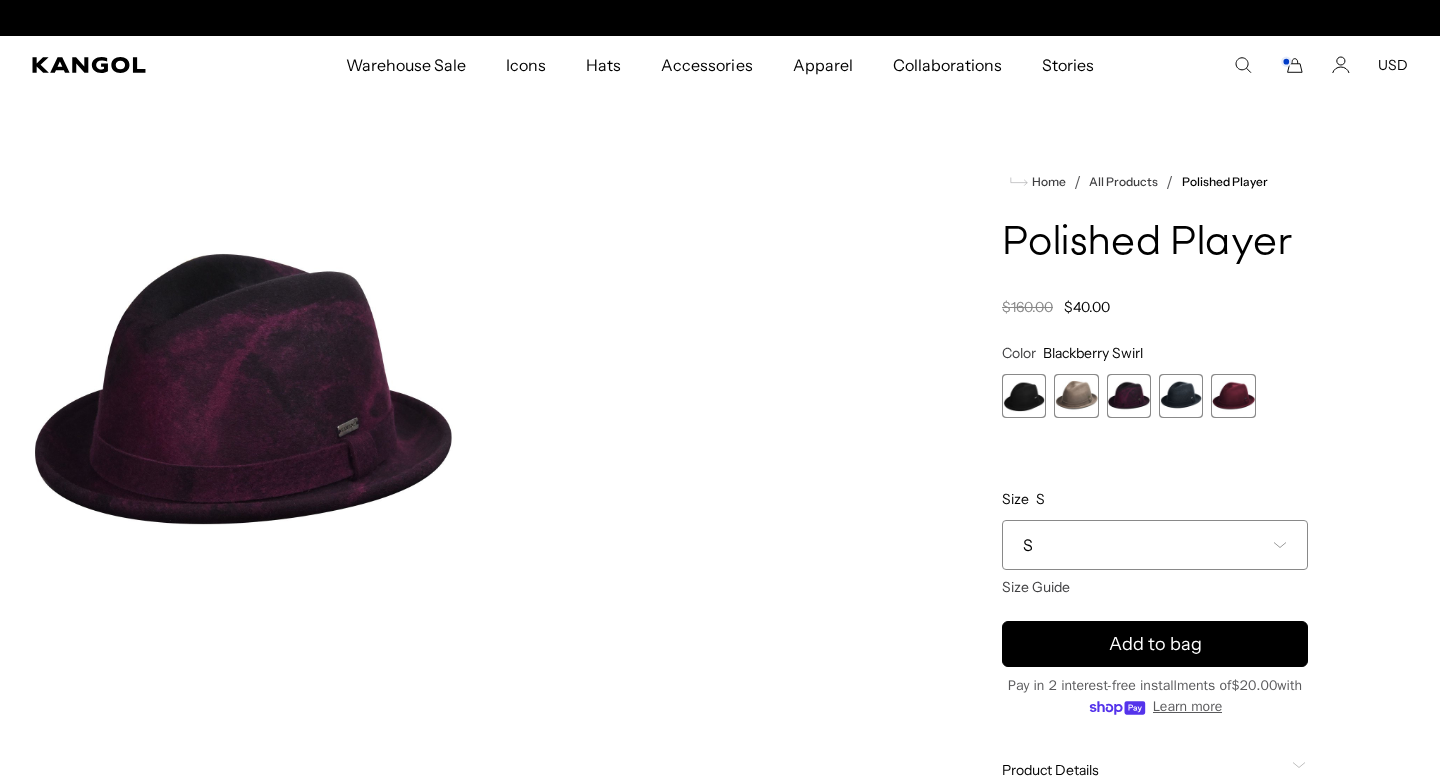 scroll, scrollTop: 0, scrollLeft: 412, axis: horizontal 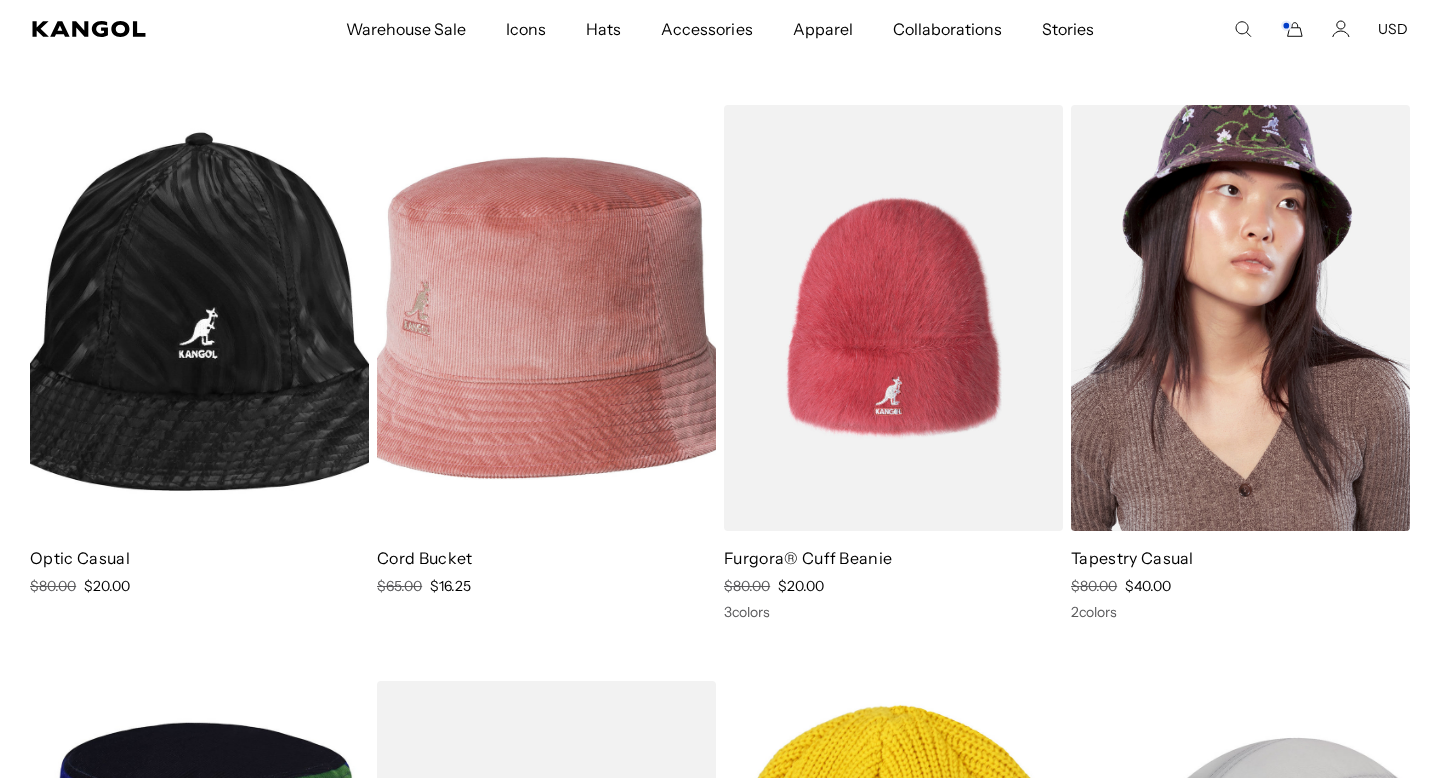 click at bounding box center [1240, 318] 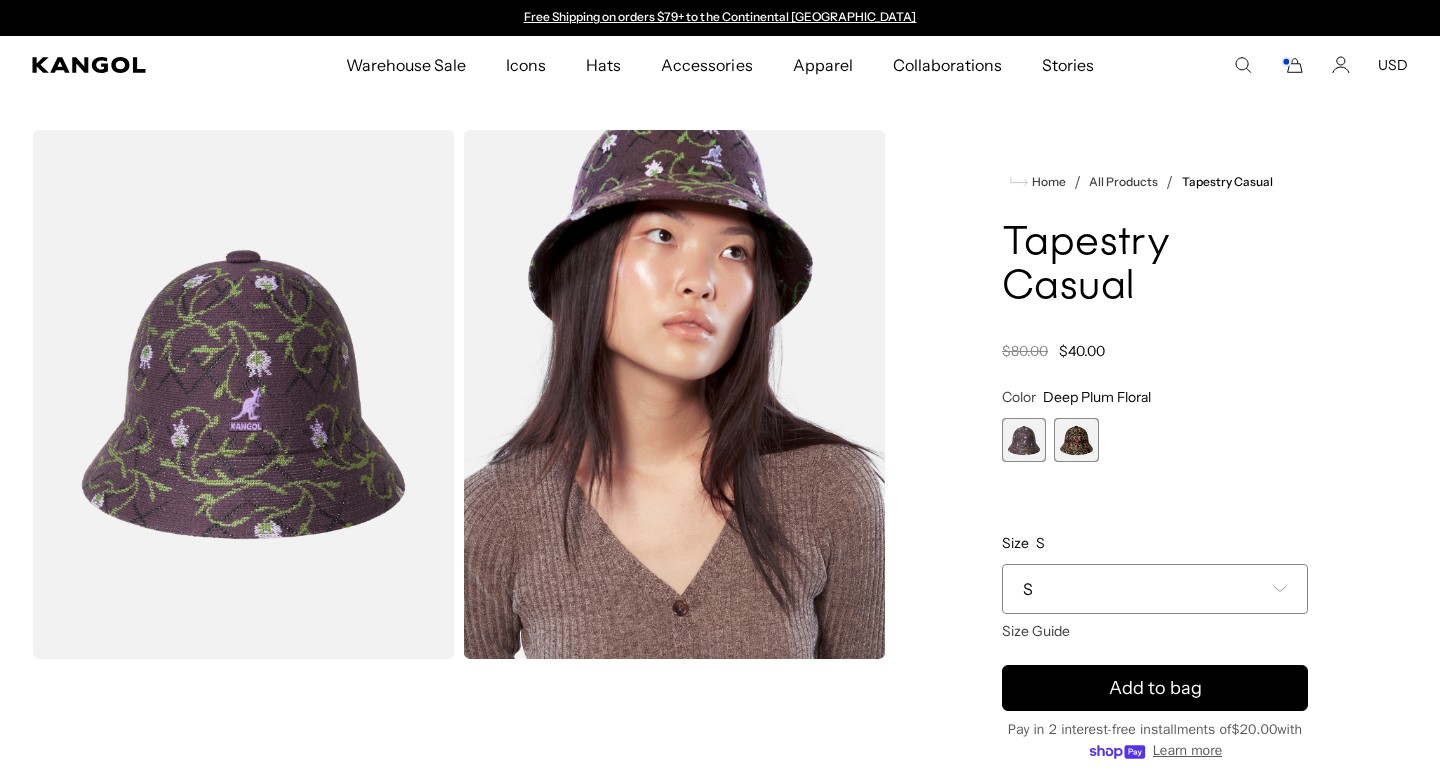 scroll, scrollTop: 0, scrollLeft: 0, axis: both 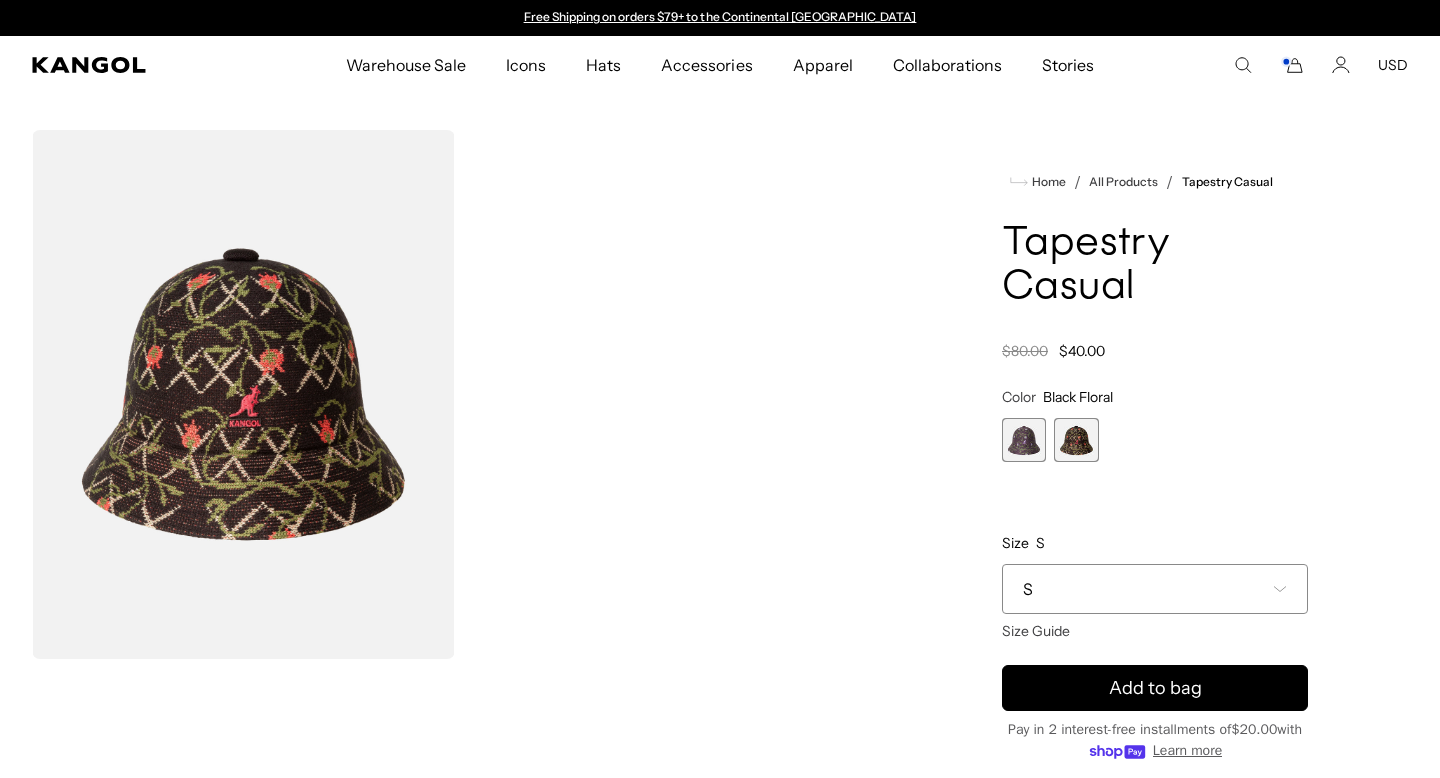 click at bounding box center [1024, 440] 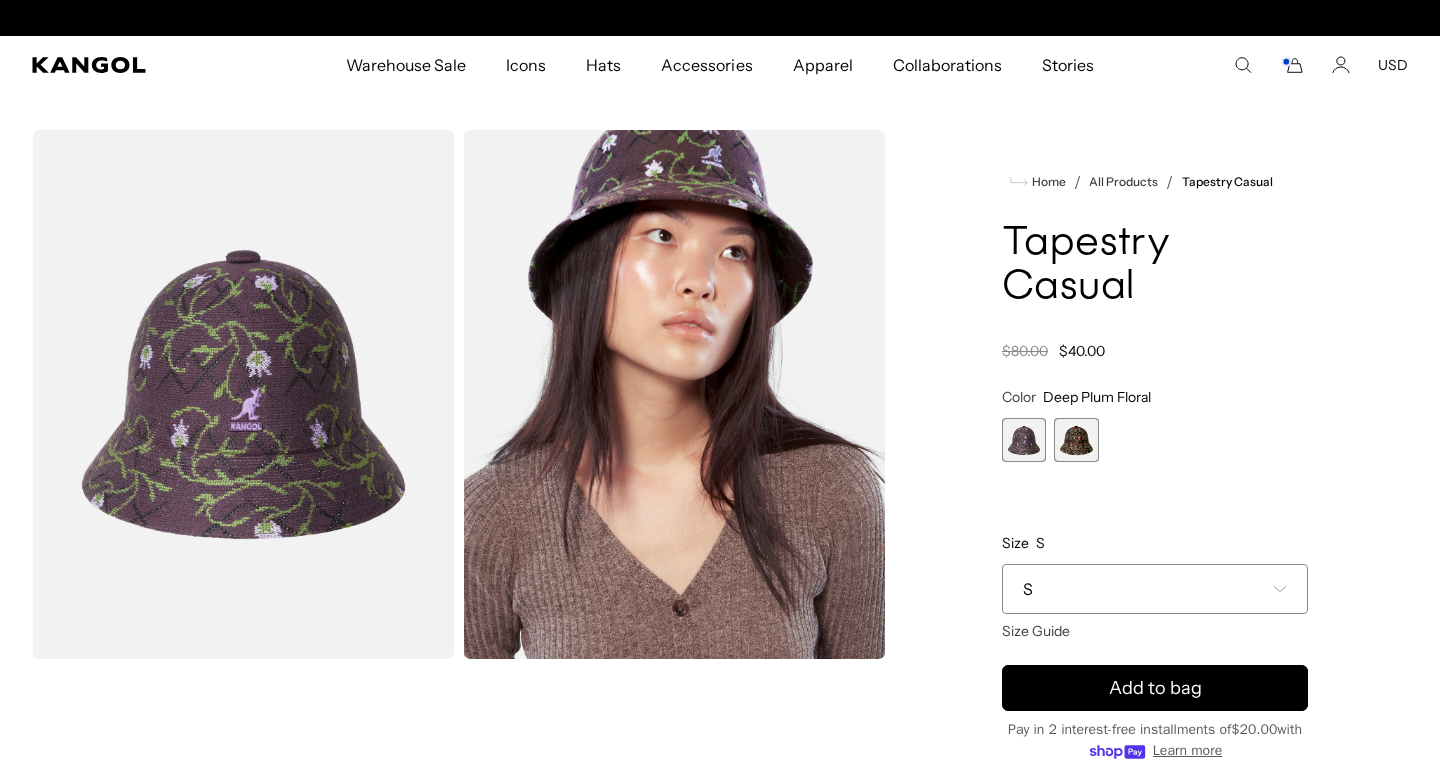 scroll, scrollTop: 0, scrollLeft: 0, axis: both 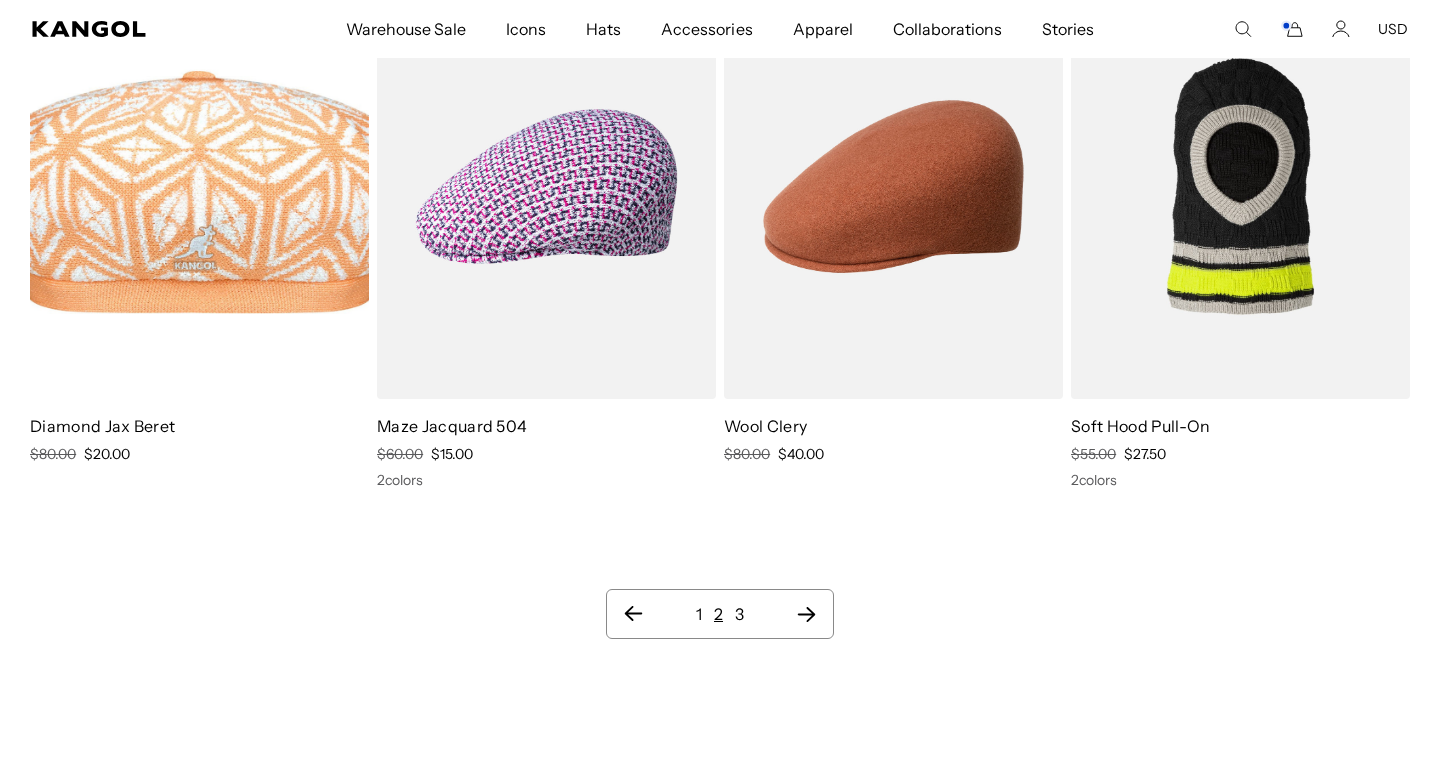 click on "3" at bounding box center (739, 614) 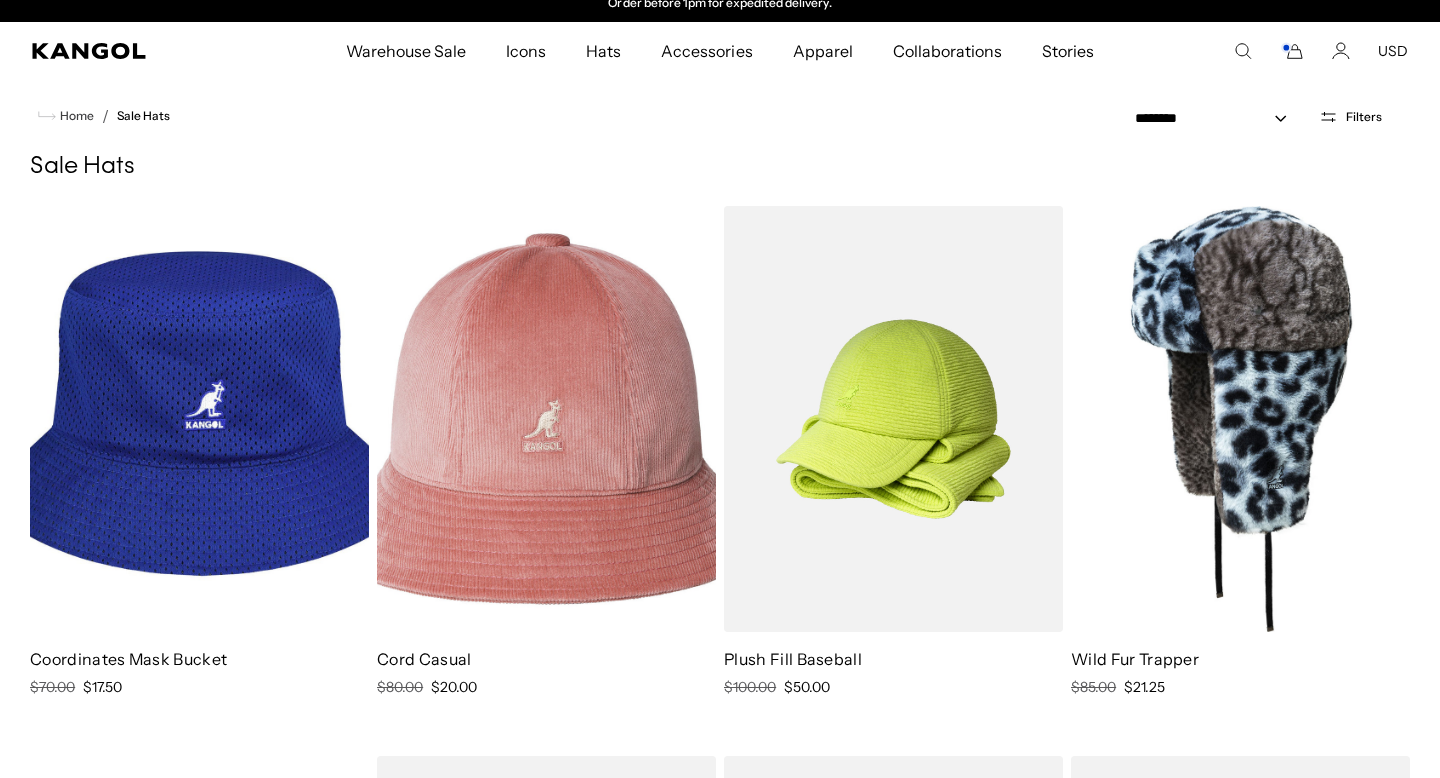 scroll, scrollTop: 0, scrollLeft: 0, axis: both 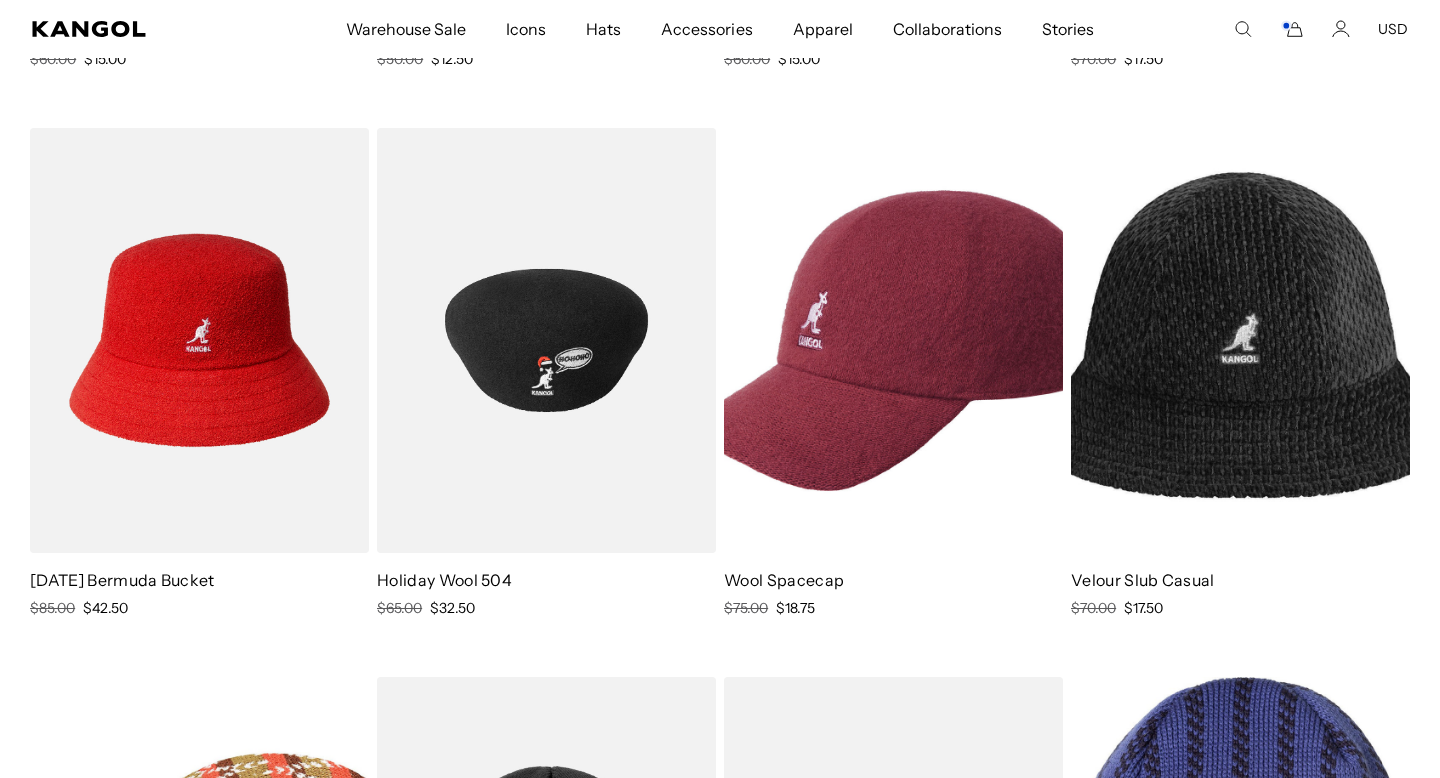 click at bounding box center (199, 341) 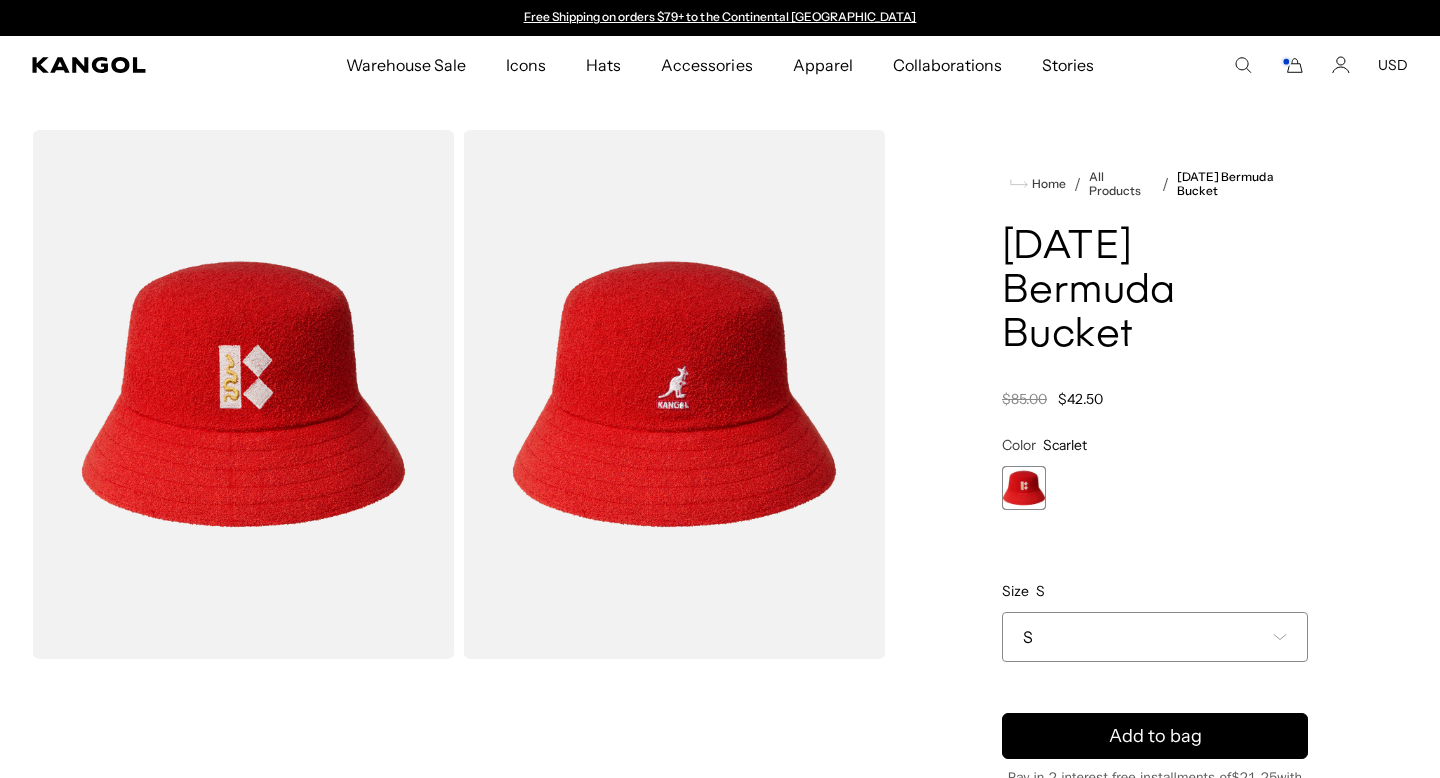 scroll, scrollTop: 0, scrollLeft: 0, axis: both 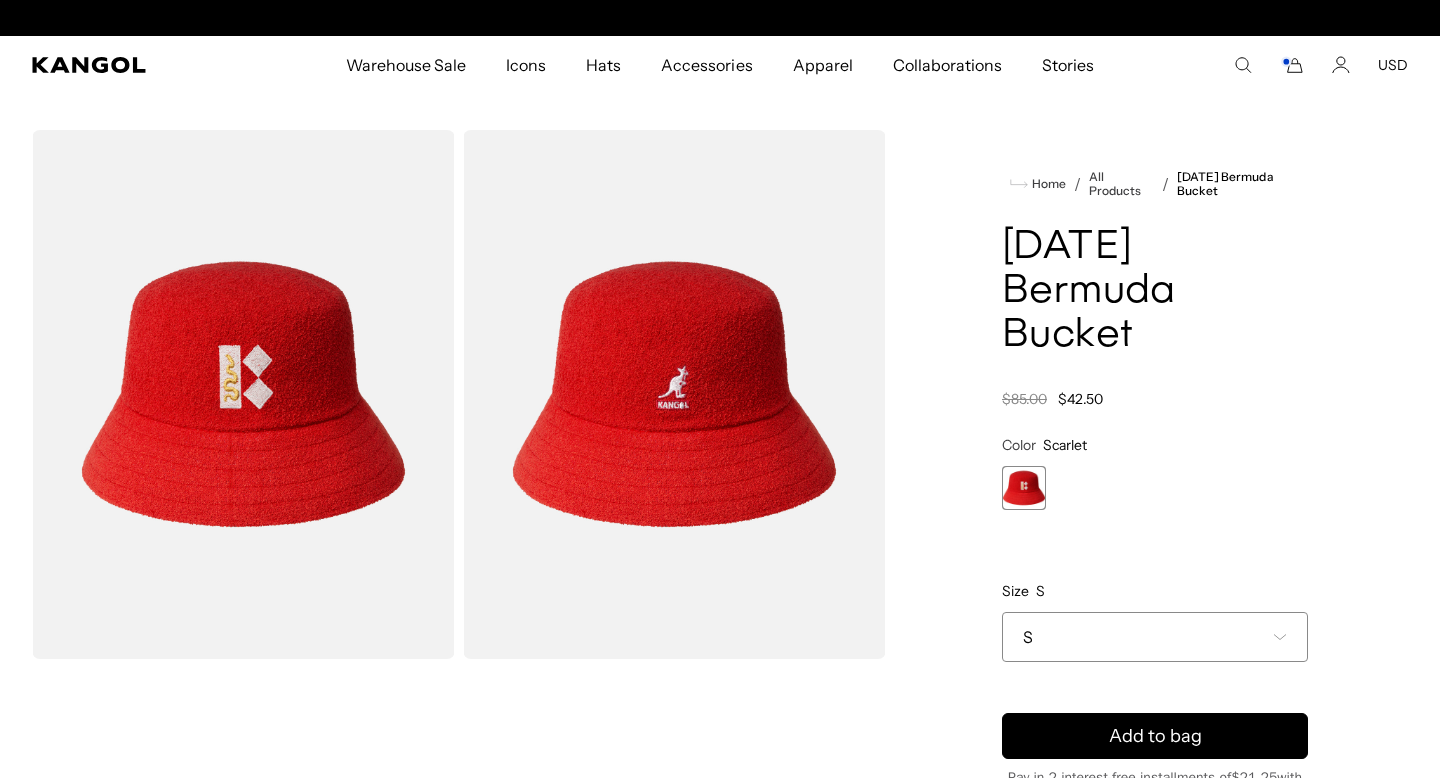 click at bounding box center (243, 394) 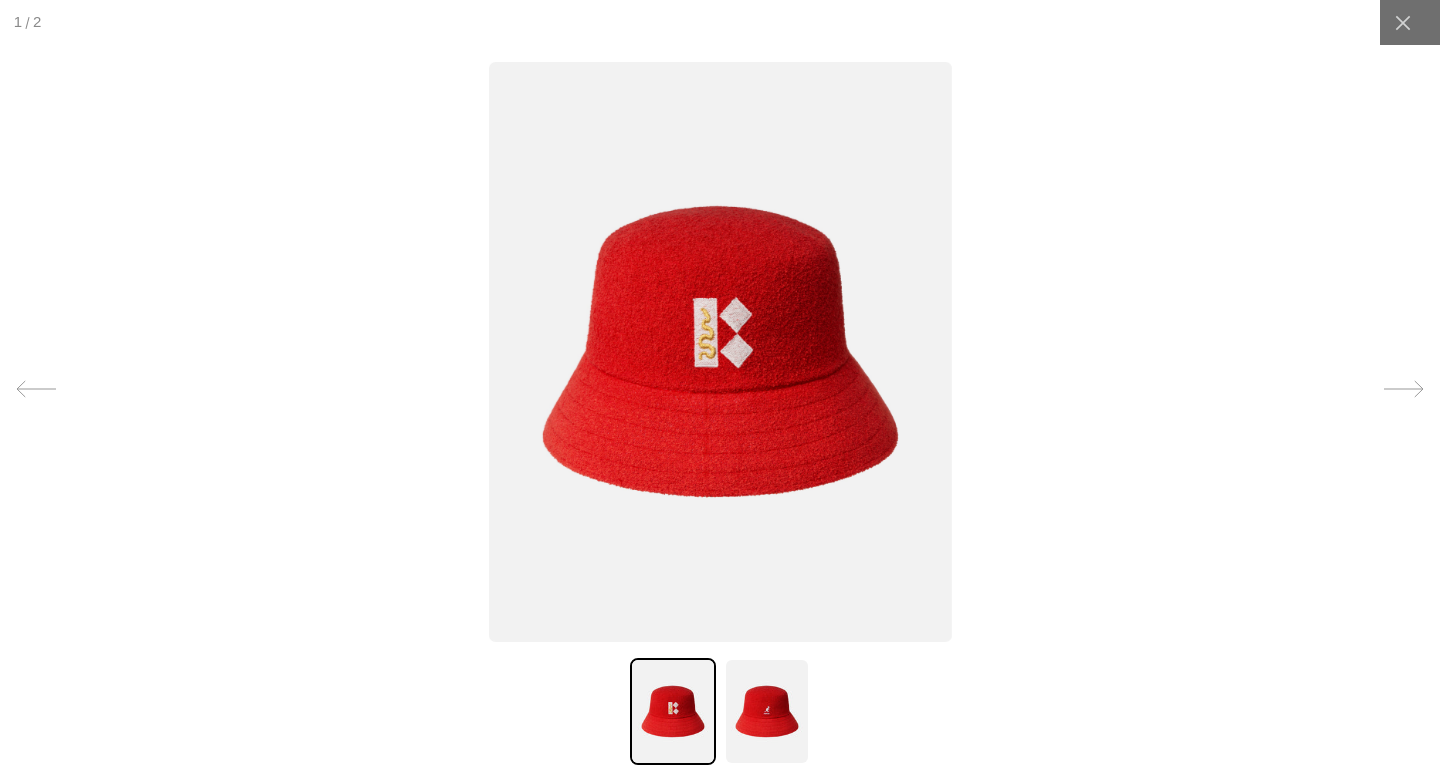 scroll, scrollTop: 0, scrollLeft: 0, axis: both 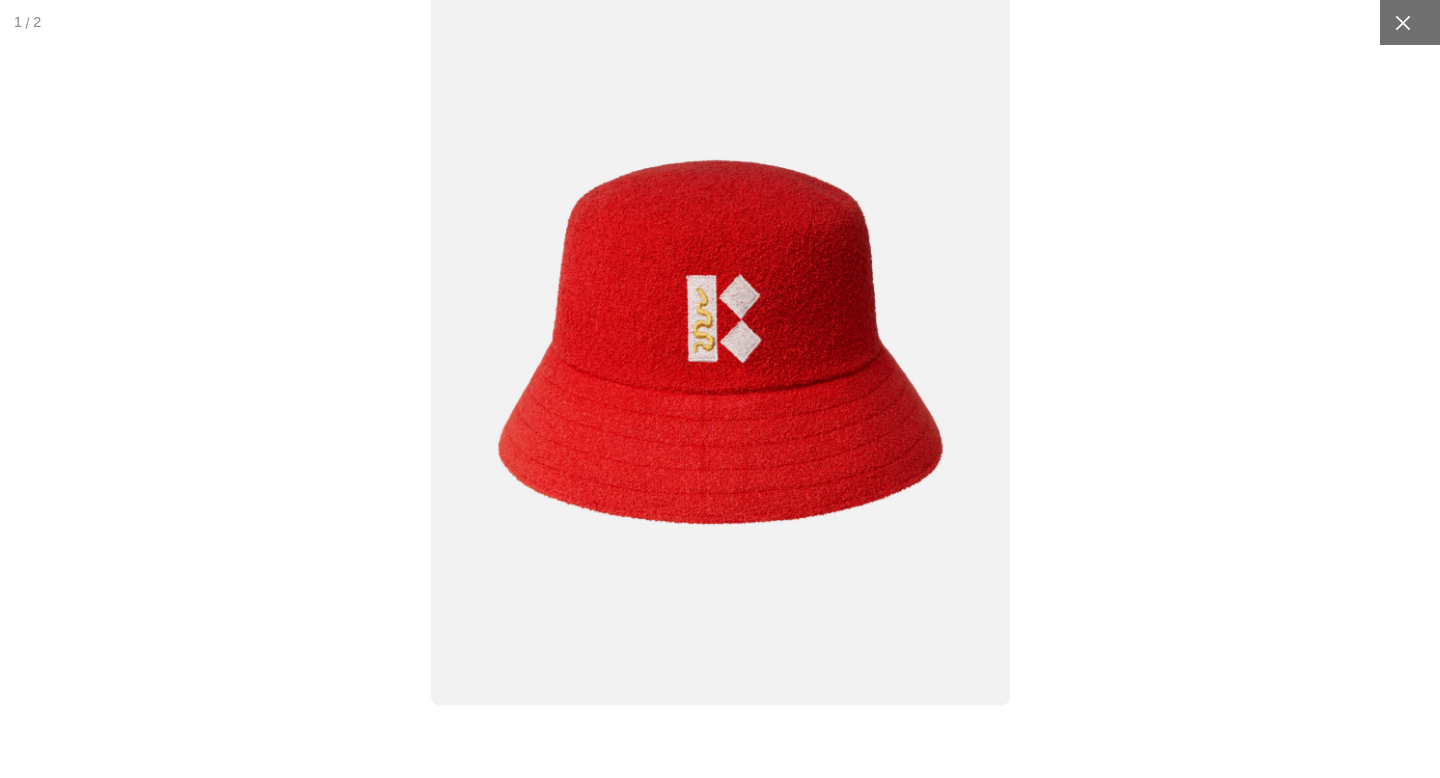 click 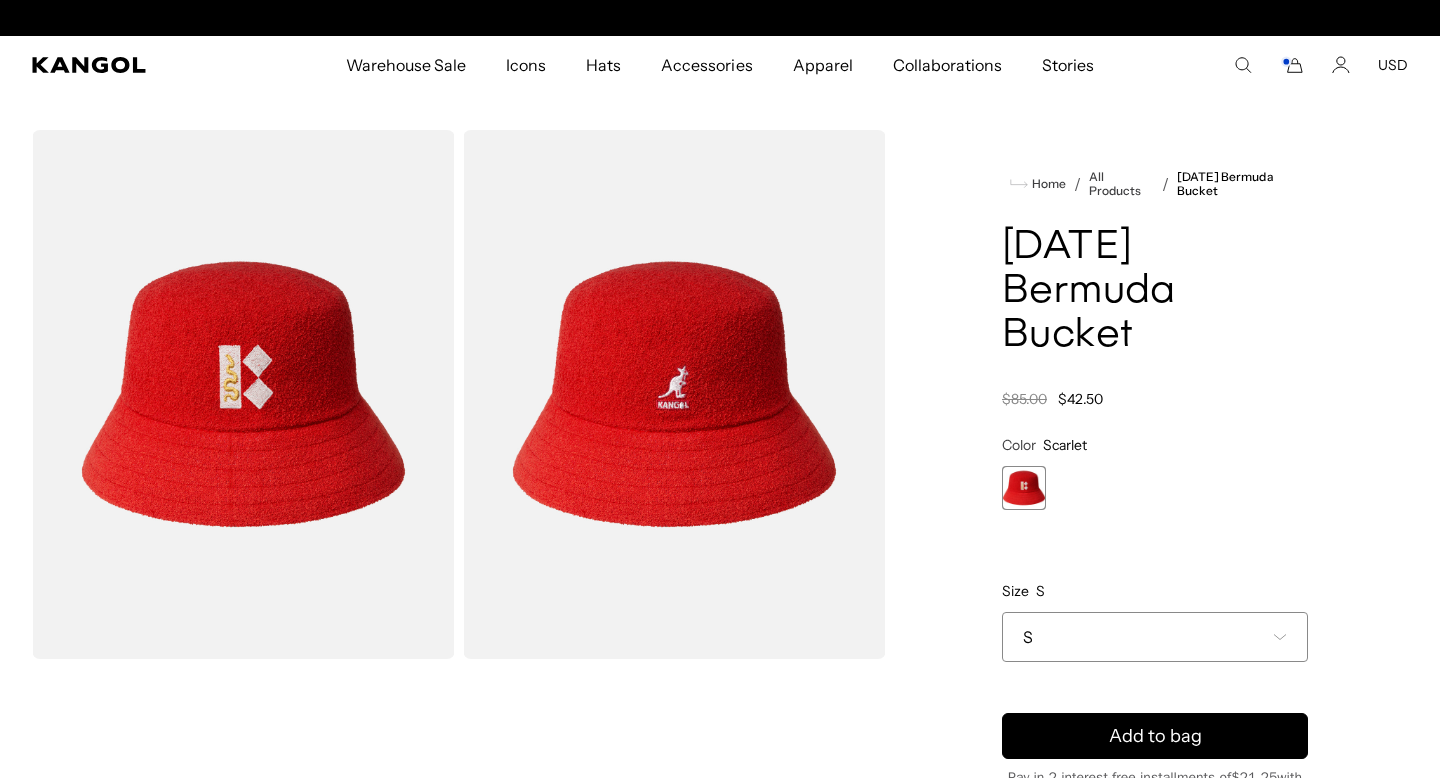 scroll, scrollTop: 0, scrollLeft: 0, axis: both 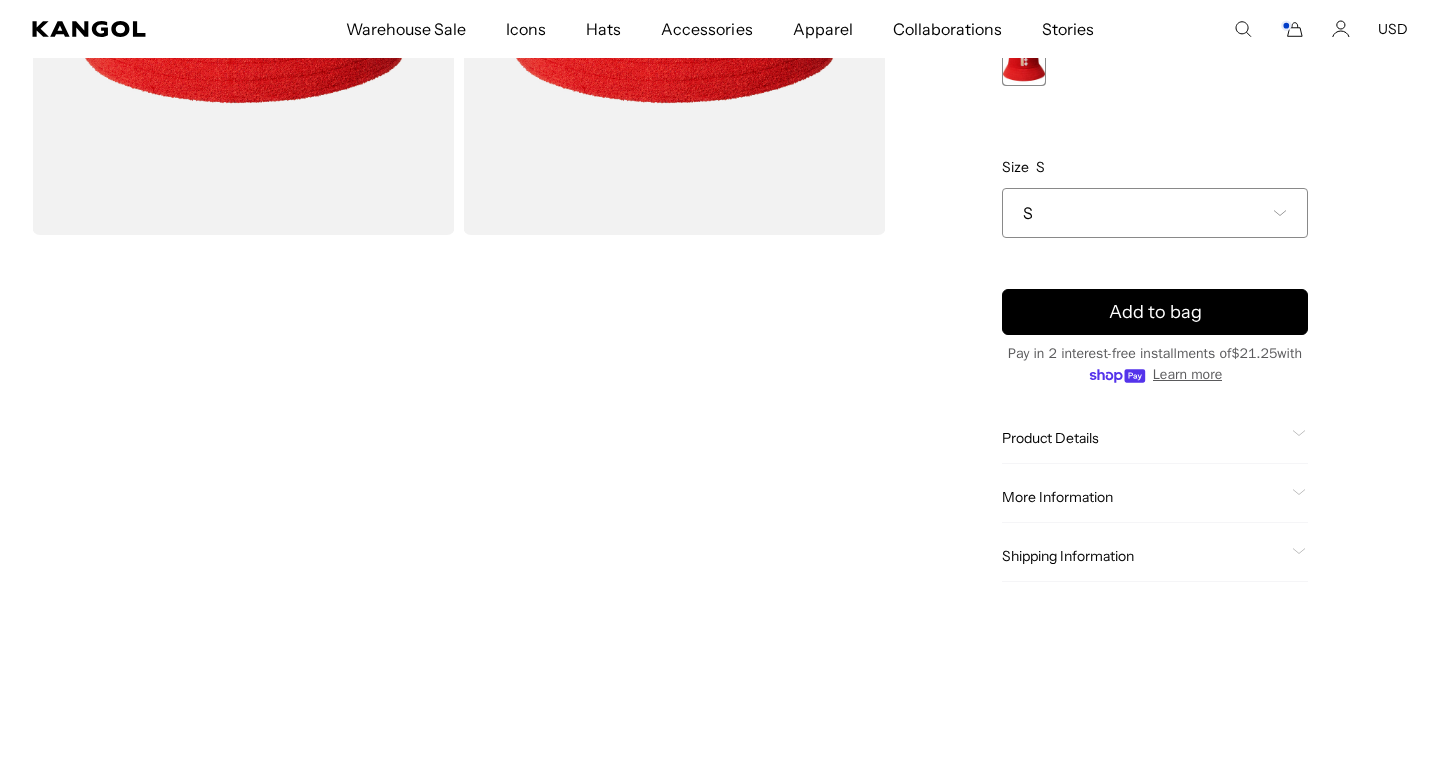 click on "More Information
Style ID
K3802SM
Shape
Bucket
Fabrication
Bermuda
USA Made or Imported
Imported" 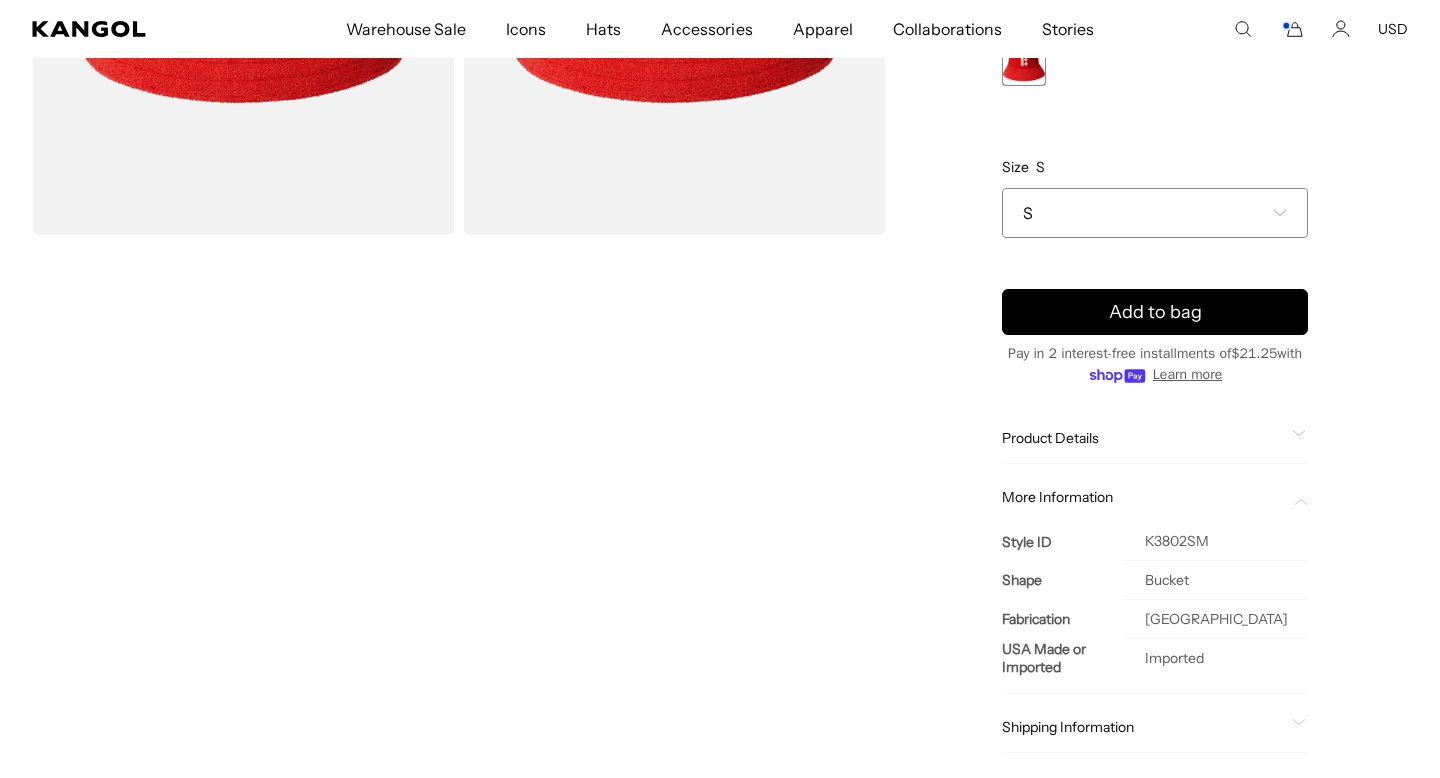 scroll, scrollTop: 0, scrollLeft: 412, axis: horizontal 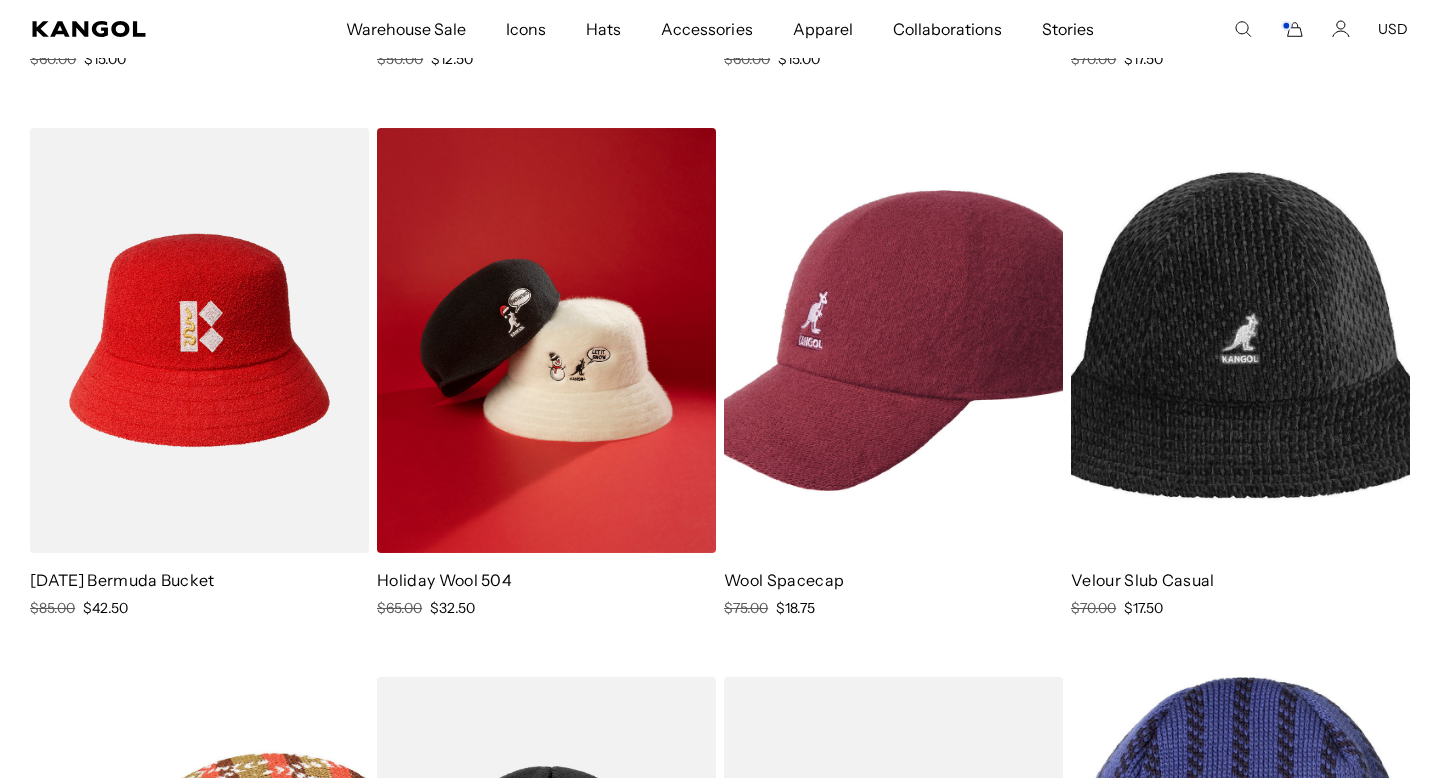 click at bounding box center [546, 341] 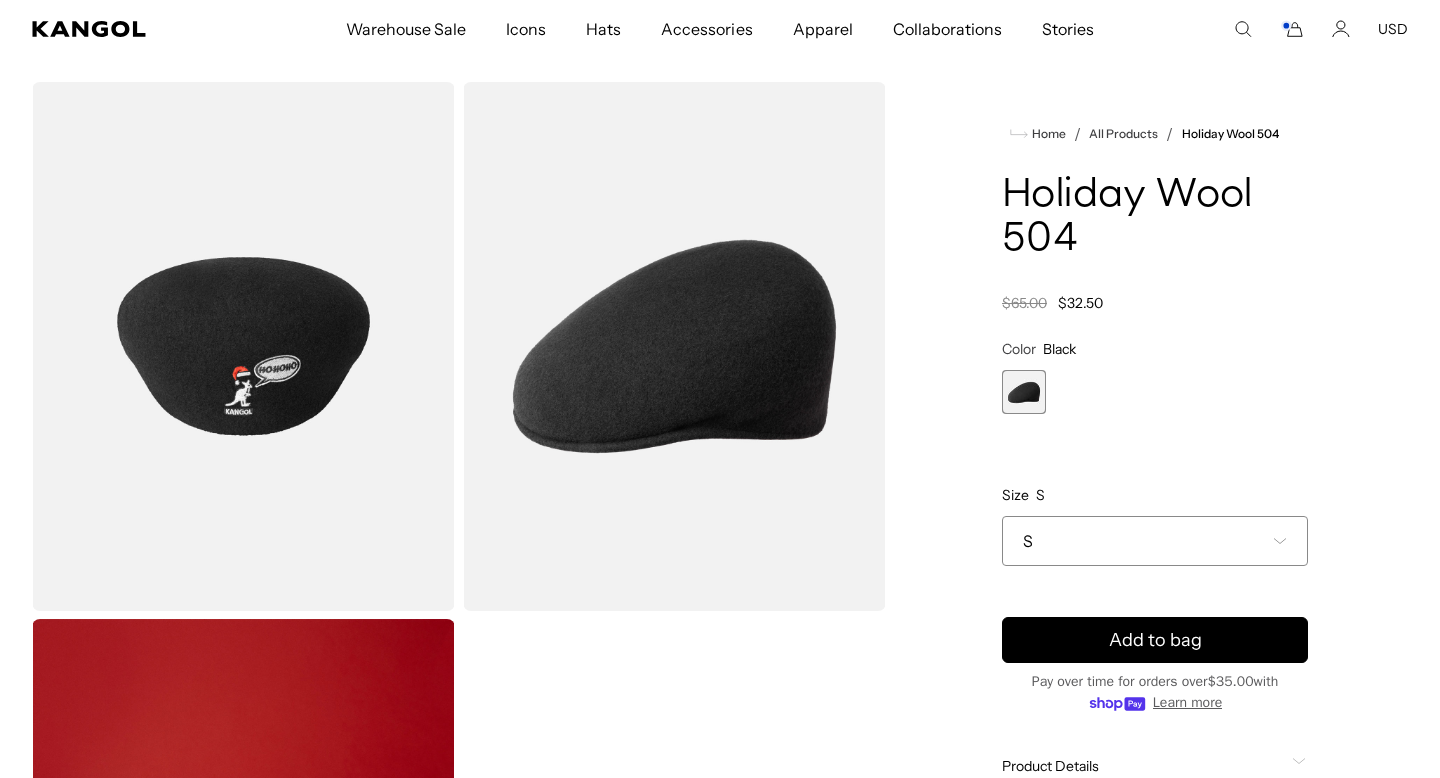 scroll, scrollTop: 54, scrollLeft: 0, axis: vertical 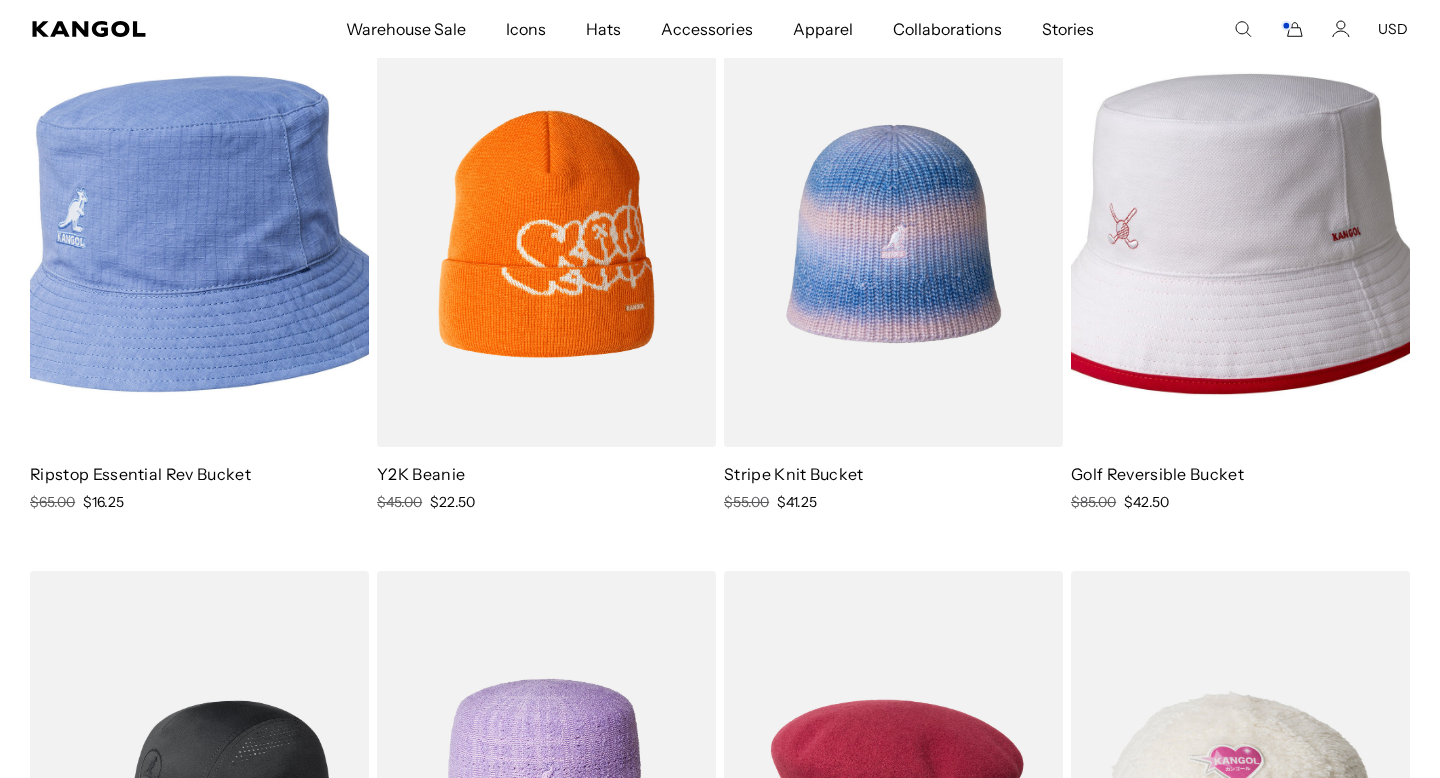 click at bounding box center (1240, 234) 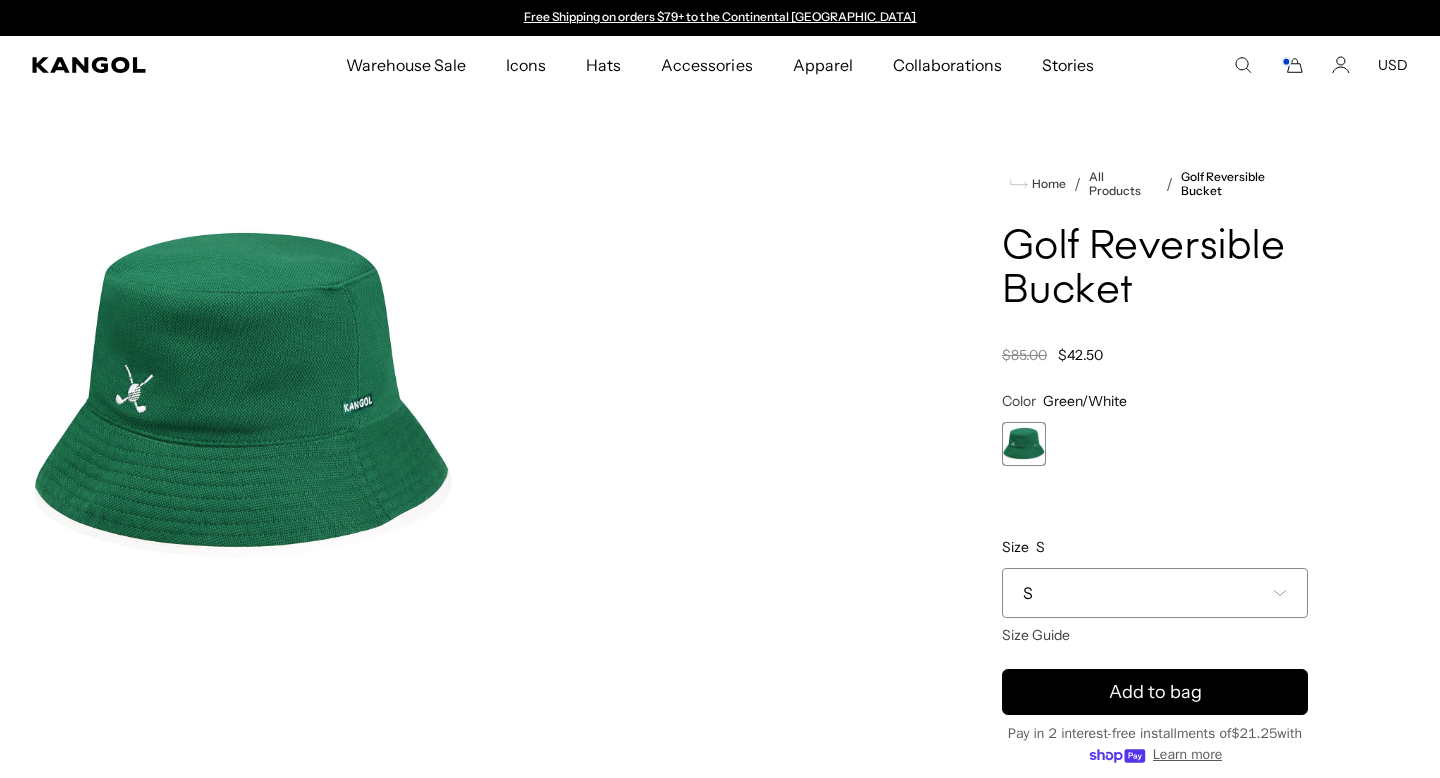 scroll, scrollTop: 0, scrollLeft: 0, axis: both 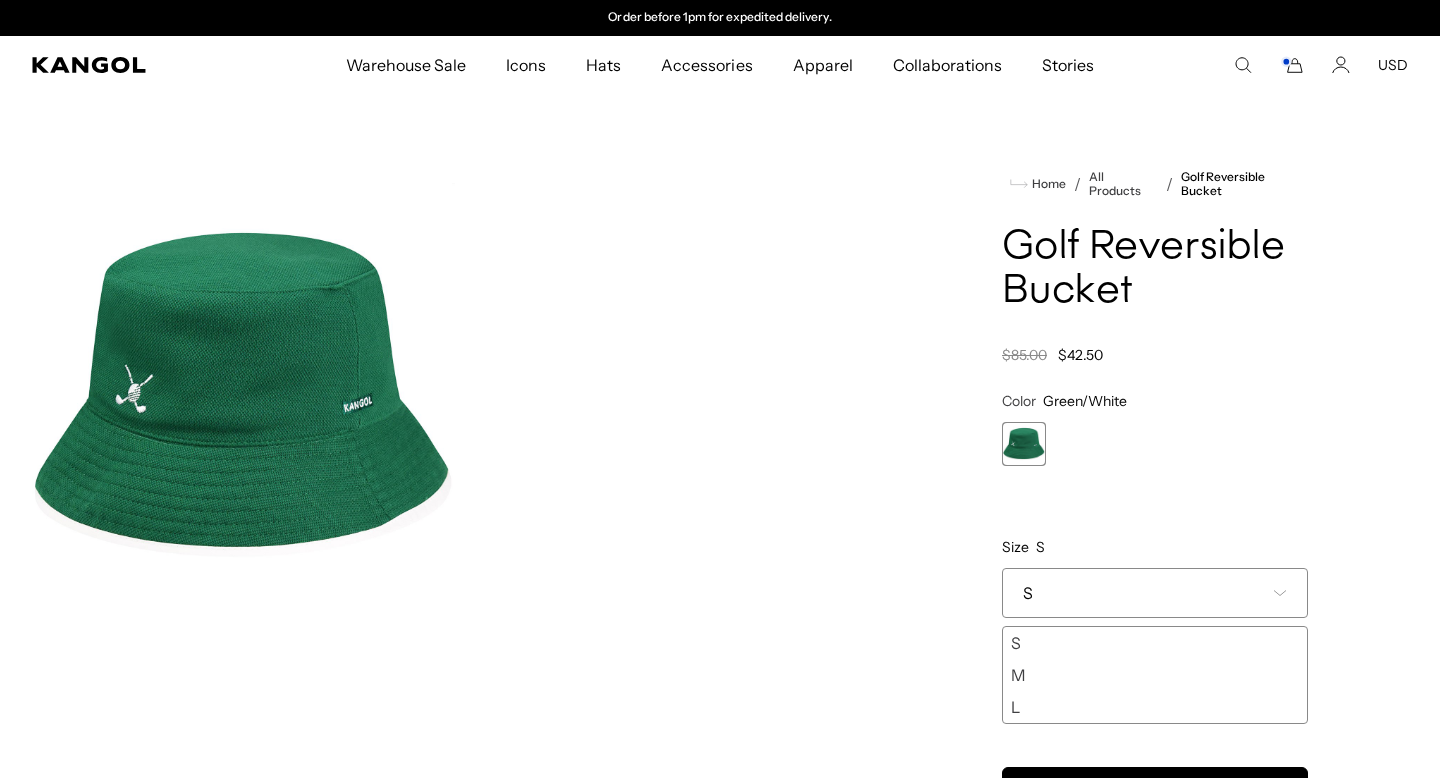 click on "M" at bounding box center [1155, 675] 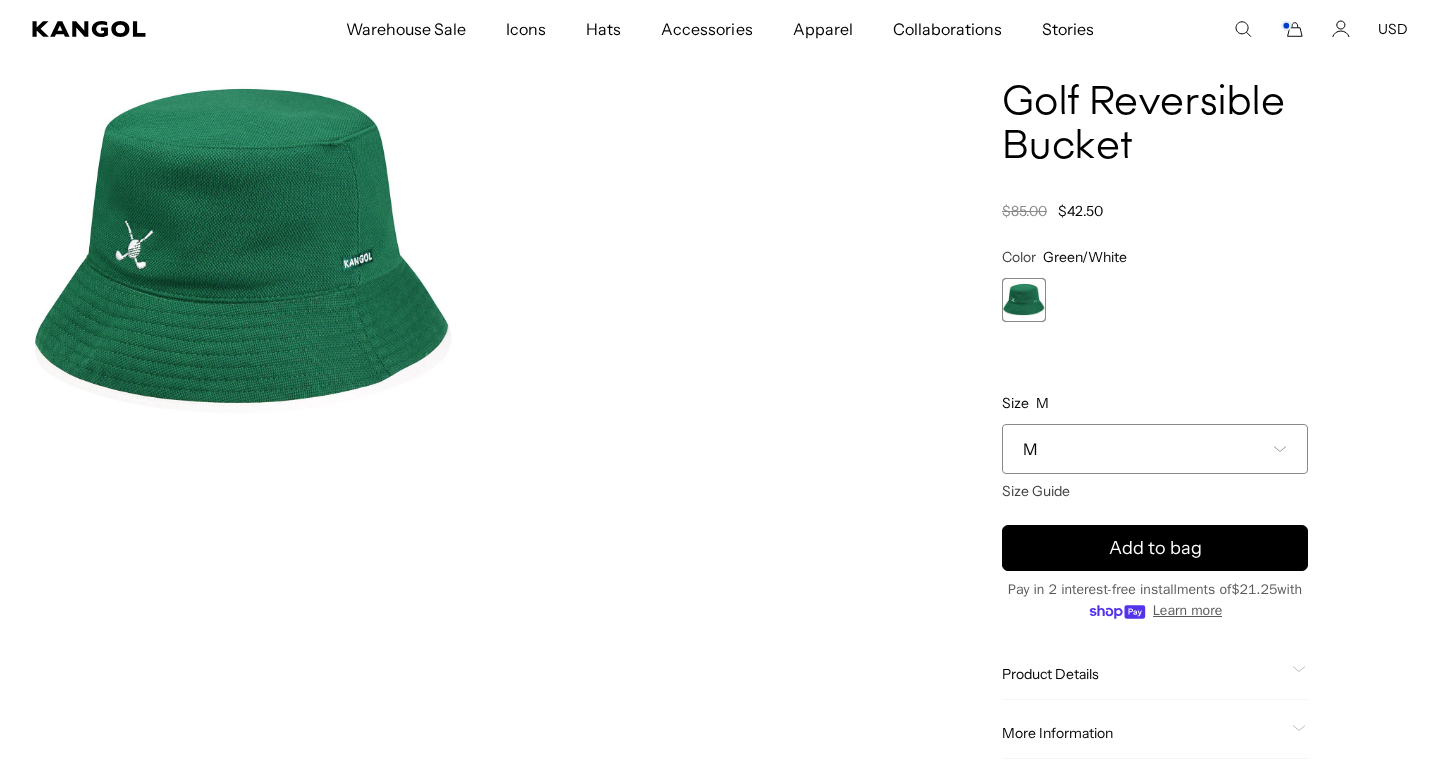 scroll, scrollTop: 149, scrollLeft: 0, axis: vertical 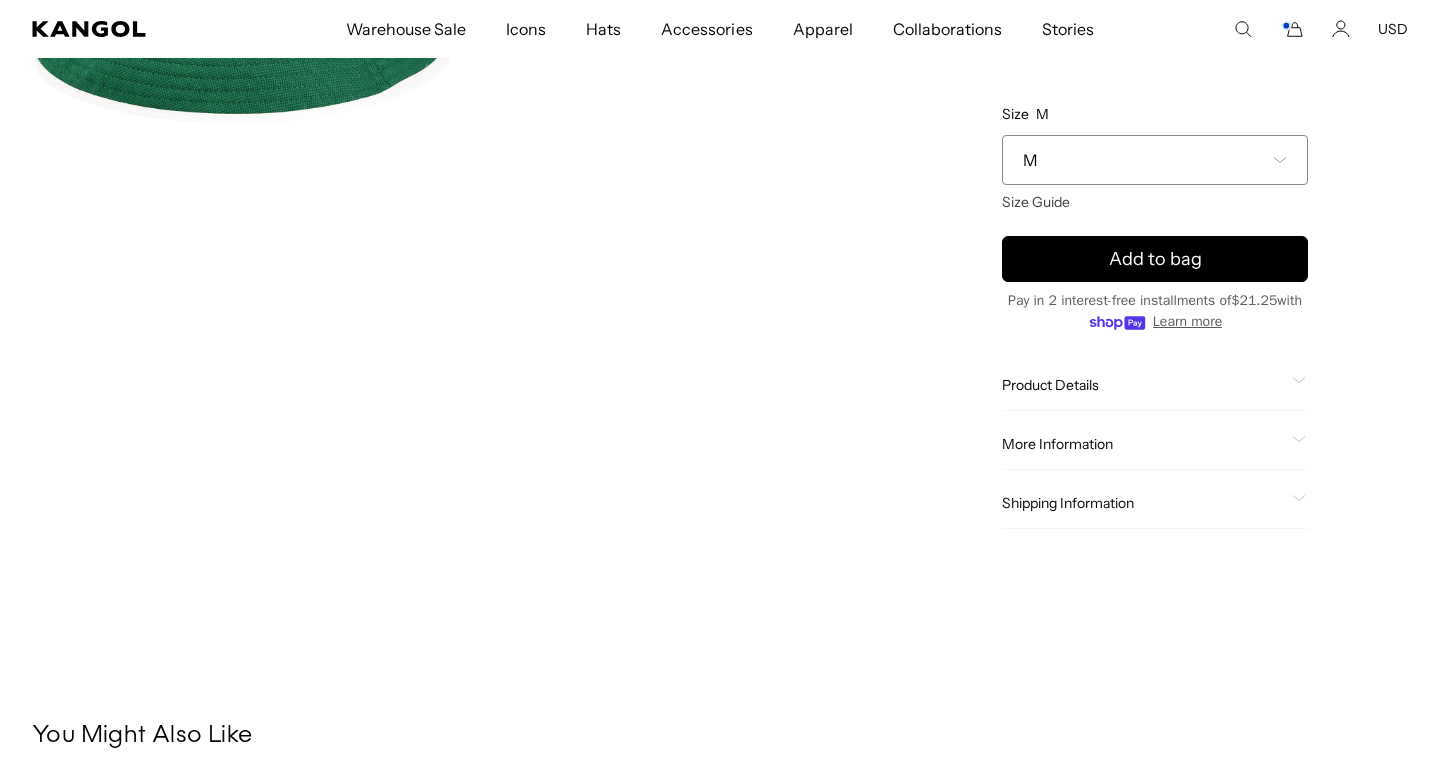 click on "More Information" 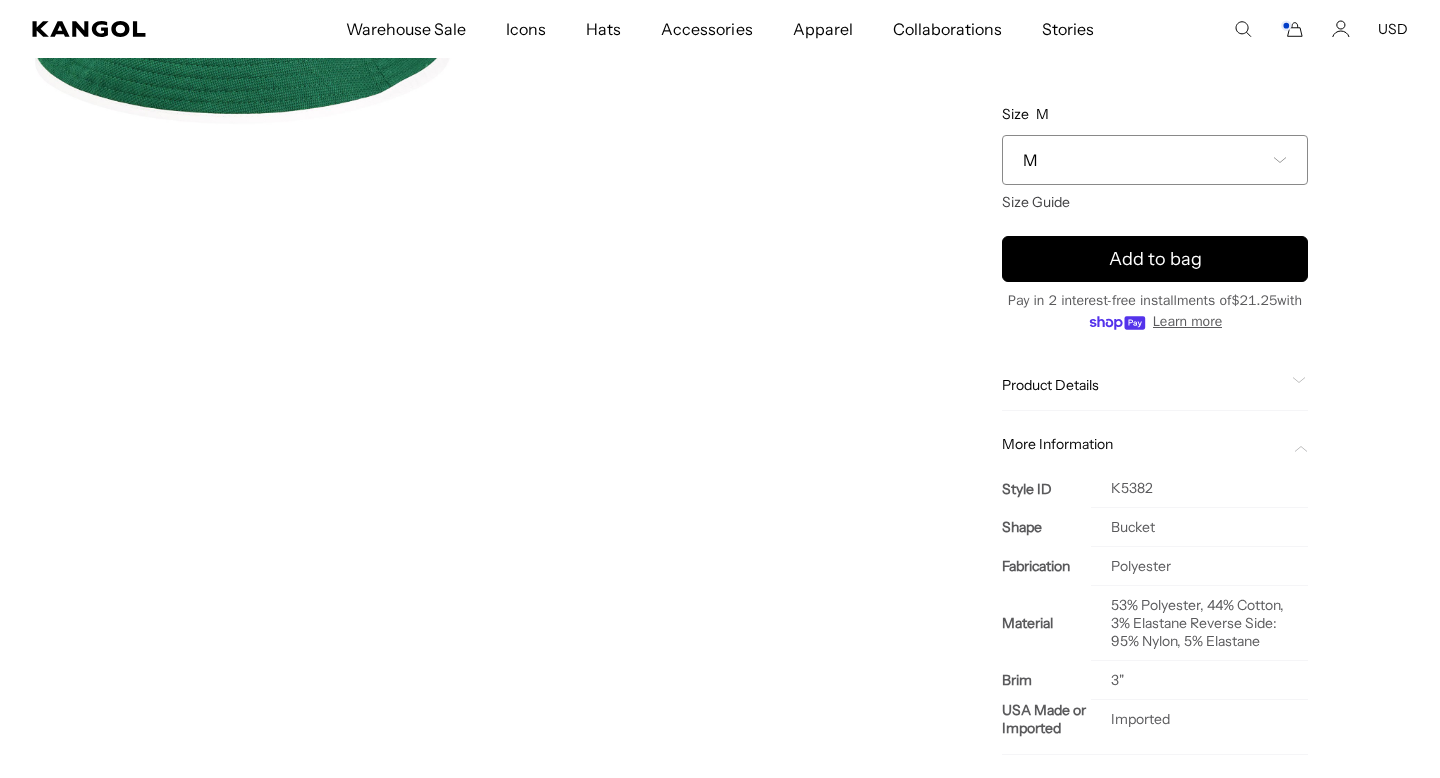 scroll, scrollTop: 0, scrollLeft: 0, axis: both 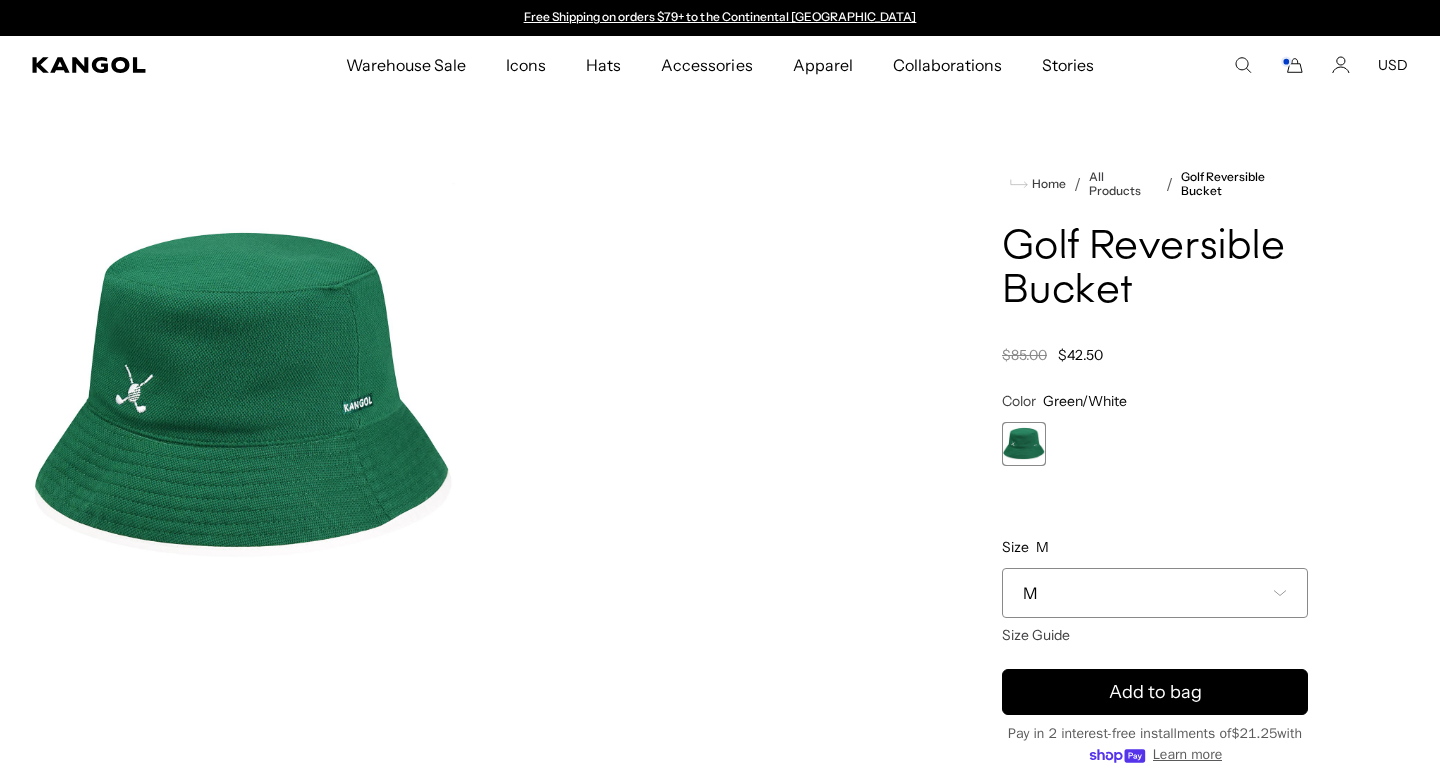 click at bounding box center (243, 394) 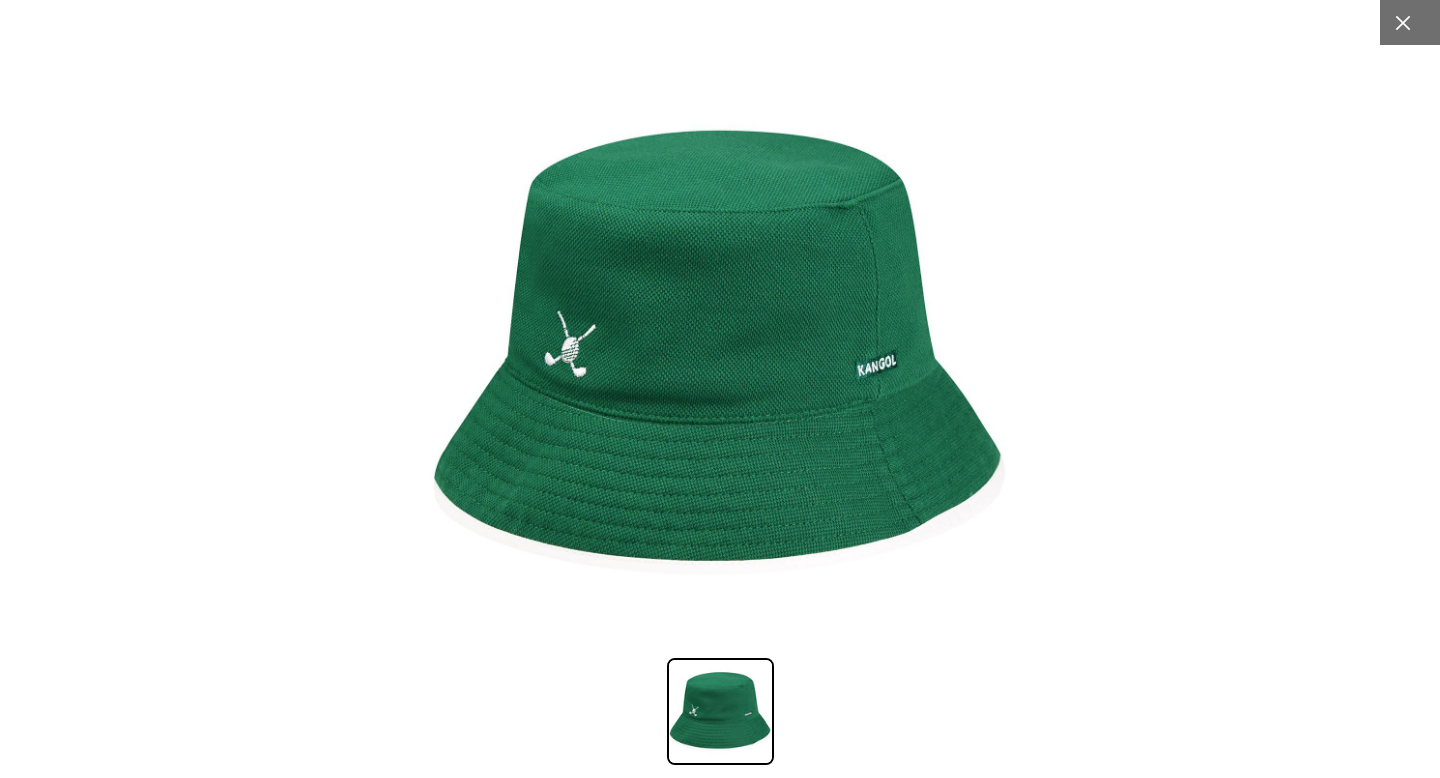 scroll, scrollTop: 0, scrollLeft: 0, axis: both 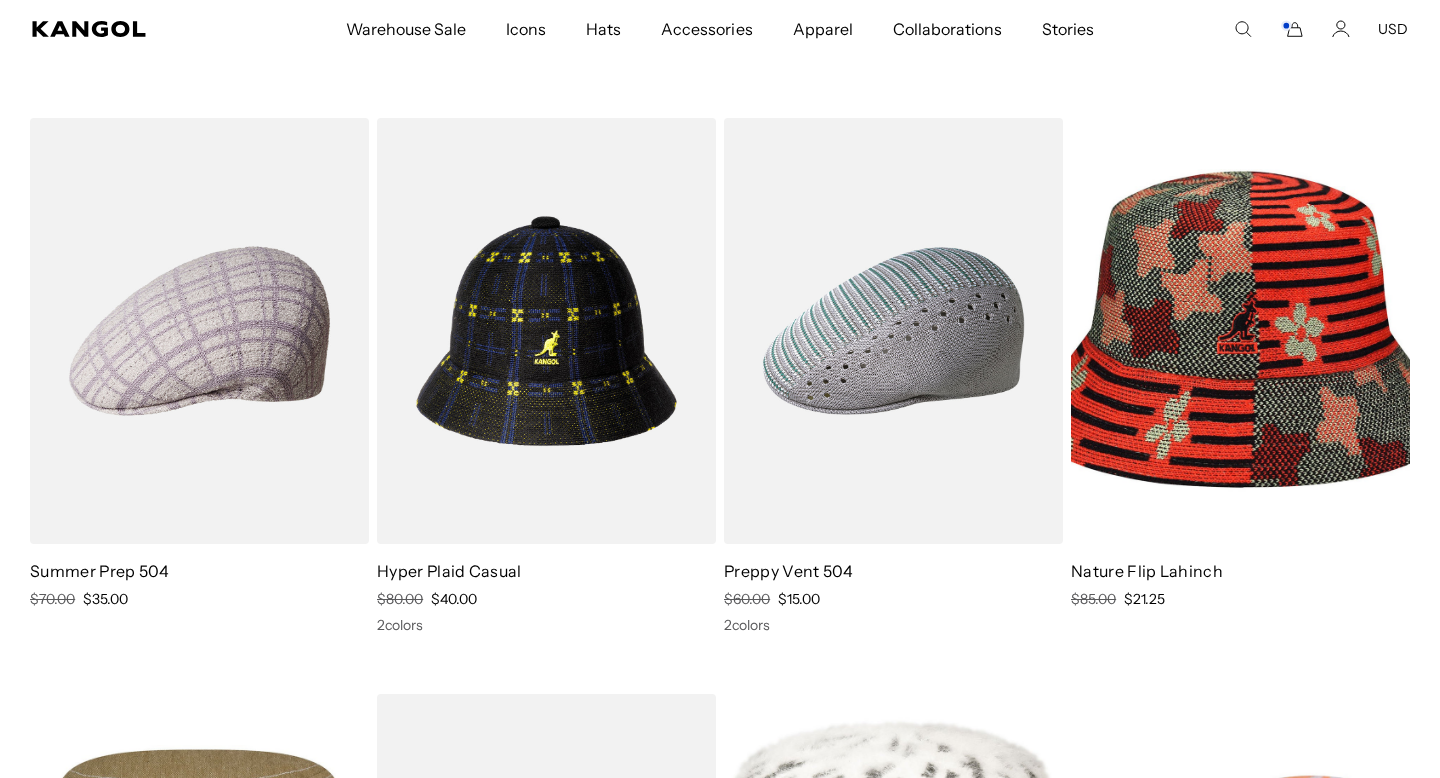 click at bounding box center (1240, 331) 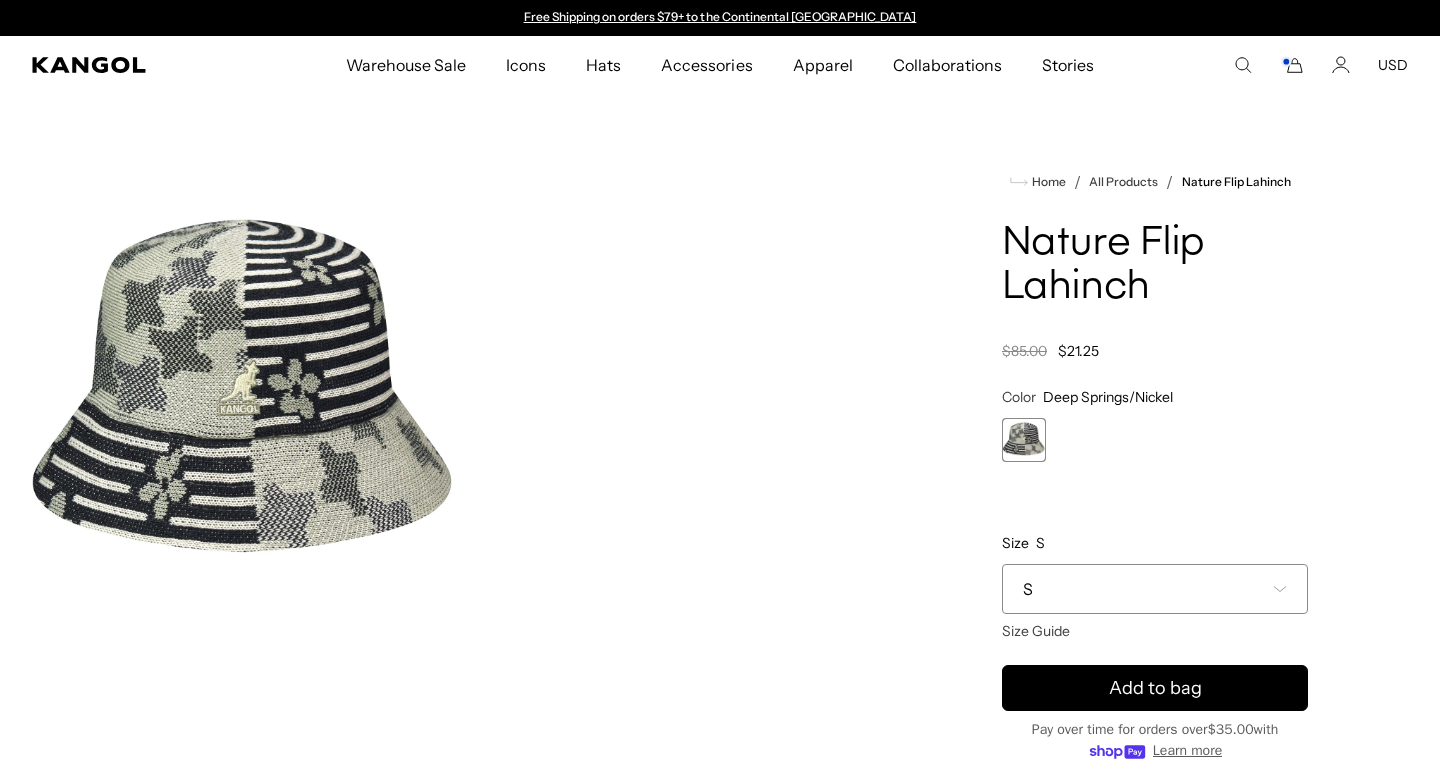 scroll, scrollTop: 0, scrollLeft: 0, axis: both 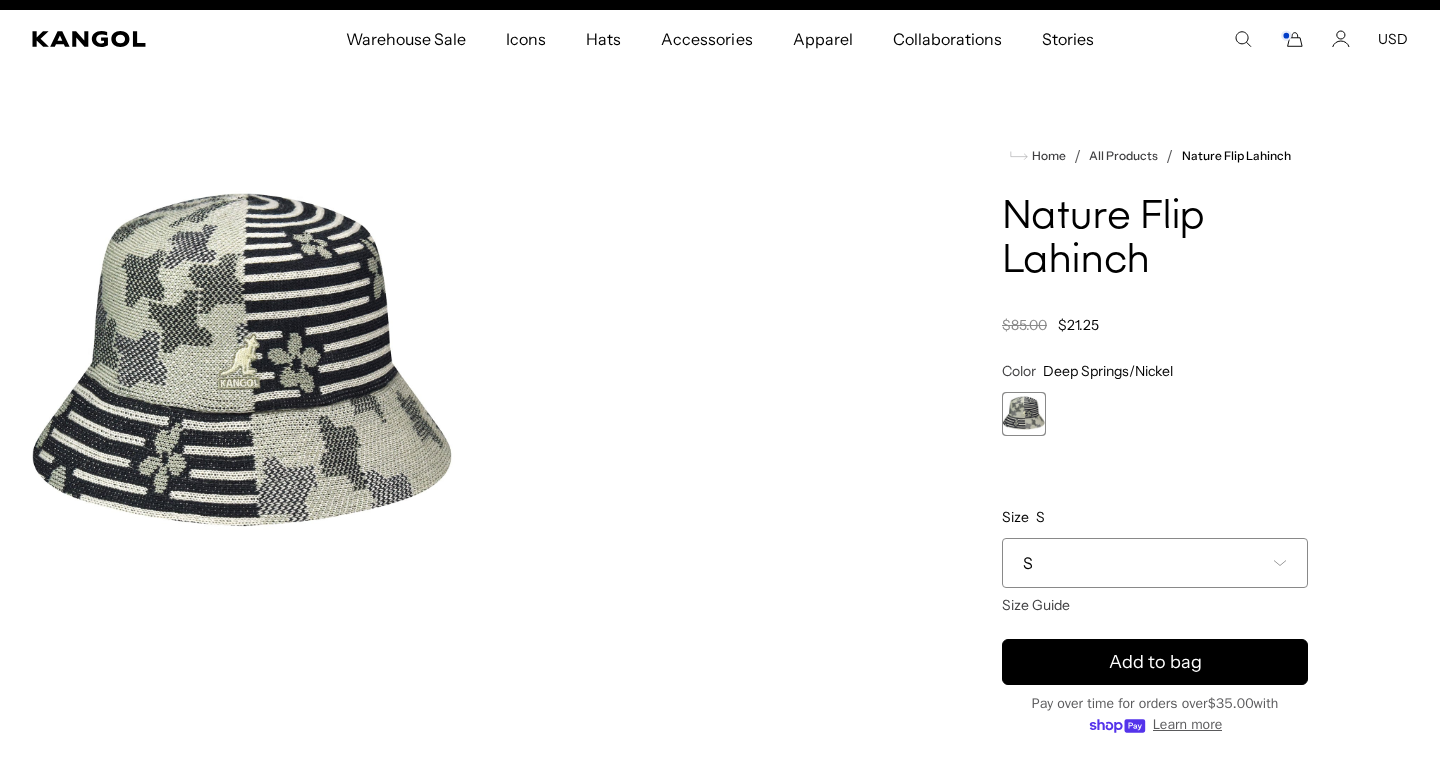 click on "S" at bounding box center (1155, 563) 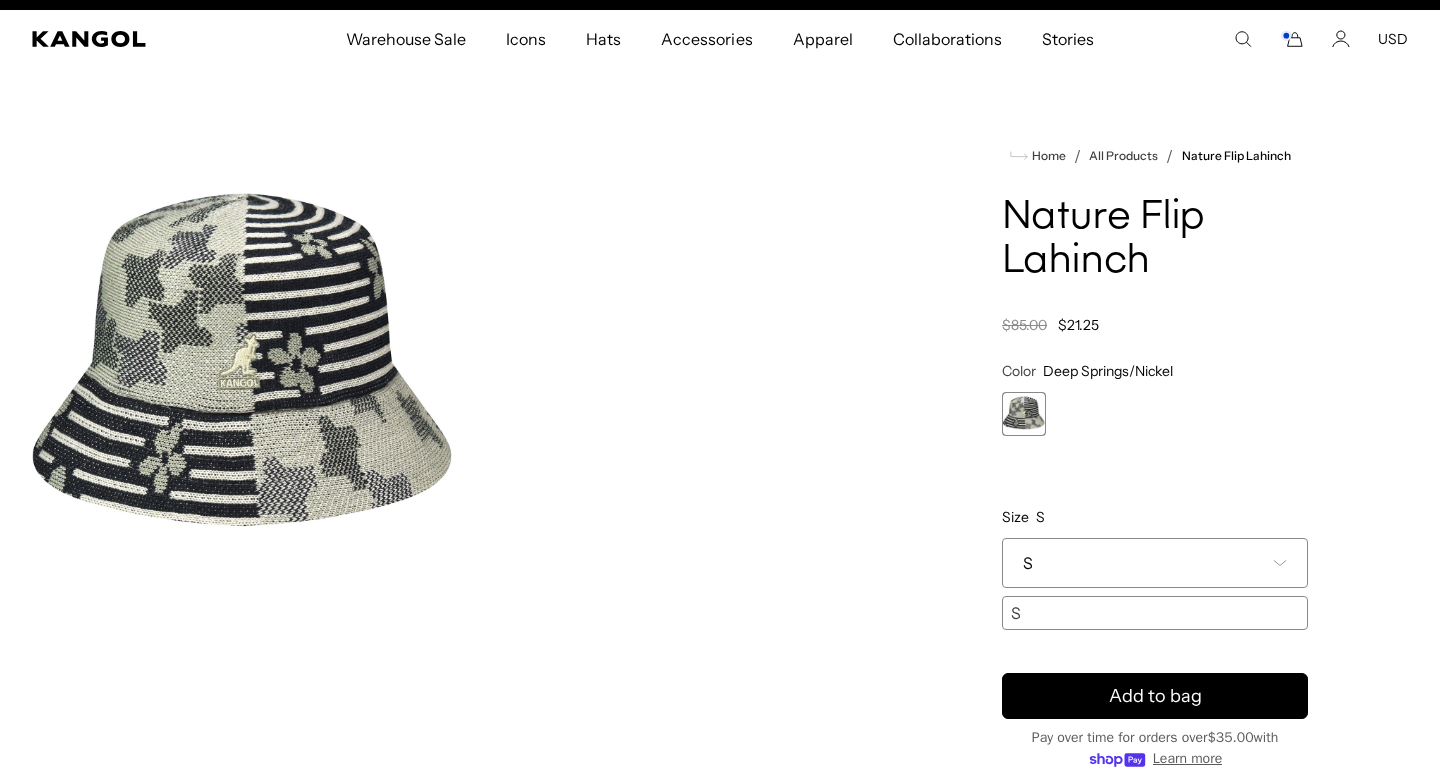 scroll, scrollTop: 0, scrollLeft: 412, axis: horizontal 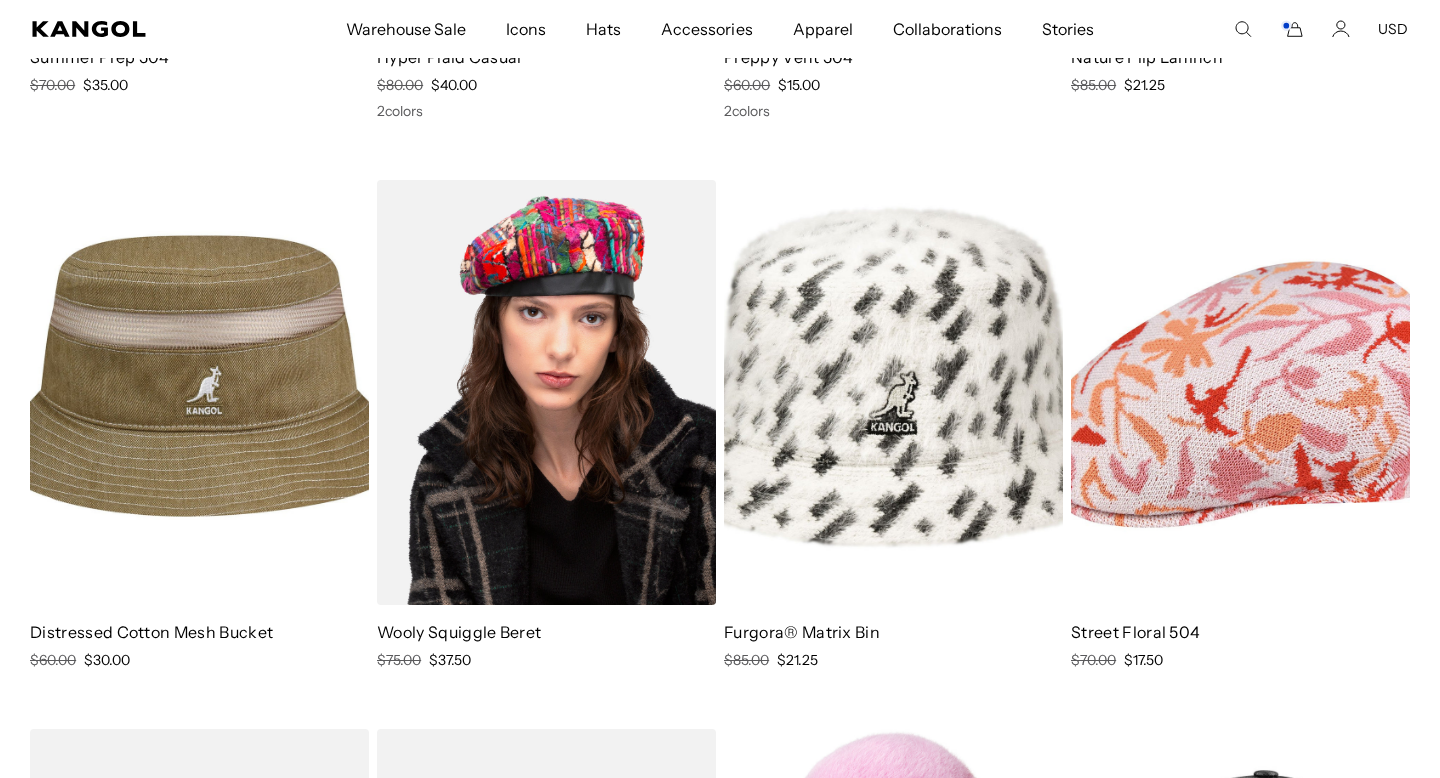 click at bounding box center (546, 393) 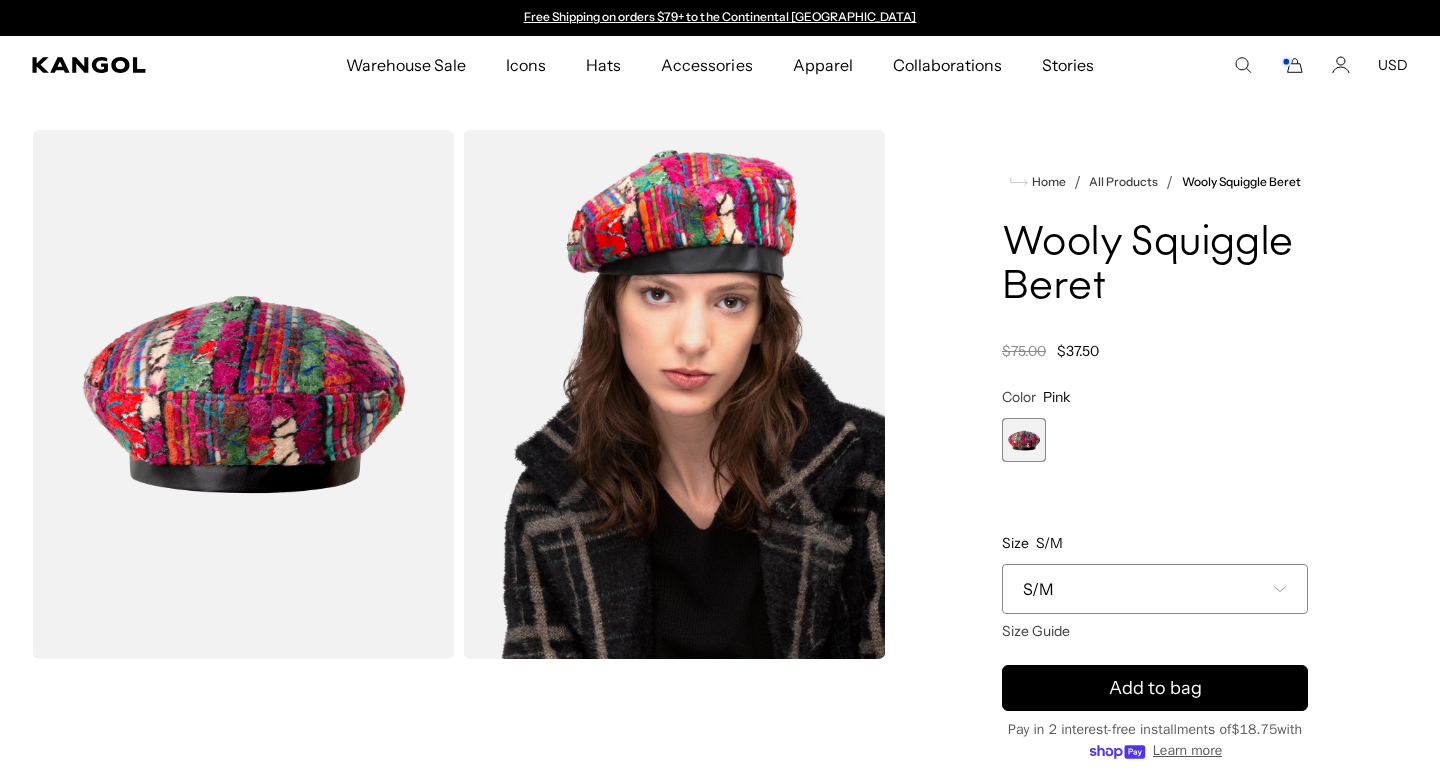 scroll, scrollTop: 0, scrollLeft: 0, axis: both 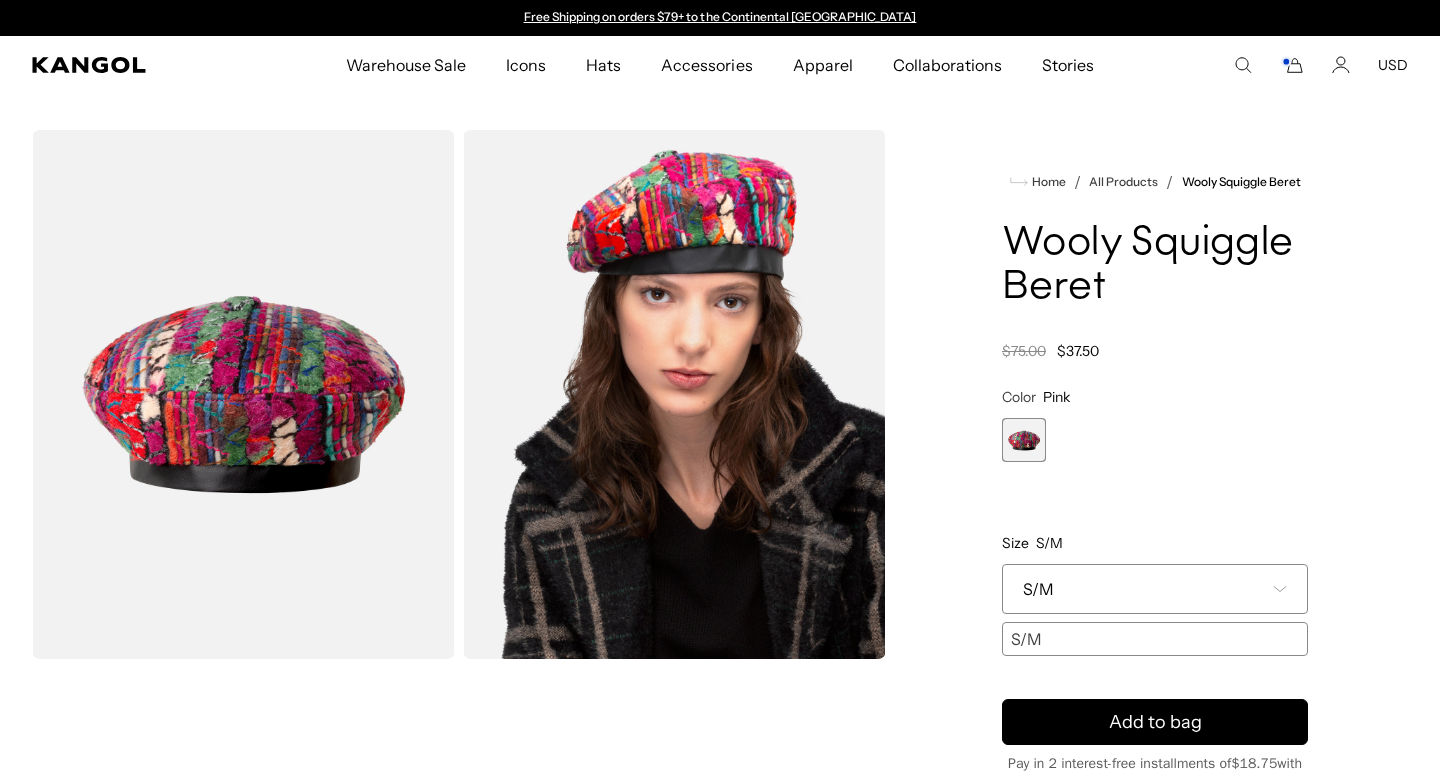 click on "S/M" at bounding box center (1155, 589) 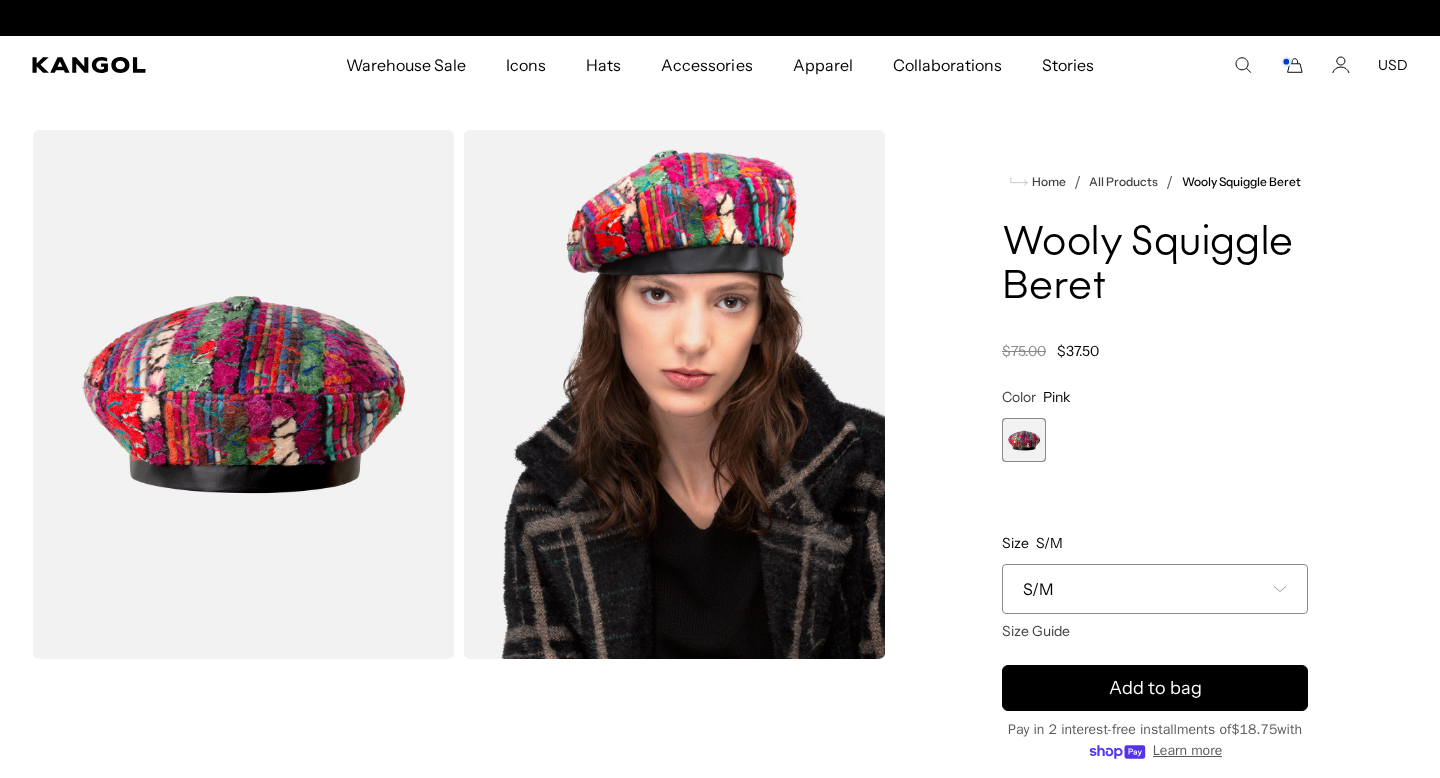 scroll, scrollTop: 0, scrollLeft: 412, axis: horizontal 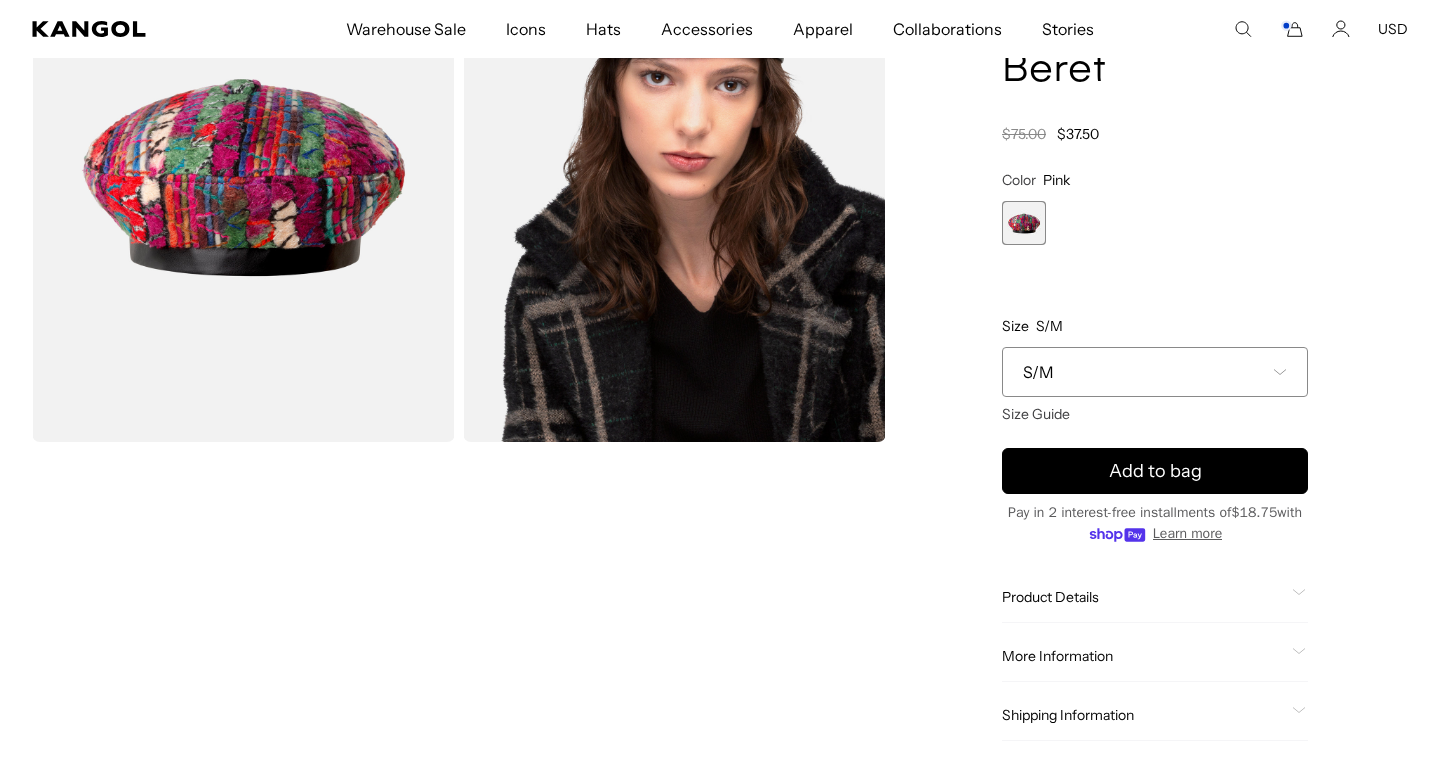 click on "More Information" 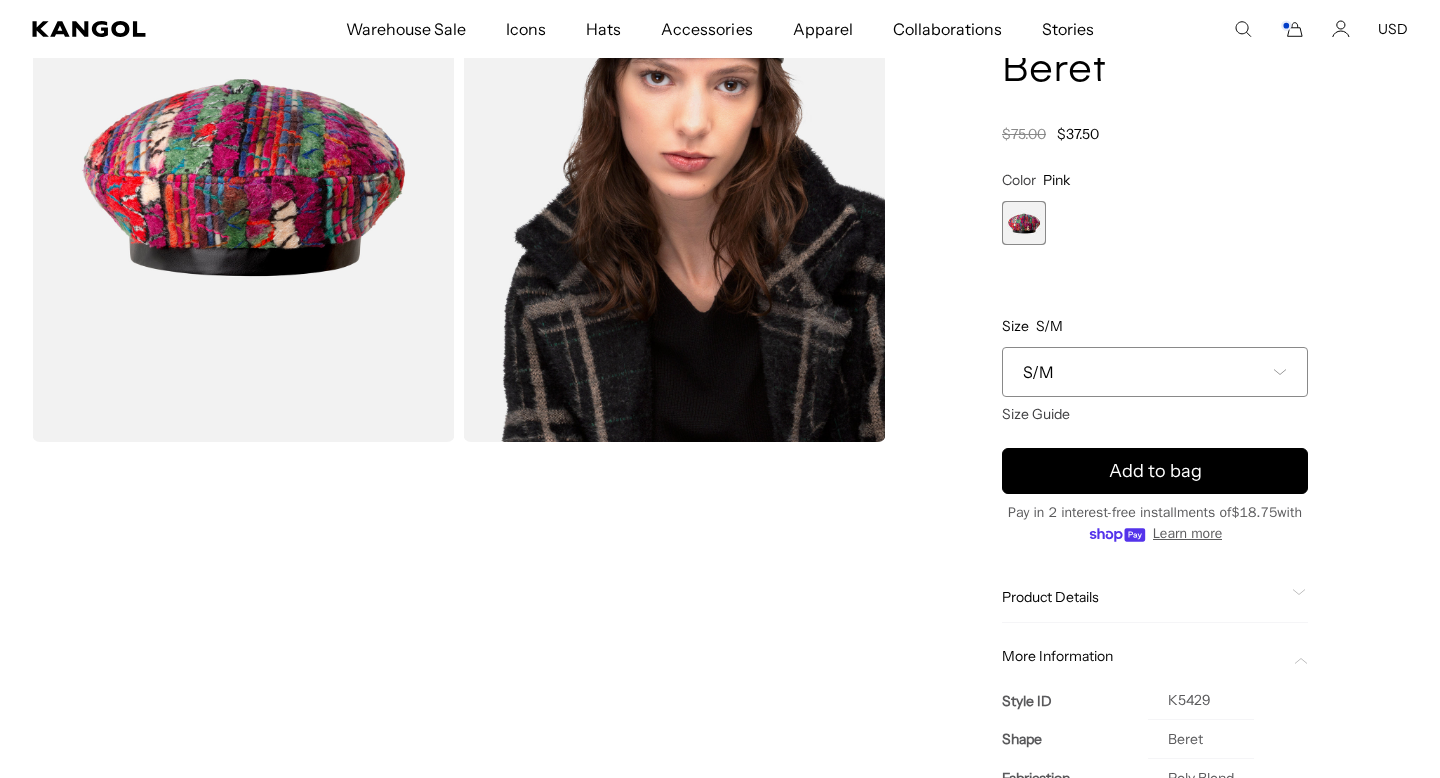 scroll, scrollTop: 0, scrollLeft: 0, axis: both 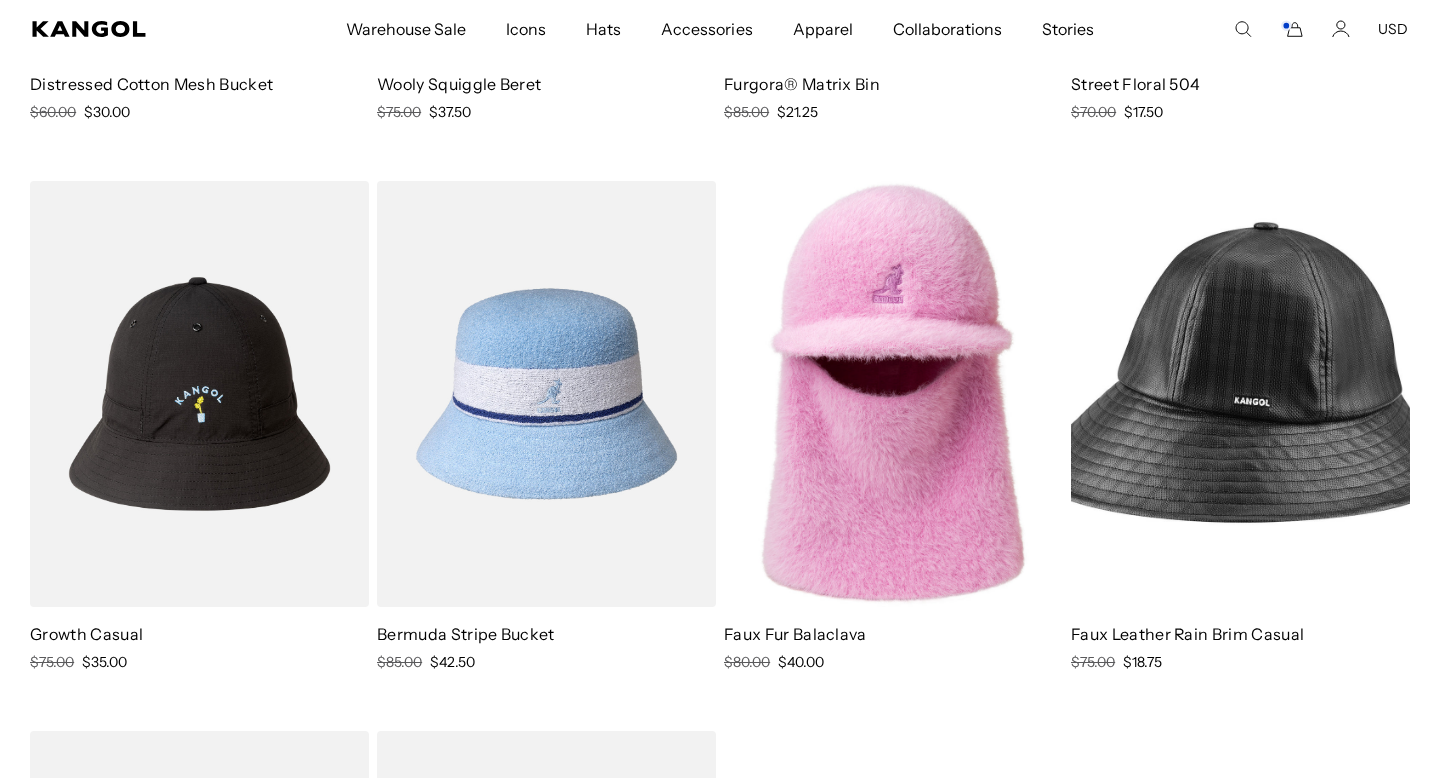 click at bounding box center (1240, 394) 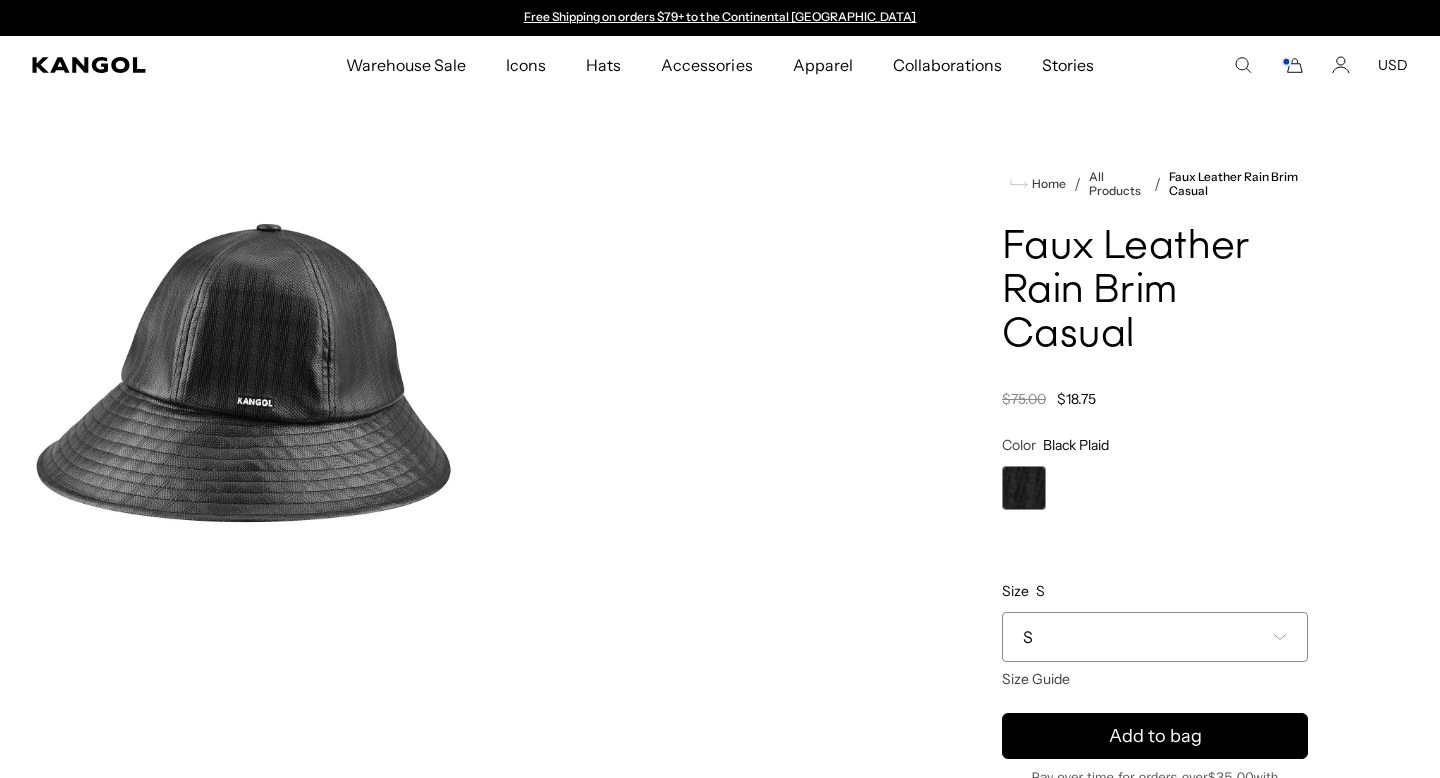 scroll, scrollTop: 0, scrollLeft: 0, axis: both 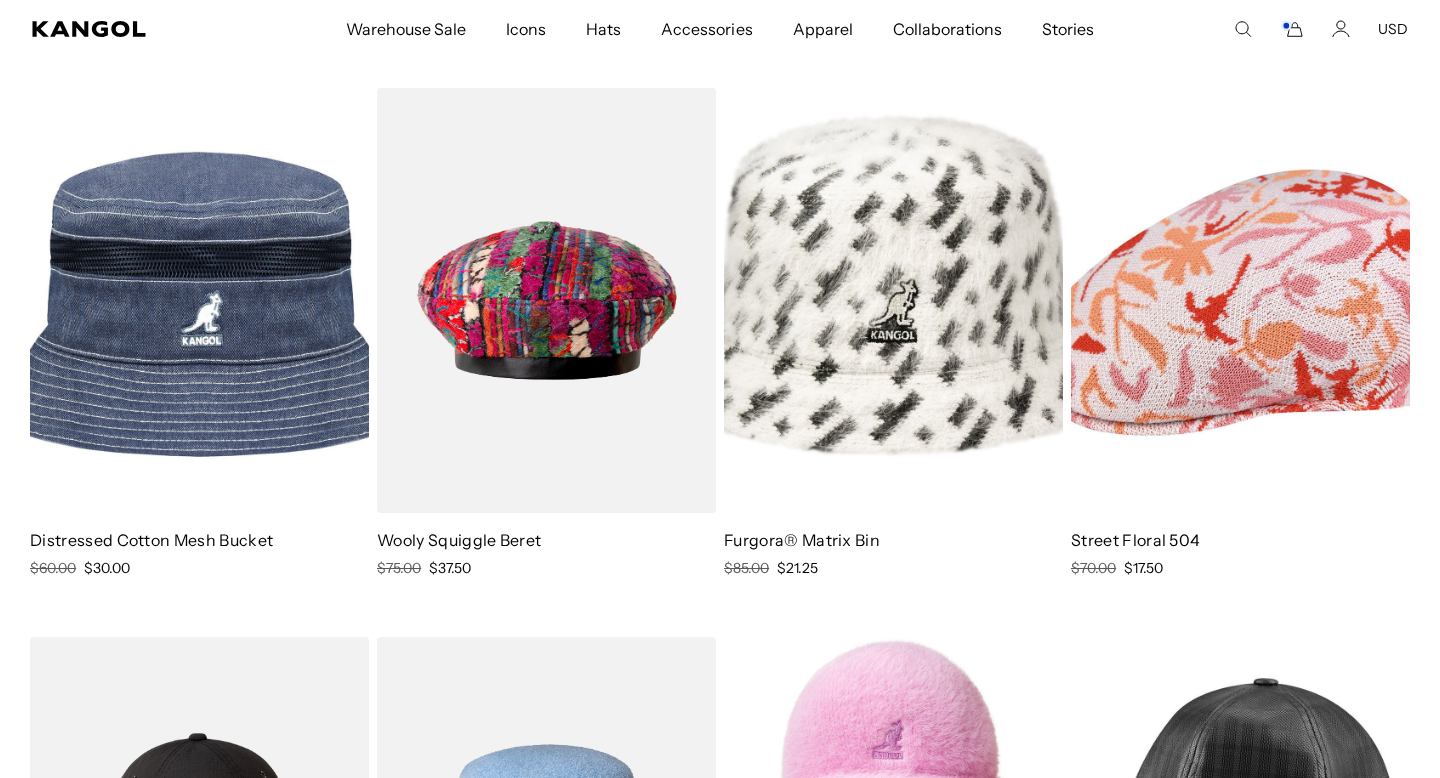 click at bounding box center (199, 301) 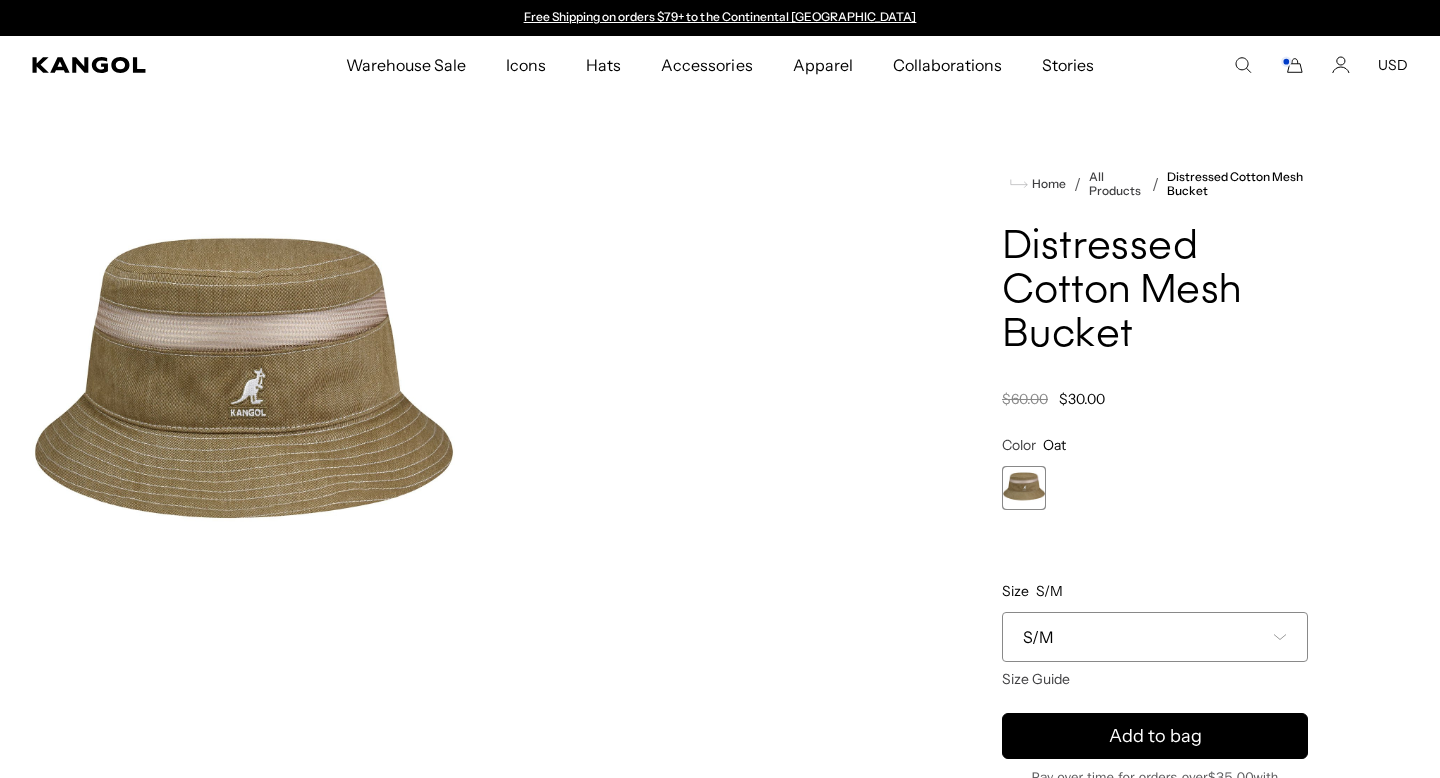 scroll, scrollTop: 0, scrollLeft: 0, axis: both 